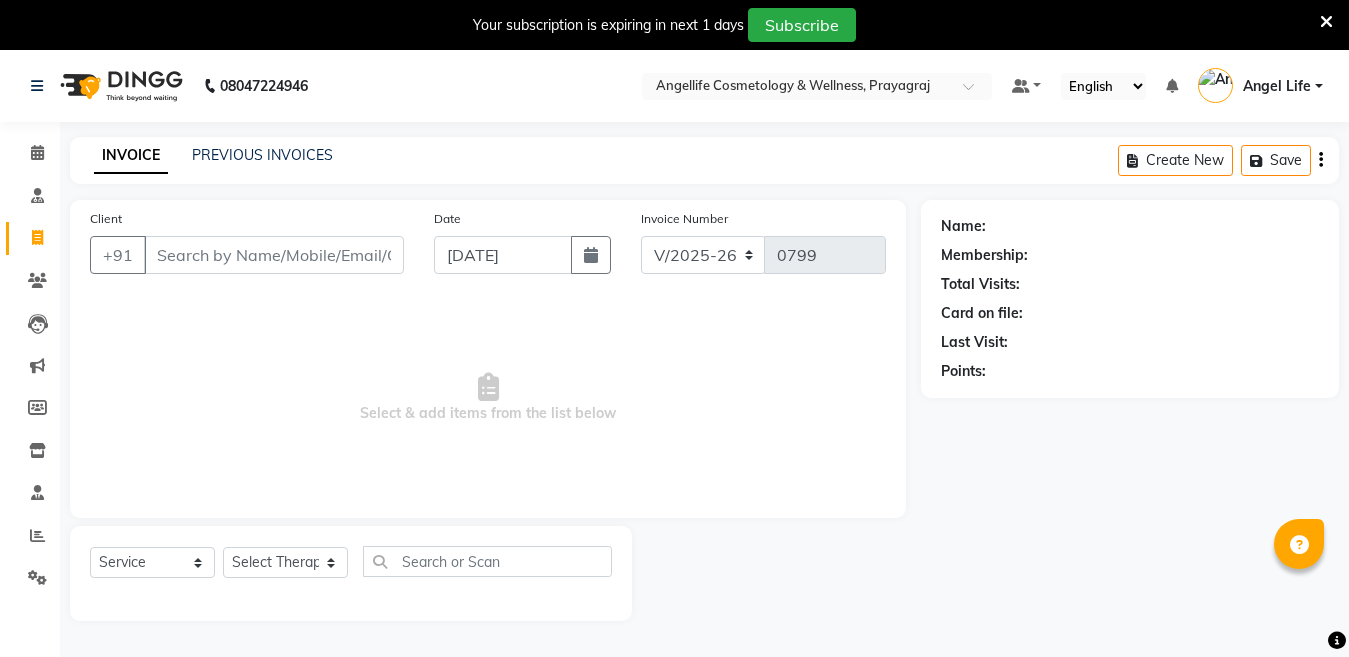 select on "4531" 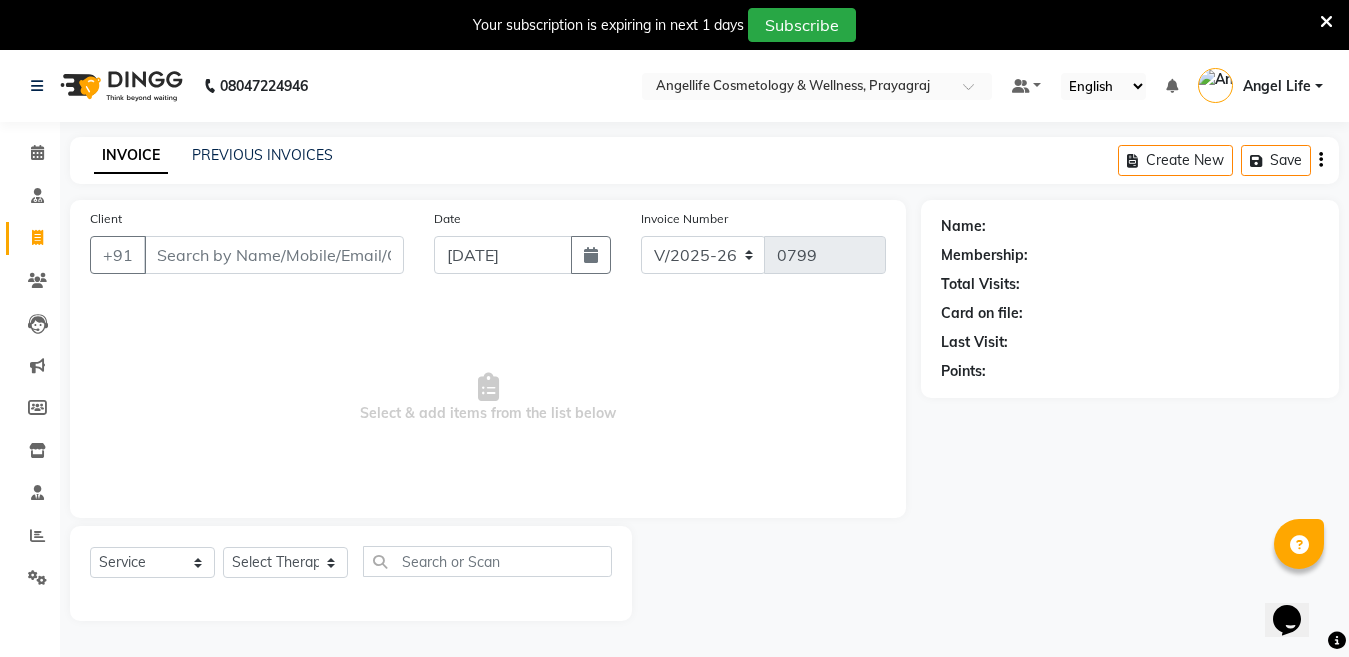 scroll, scrollTop: 0, scrollLeft: 0, axis: both 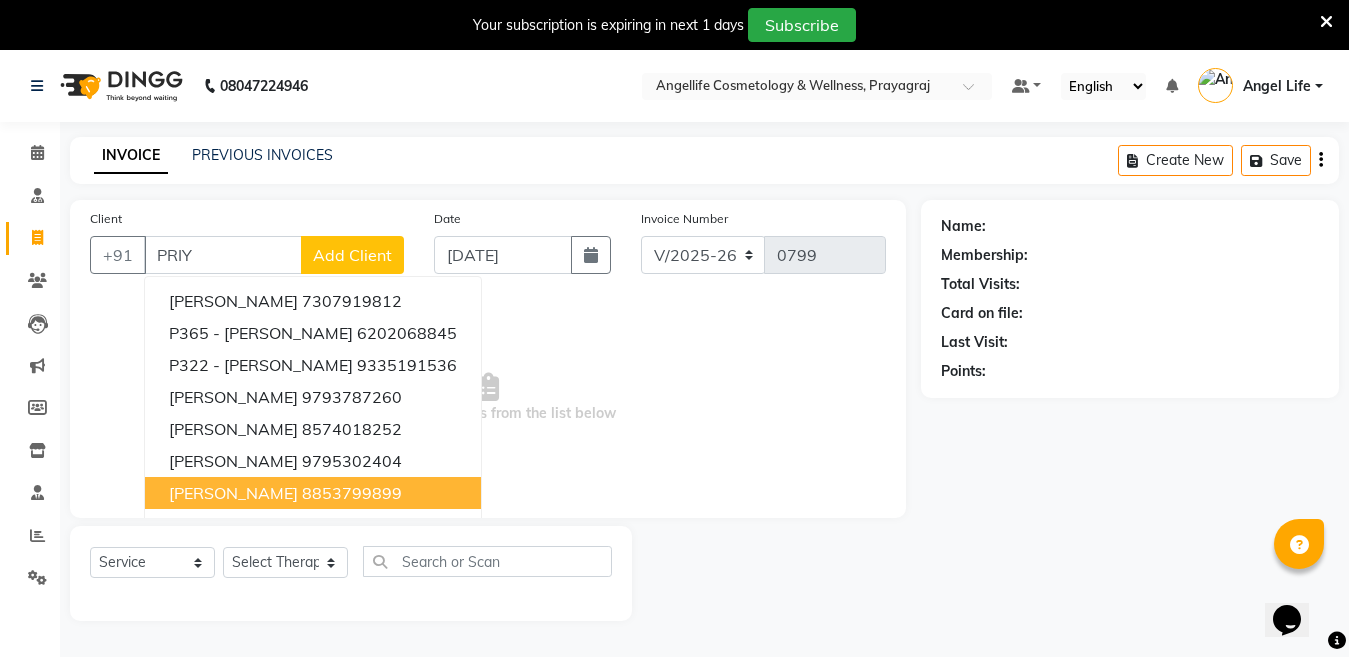 click on "[PERSON_NAME]" at bounding box center (233, 493) 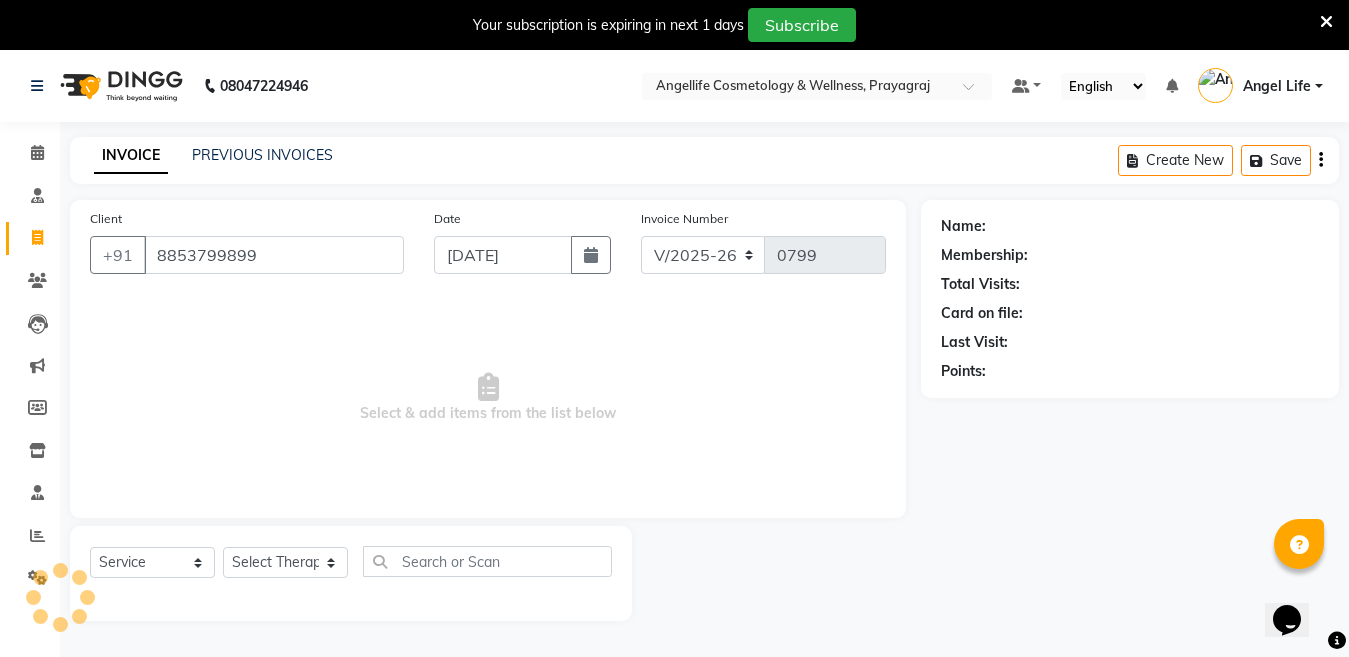 type on "8853799899" 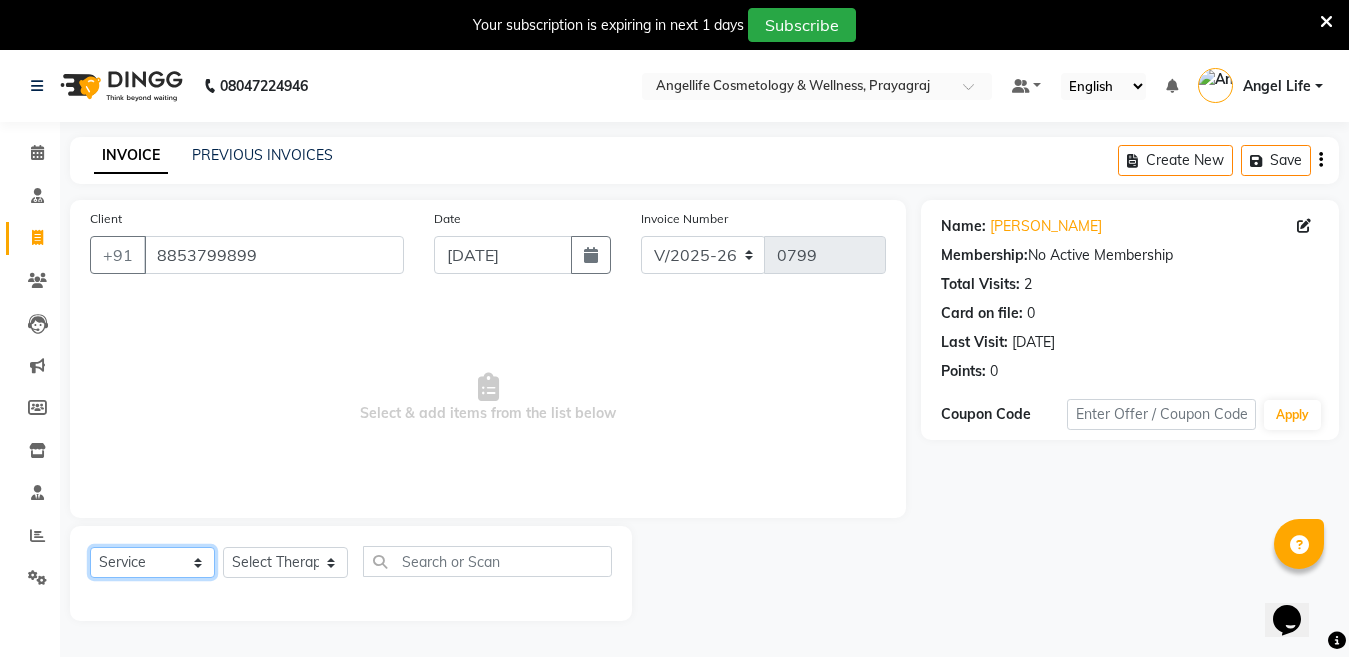 click on "Select  Service  Product  Membership  Package Voucher Prepaid Gift Card" 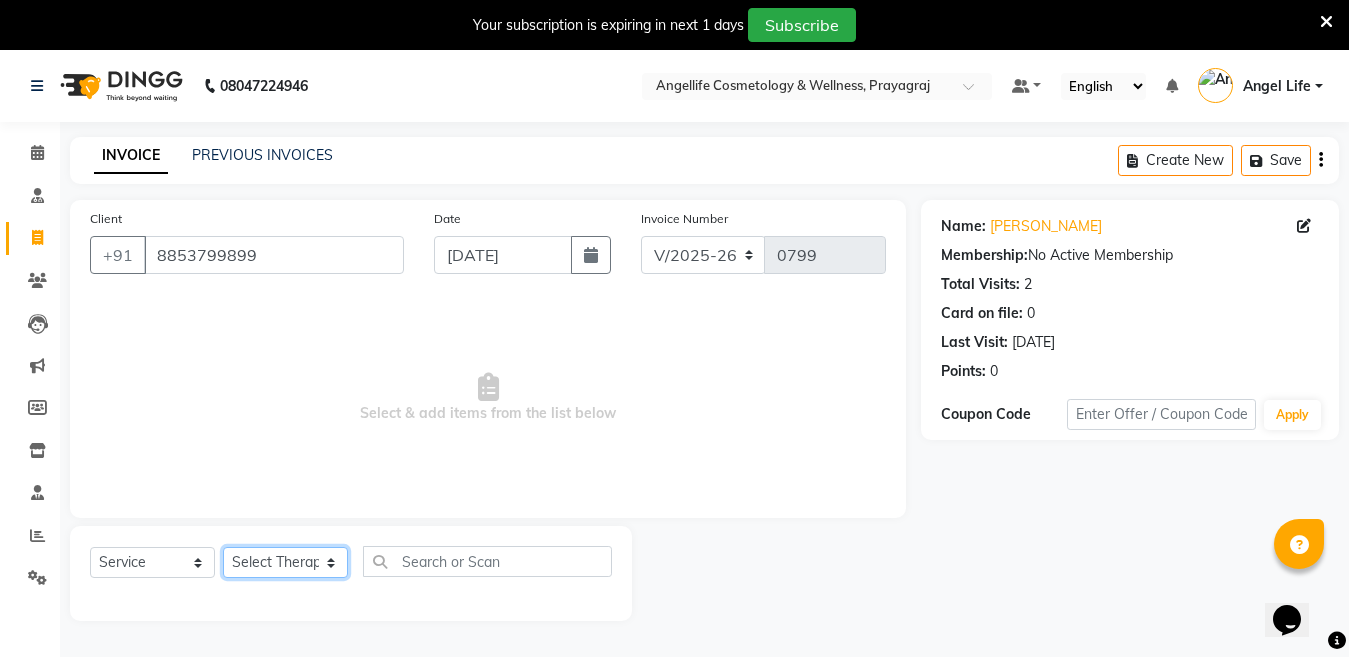 click on "Select Therapist Angel Life AngelLife Lucknow DR SWATI KAJAL [PERSON_NAME] ROHINI [PERSON_NAME] [PERSON_NAME]" 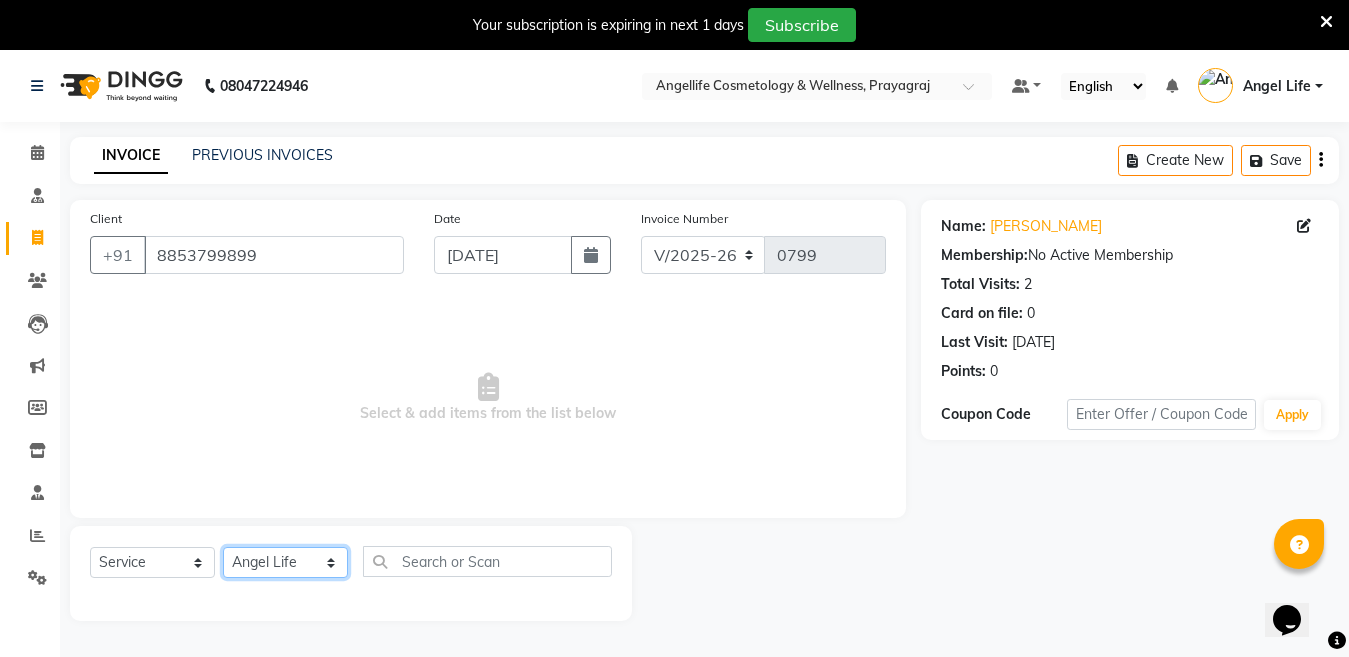 click on "Select Therapist Angel Life AngelLife Lucknow DR SWATI KAJAL [PERSON_NAME] ROHINI [PERSON_NAME] [PERSON_NAME]" 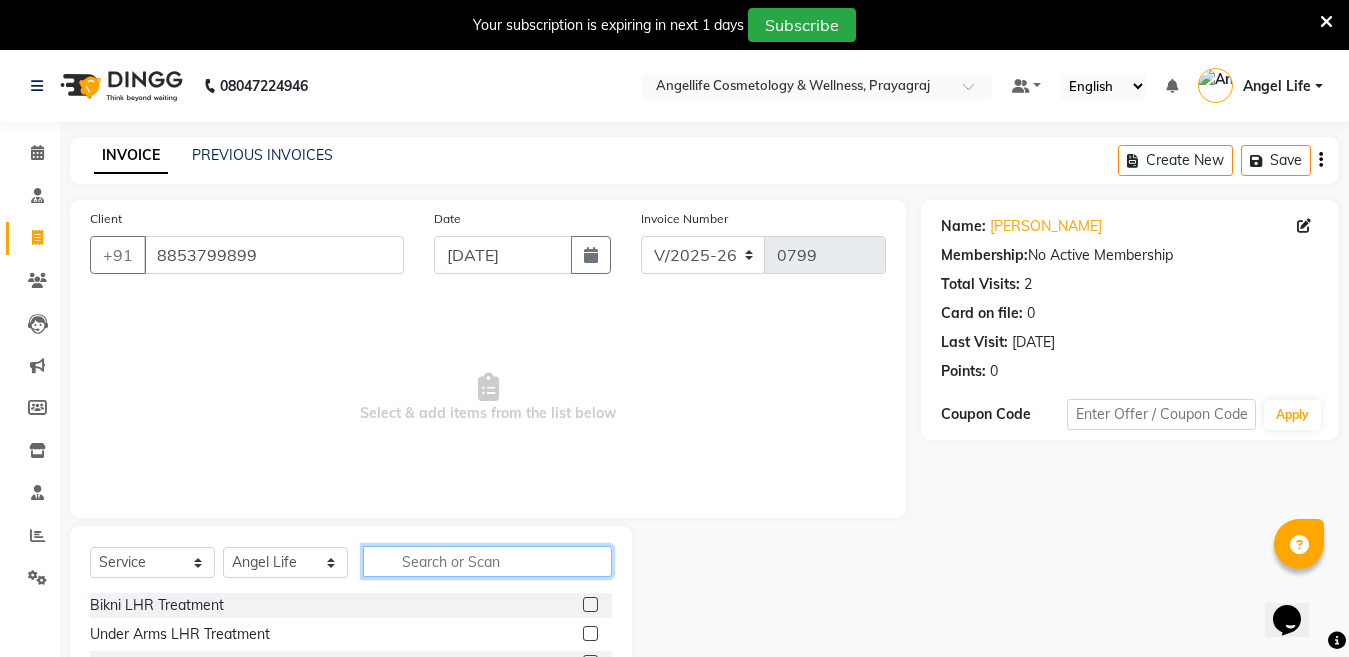 click 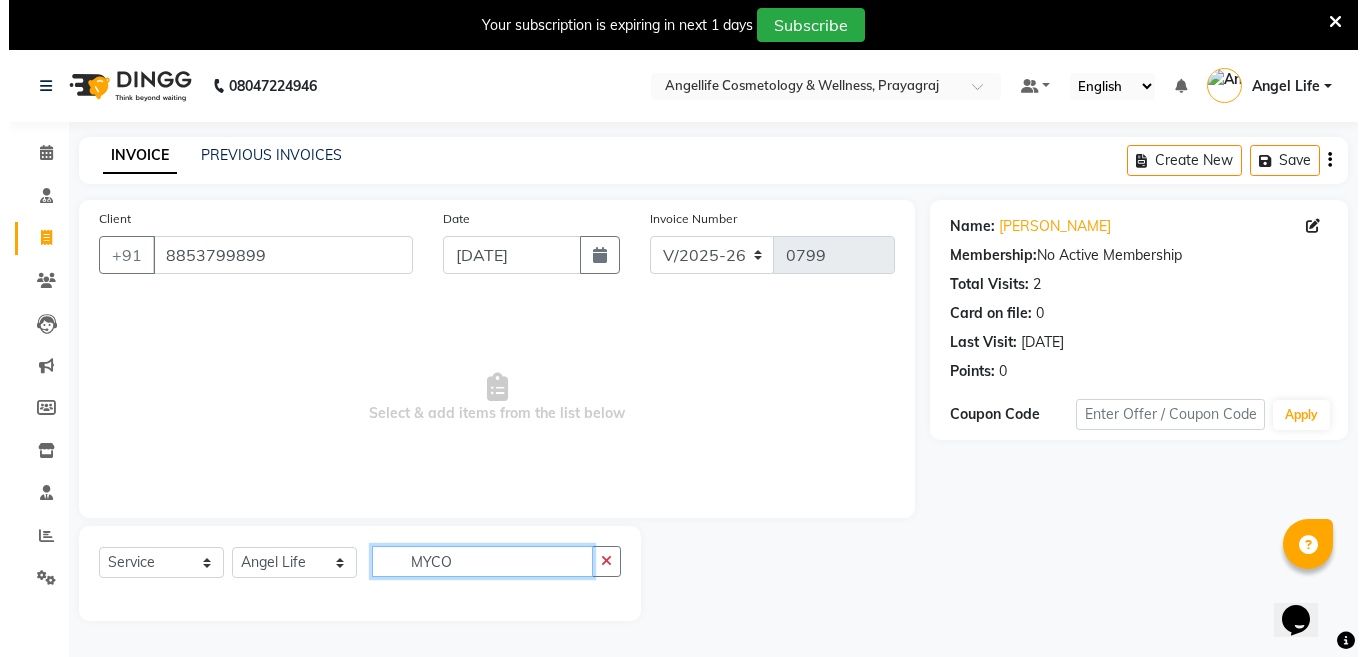 scroll, scrollTop: 50, scrollLeft: 0, axis: vertical 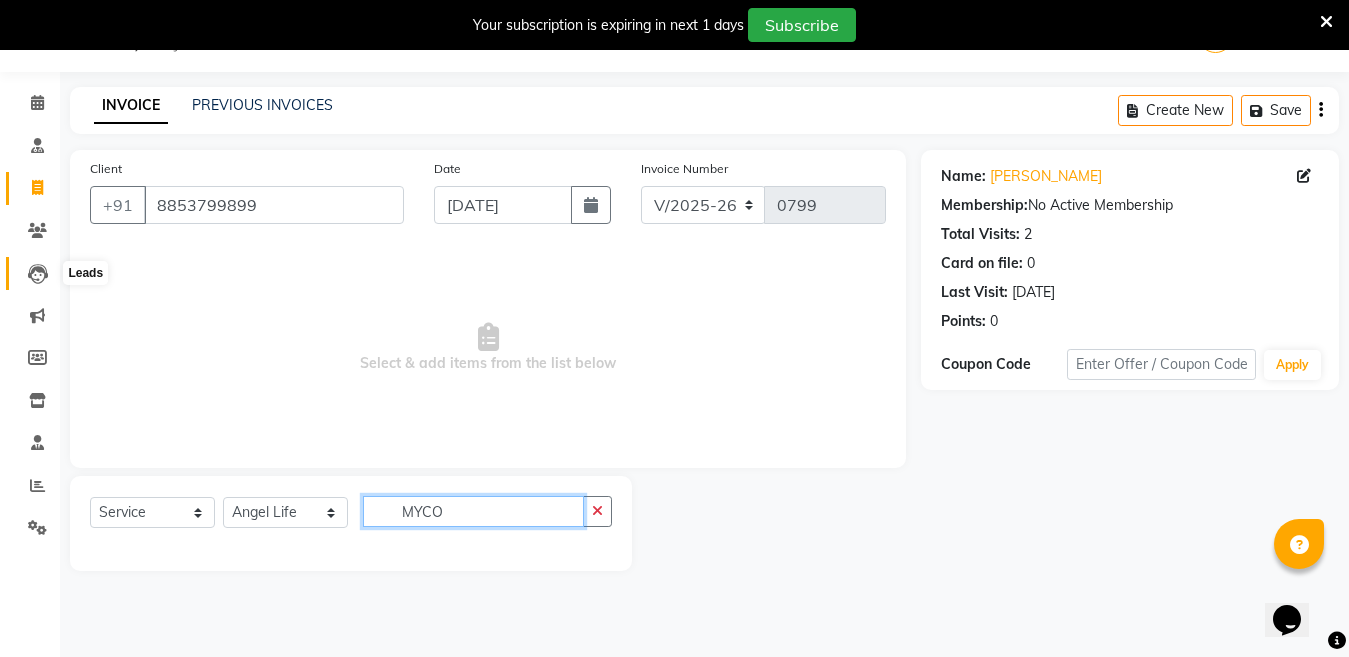 type on "MYCO" 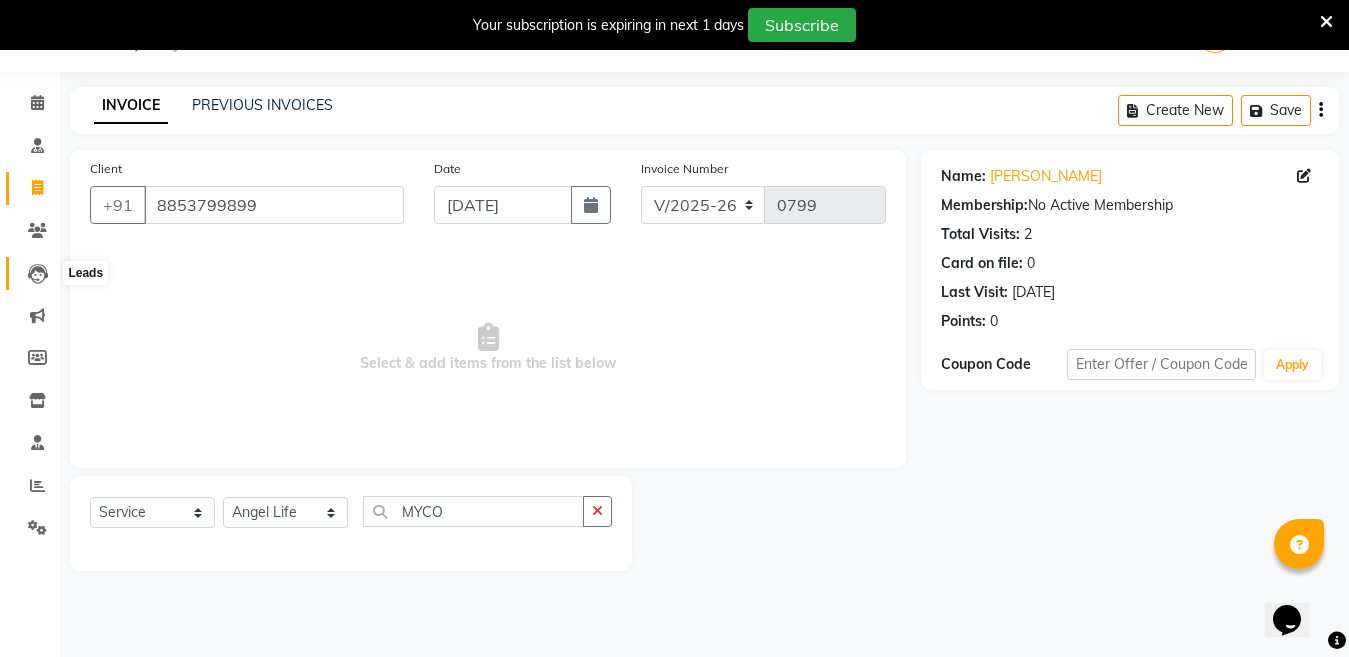 click 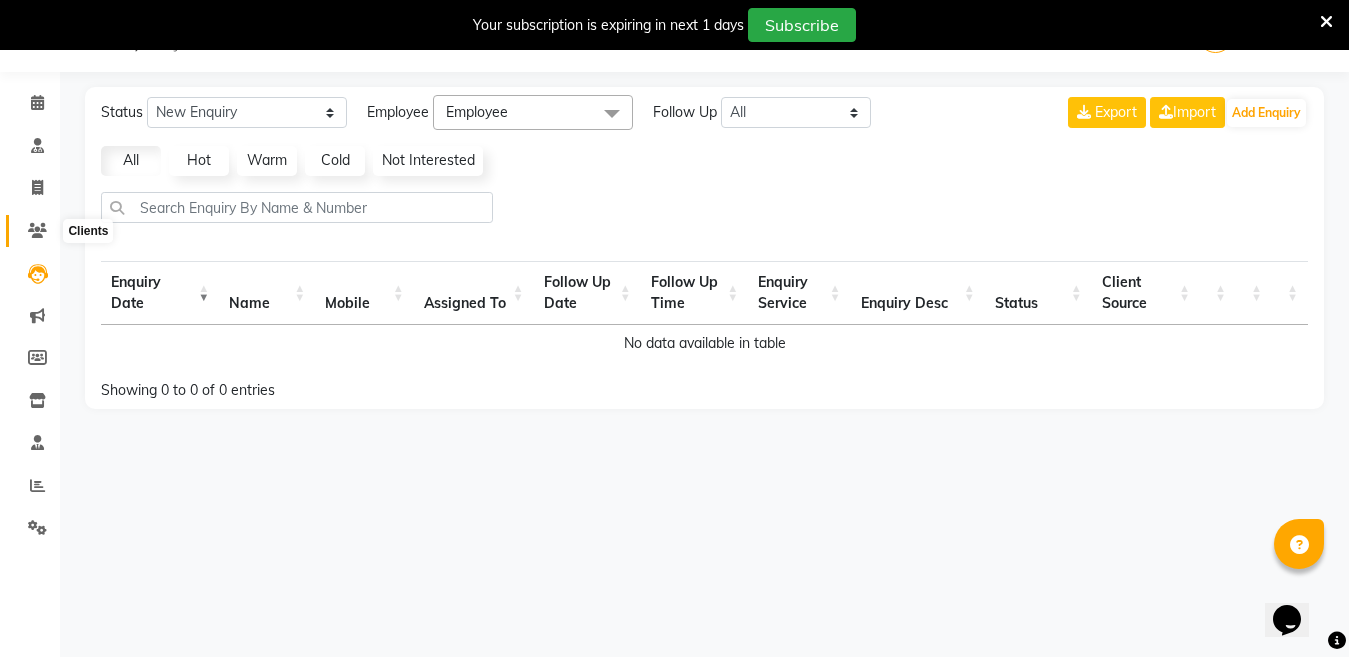 click 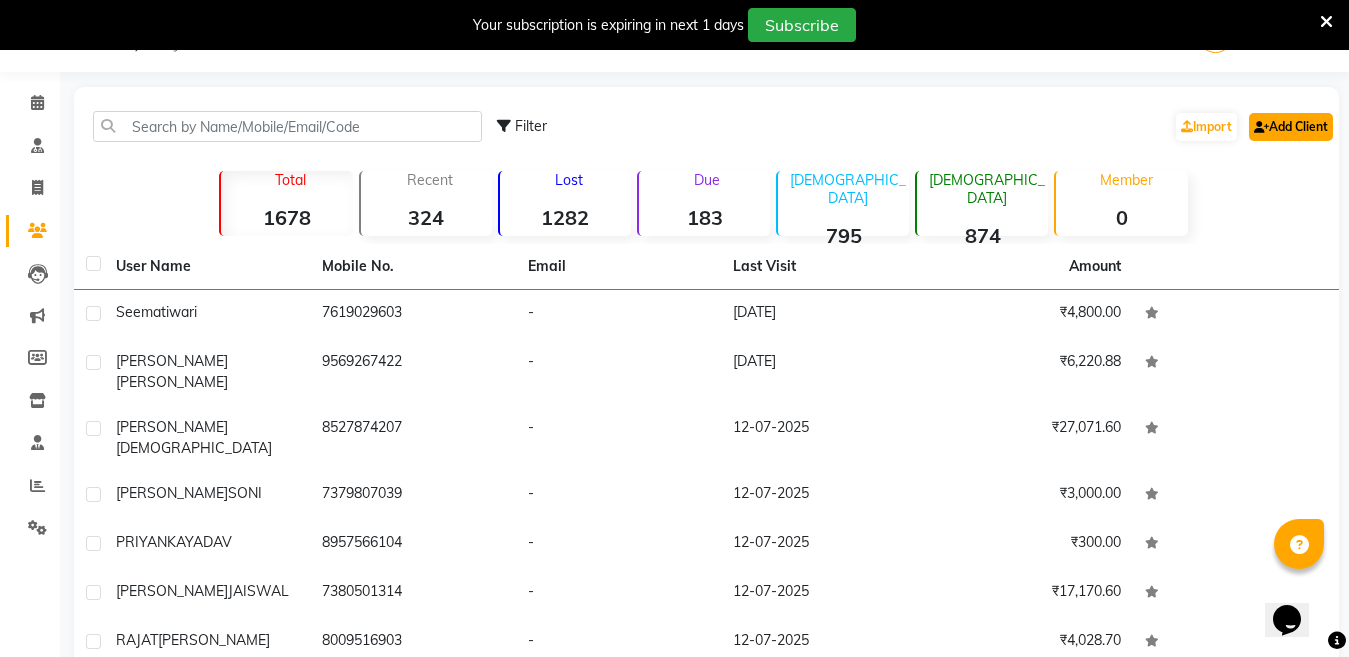 click on "Add Client" 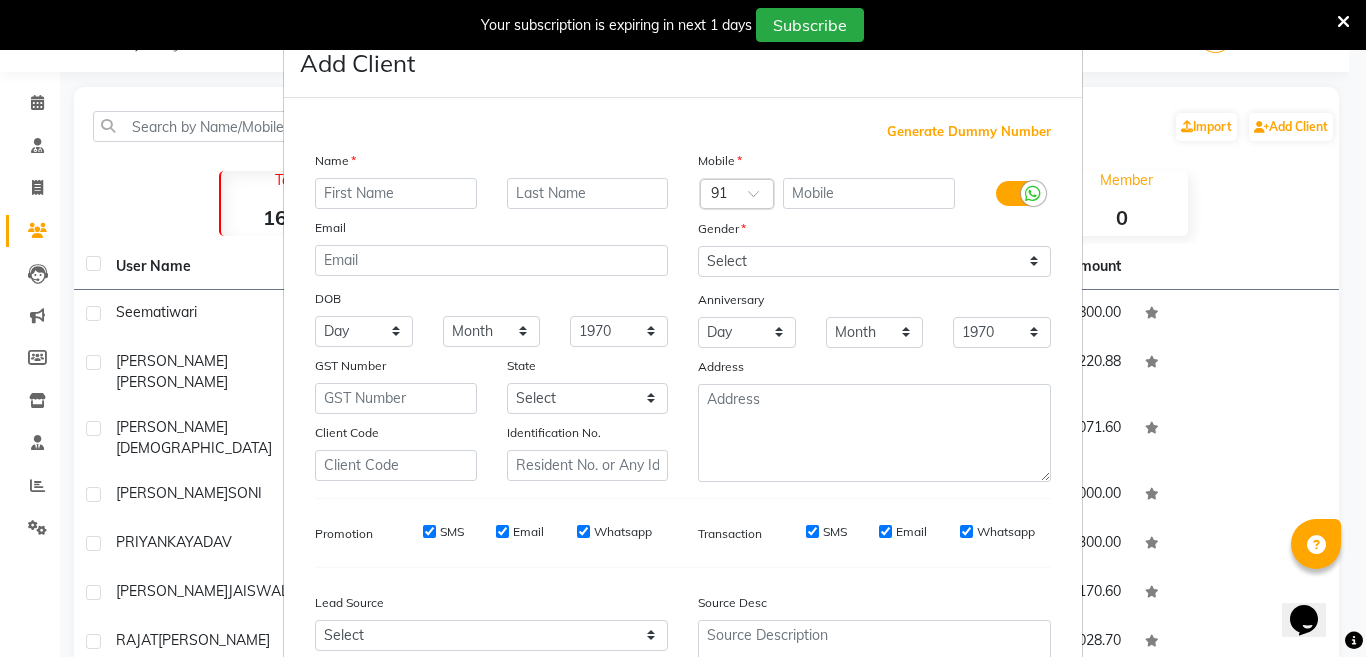 click at bounding box center (396, 193) 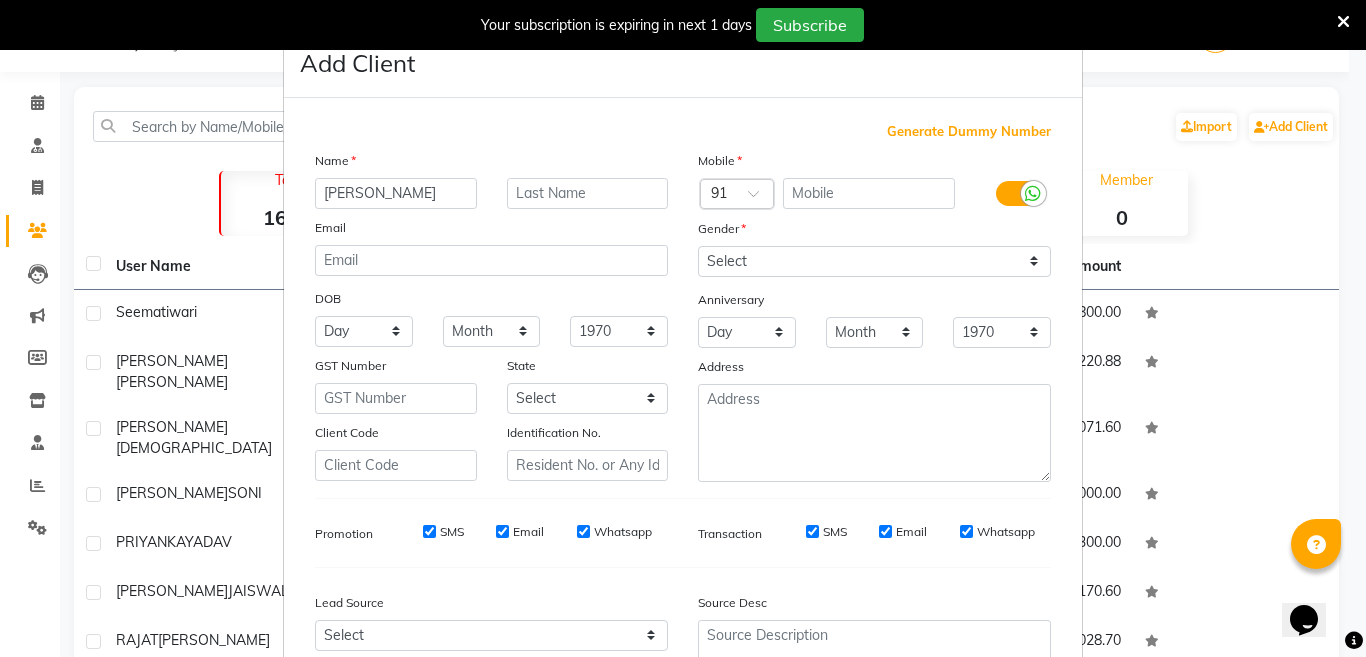 type on "[PERSON_NAME]" 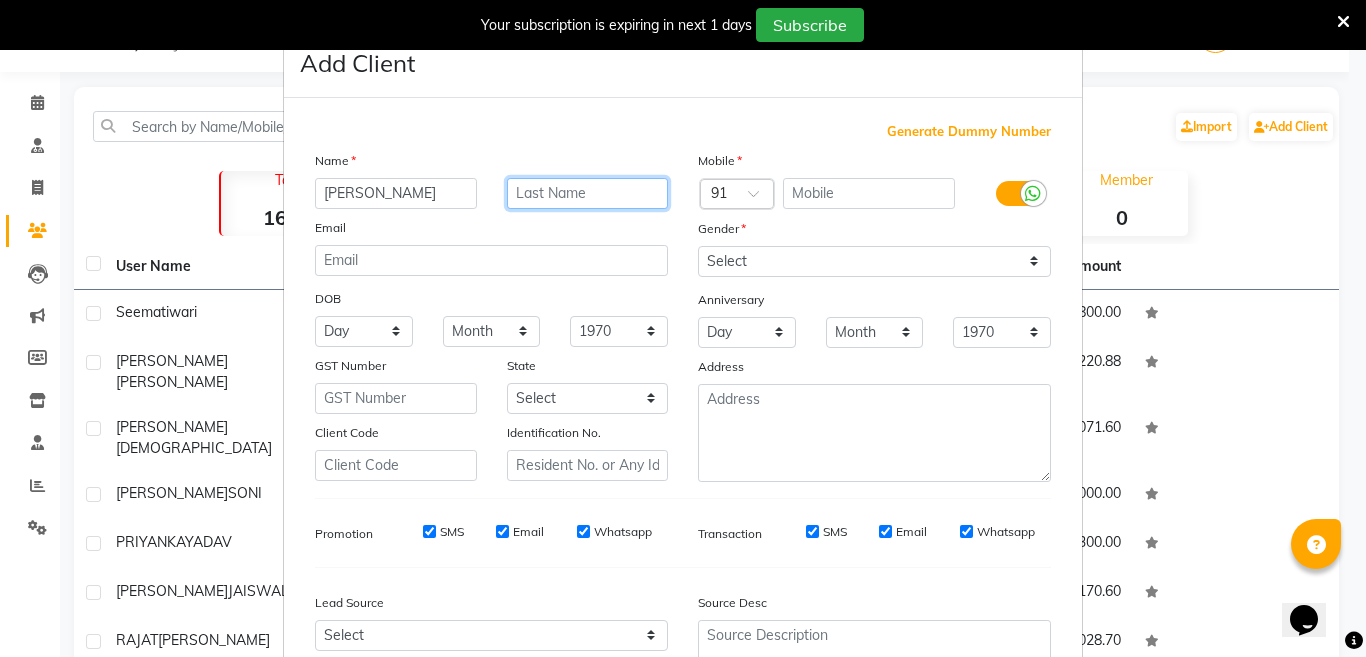 click at bounding box center [588, 193] 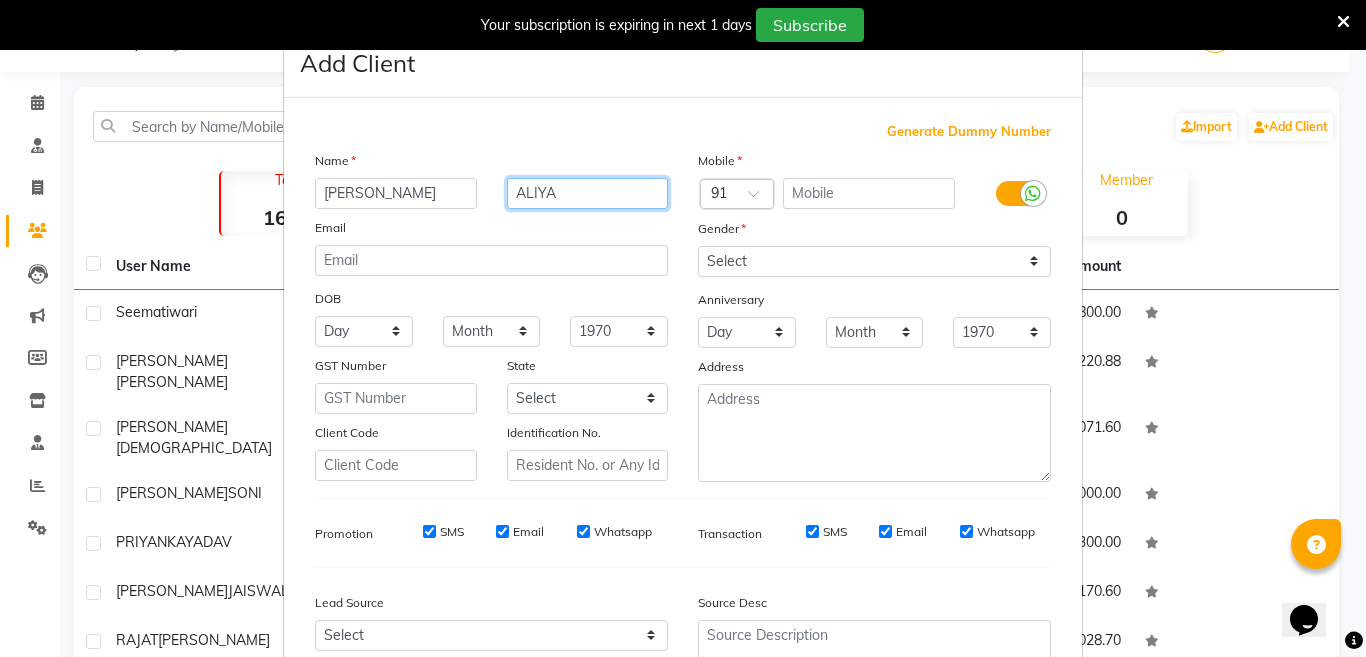type on "ALIYA" 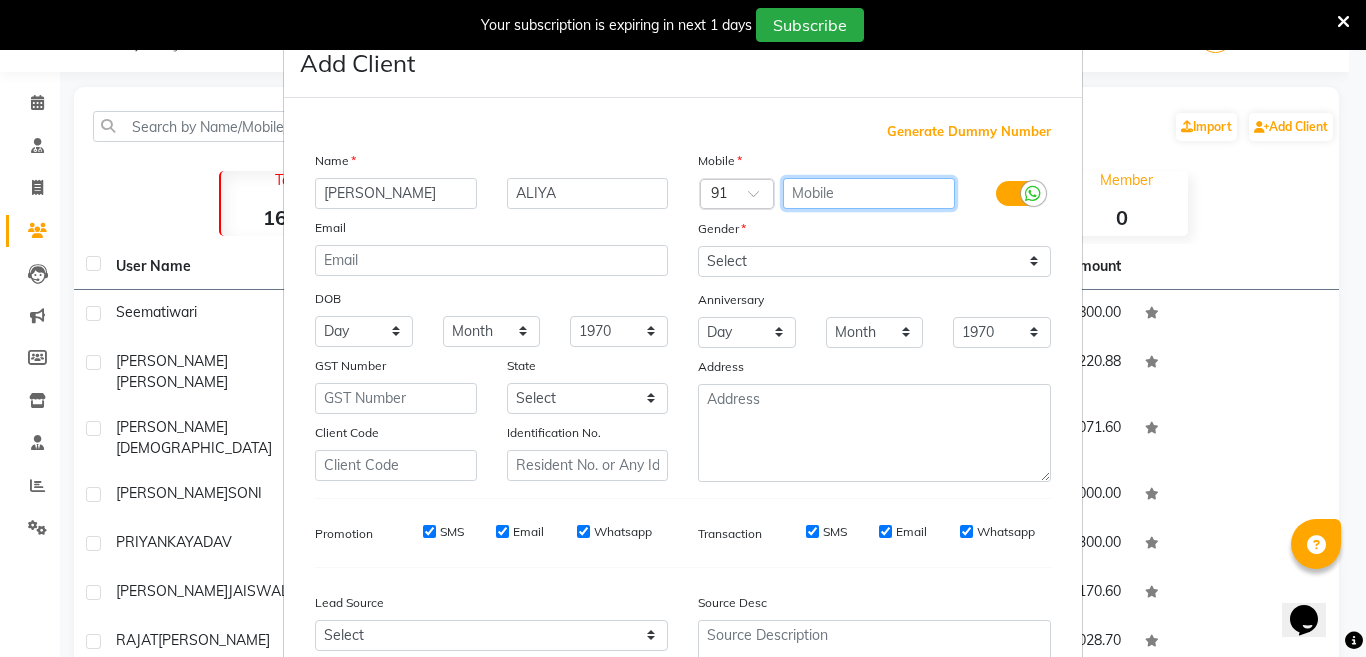 click at bounding box center (869, 193) 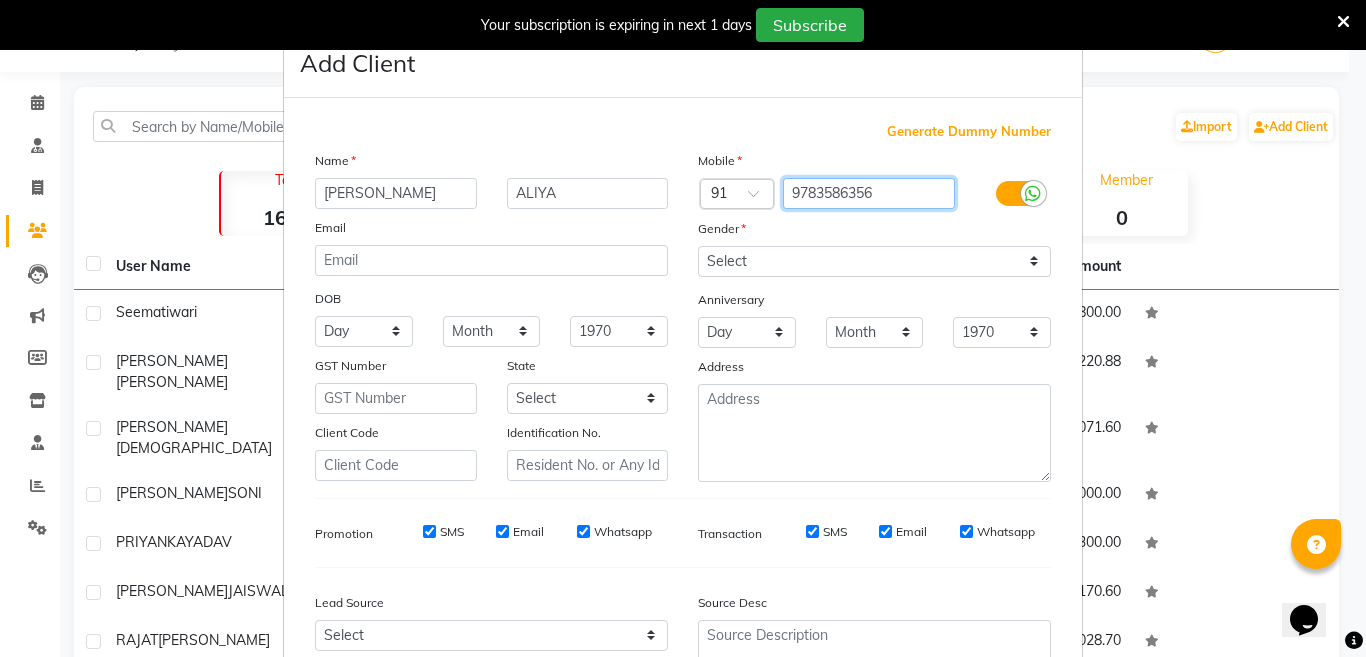 type on "9783586356" 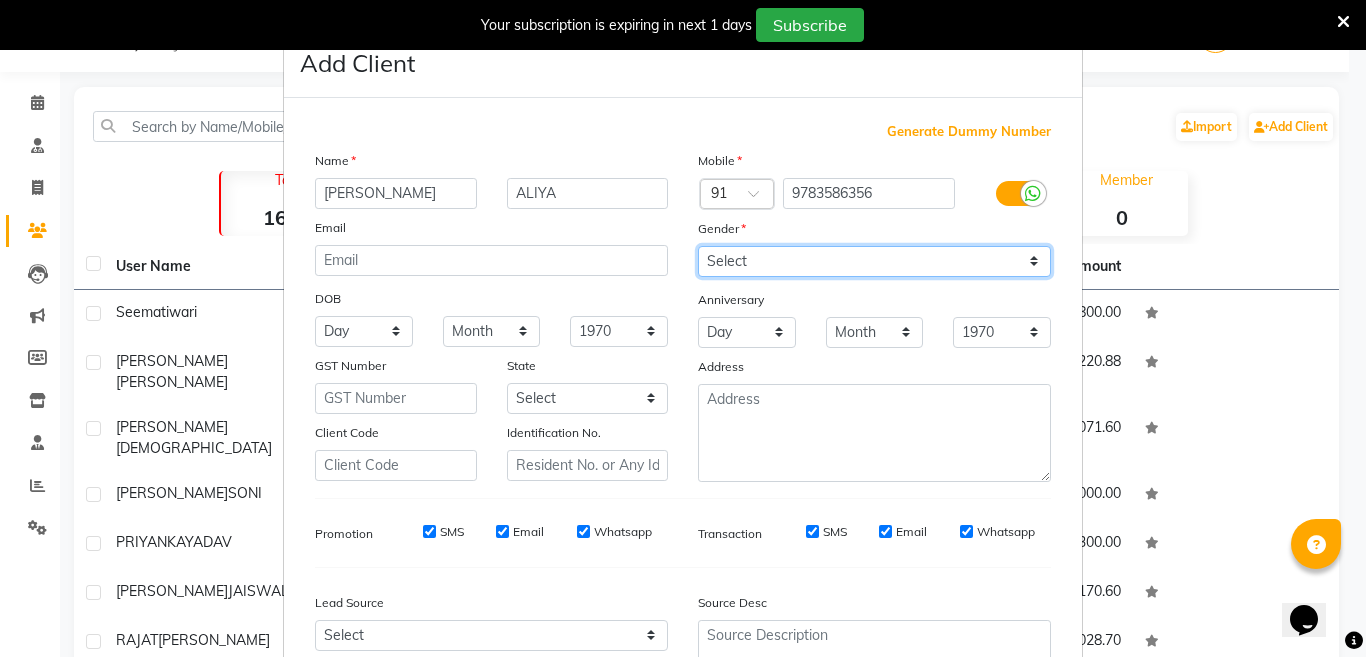 click on "Select Male Female Other Prefer Not To Say" at bounding box center [874, 261] 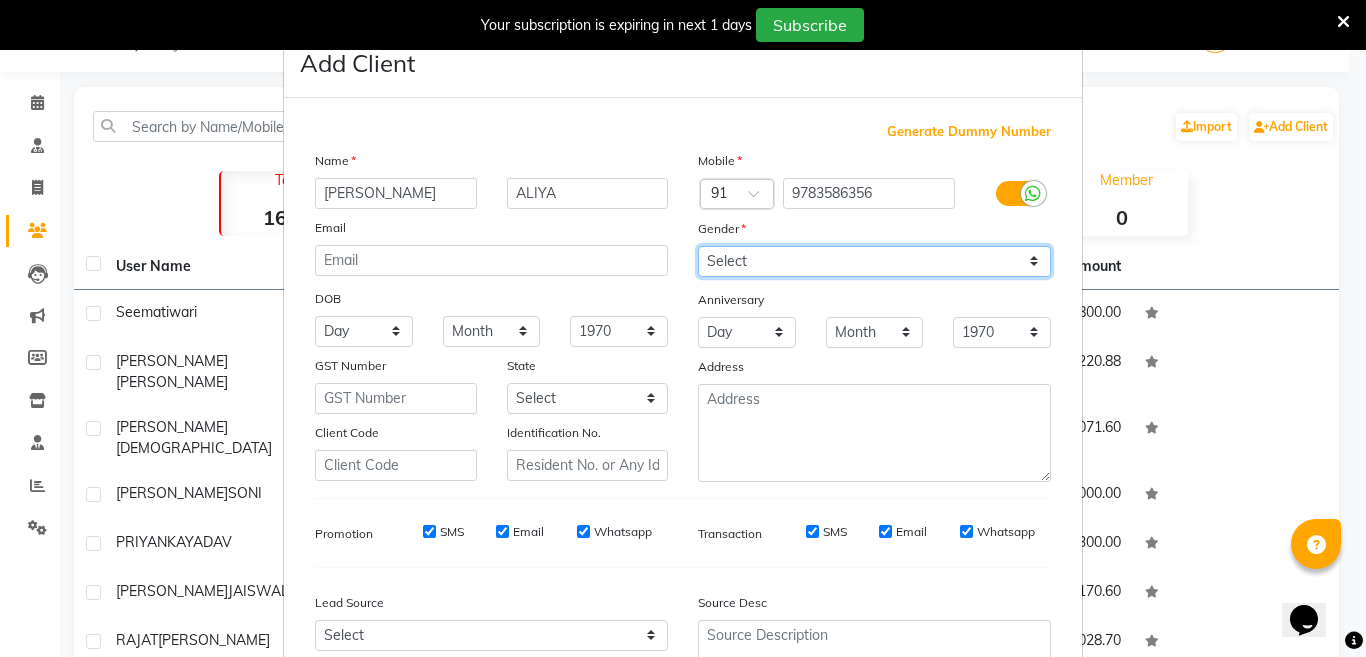 select on "female" 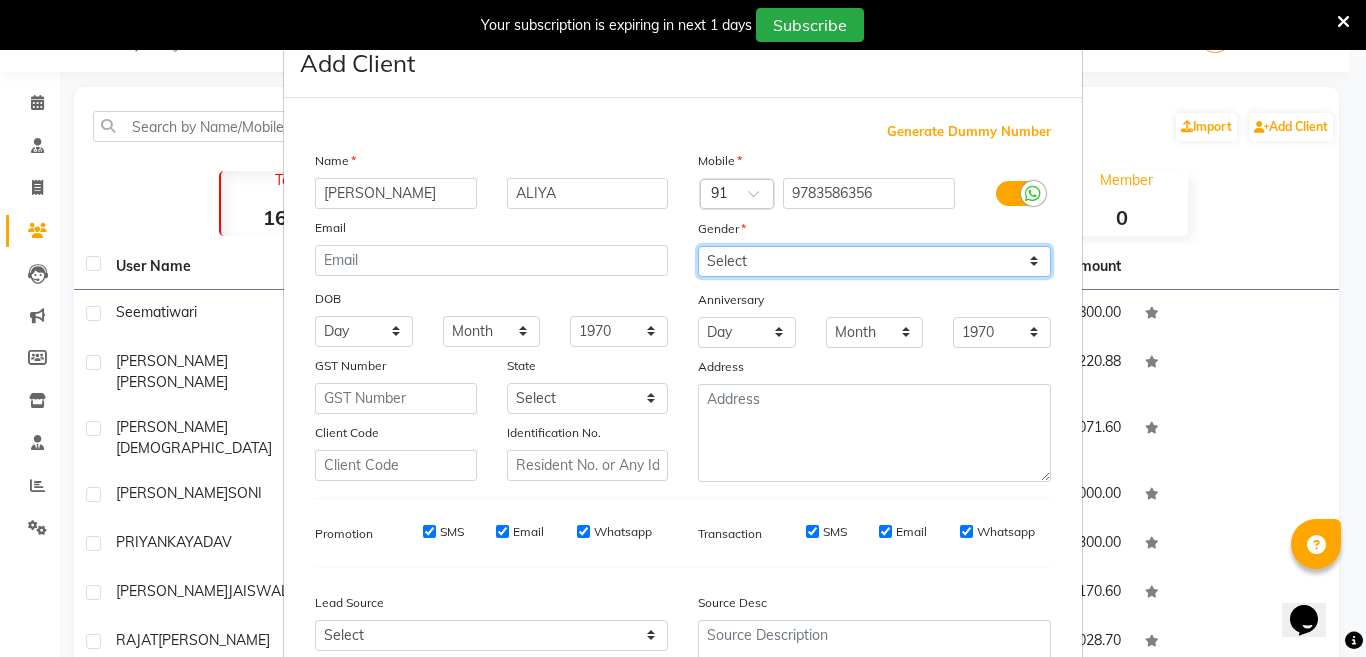 click on "Select Male Female Other Prefer Not To Say" at bounding box center (874, 261) 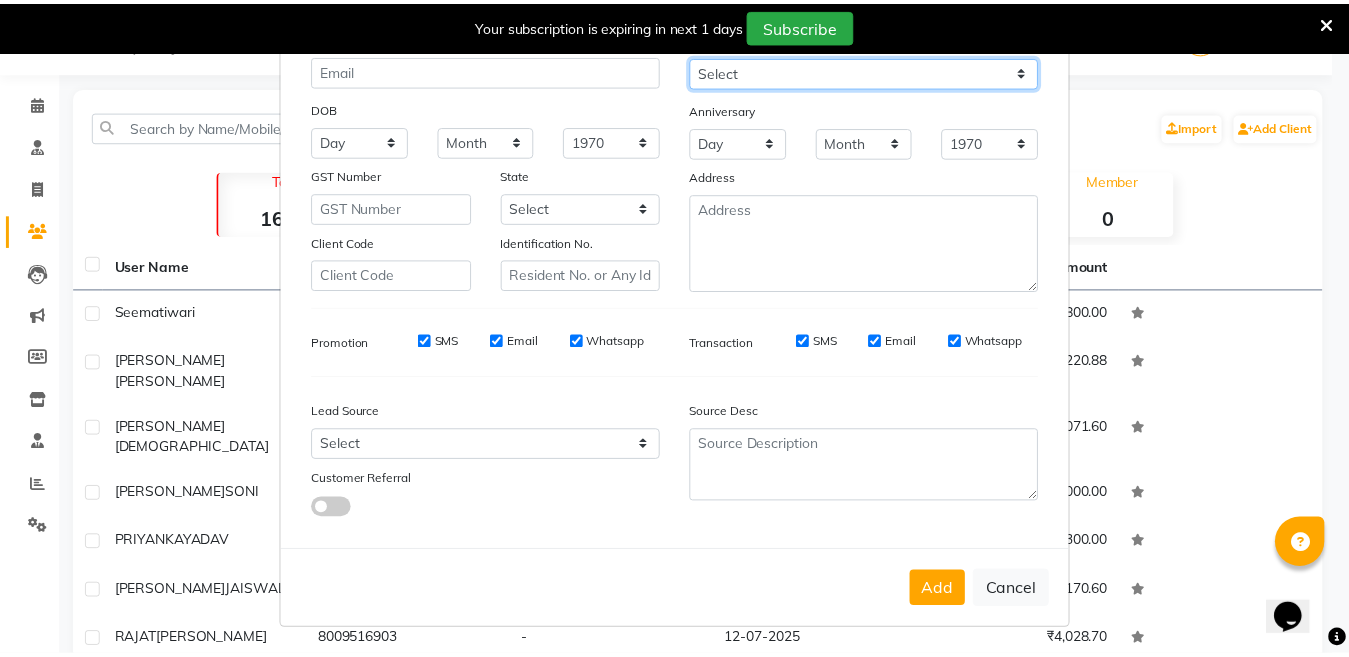 scroll, scrollTop: 192, scrollLeft: 0, axis: vertical 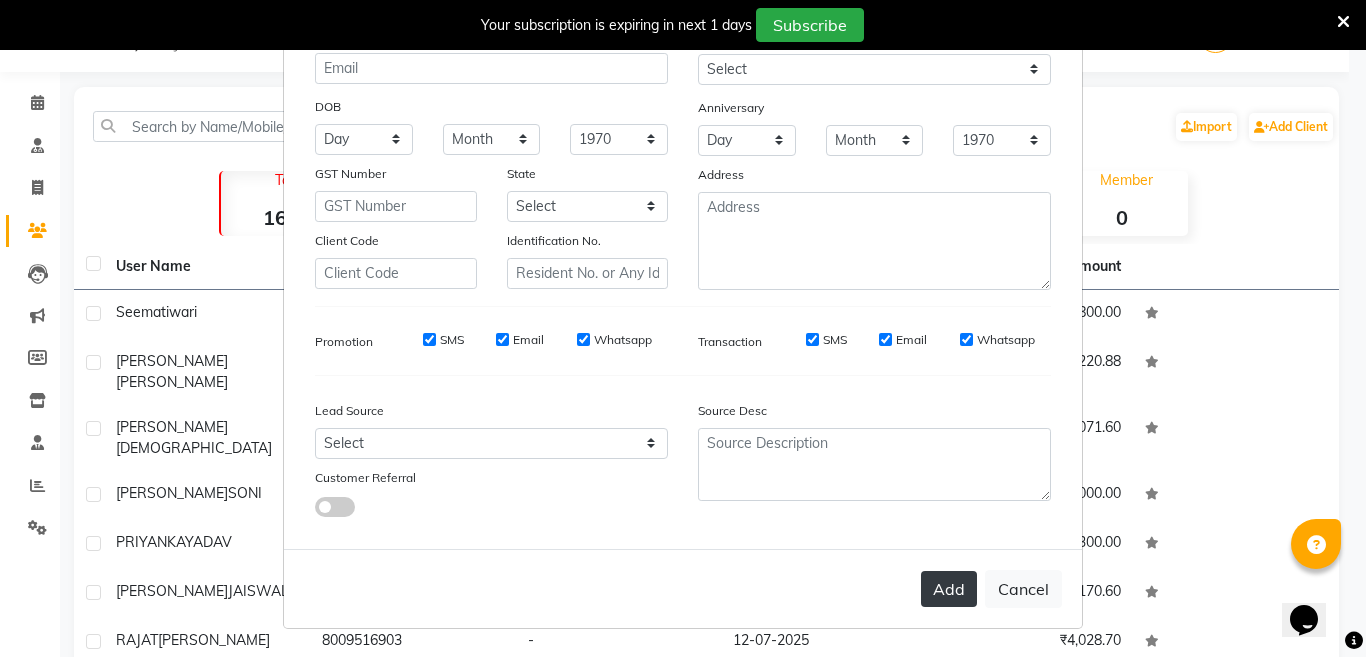 click on "Add" at bounding box center (949, 589) 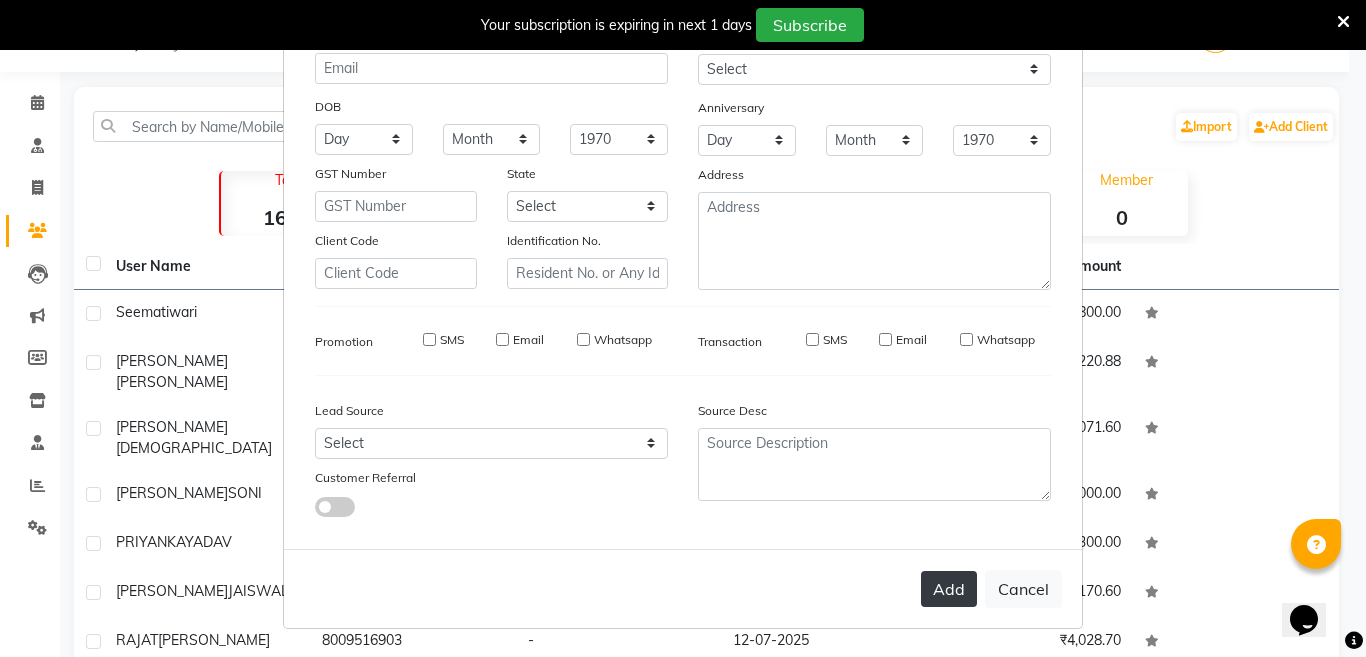 type 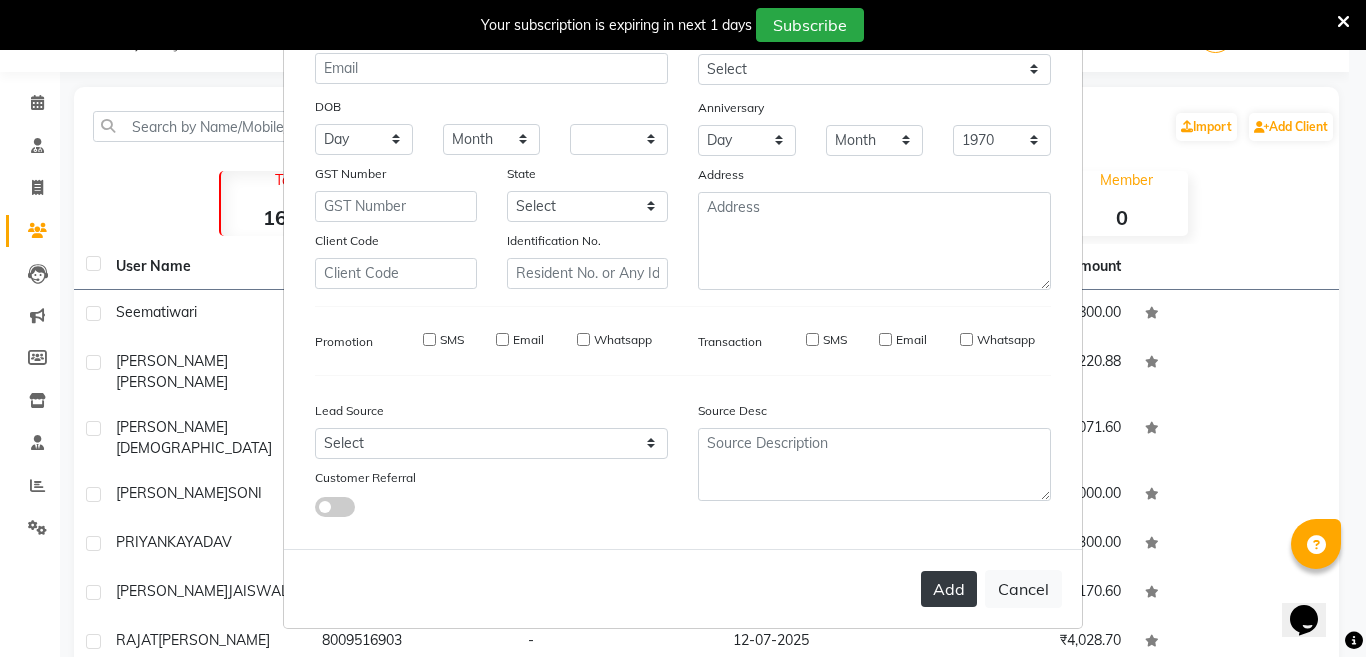 select 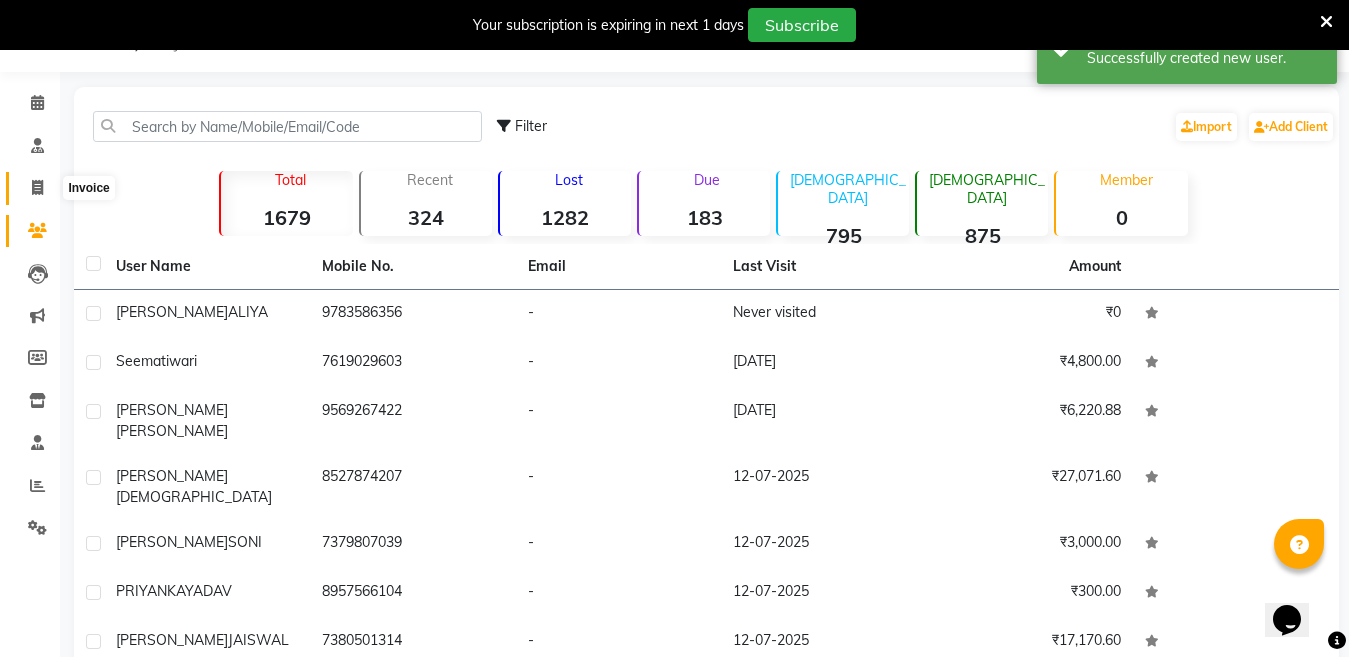 click 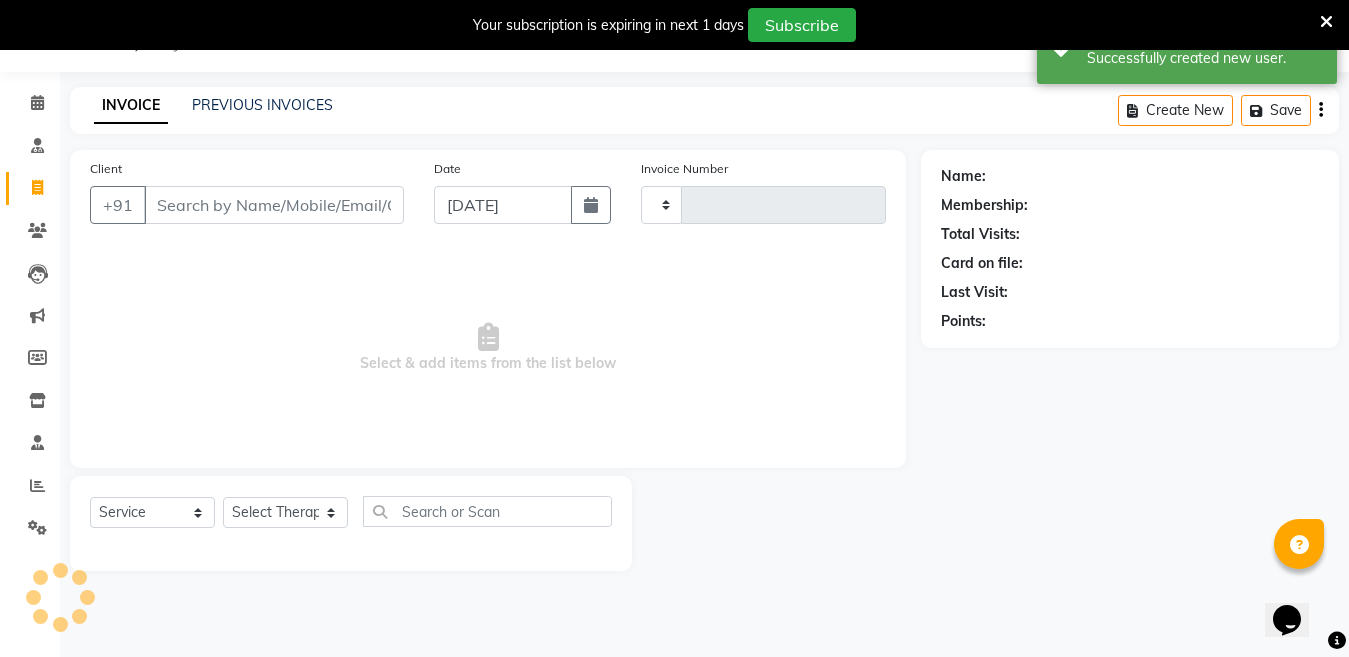 type on "0799" 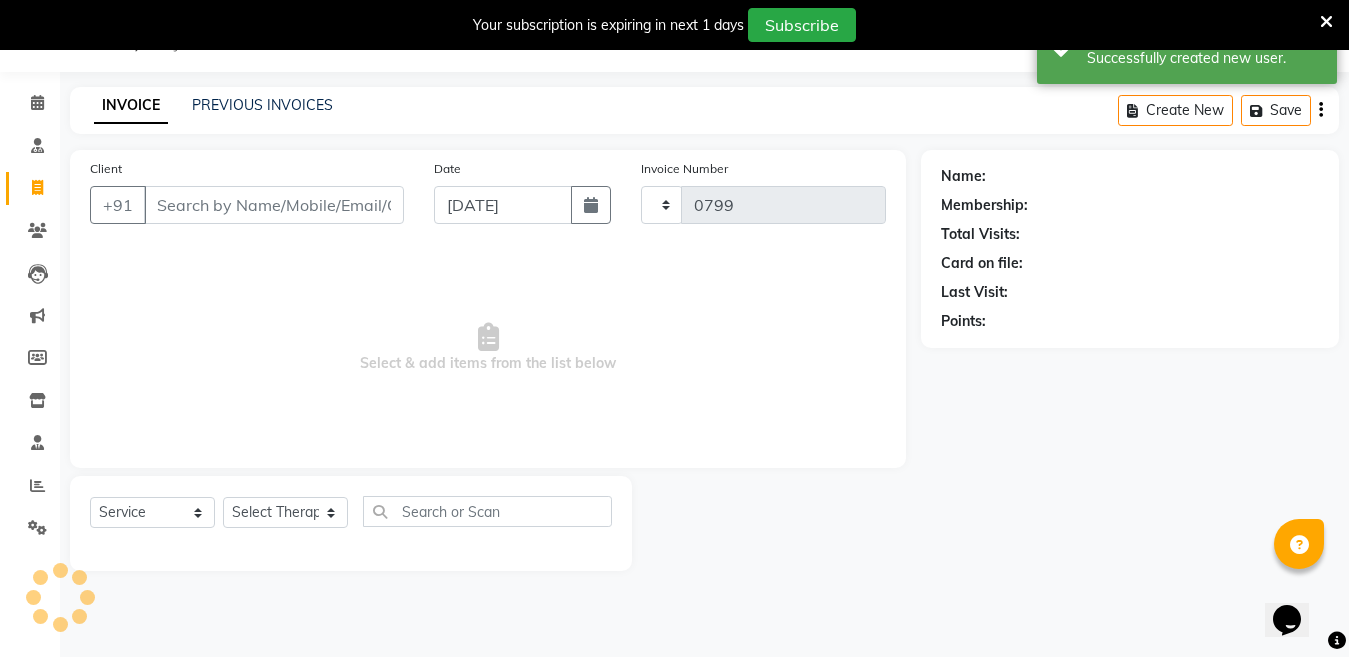 select on "4531" 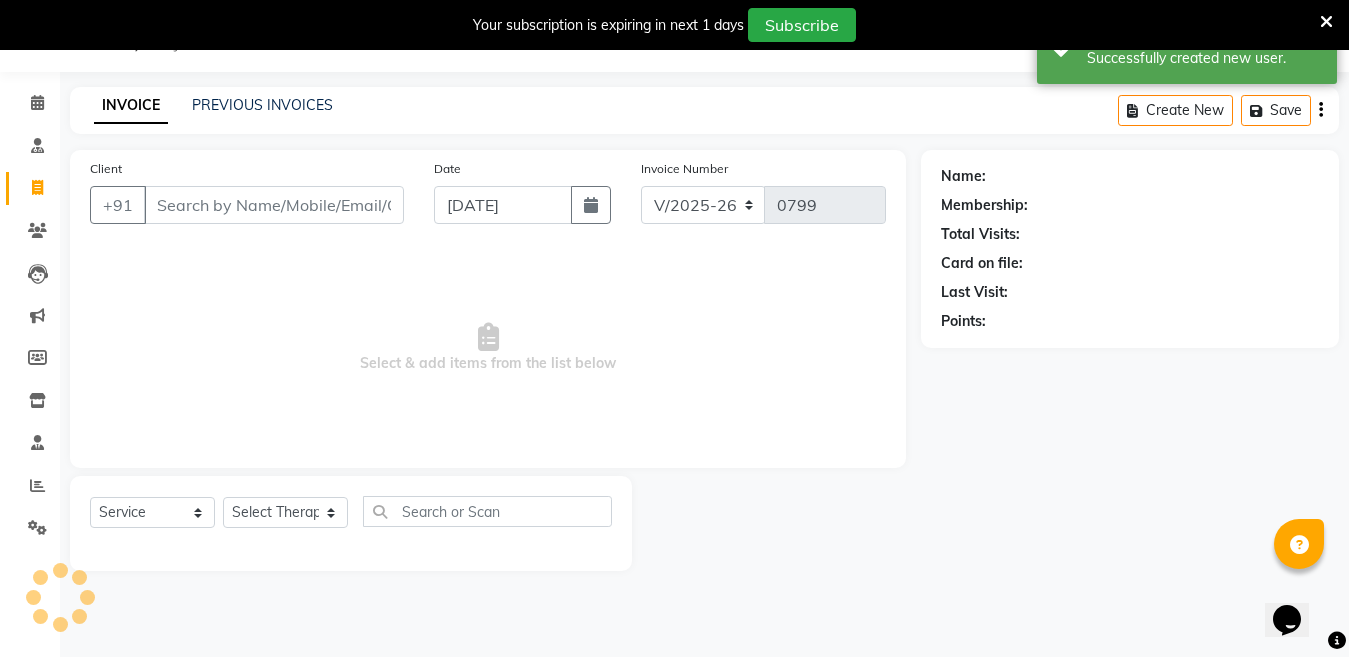 click on "Client" at bounding box center [274, 205] 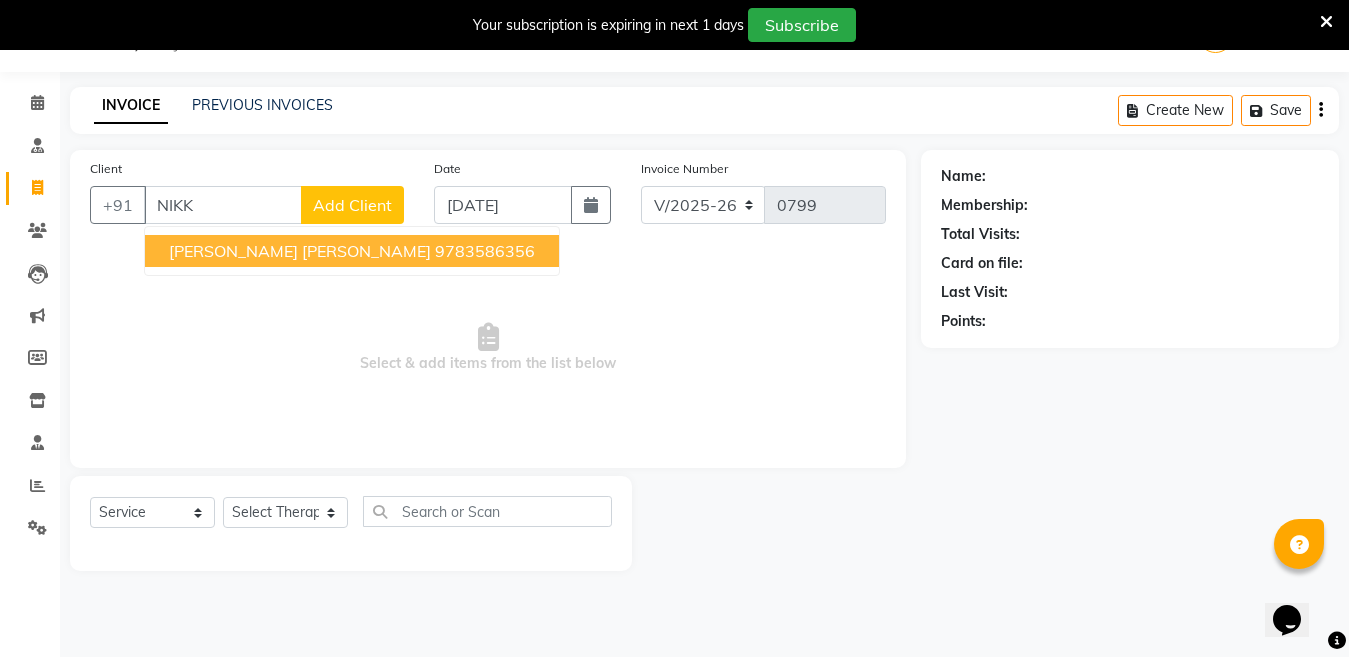 click on "NIKKI ALIYA" at bounding box center (300, 251) 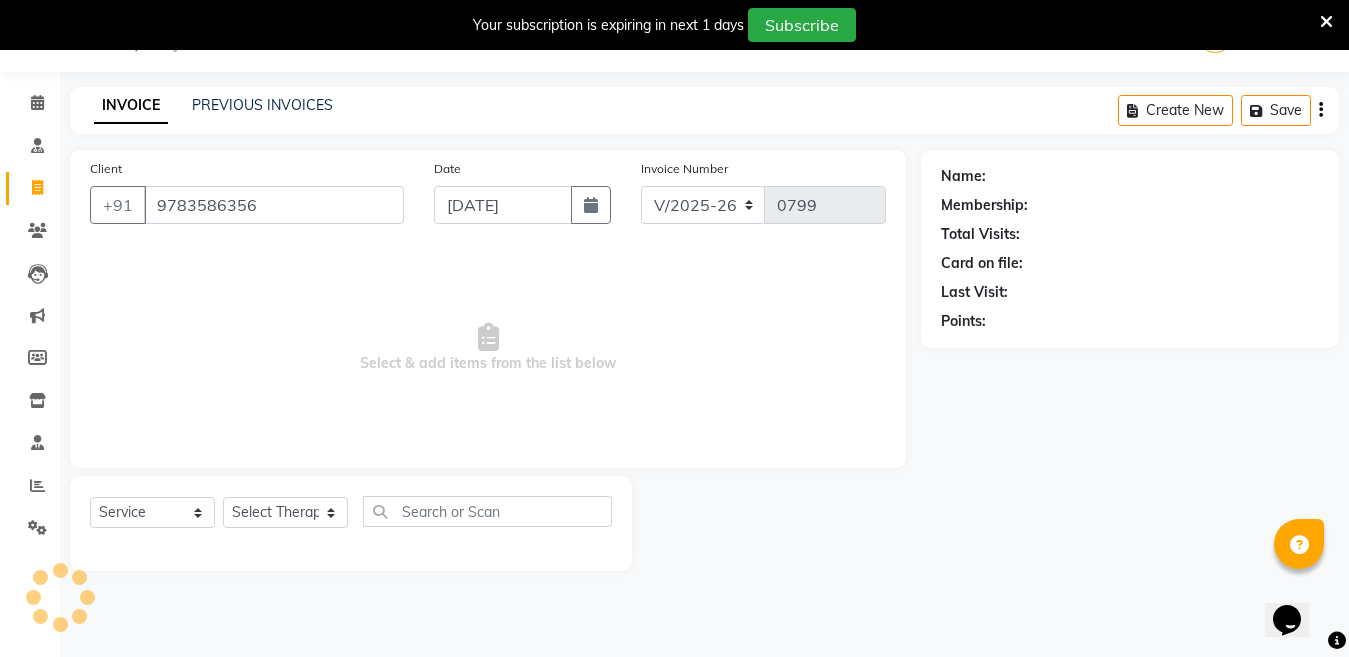 type on "9783586356" 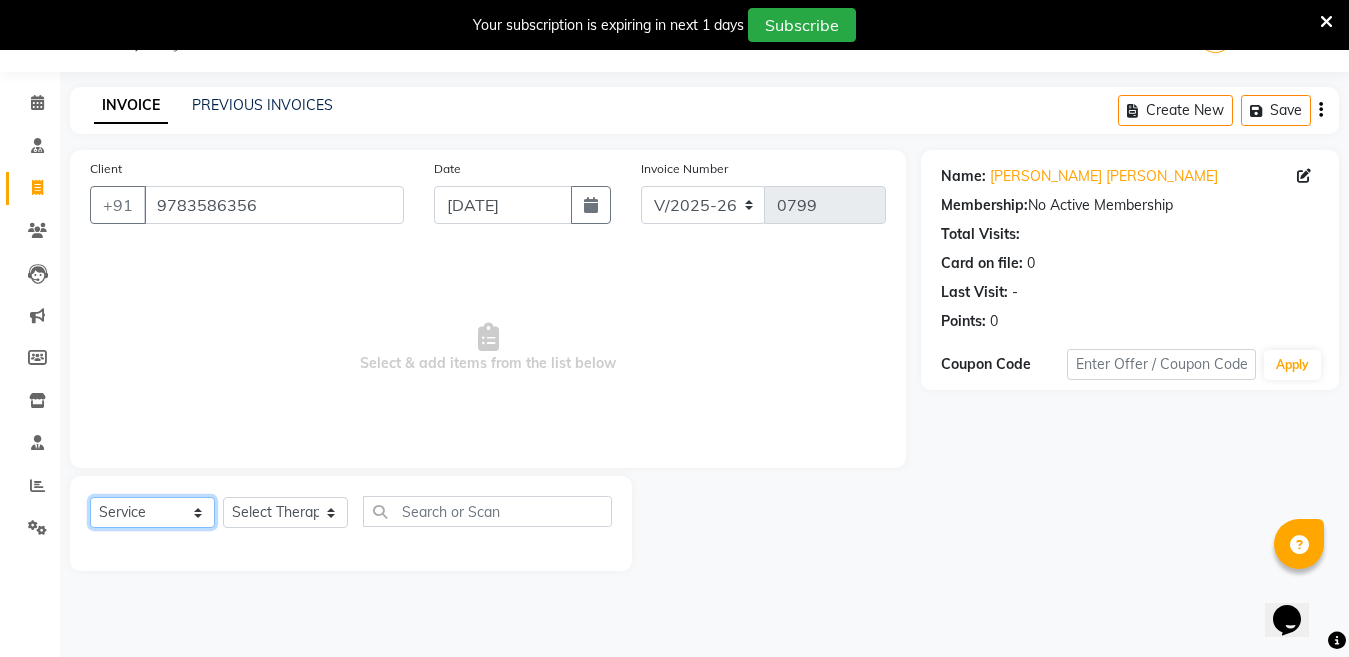 click on "Select  Service  Product  Membership  Package Voucher Prepaid Gift Card" 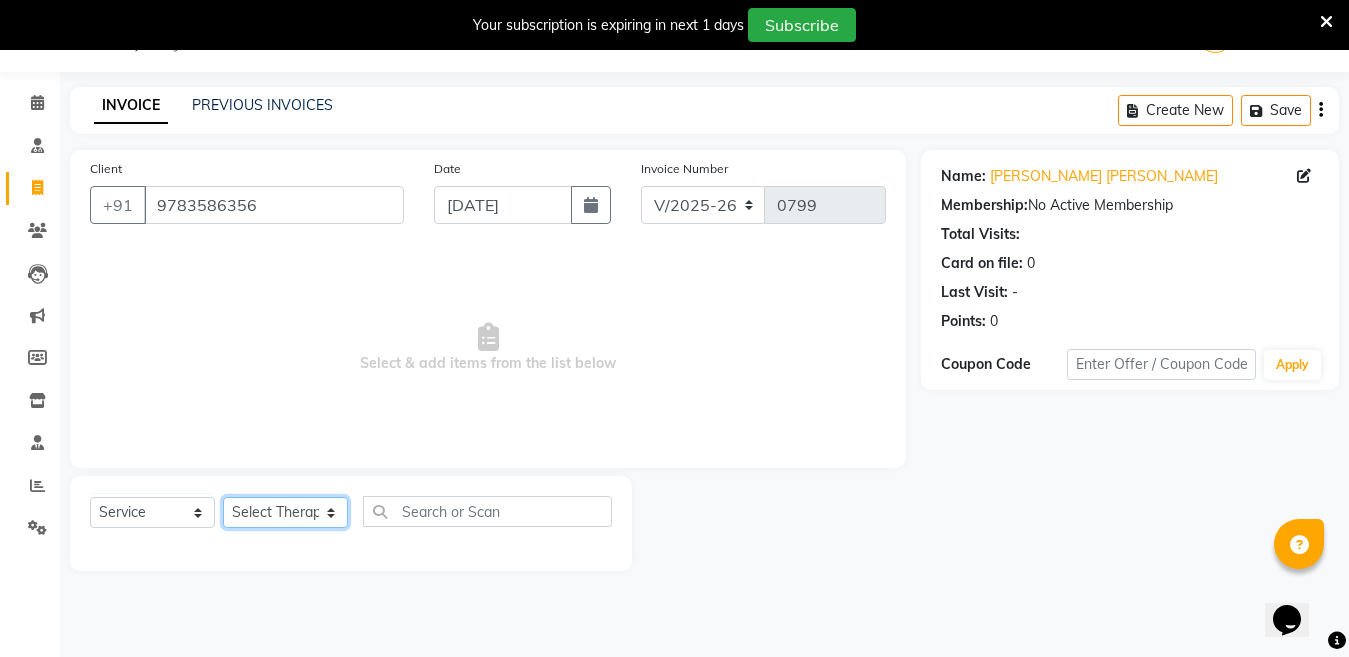 click on "Select Therapist Angel Life AngelLife Lucknow DR SWATI KAJAL NEHA YADAV ROHINI KUMARI SHASHANK KHARABANDA VANSHIKA" 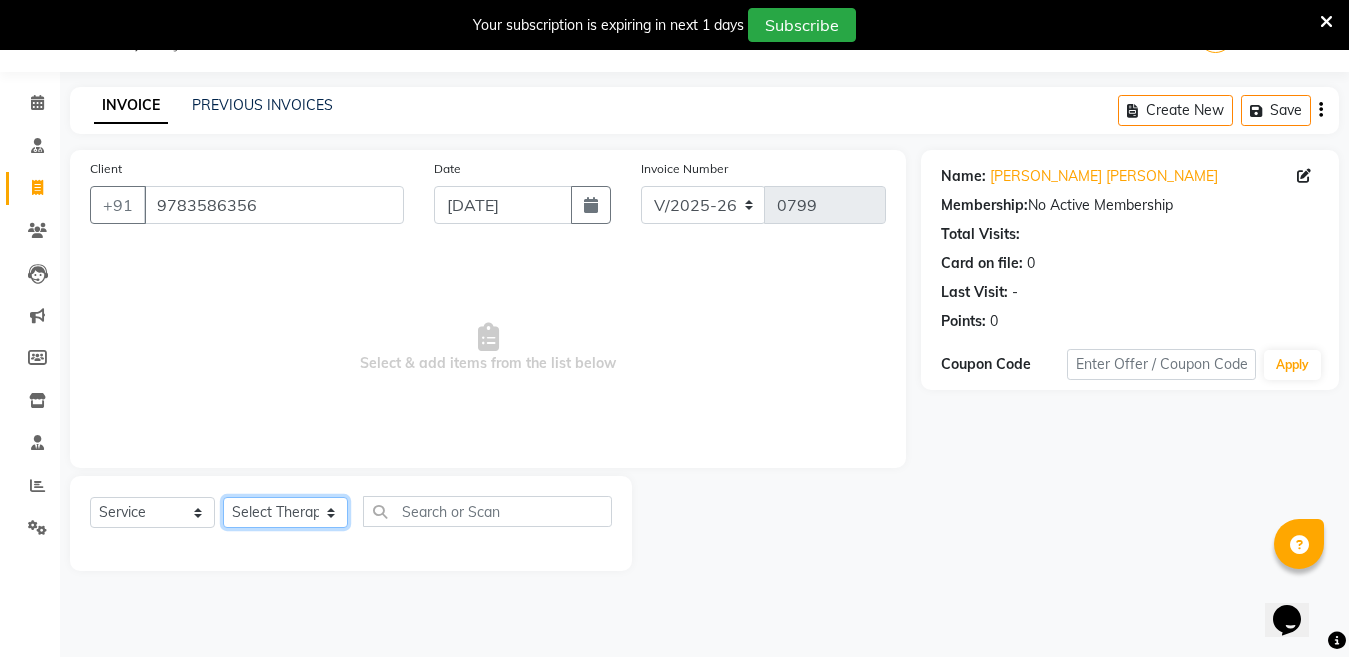select on "26653" 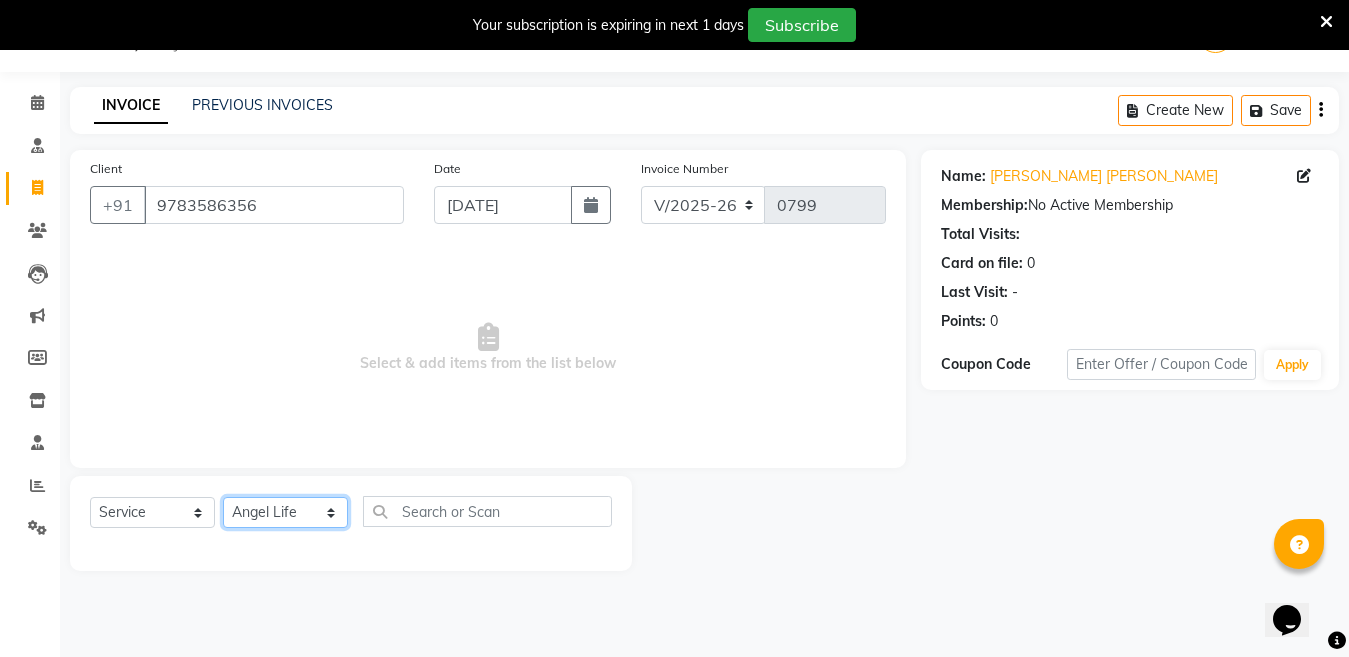 click on "Select Therapist Angel Life AngelLife Lucknow DR SWATI KAJAL NEHA YADAV ROHINI KUMARI SHASHANK KHARABANDA VANSHIKA" 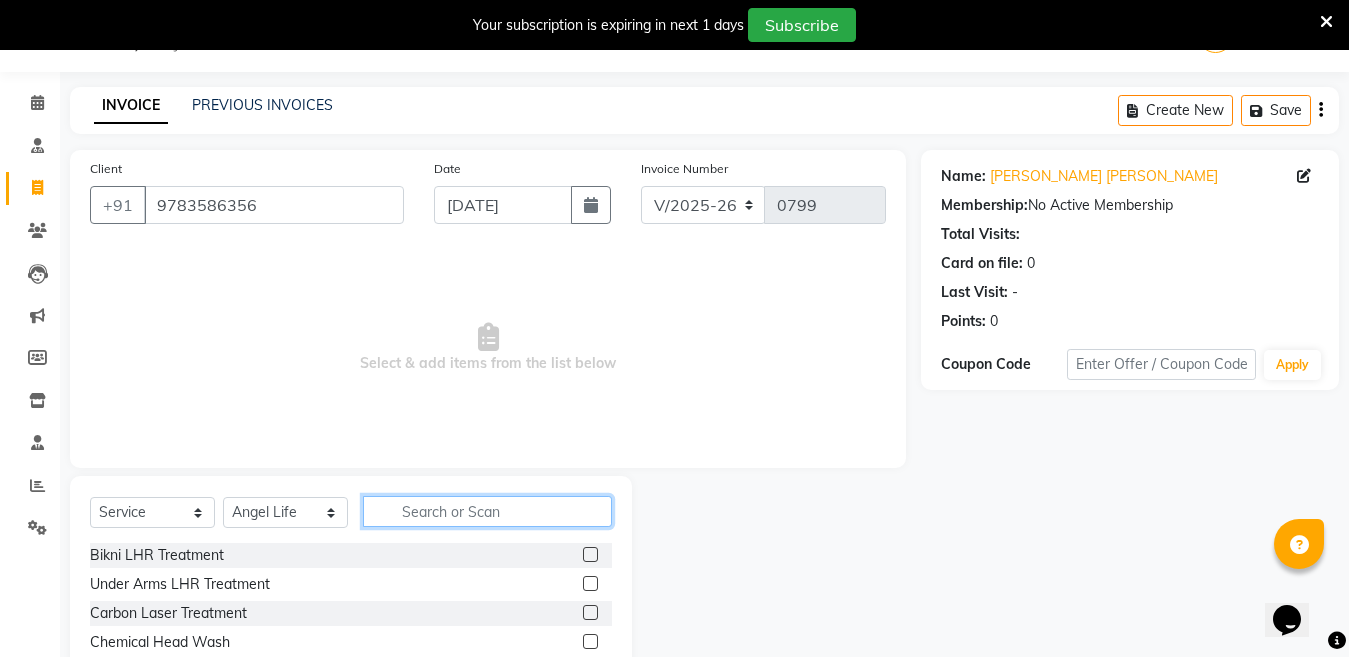 click 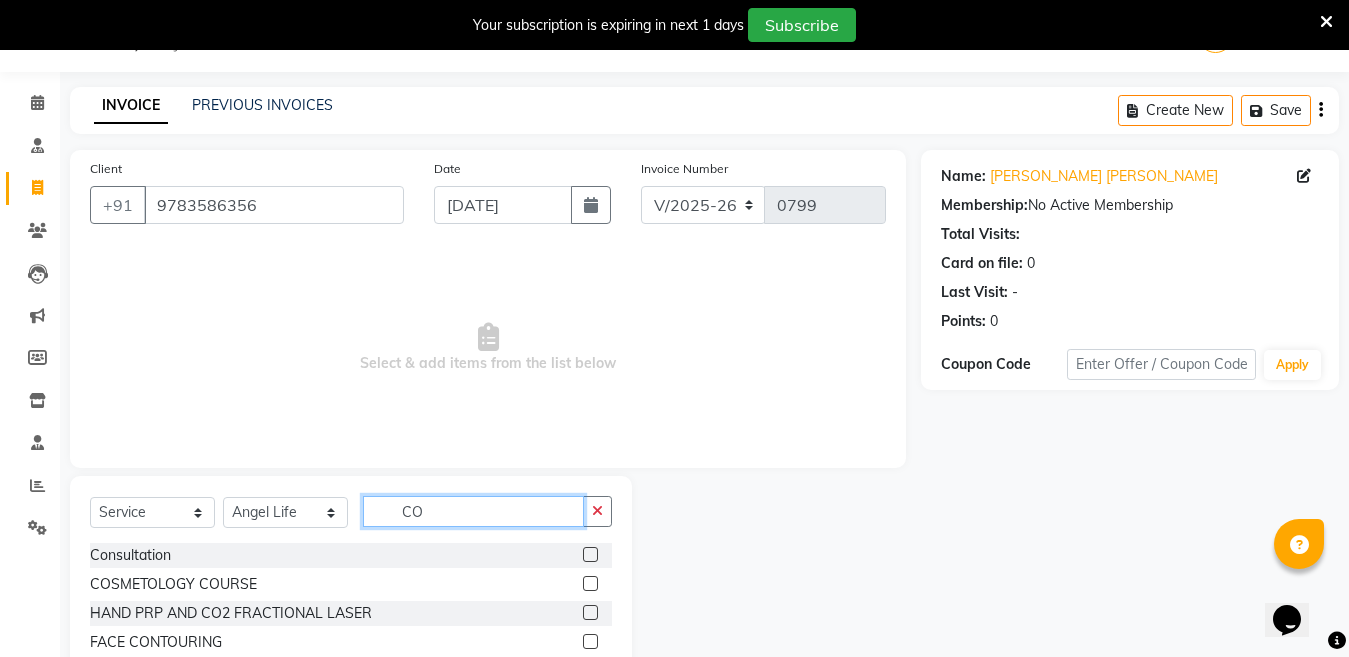 type on "CO" 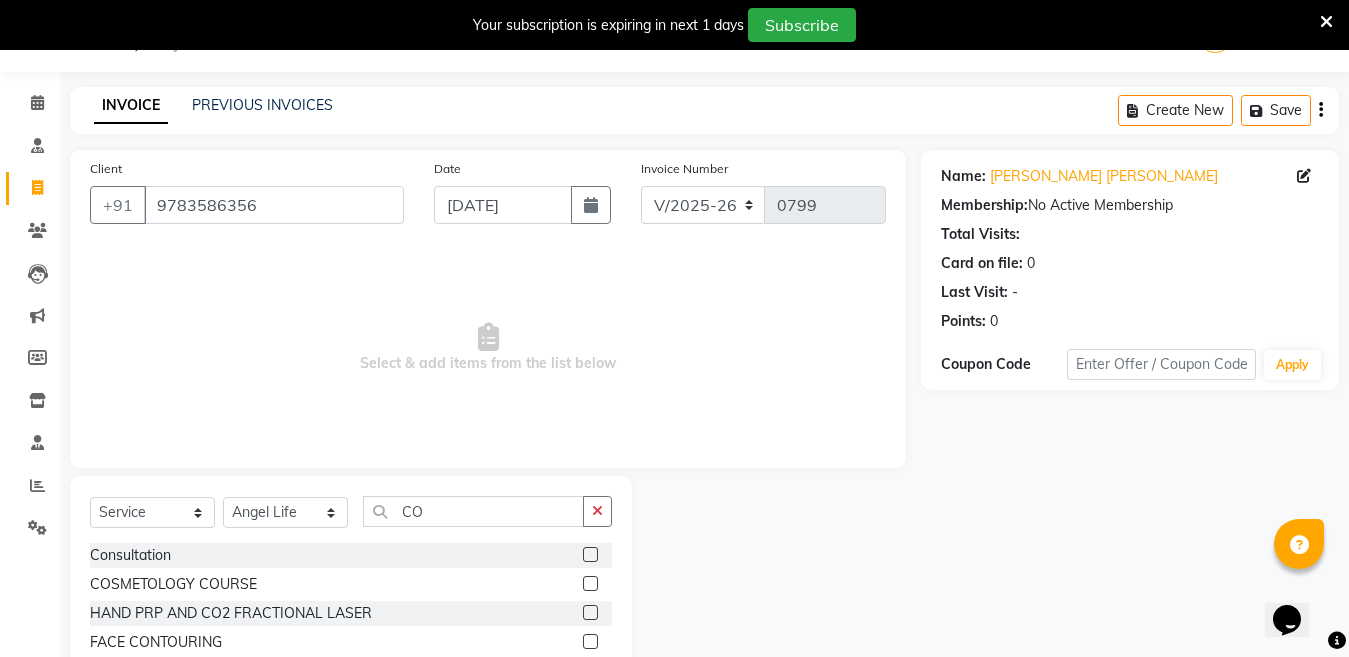 click 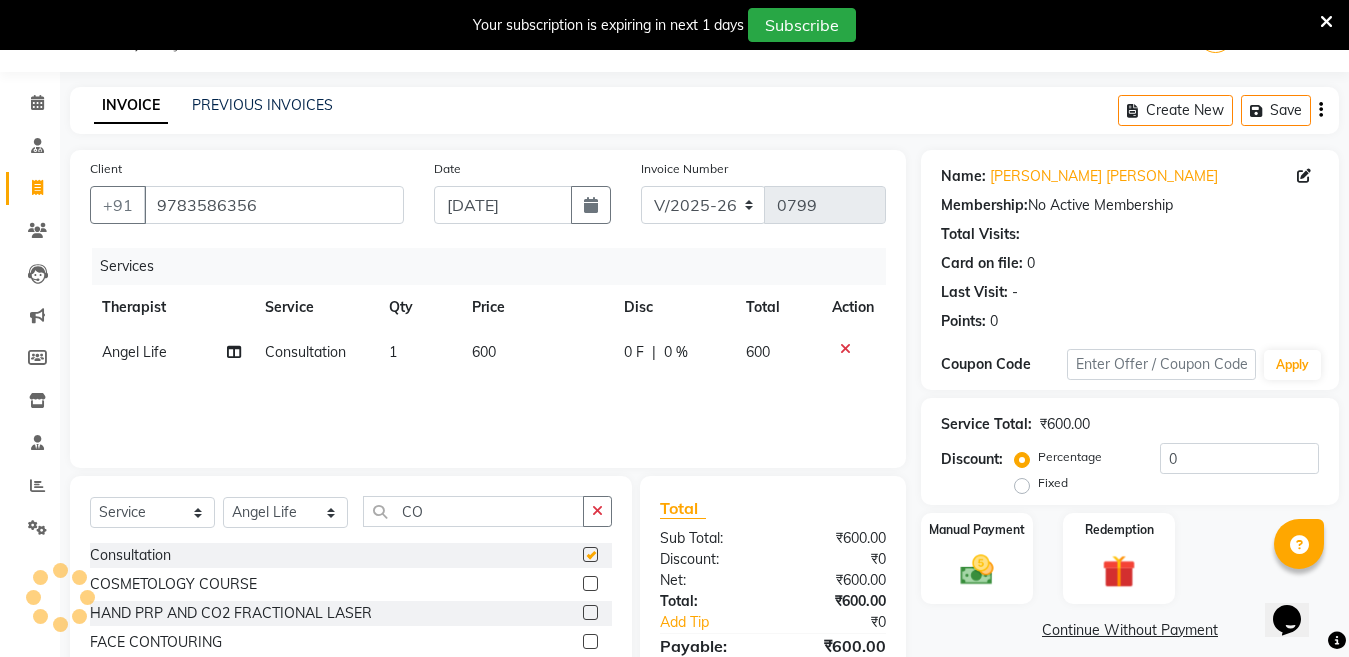 checkbox on "false" 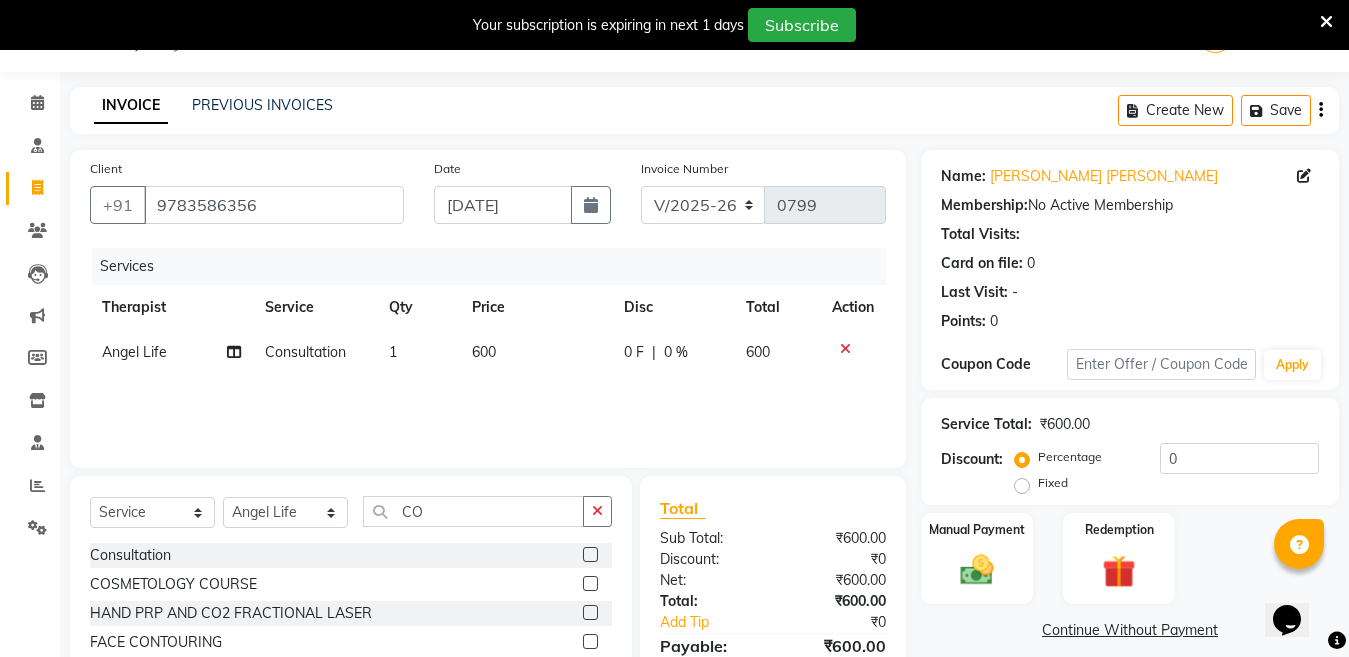 click on "0 F" 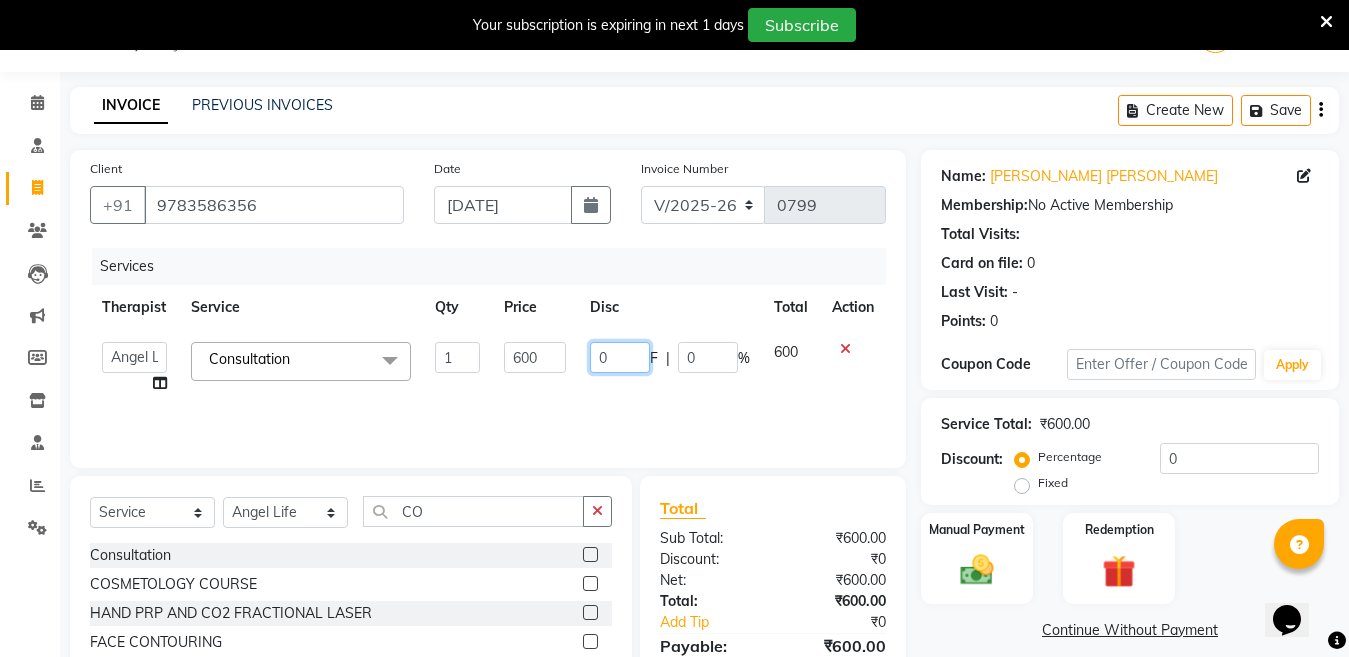 click on "0" 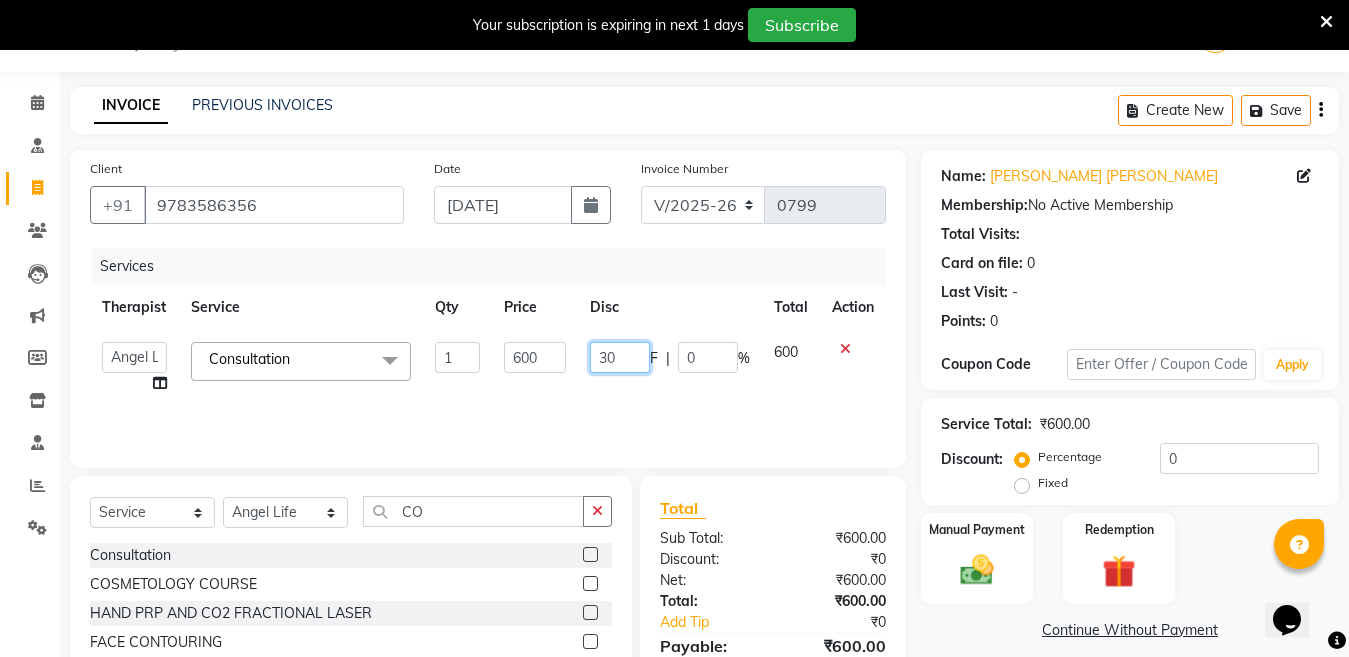 type on "300" 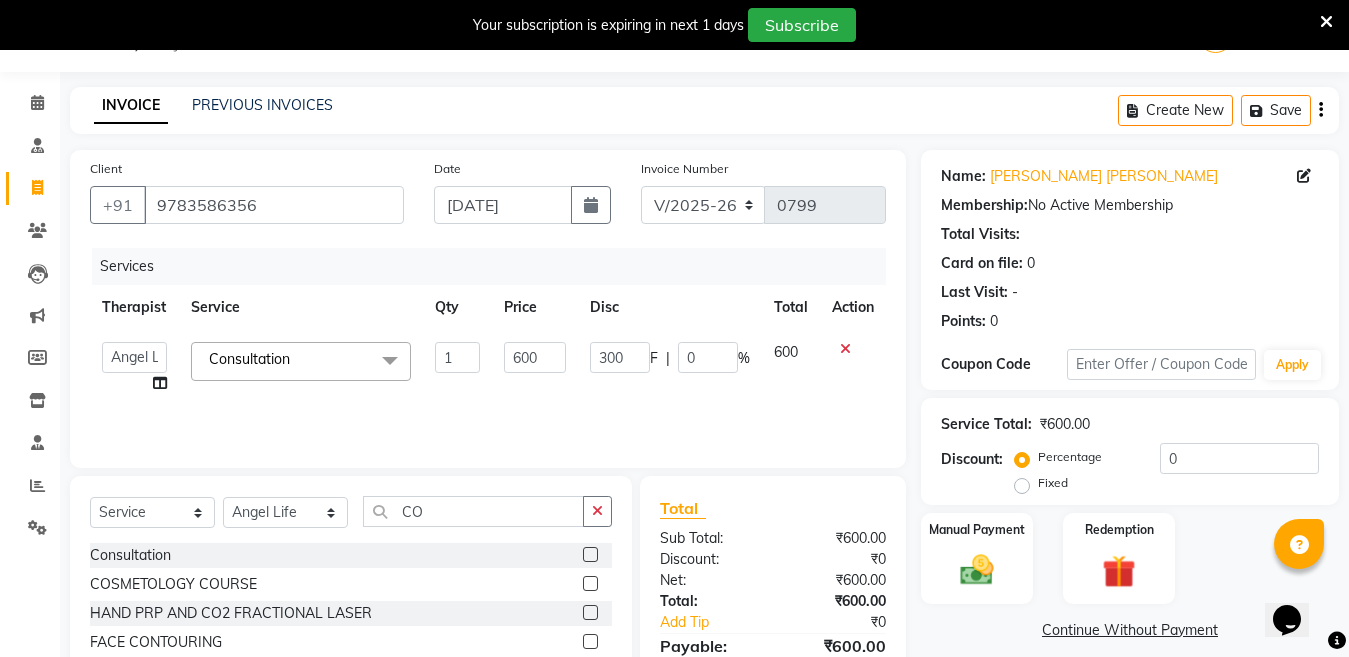 click on "Services Therapist Service Qty Price Disc Total Action  Angel Life   AngelLife Lucknow   DR SWATI   KAJAL   NEHA YADAV   ROHINI KUMARI   SHASHANK KHARABANDA   VANSHIKA  Consultation  x Bikni LHR Treatment Under Arms LHR Treatment Carbon Laser Treatment Chemical Head Wash Chin LHR Treatment Consultation Derma Peel Treatment Ecg Face And Under Arm LHR Treatment Face LHR Treatment Face LHR Treatment Package Face Prp Treatment Face Tonning Treatment Fractional Laser Treatment Front And Back LHR Treatment Full Arms LHR Treatment Full Body LHR Treatment Glutathione IV Treatment Hair LHR Treatment Hair Treatment Hydra Treatment Hydra Treatment With Led Hyper Pigmentation Package Legs LHR Treatment Hyper Pigmentation Treatment Package Legs LHR Treatment Oxegenio Treatment Derma Peel Treatment Prp Treatment Prp With Biotin Treatment Skin Lightening Treatment Skin Brightening Treatment Package Skin Lightening Treatment Package Skin Lightening Treatment Package Under Arms LHR Treatment Upper Lip LHR Treatment FT3 TEST" 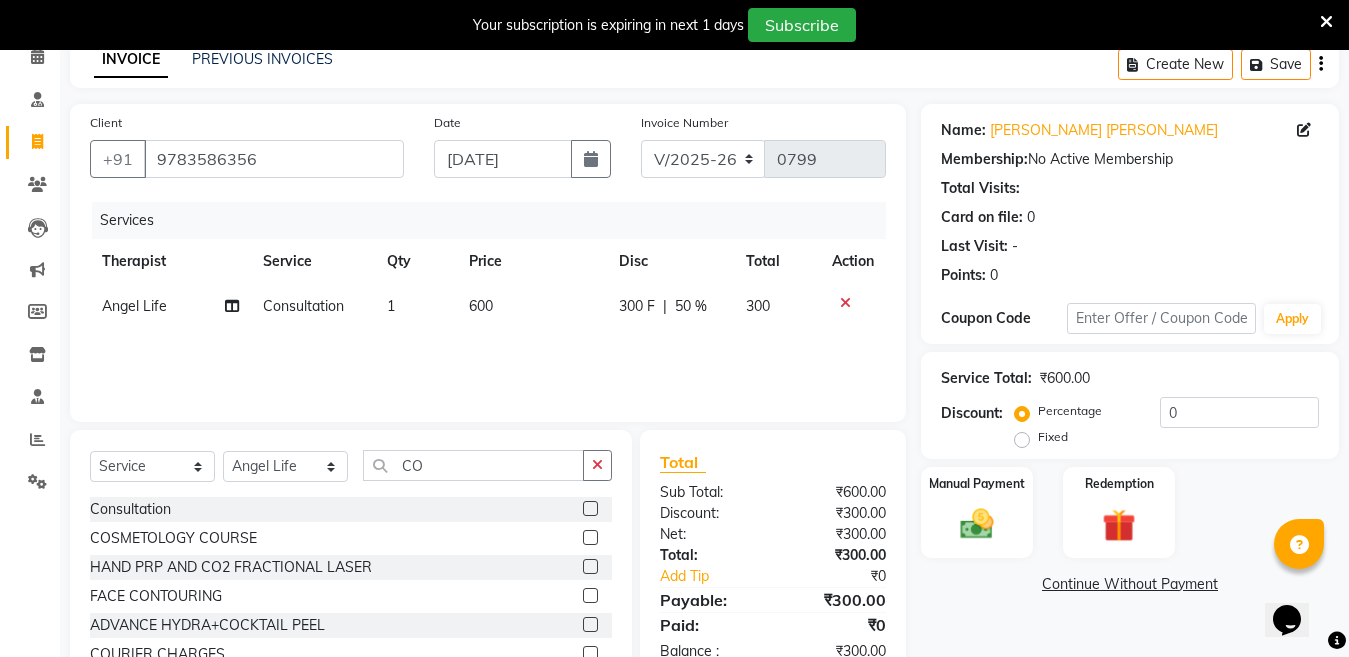 scroll, scrollTop: 168, scrollLeft: 0, axis: vertical 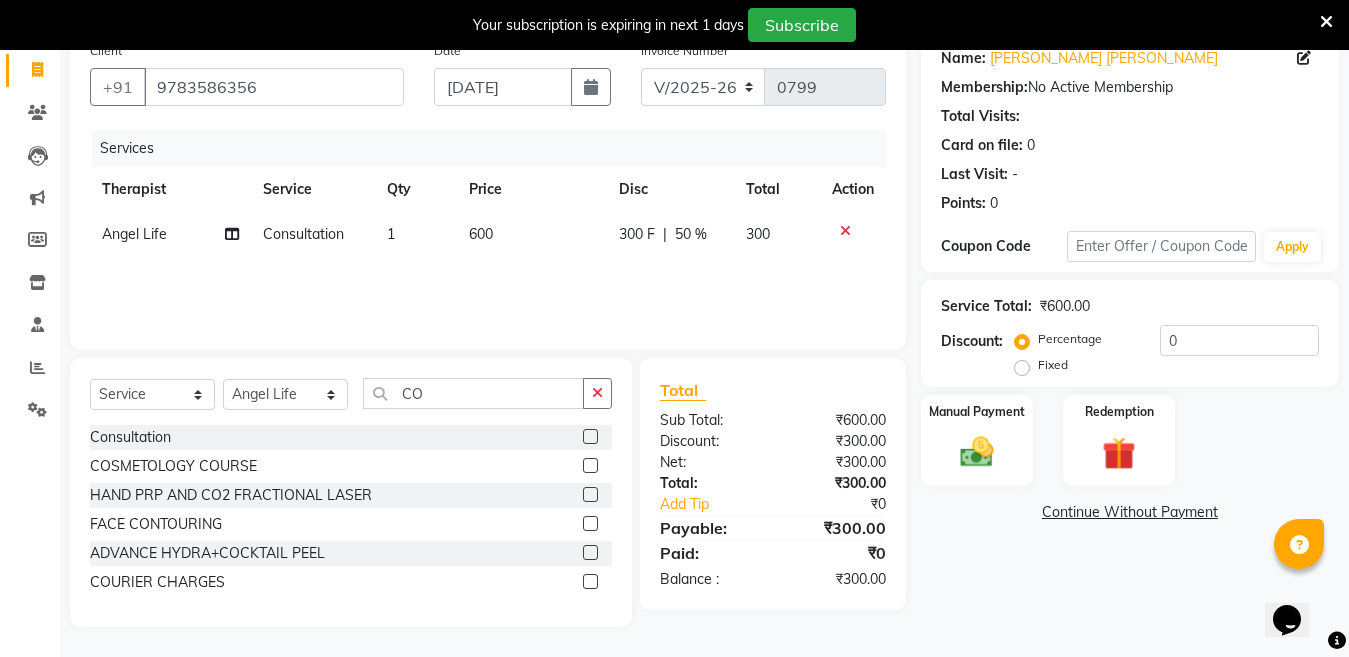 click on "Continue Without Payment" 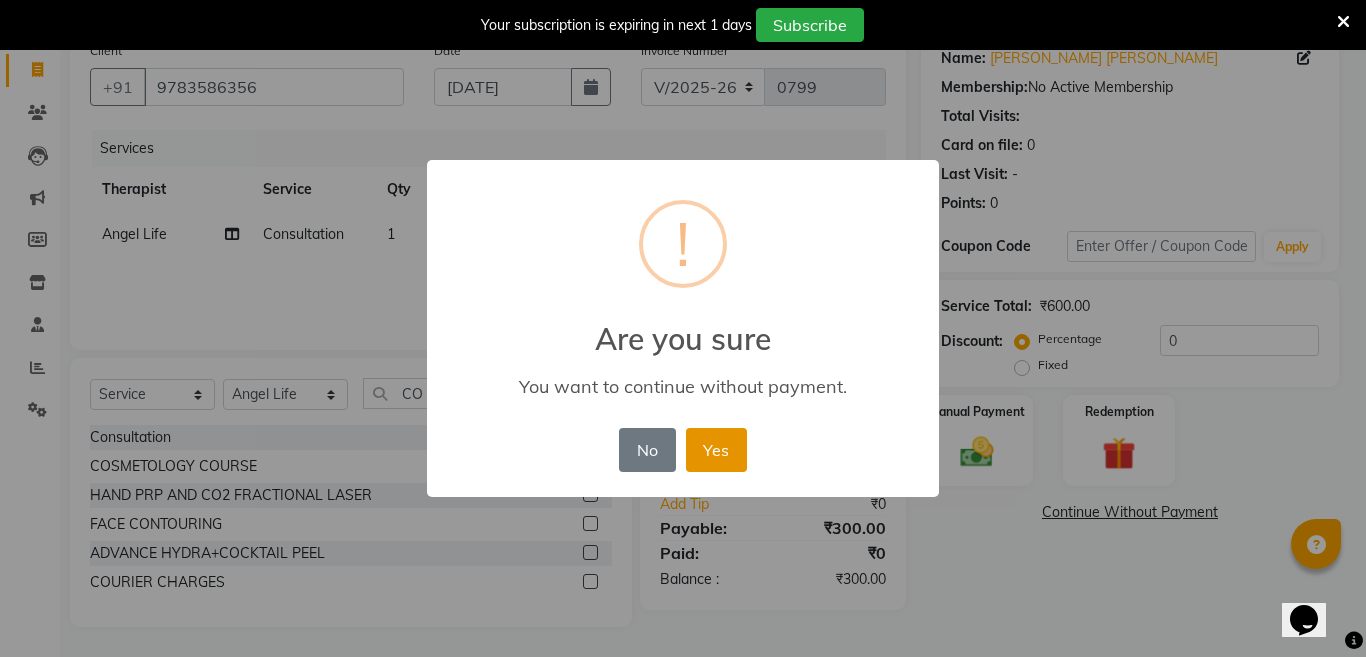 click on "Yes" at bounding box center (716, 450) 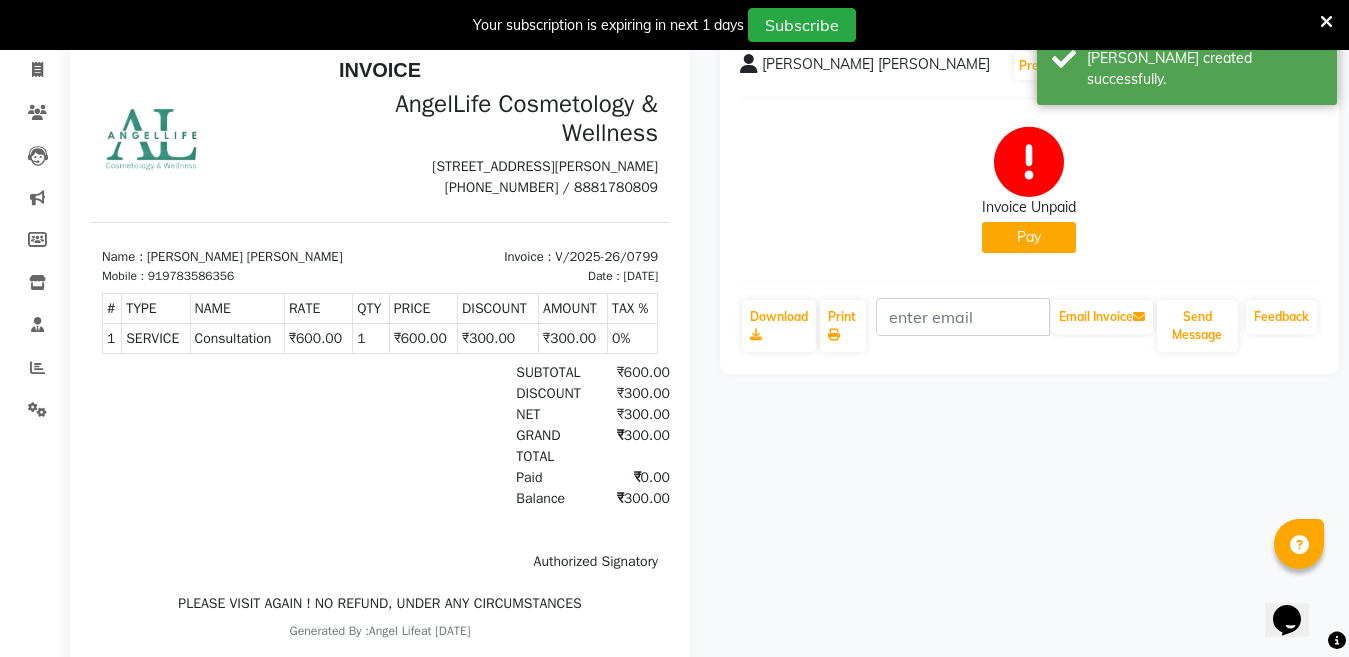 scroll, scrollTop: 0, scrollLeft: 0, axis: both 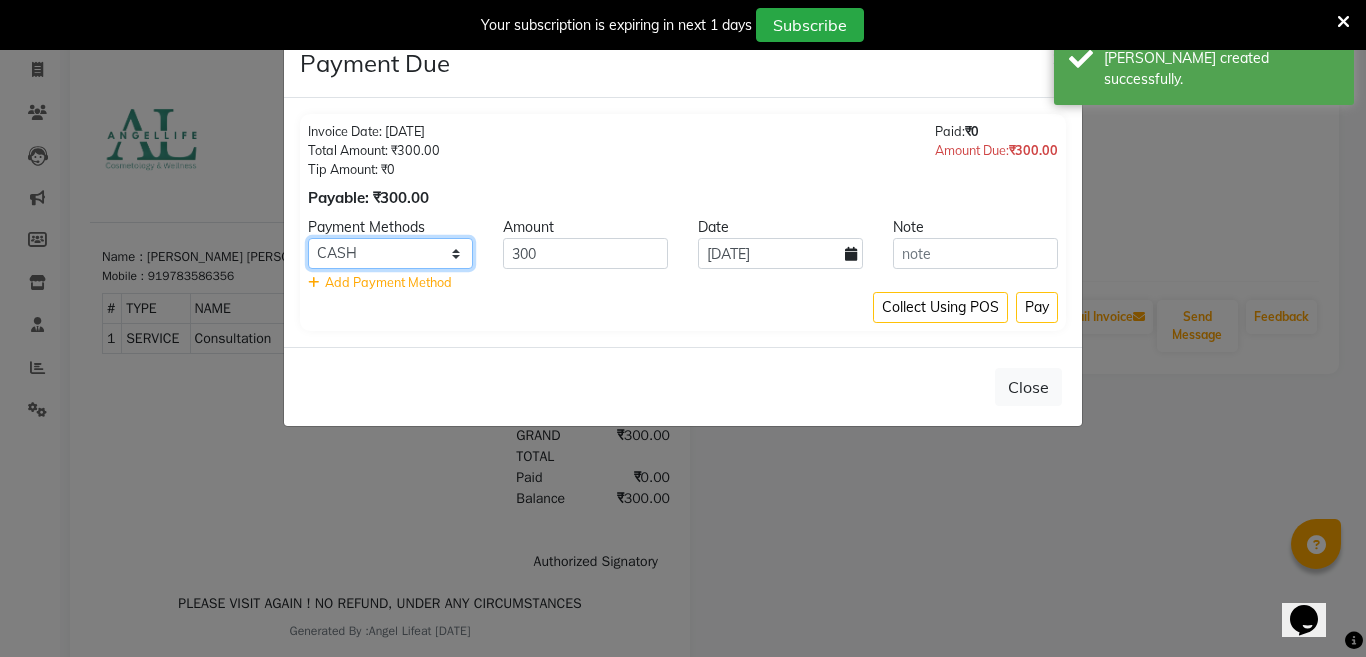 click on "CASH CARD ONLINE CUSTOM GPay PayTM PhonePe UPI NearBuy Loan BharatPay Cheque MosamBee MI Voucher Bank Family Visa Card Master Card BharatPay Card UPI BharatPay Other Cards Juice by MCB MyT Money MariDeal DefiDeal Deal.mu THD TCL CEdge Card M UPI M UPI Axis UPI Union Card (Indian Bank) Card (DL Bank) RS BTC Wellnessta Razorpay Complimentary Nift Spa Finder Spa Week Venmo BFL LoanTap SaveIN GMoney ATH Movil On Account Chamber Gift Card Trade Comp Donation Card on File Envision BRAC Card City Card bKash Credit Card Debit Card Shoutlo LUZO Jazz Cash AmEx Discover Tabby Online W Room Charge Room Charge USD Room Charge Euro Room Charge EGP Room Charge GBP Bajaj Finserv Bad Debts Card: IDFC Card: IOB Coupon Gcash PayMaya Instamojo COnline UOnline SOnline SCard Paypal PPR PPV PPC PPN PPG PPE CAMP Benefit ATH Movil Dittor App Rupay Diners iPrepaid iPackage District App Pine Labs Cash Payment Pnb Bank GPay NT Cash Lash GPay Lash Cash Nail GPay Nail Cash BANKTANSFER Dreamfolks BOB SBI Save-In Nail Card Lash Card" 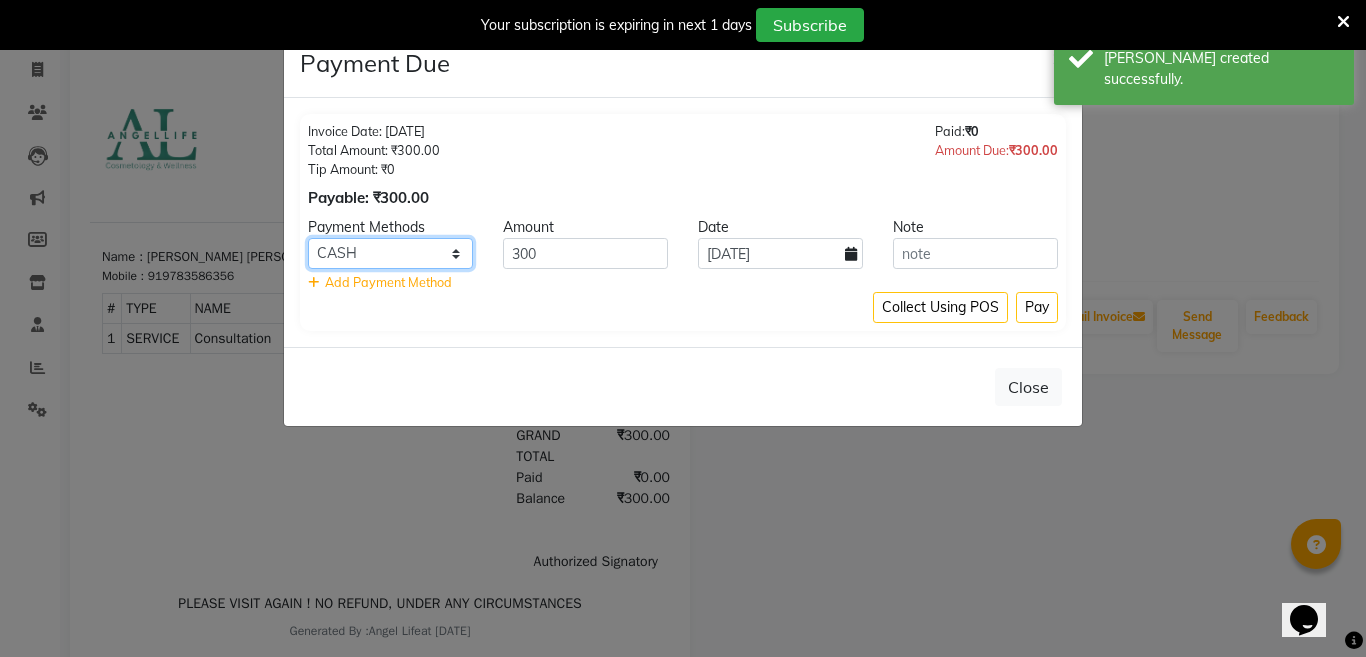 select on "8" 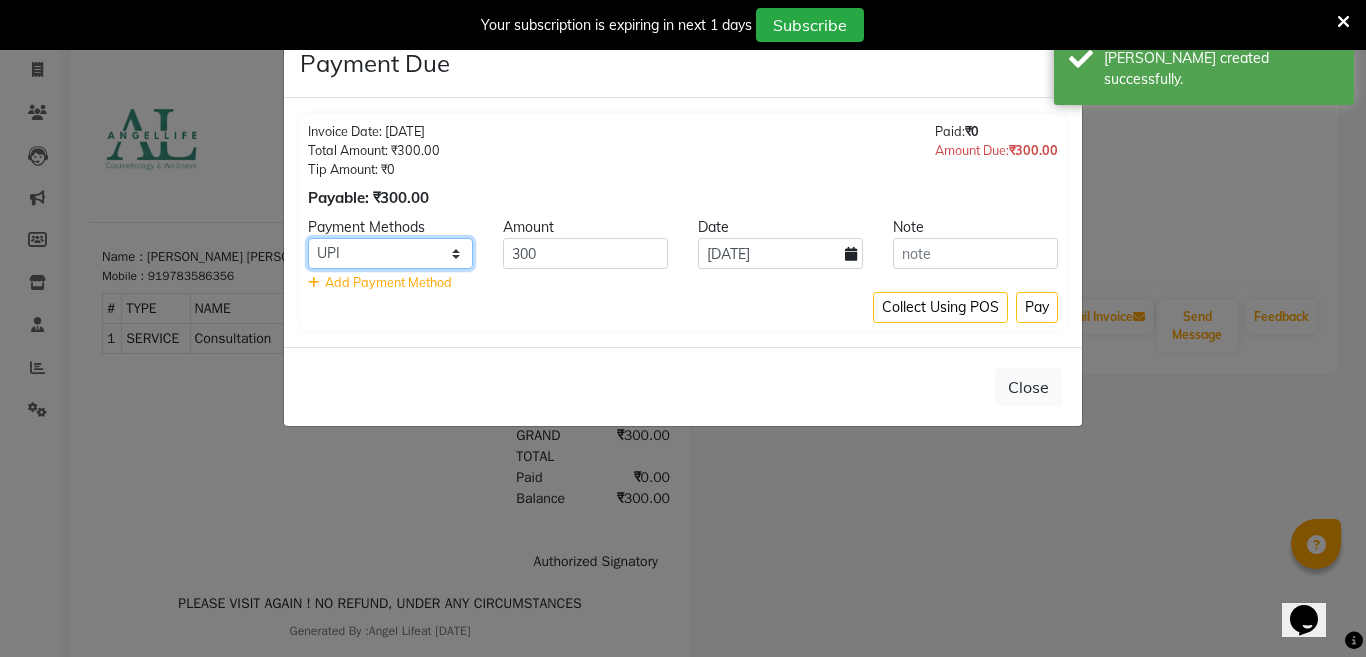 click on "CASH CARD ONLINE CUSTOM GPay PayTM PhonePe UPI NearBuy Loan BharatPay Cheque MosamBee MI Voucher Bank Family Visa Card Master Card BharatPay Card UPI BharatPay Other Cards Juice by MCB MyT Money MariDeal DefiDeal Deal.mu THD TCL CEdge Card M UPI M UPI Axis UPI Union Card (Indian Bank) Card (DL Bank) RS BTC Wellnessta Razorpay Complimentary Nift Spa Finder Spa Week Venmo BFL LoanTap SaveIN GMoney ATH Movil On Account Chamber Gift Card Trade Comp Donation Card on File Envision BRAC Card City Card bKash Credit Card Debit Card Shoutlo LUZO Jazz Cash AmEx Discover Tabby Online W Room Charge Room Charge USD Room Charge Euro Room Charge EGP Room Charge GBP Bajaj Finserv Bad Debts Card: IDFC Card: IOB Coupon Gcash PayMaya Instamojo COnline UOnline SOnline SCard Paypal PPR PPV PPC PPN PPG PPE CAMP Benefit ATH Movil Dittor App Rupay Diners iPrepaid iPackage District App Pine Labs Cash Payment Pnb Bank GPay NT Cash Lash GPay Lash Cash Nail GPay Nail Cash BANKTANSFER Dreamfolks BOB SBI Save-In Nail Card Lash Card" 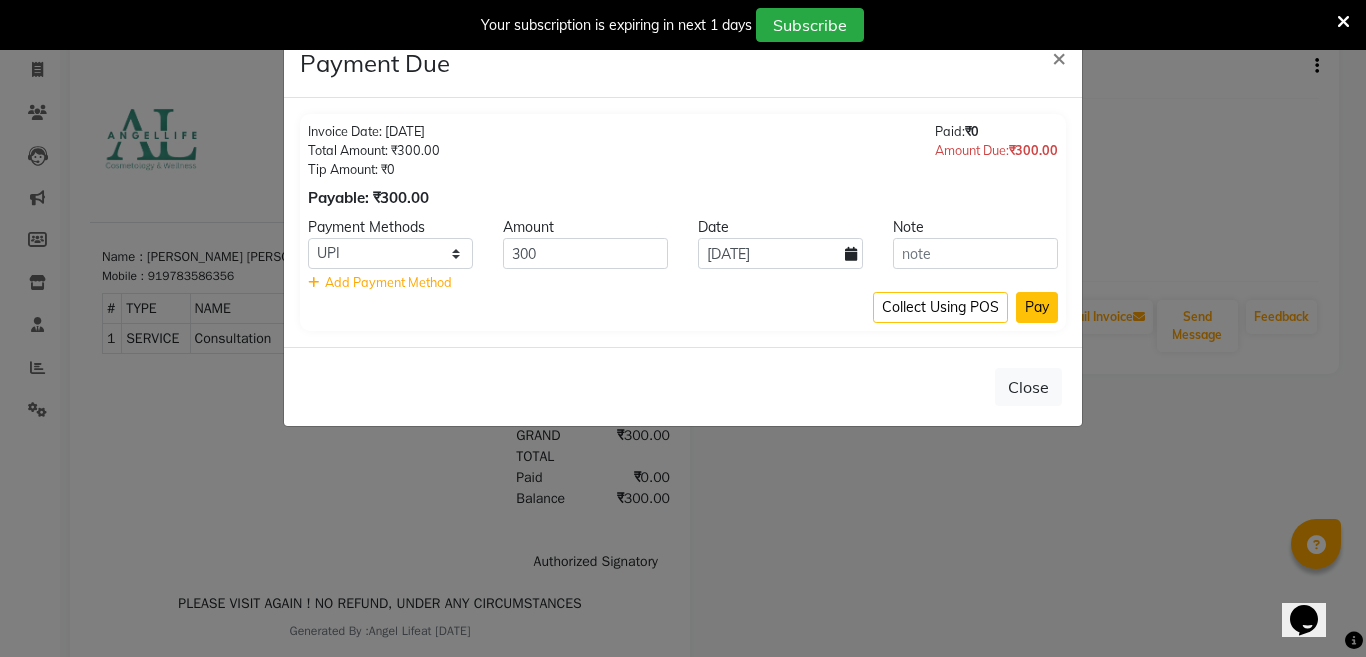 click on "Pay" 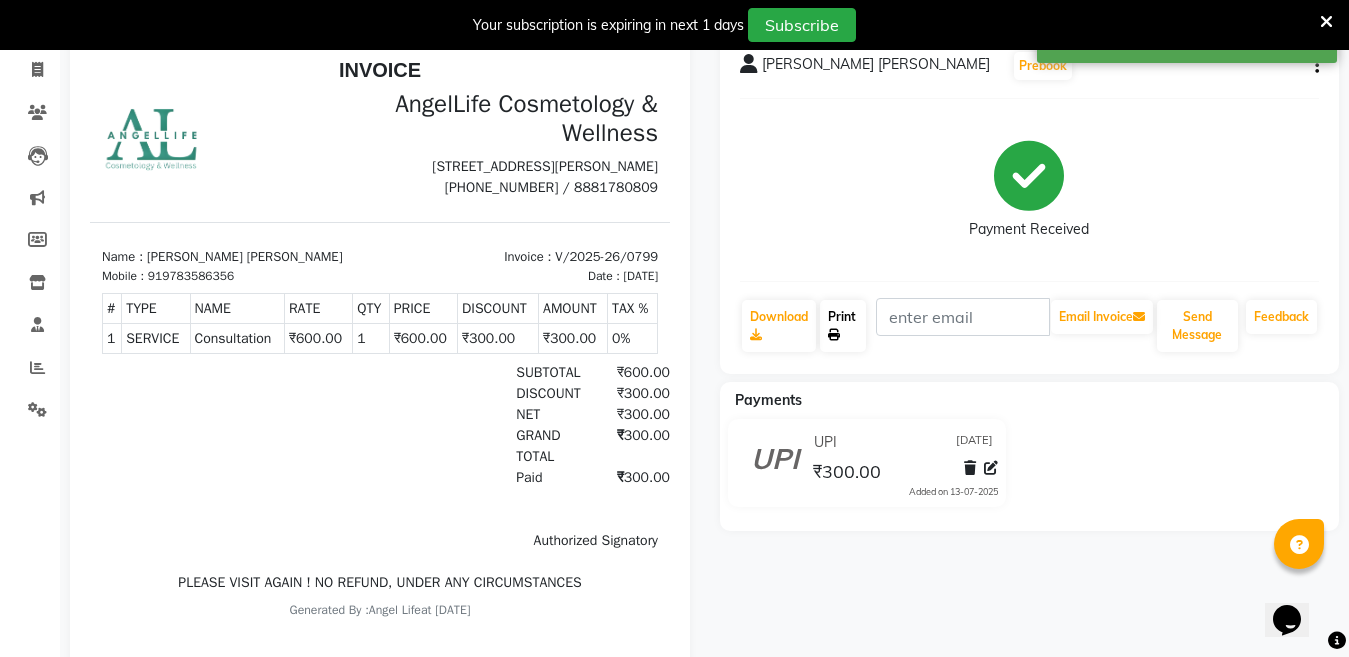 click on "Print" 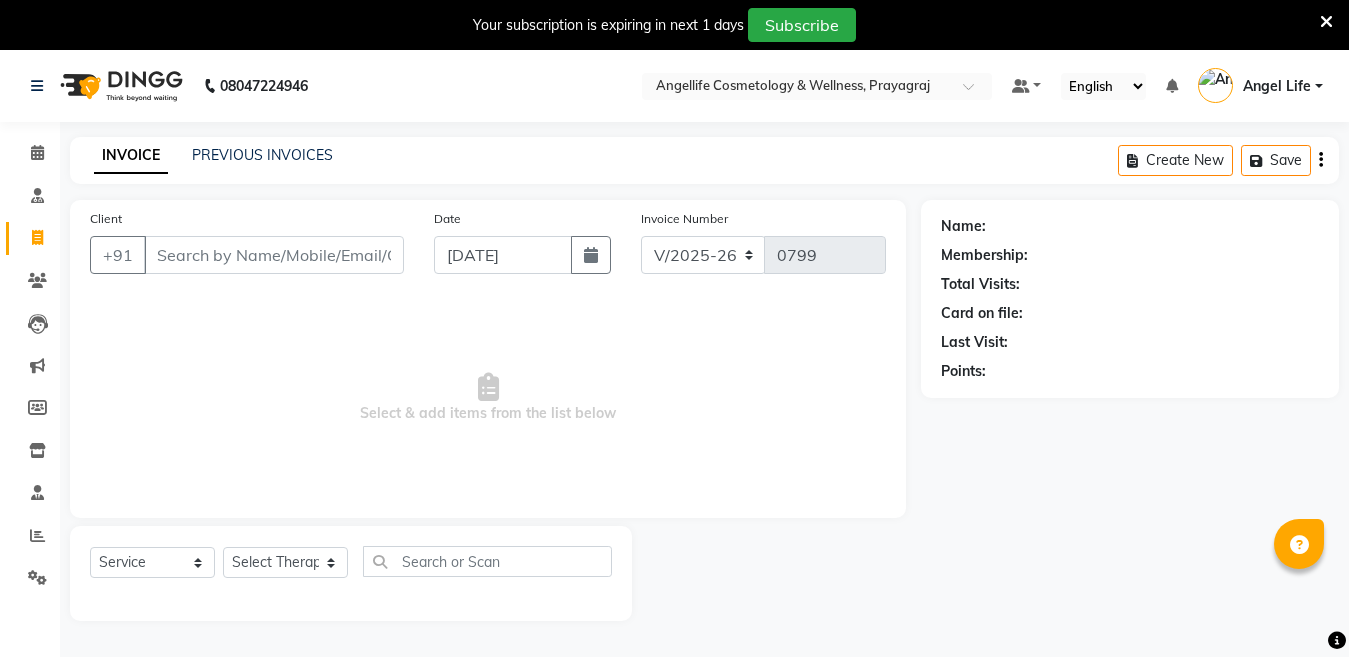 select on "4531" 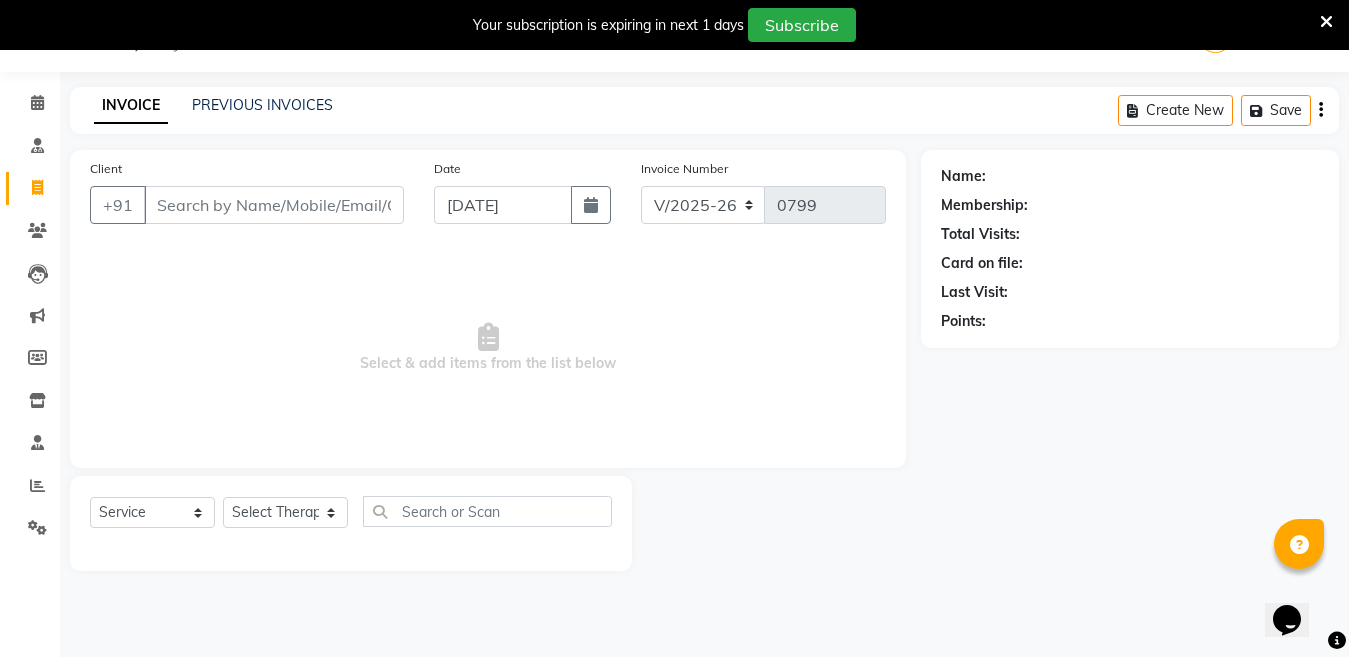 scroll, scrollTop: 0, scrollLeft: 0, axis: both 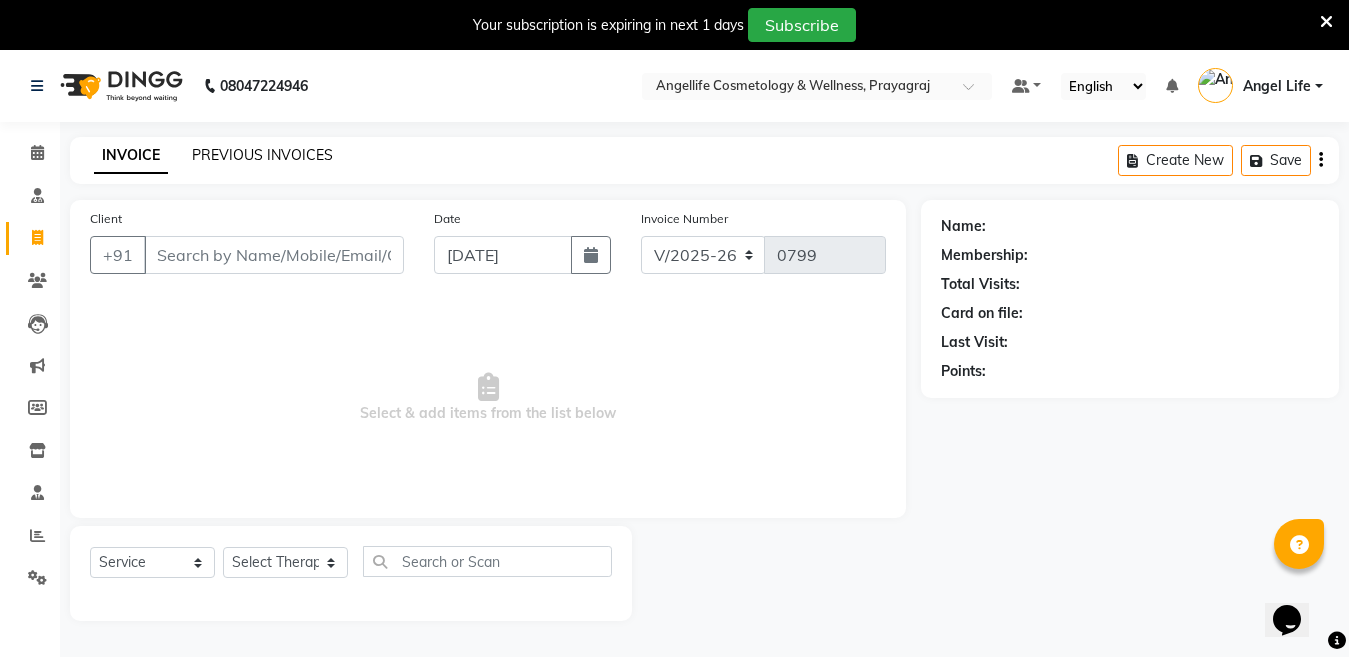 click on "PREVIOUS INVOICES" 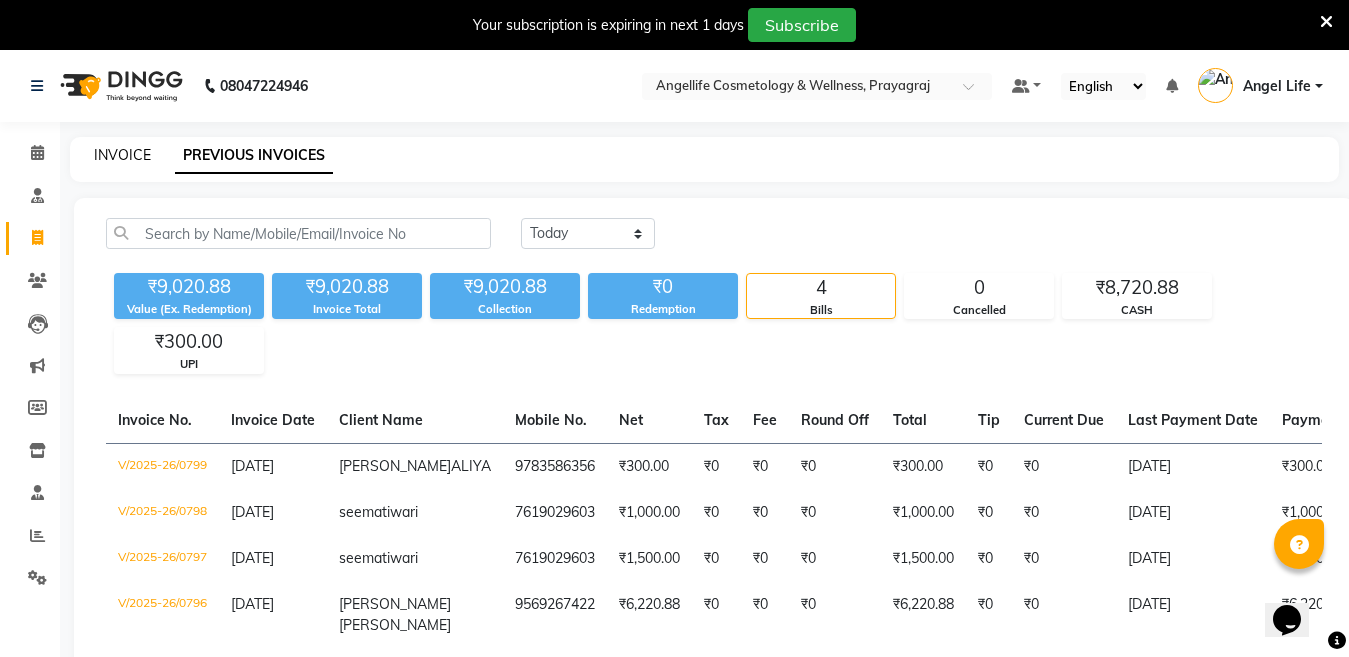 click on "INVOICE" 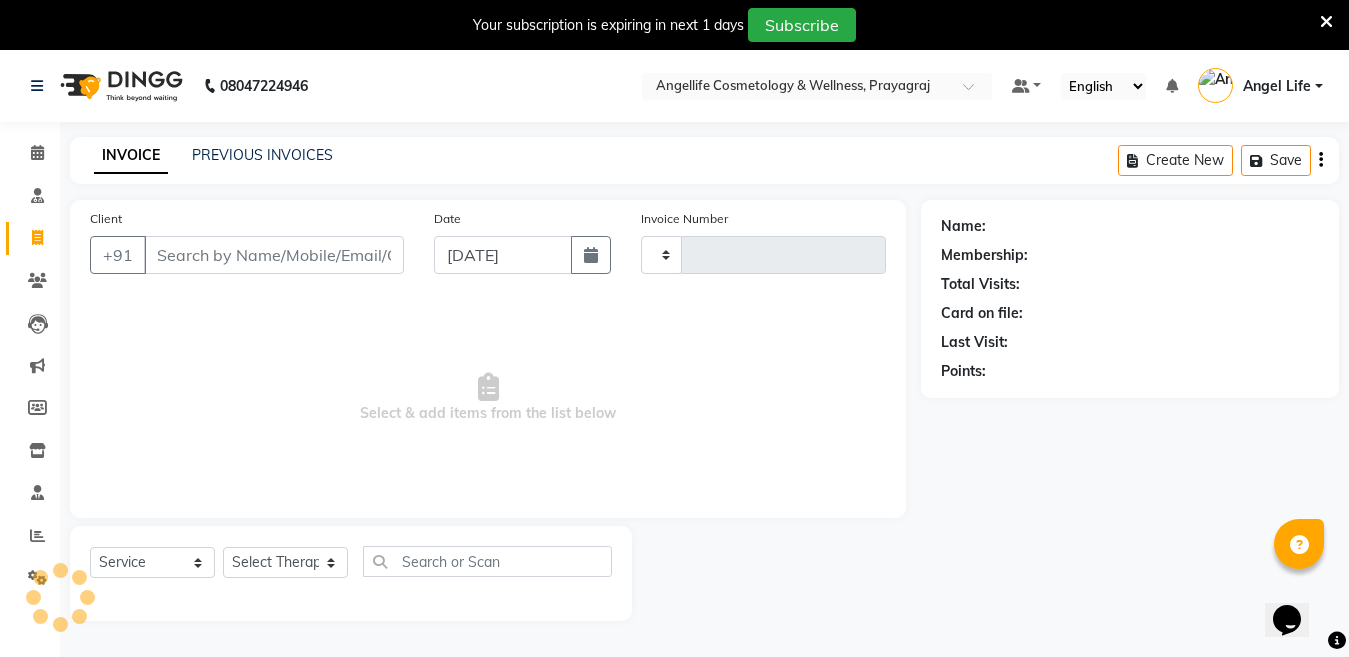 scroll, scrollTop: 50, scrollLeft: 0, axis: vertical 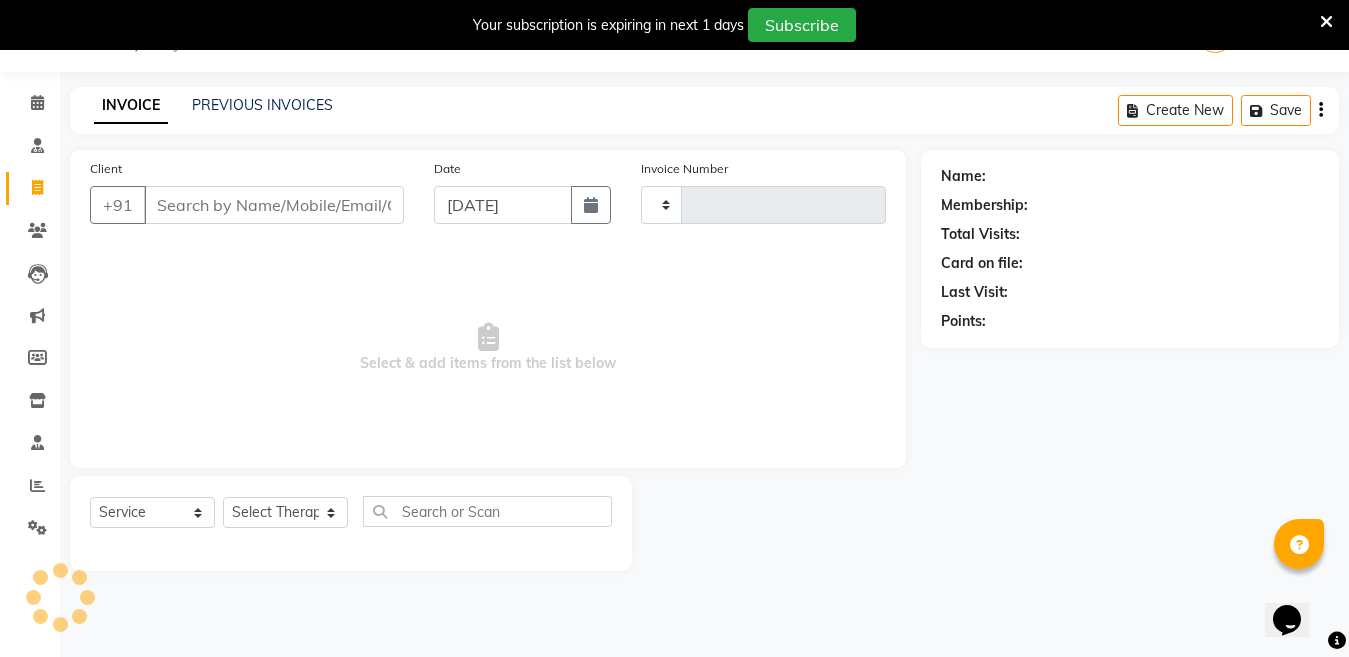 type on "0800" 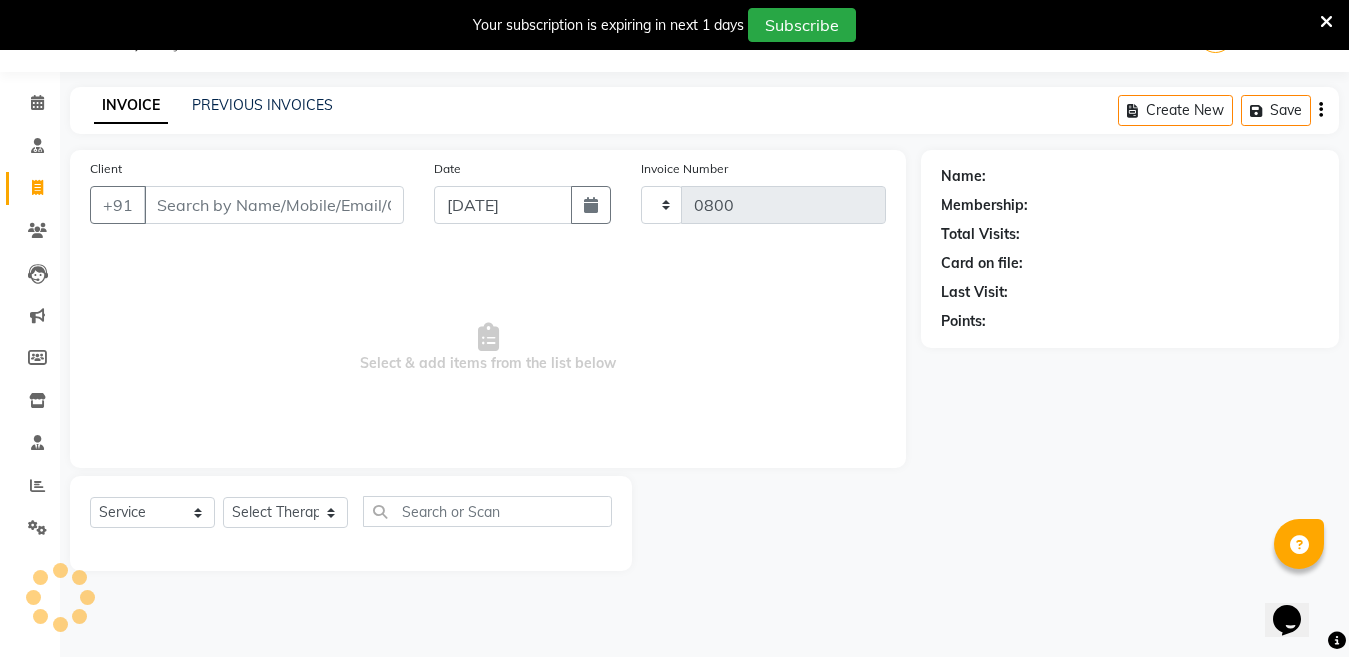 select on "4531" 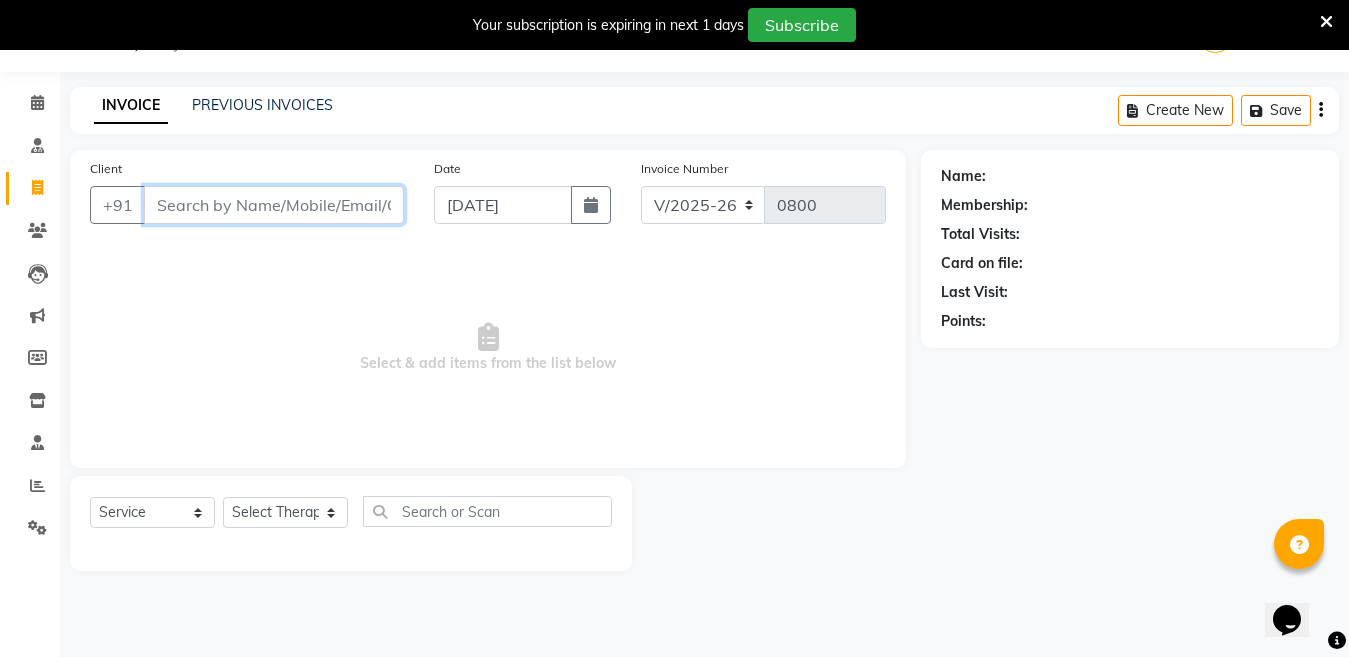 click on "Client" at bounding box center (274, 205) 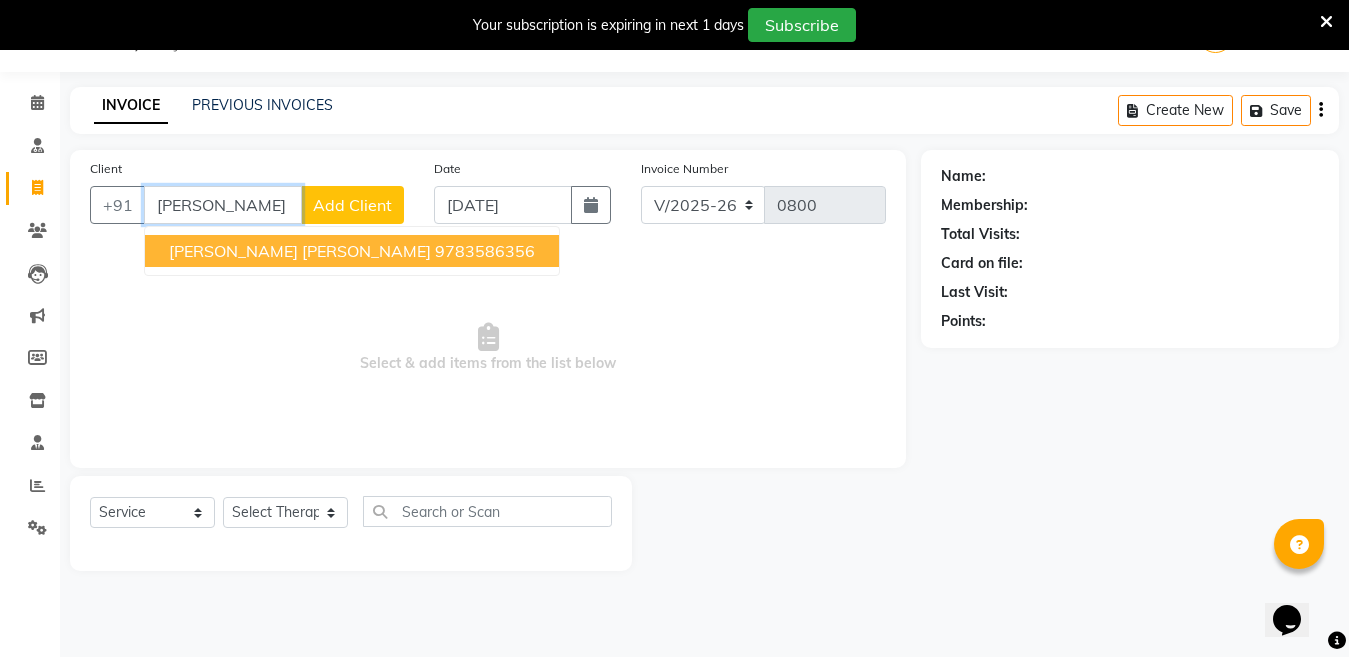 click on "[PERSON_NAME] [PERSON_NAME]" at bounding box center (300, 251) 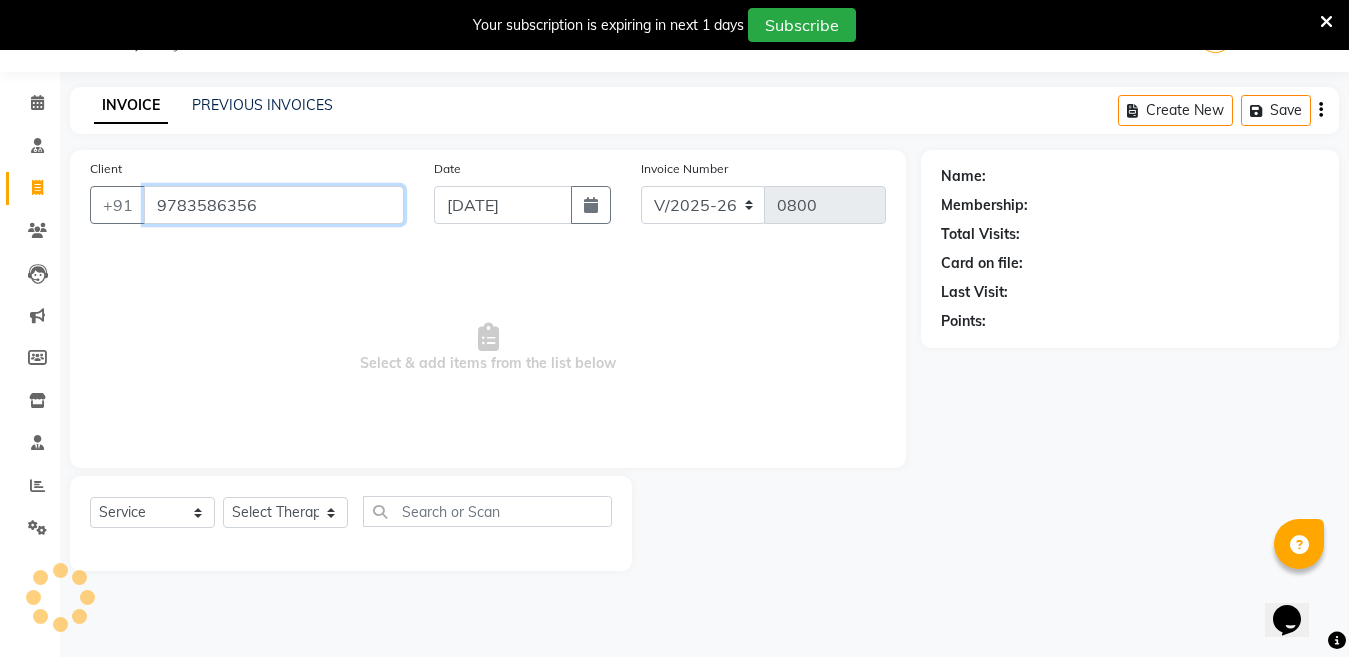 type on "9783586356" 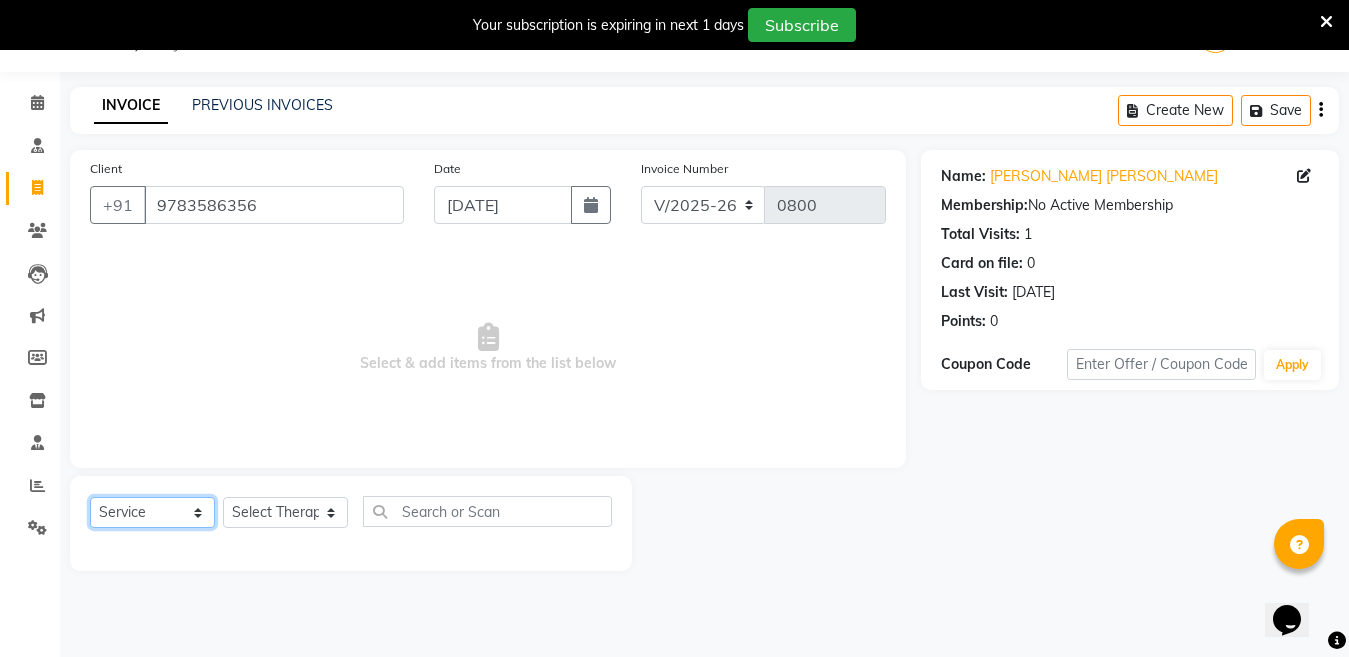 click on "Select  Service  Product  Membership  Package Voucher Prepaid Gift Card" 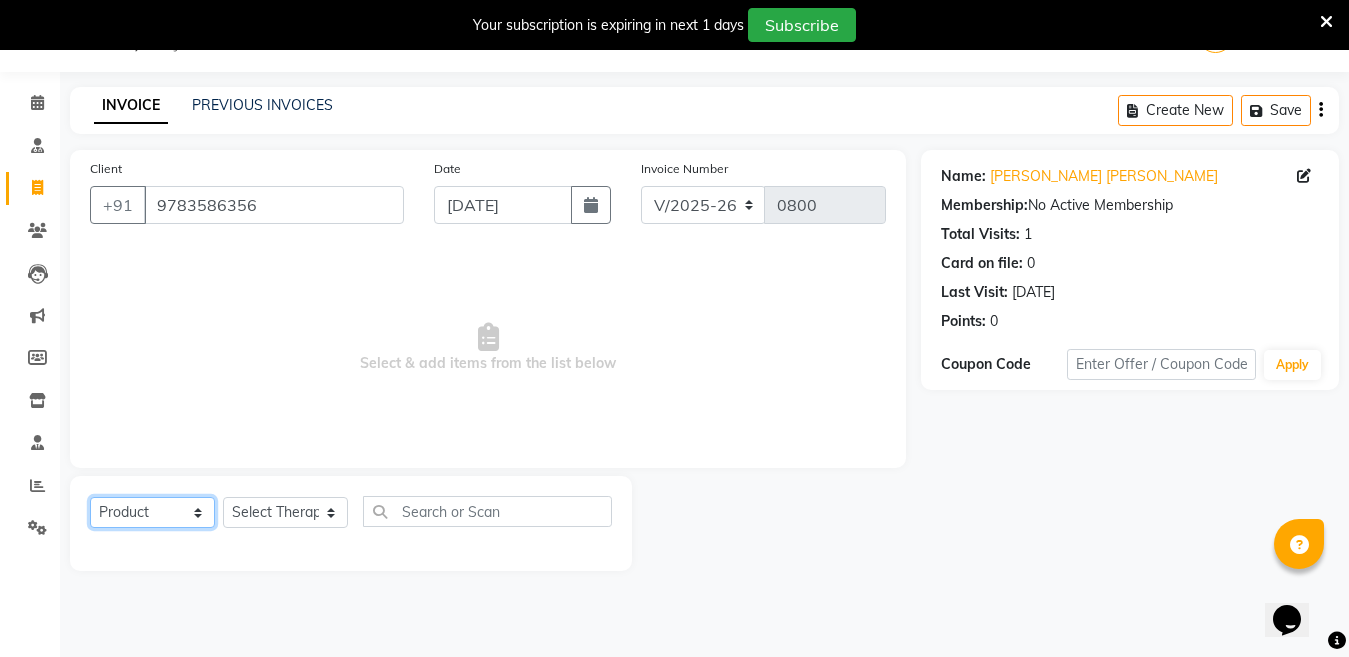 click on "Select  Service  Product  Membership  Package Voucher Prepaid Gift Card" 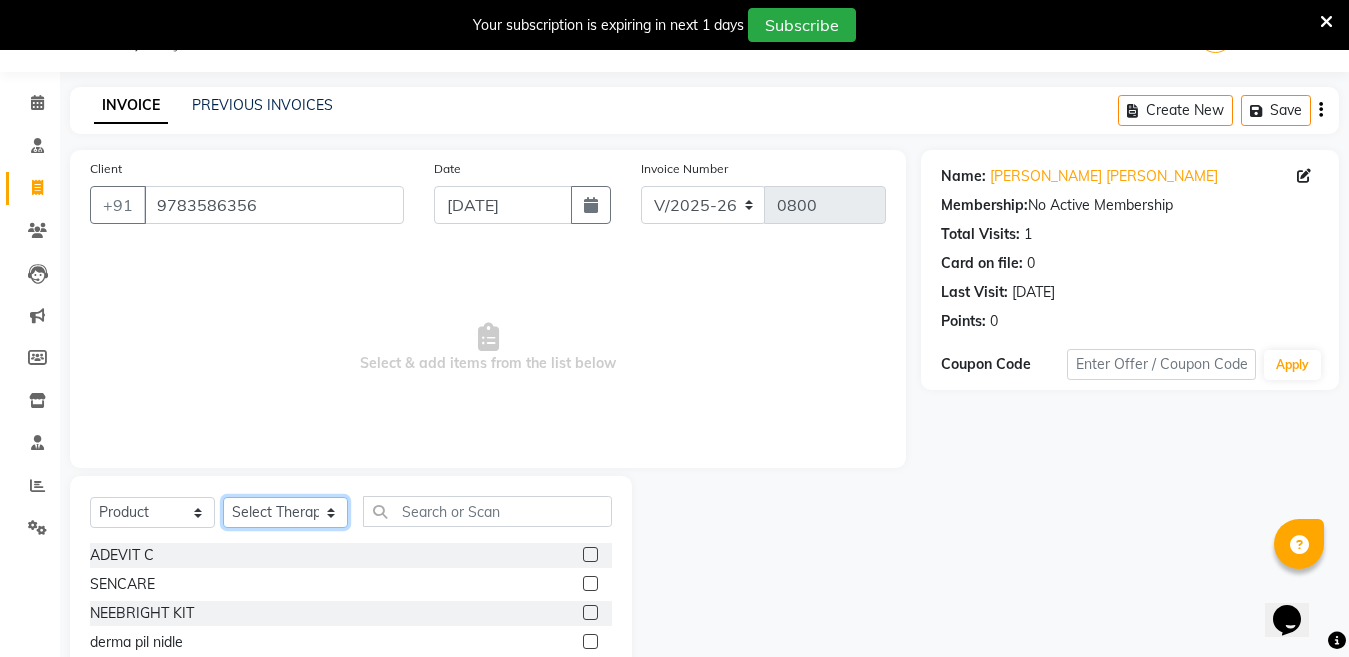 click on "Select Therapist Angel Life AngelLife Lucknow DR SWATI KAJAL [PERSON_NAME] ROHINI [PERSON_NAME] [PERSON_NAME]" 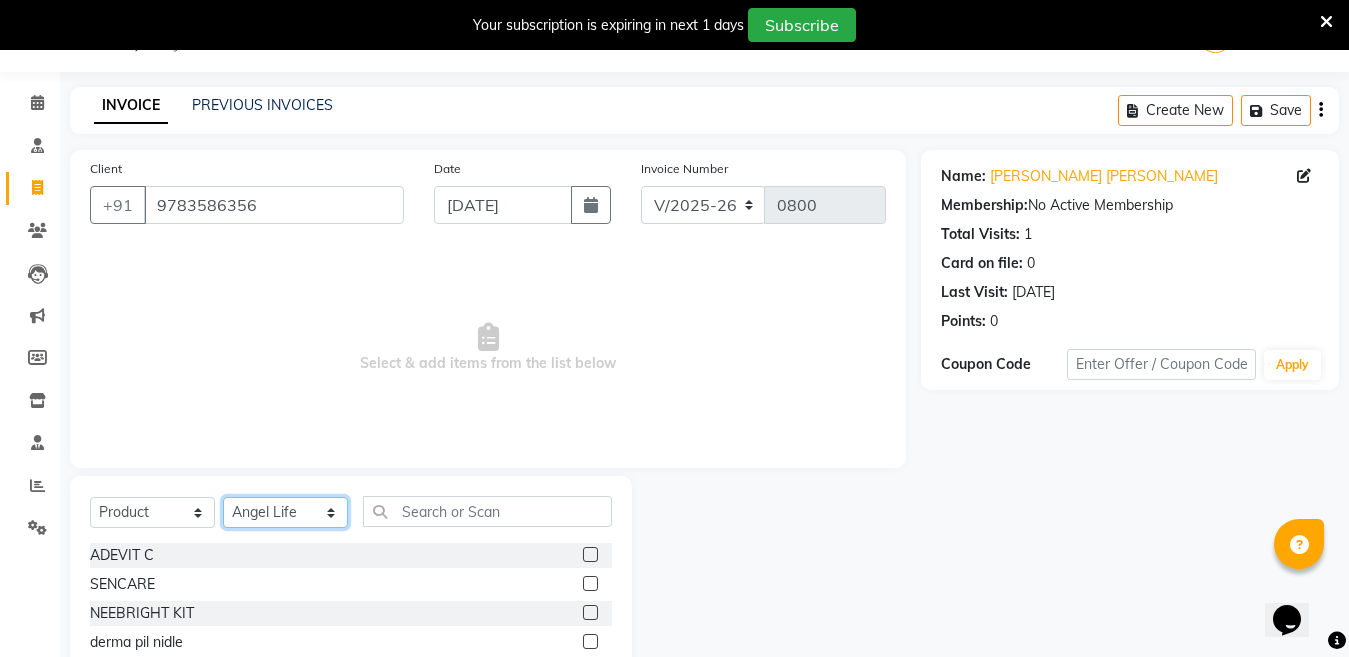 click on "Select Therapist Angel Life AngelLife Lucknow DR SWATI KAJAL NEHA YADAV ROHINI KUMARI SHASHANK KHARABANDA VANSHIKA" 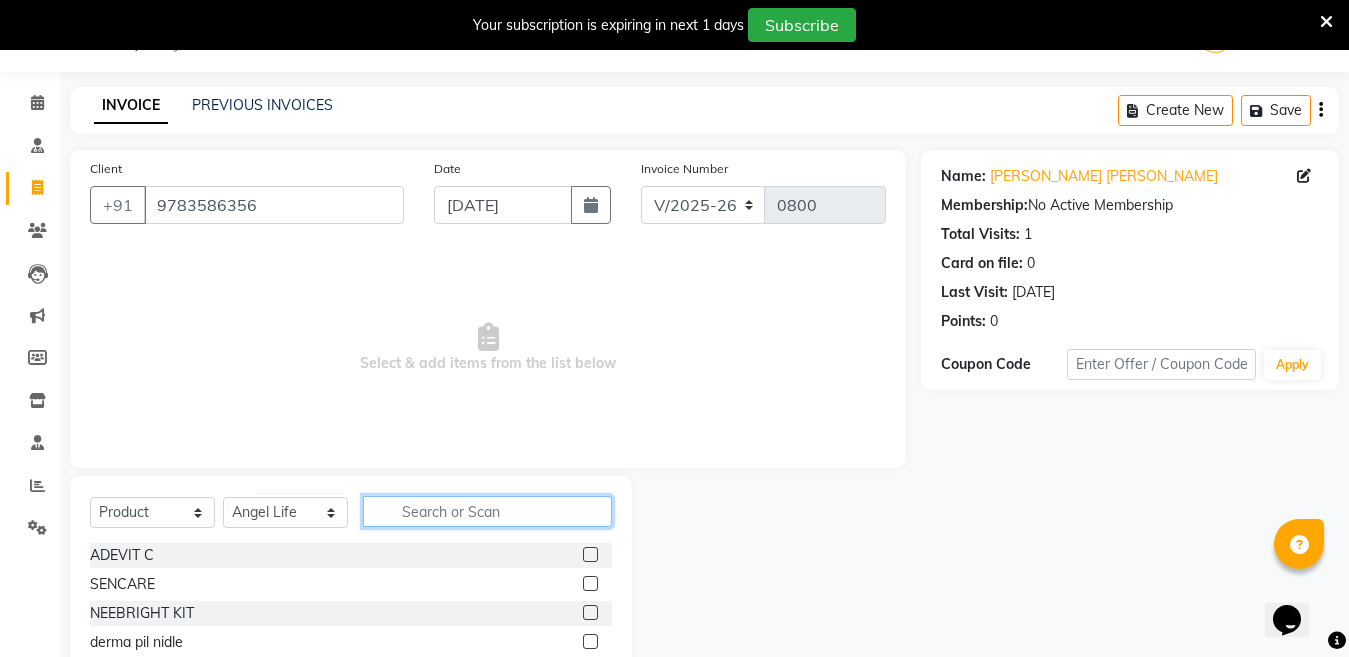 click 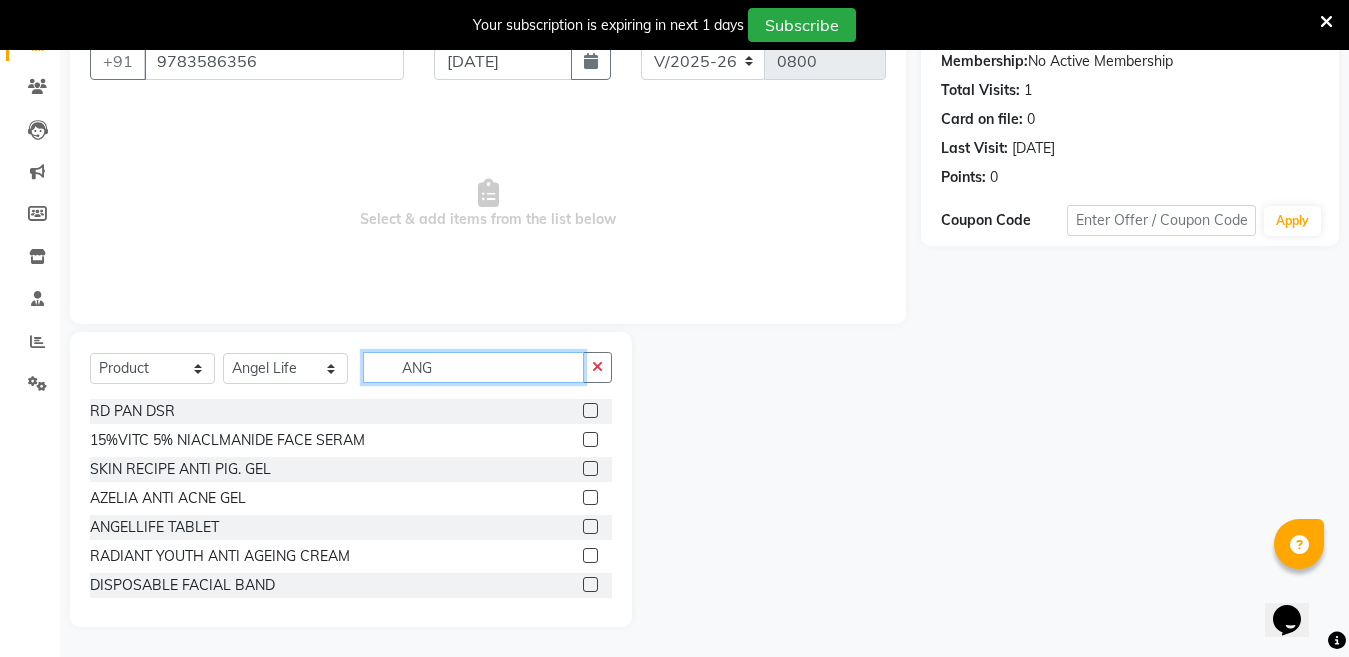 scroll, scrollTop: 52, scrollLeft: 0, axis: vertical 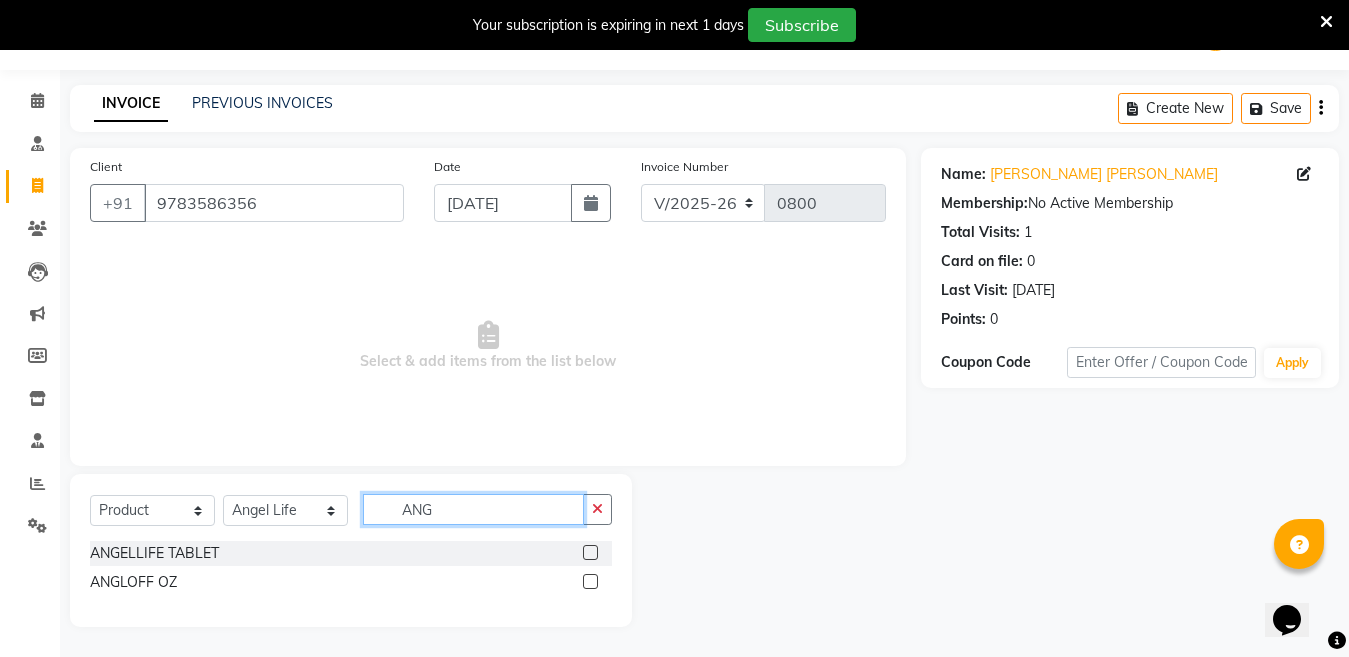 type on "ANG" 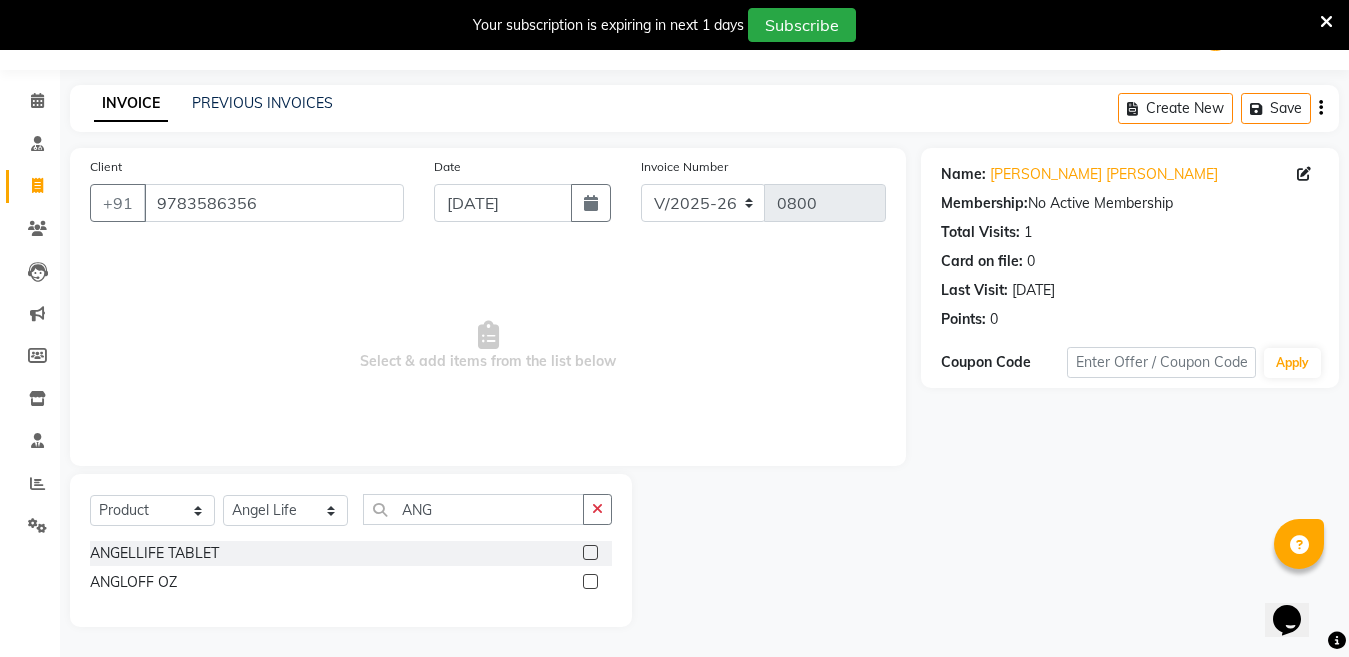 click 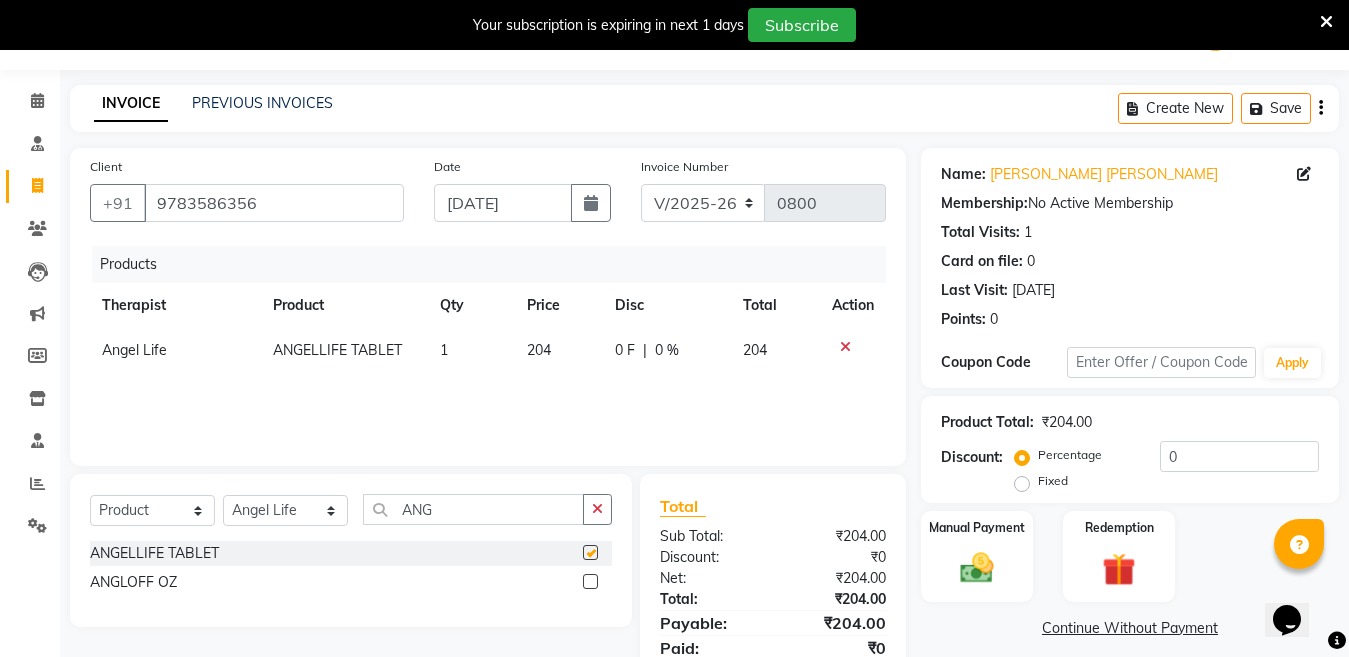 checkbox on "false" 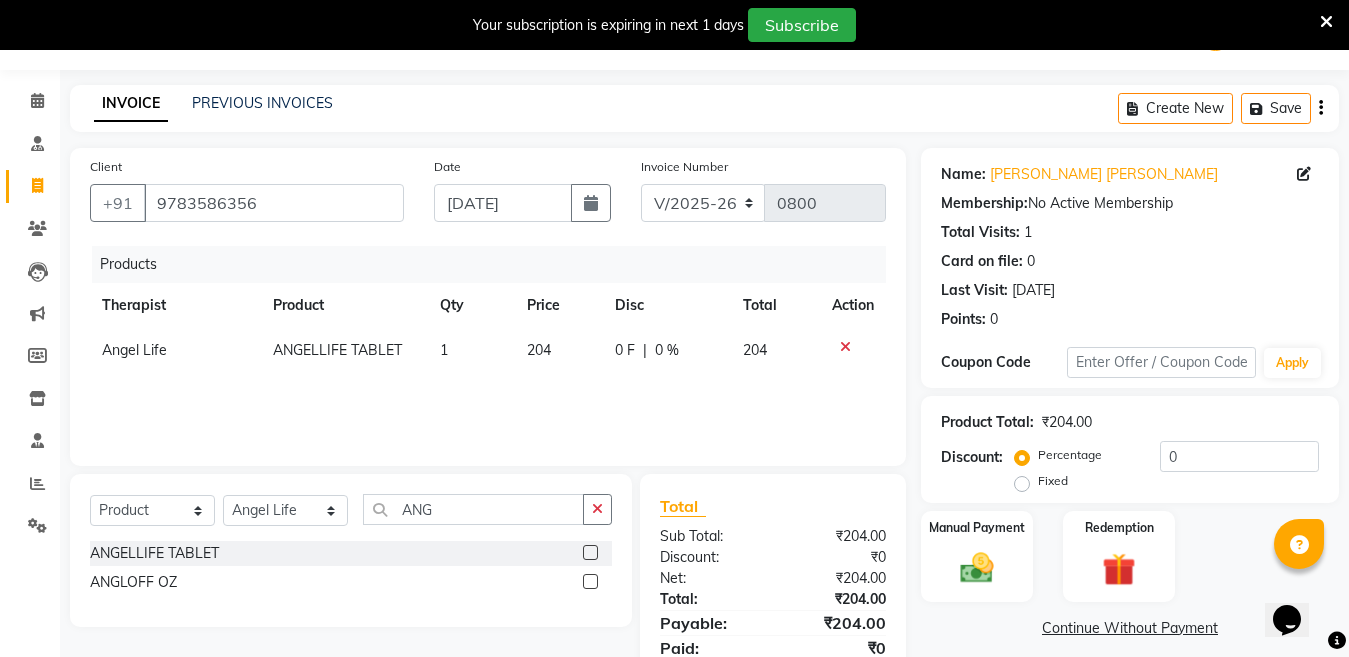click on "1" 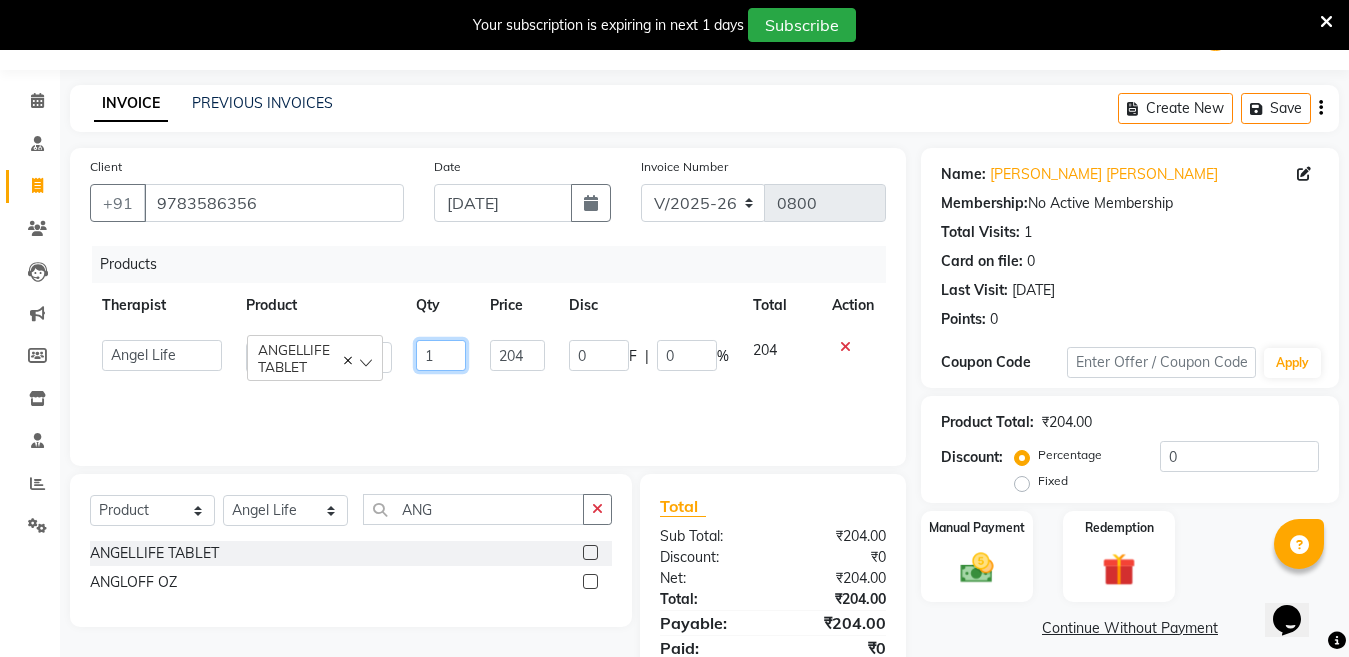 click on "1" 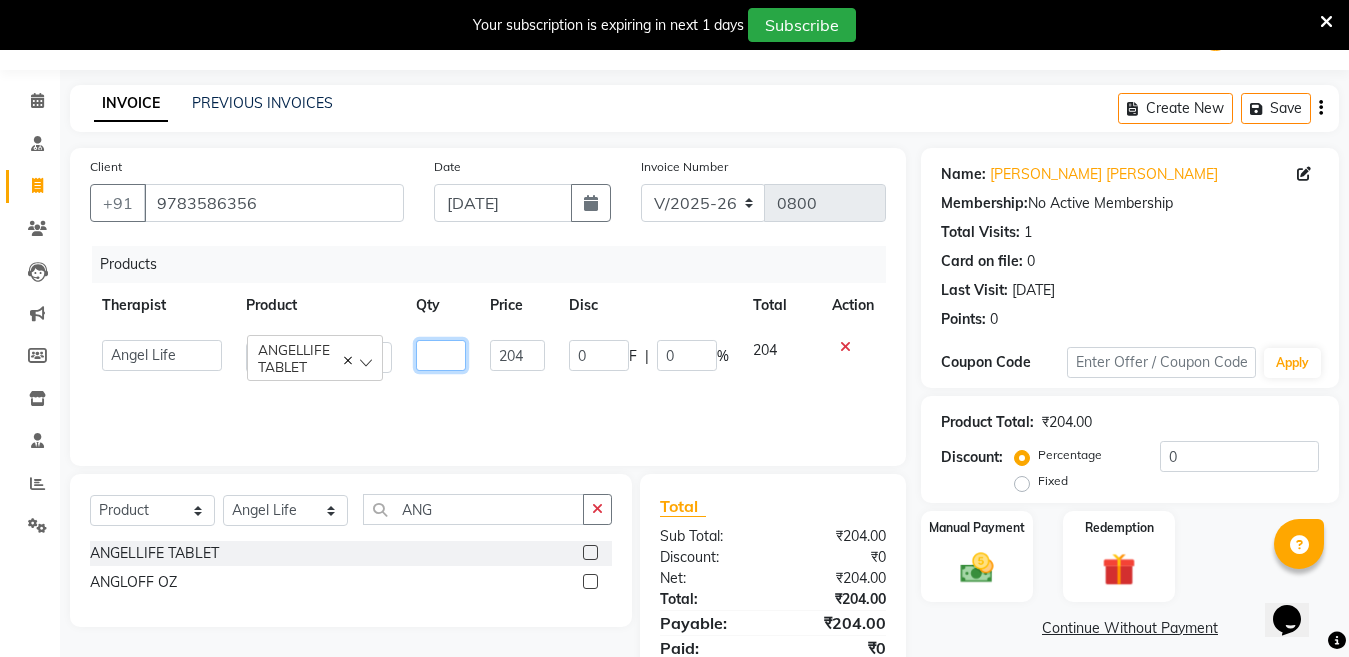 type on "3" 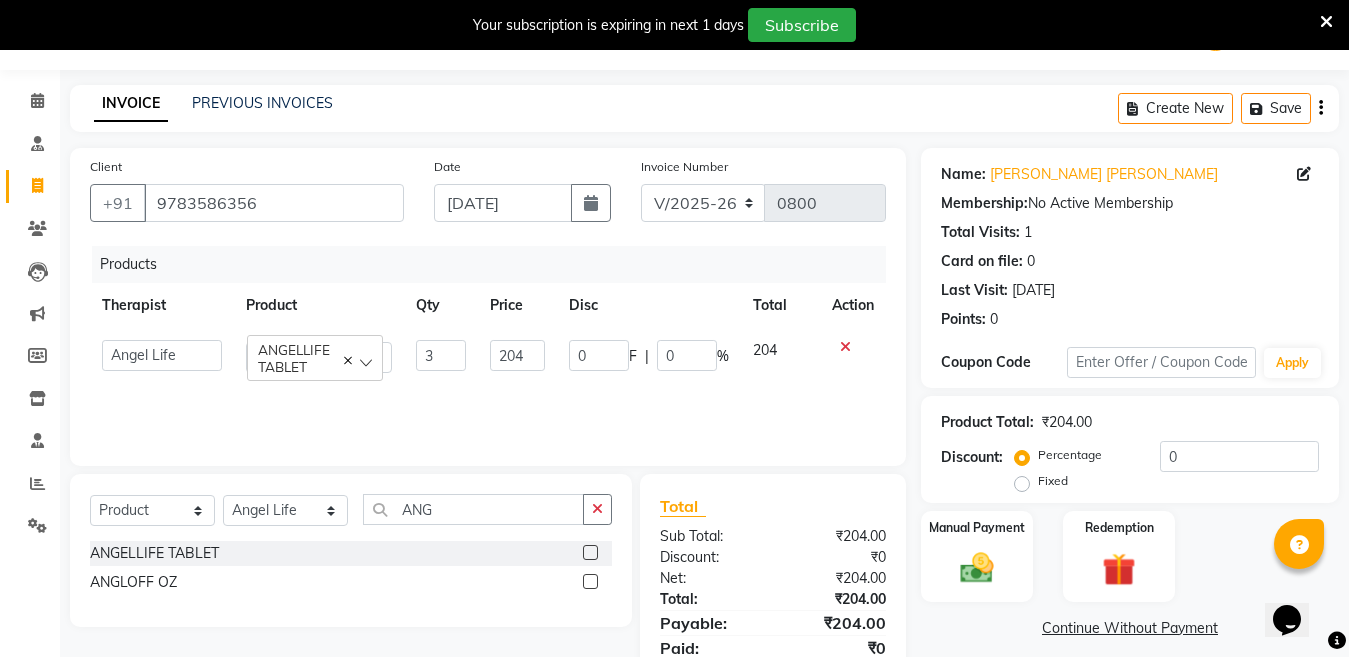 click on "Products Therapist Product Qty Price Disc Total Action  Angel Life   AngelLife Lucknow   DR SWATI   KAJAL   NEHA YADAV   ROHINI KUMARI   SHASHANK KHARABANDA   VANSHIKA   ANGELLIFE TABLET  3 204 0 F | 0 % 204" 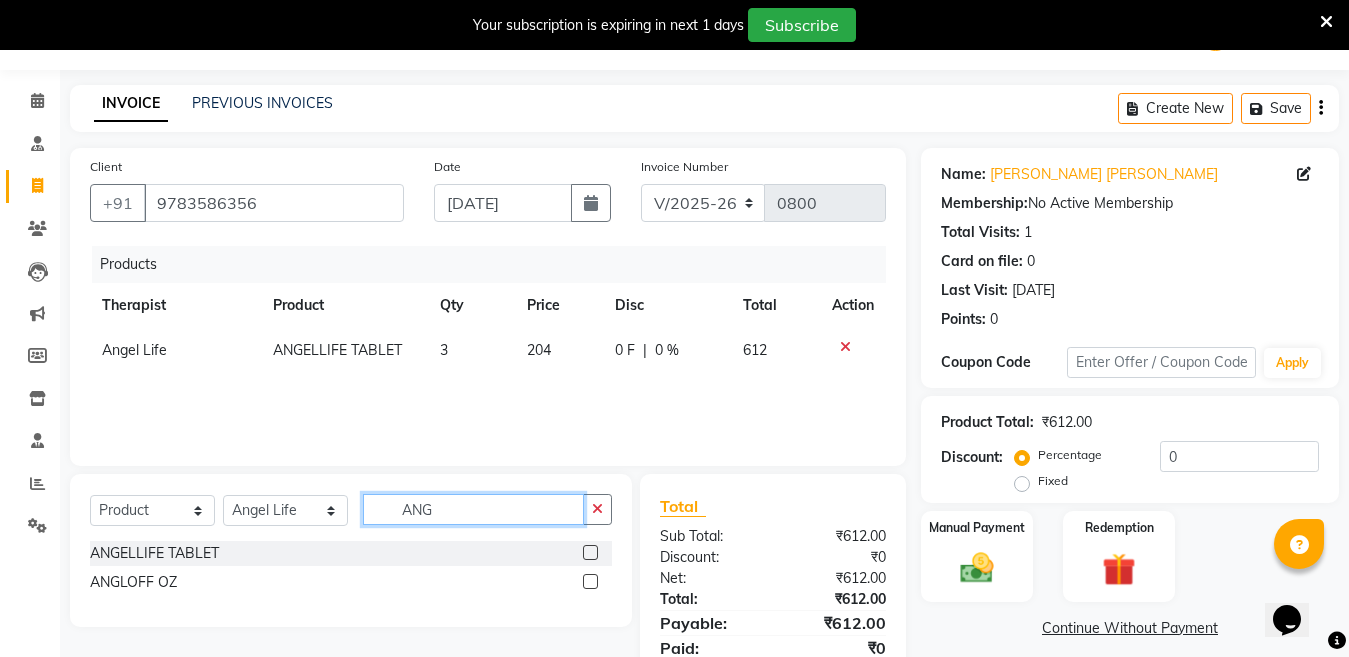 click on "ANG" 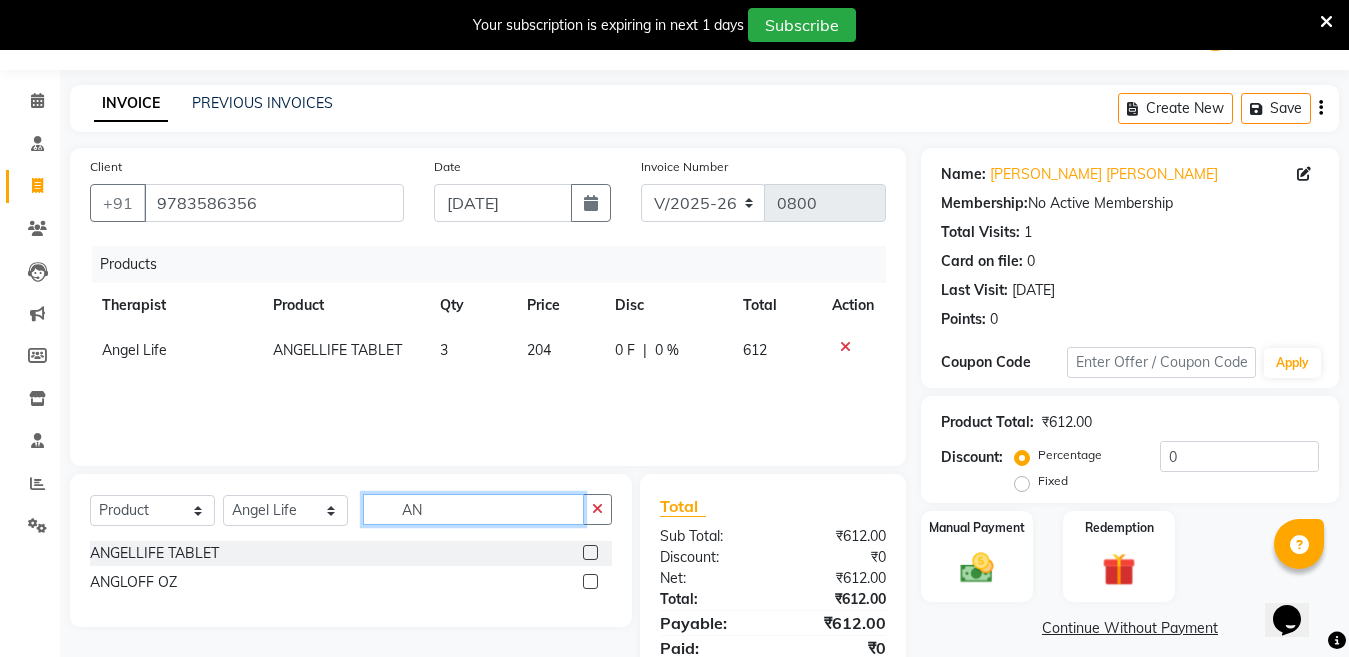type on "A" 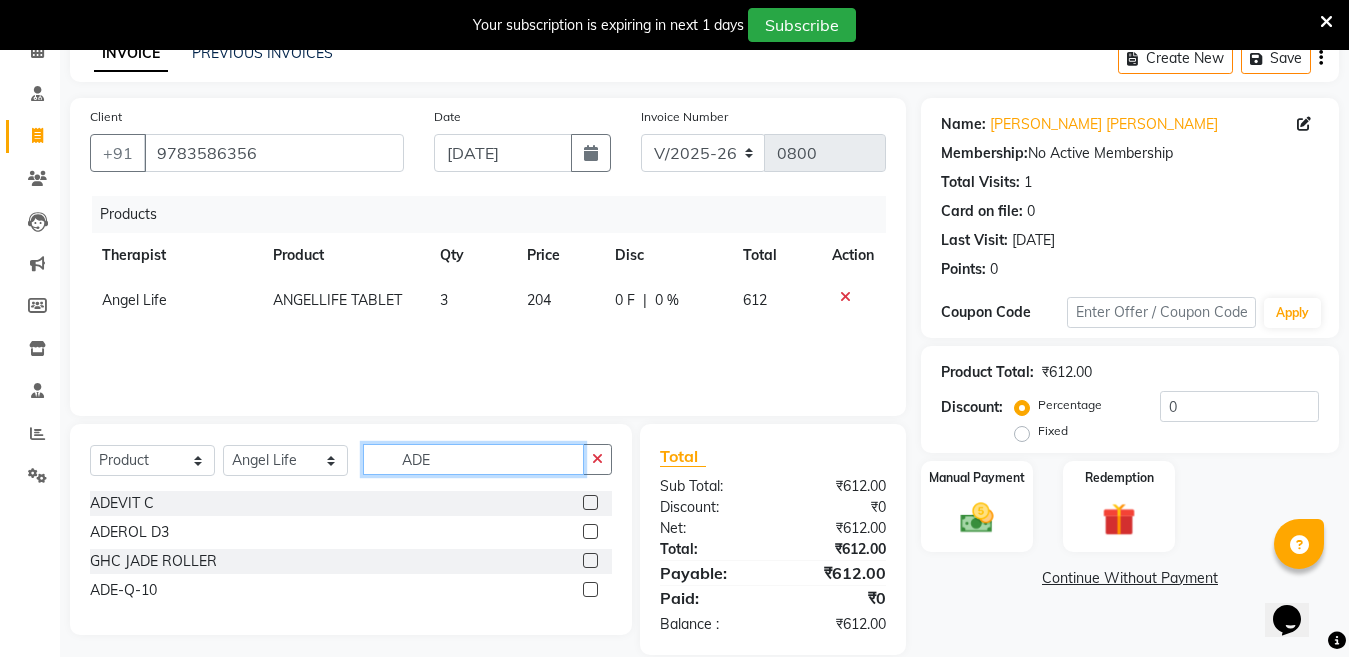 scroll, scrollTop: 130, scrollLeft: 0, axis: vertical 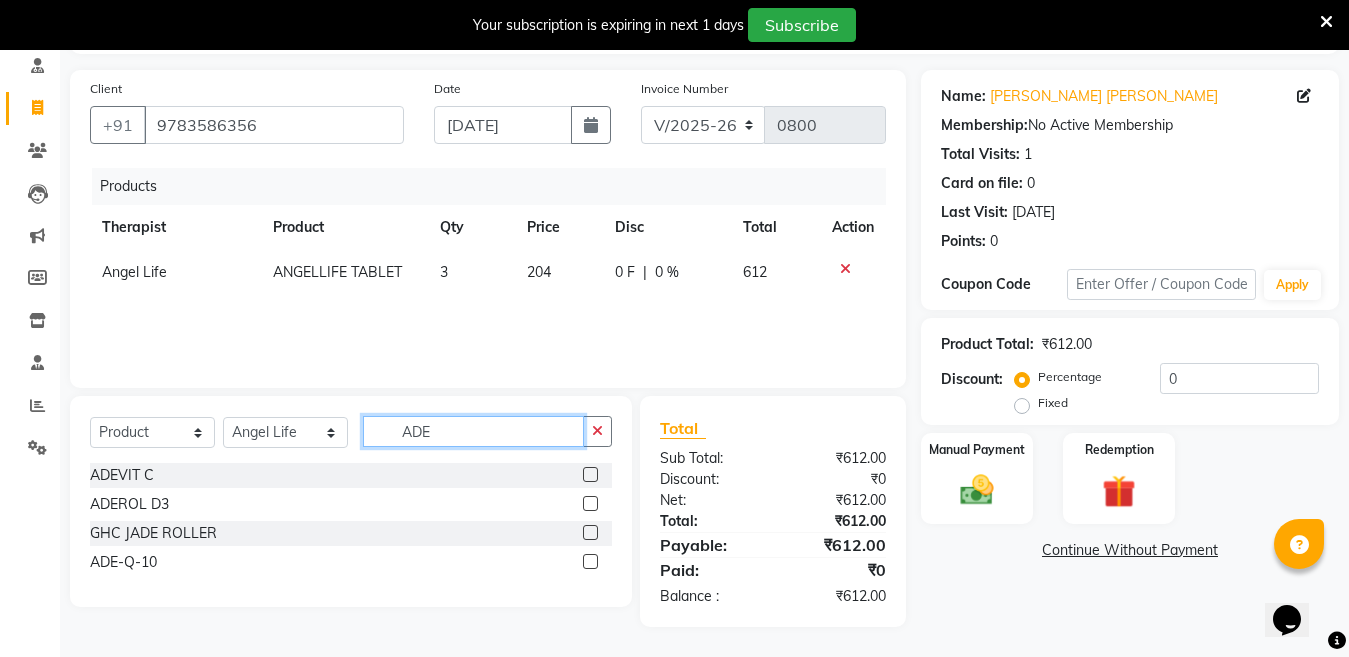 type on "ADE" 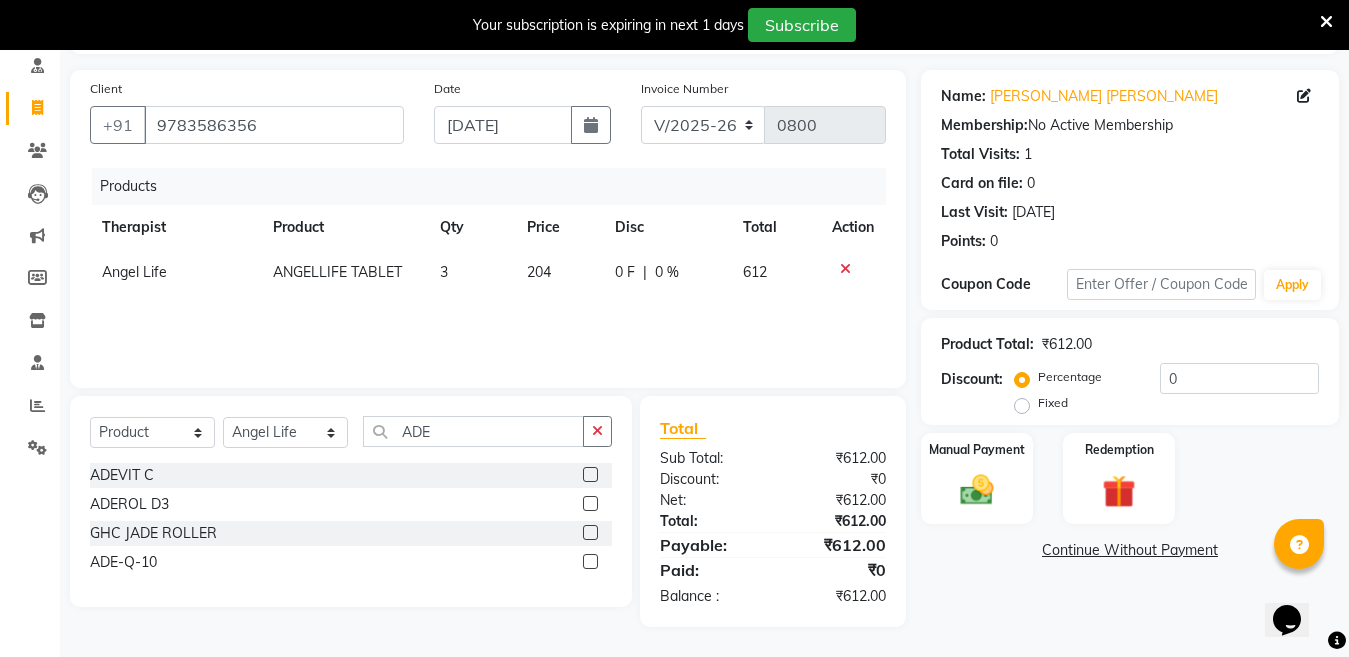 click 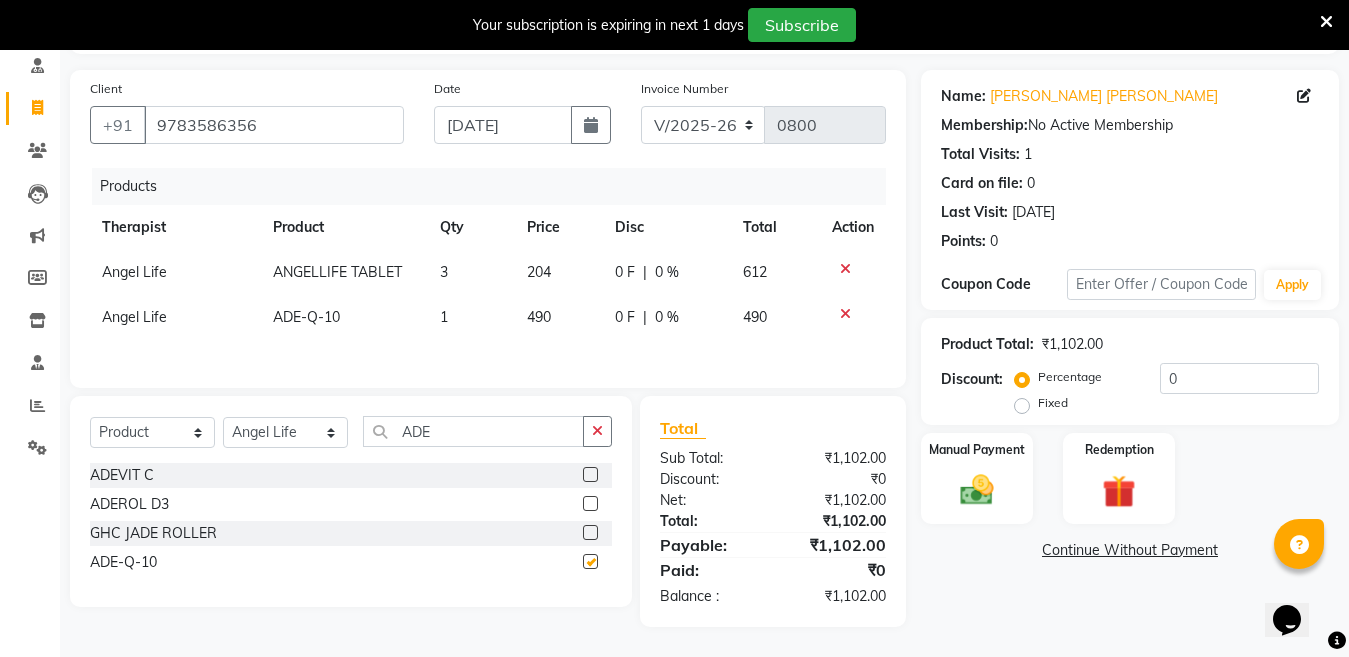 checkbox on "false" 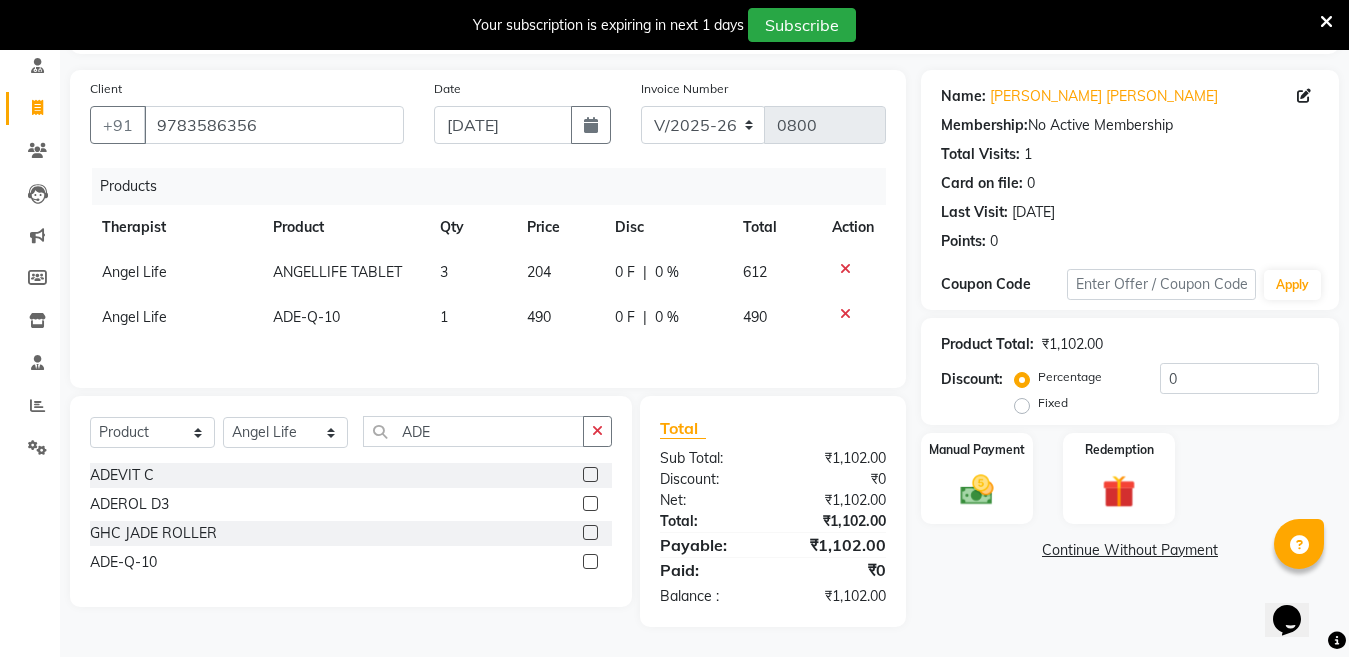 click on "1" 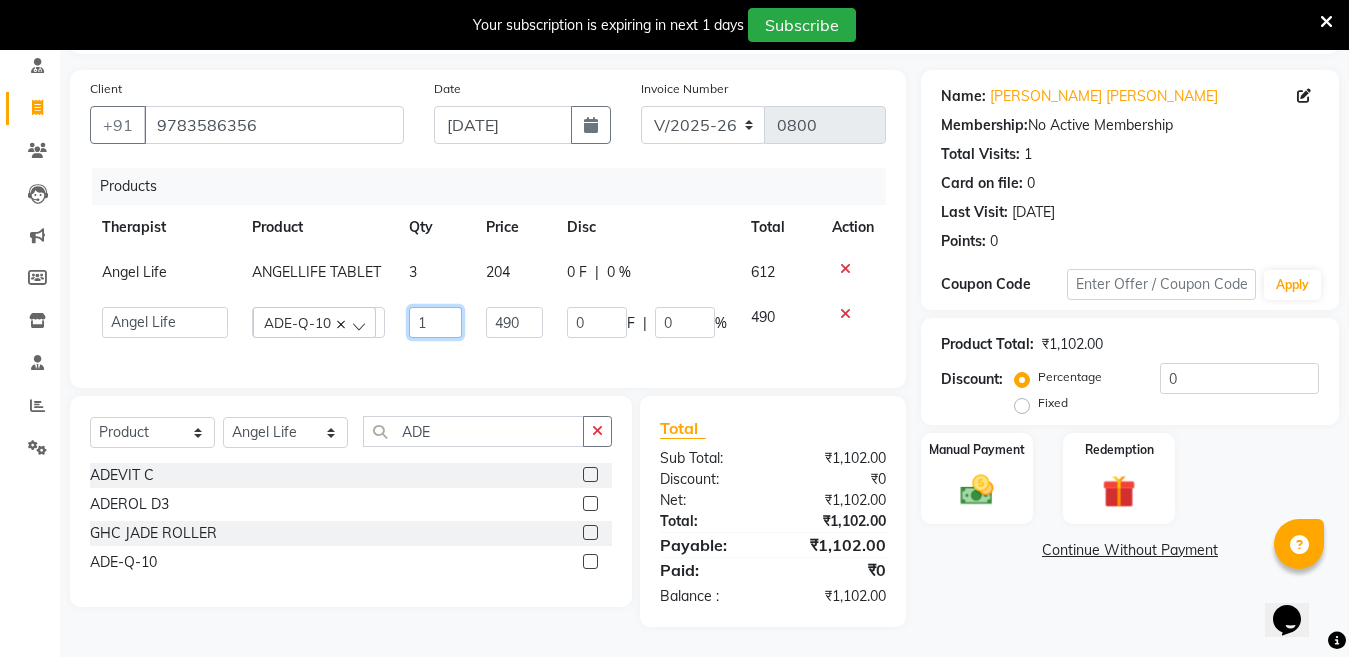 click on "1" 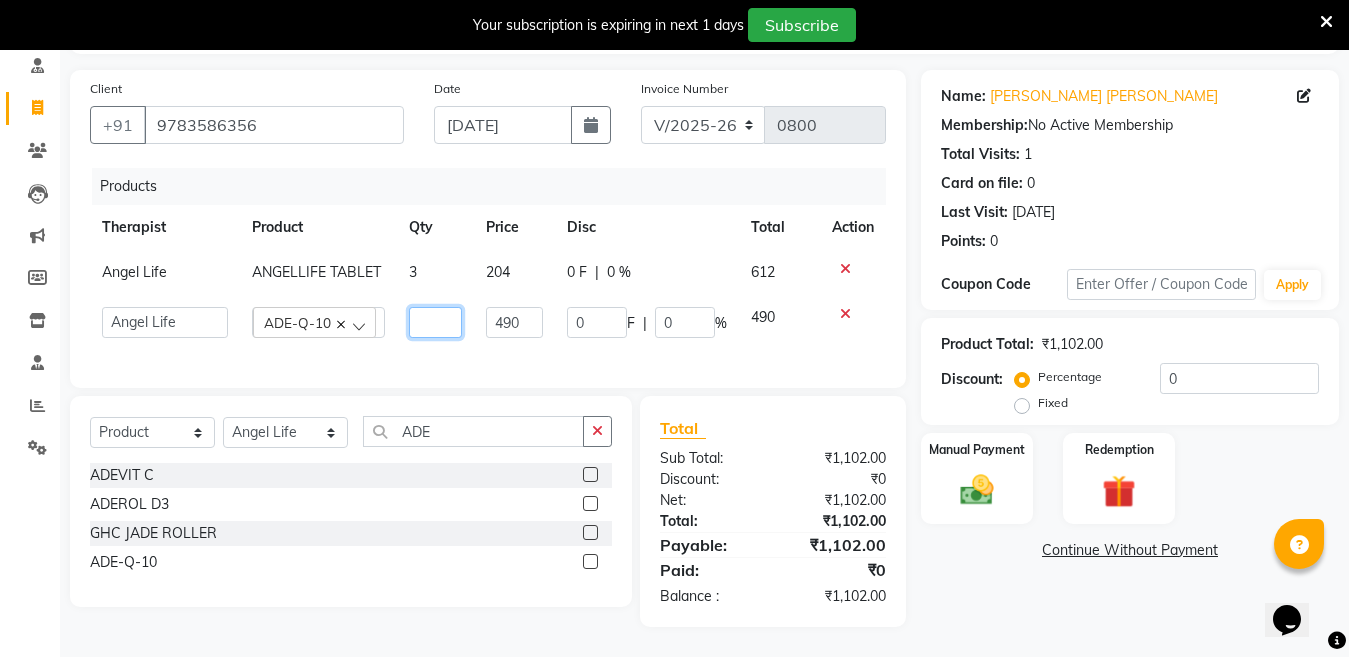 type on "3" 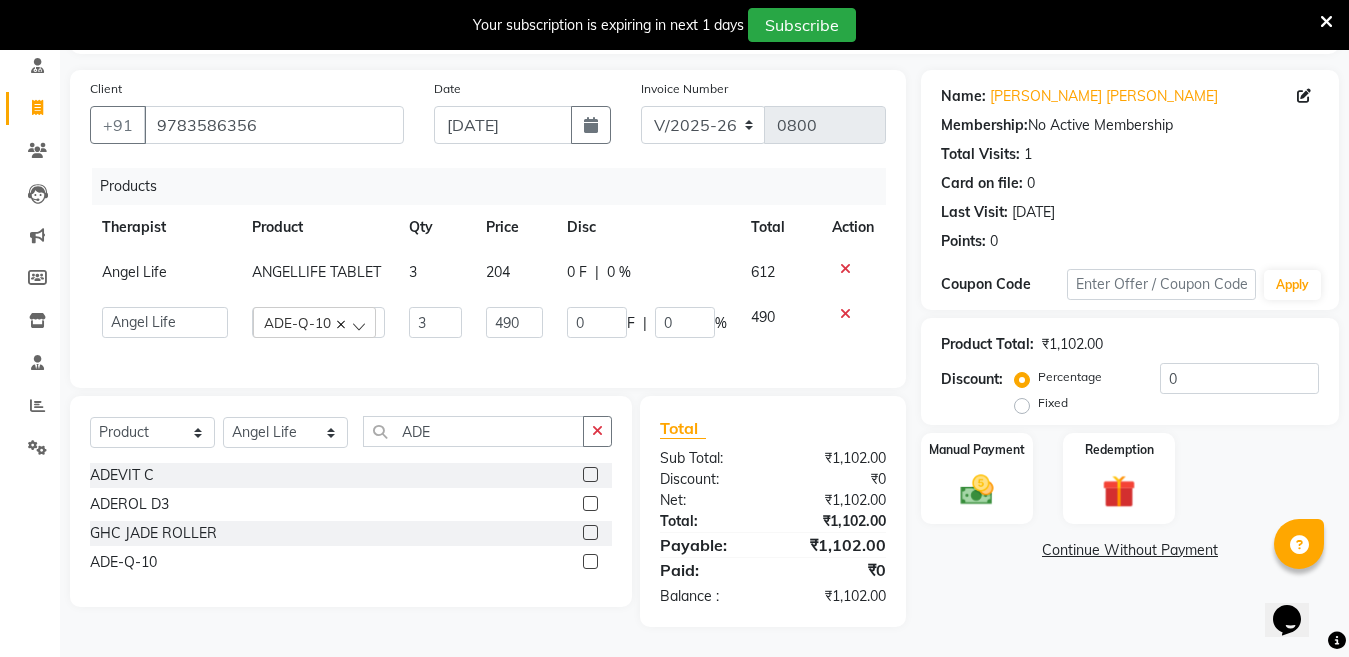 click on "Client +91 9783586356 Date 13-07-2025 Invoice Number V/2025 V/2025-26 0800 Products Therapist Product Qty Price Disc Total Action Angel Life ANGELLIFE TABLET 3 204 0 F | 0 % 612  Angel Life   AngelLife Lucknow   DR SWATI   KAJAL   NEHA YADAV   ROHINI KUMARI   SHASHANK KHARABANDA   VANSHIKA   ADE-Q-10  3 490 0 F | 0 % 490" 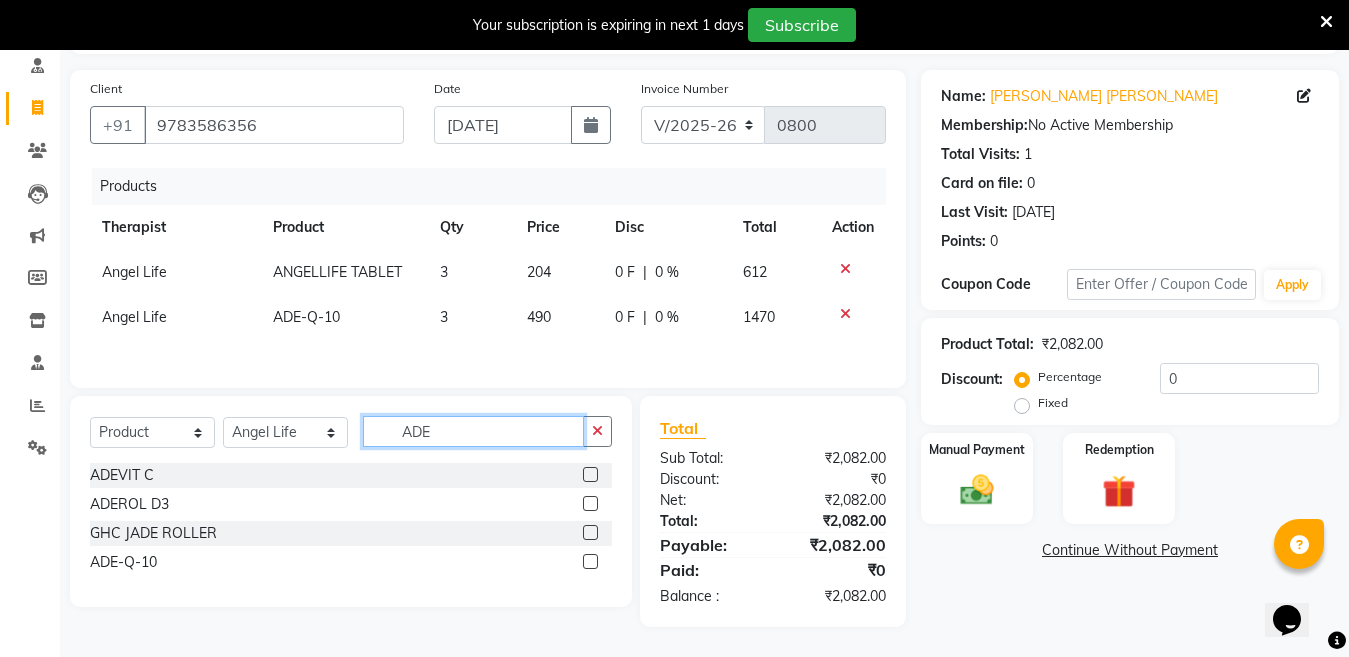 click on "ADE" 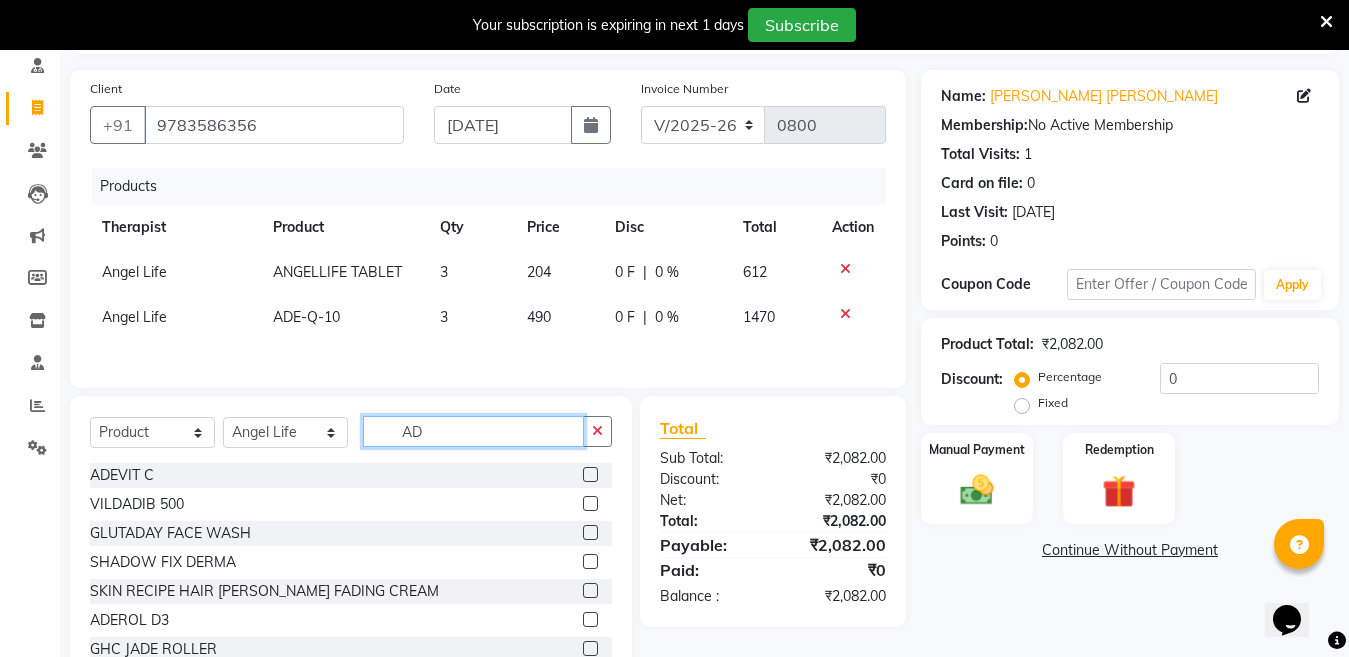 type on "A" 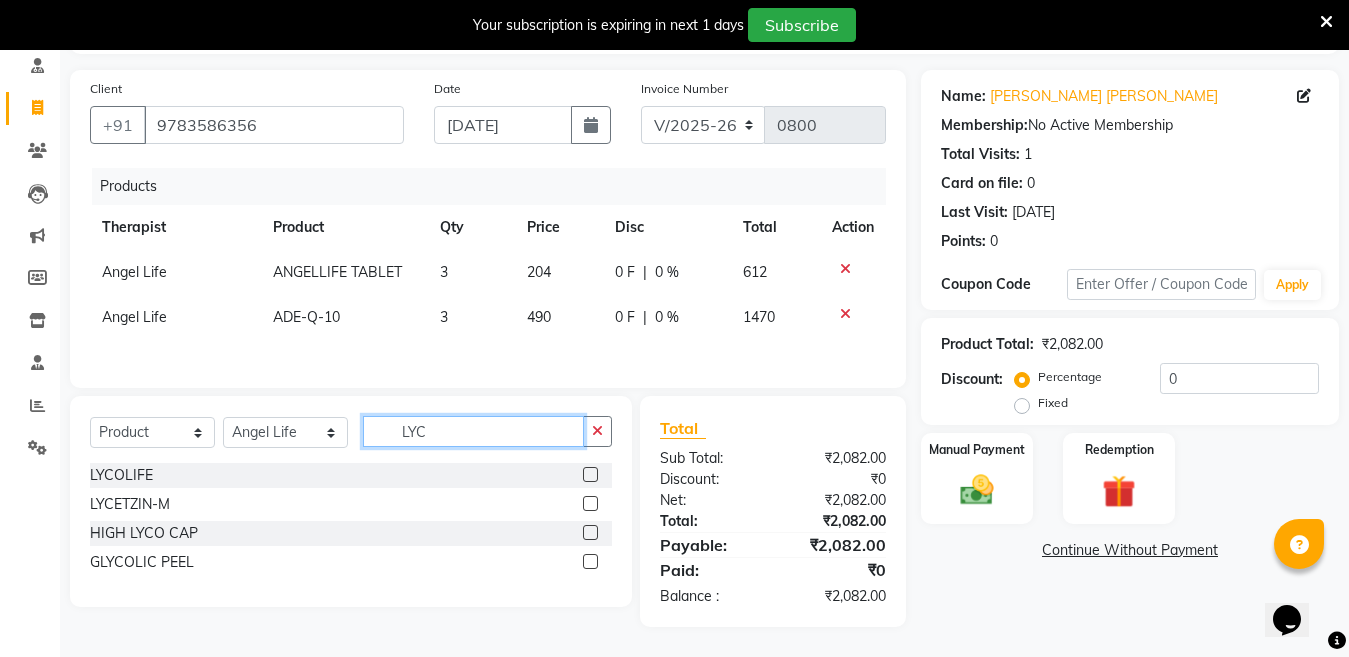 type on "LYC" 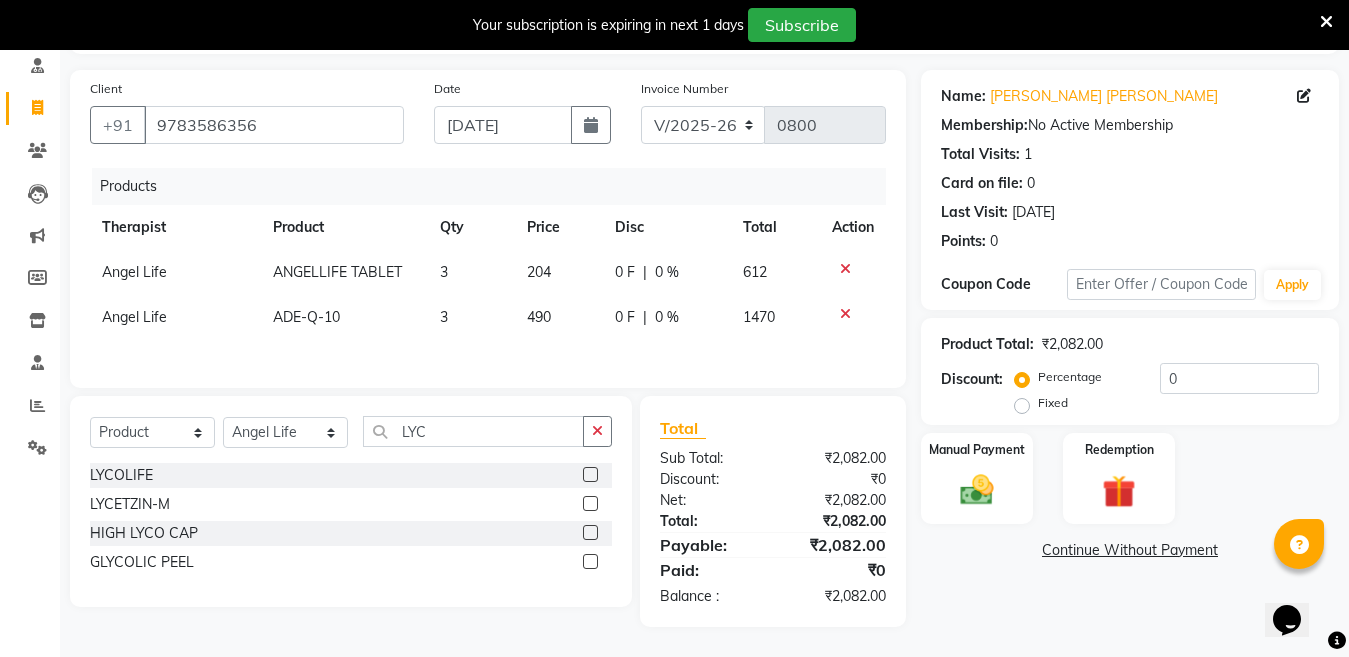 click 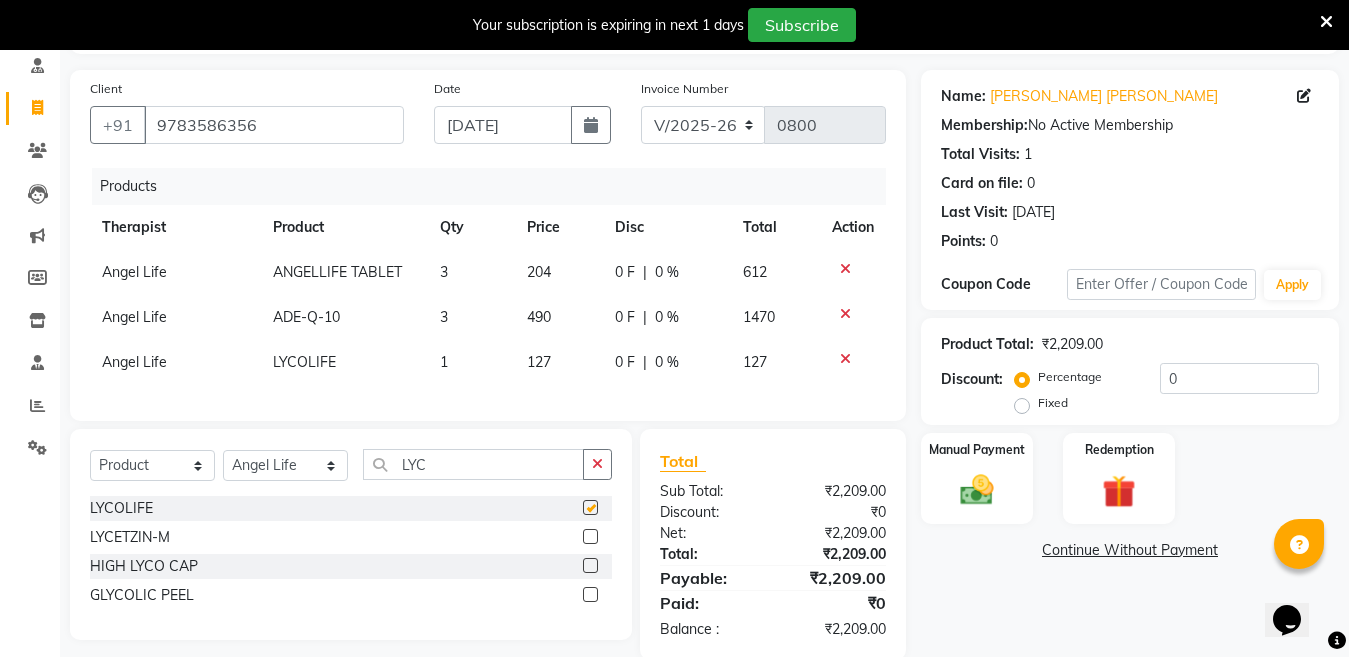 checkbox on "false" 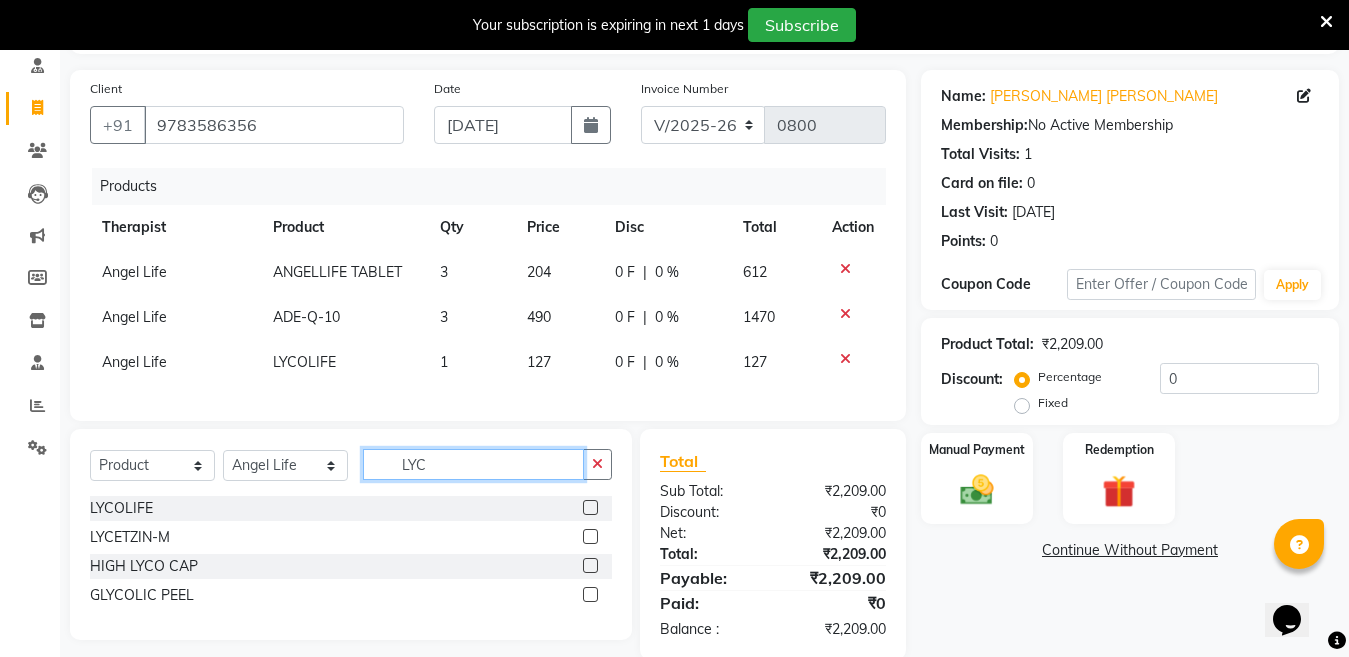 click on "LYC" 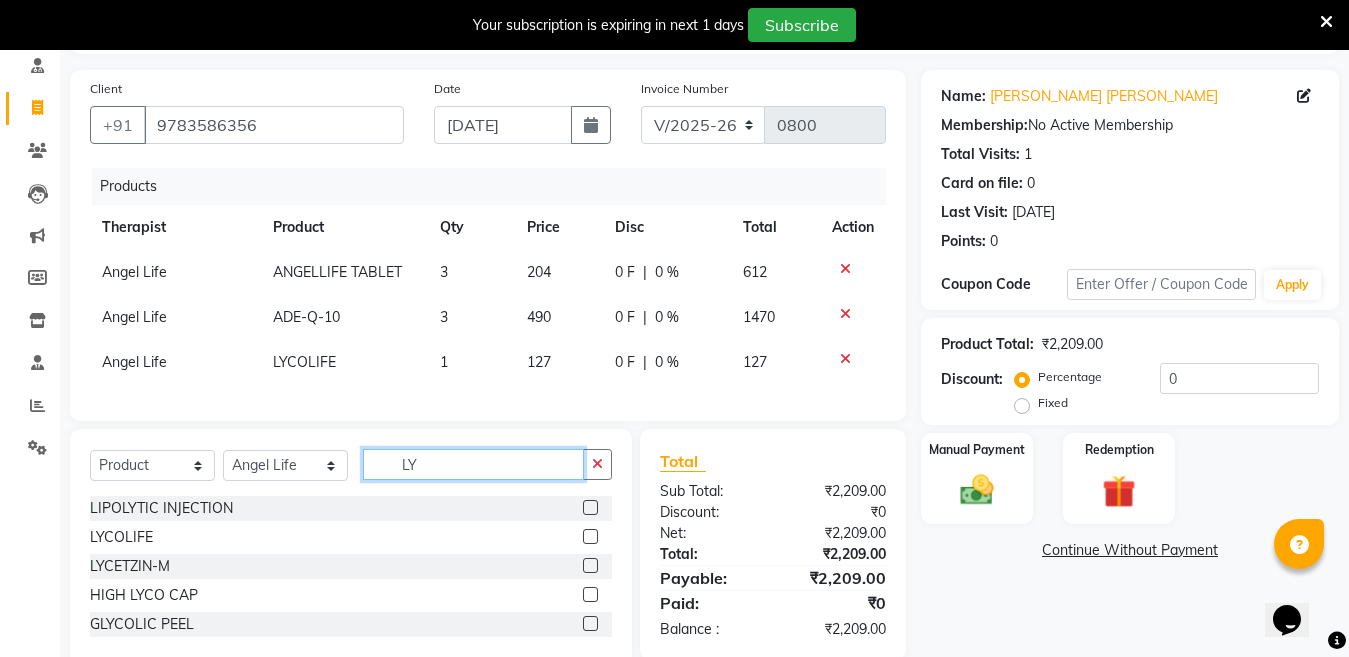 type on "L" 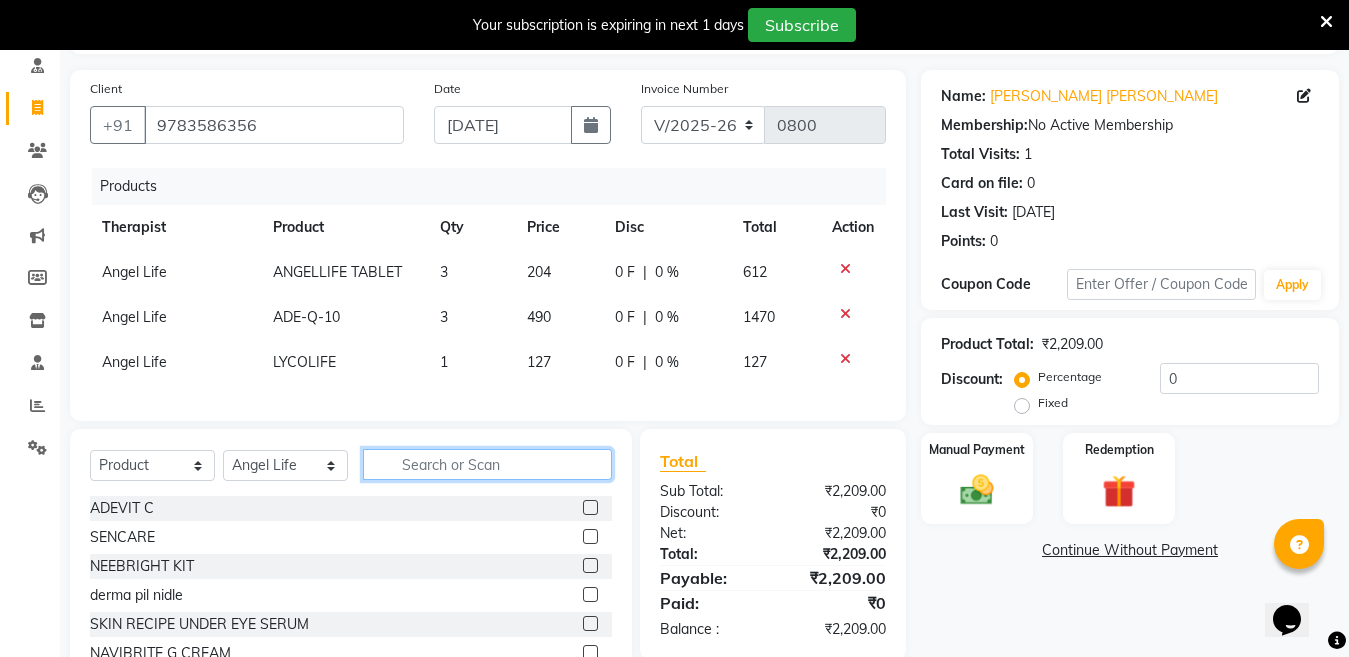 type 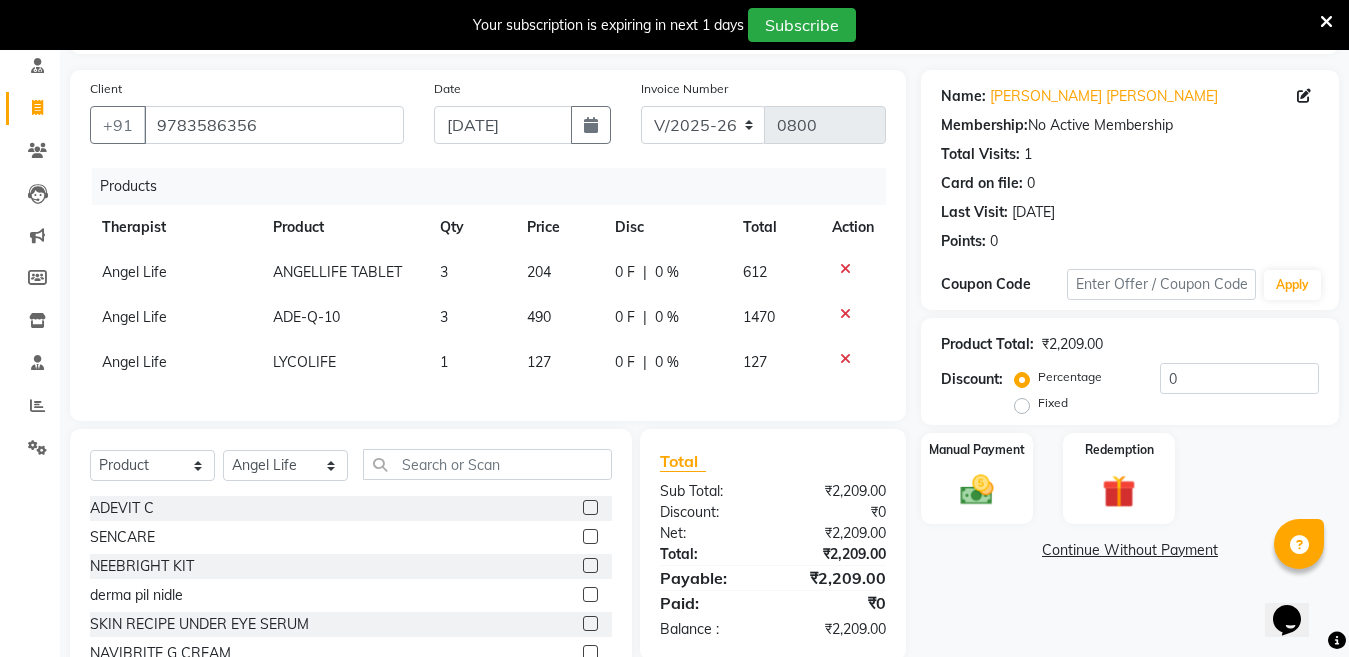 click on "3" 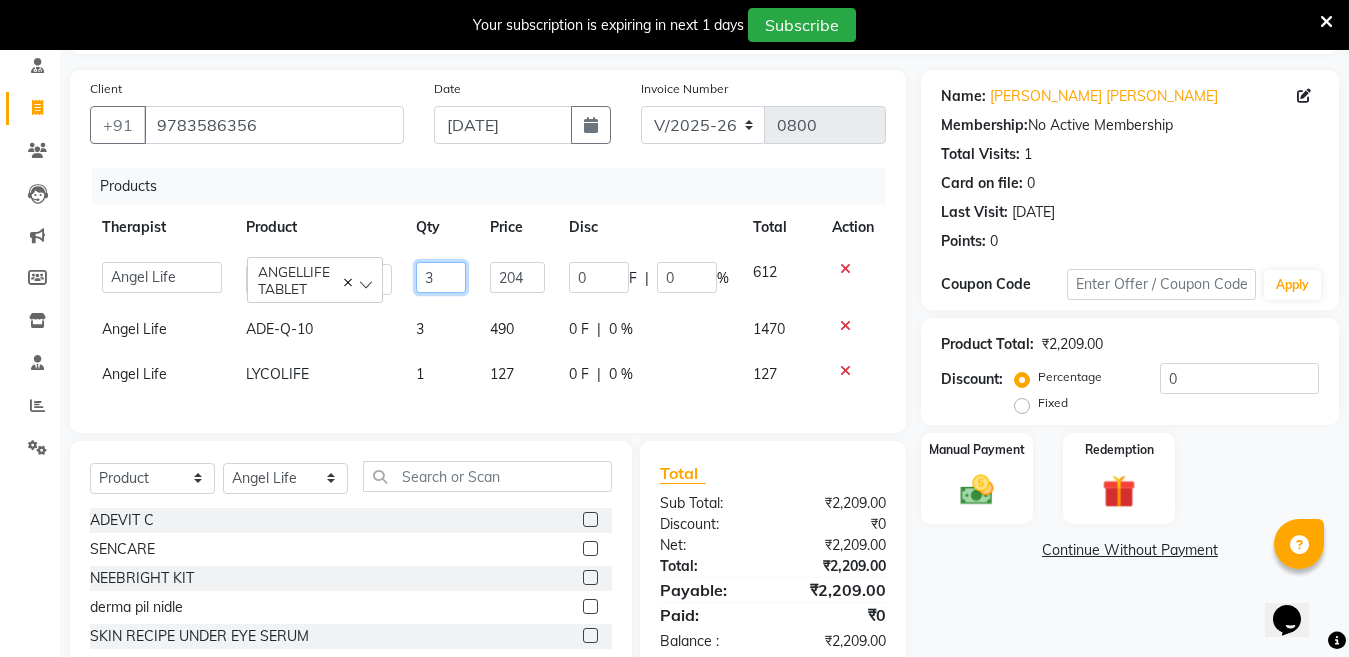 click on "3" 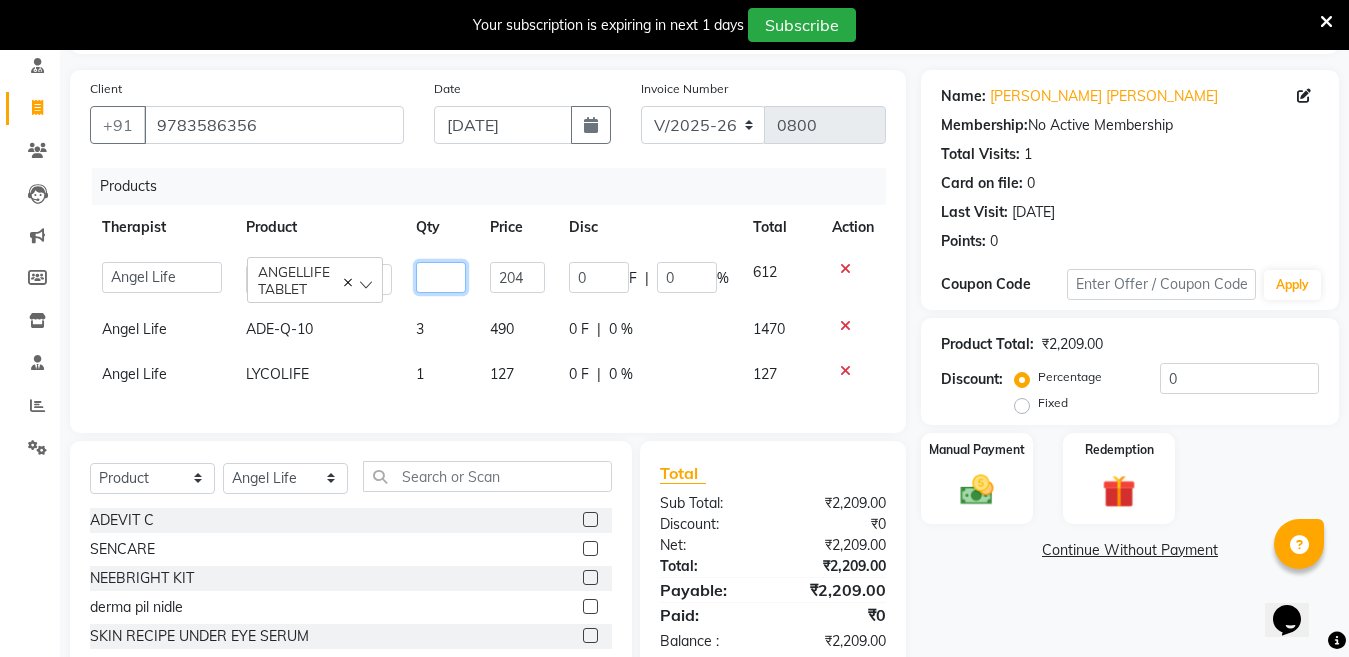 type on "2" 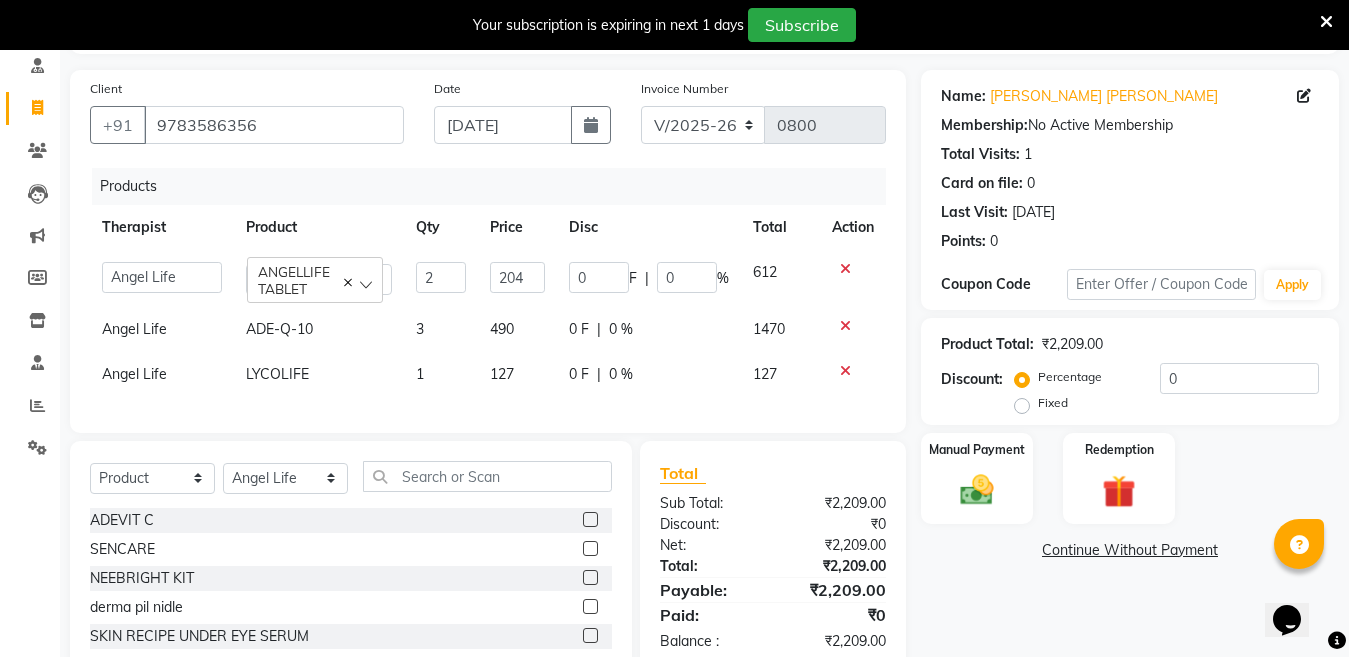 click on "3" 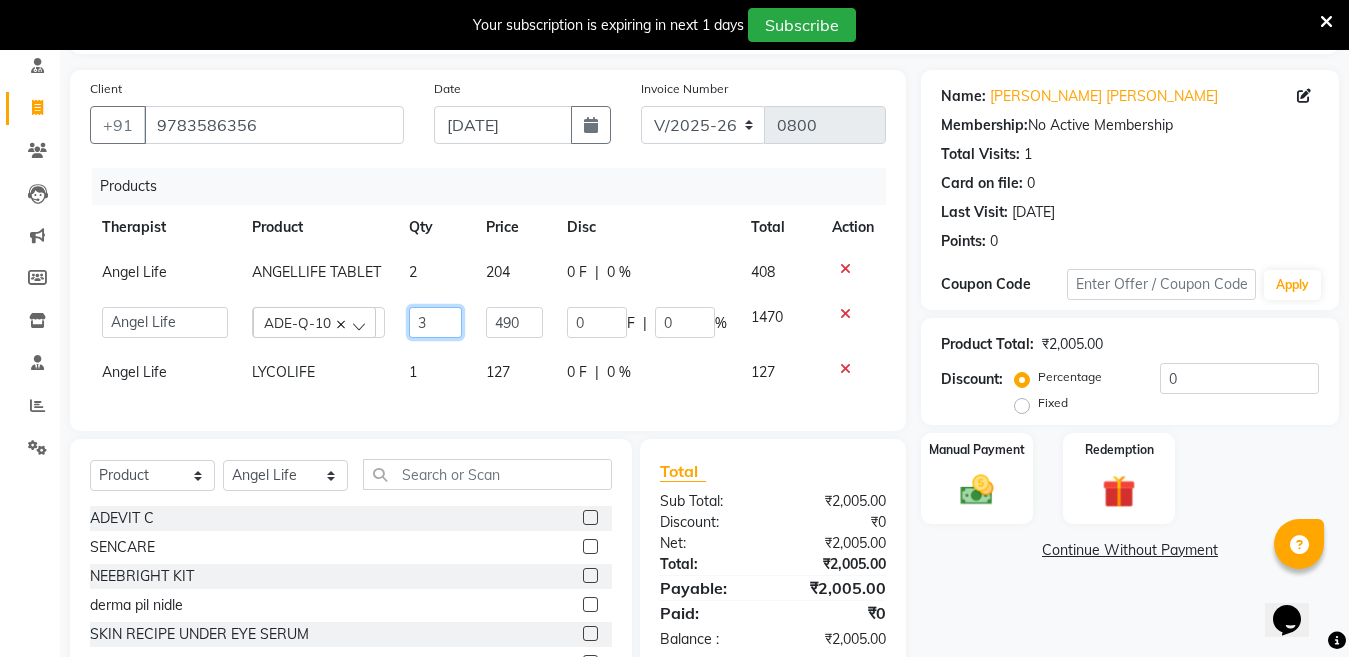 click on "3" 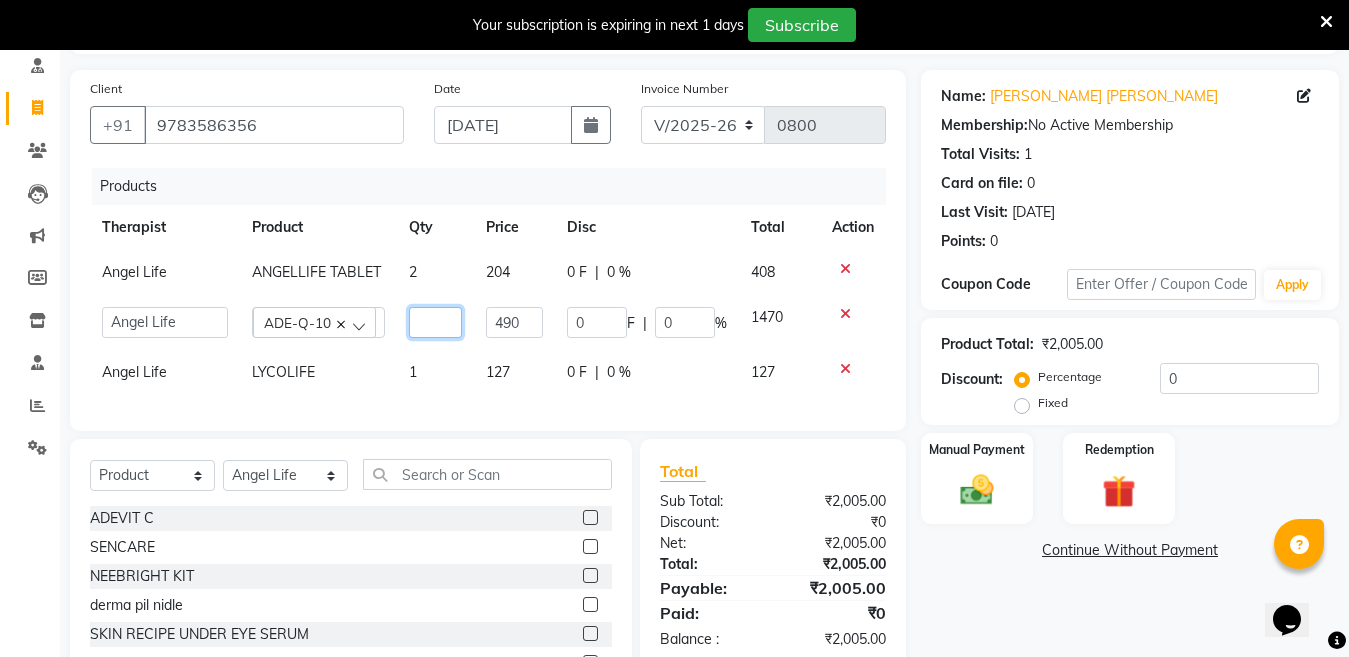 type on "2" 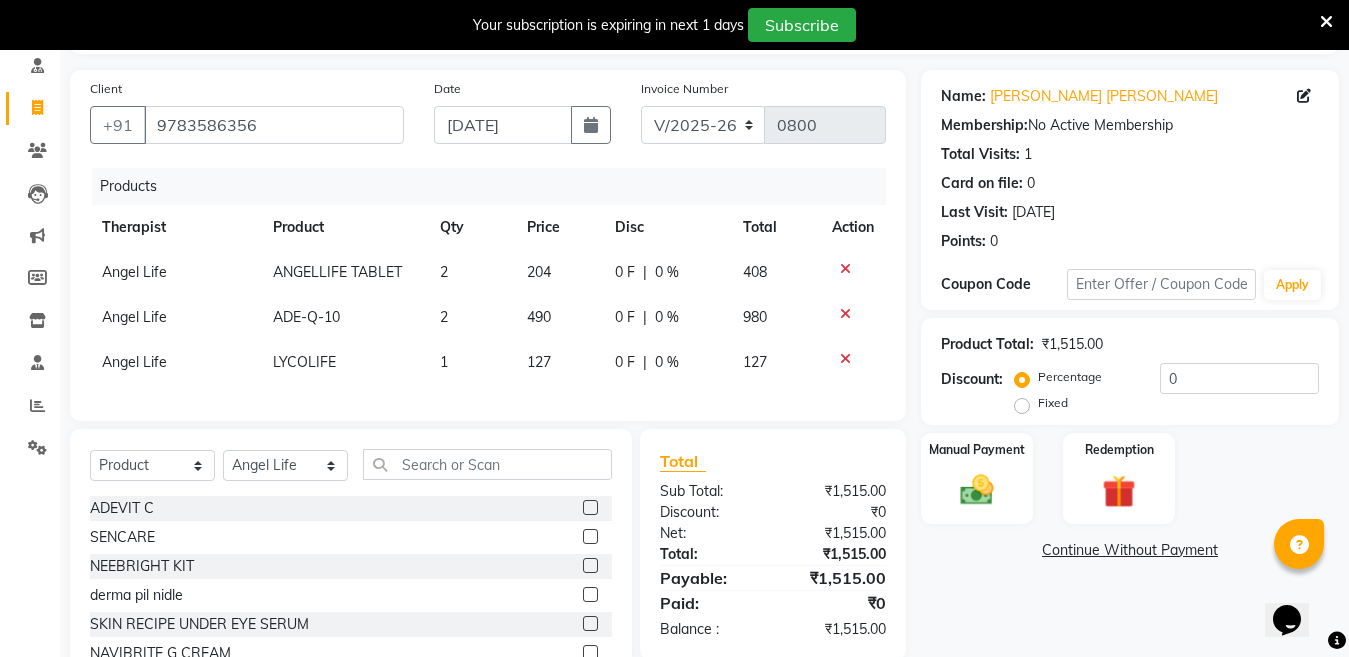 click on "Angel Life LYCOLIFE  1 127 0 F | 0 % 127" 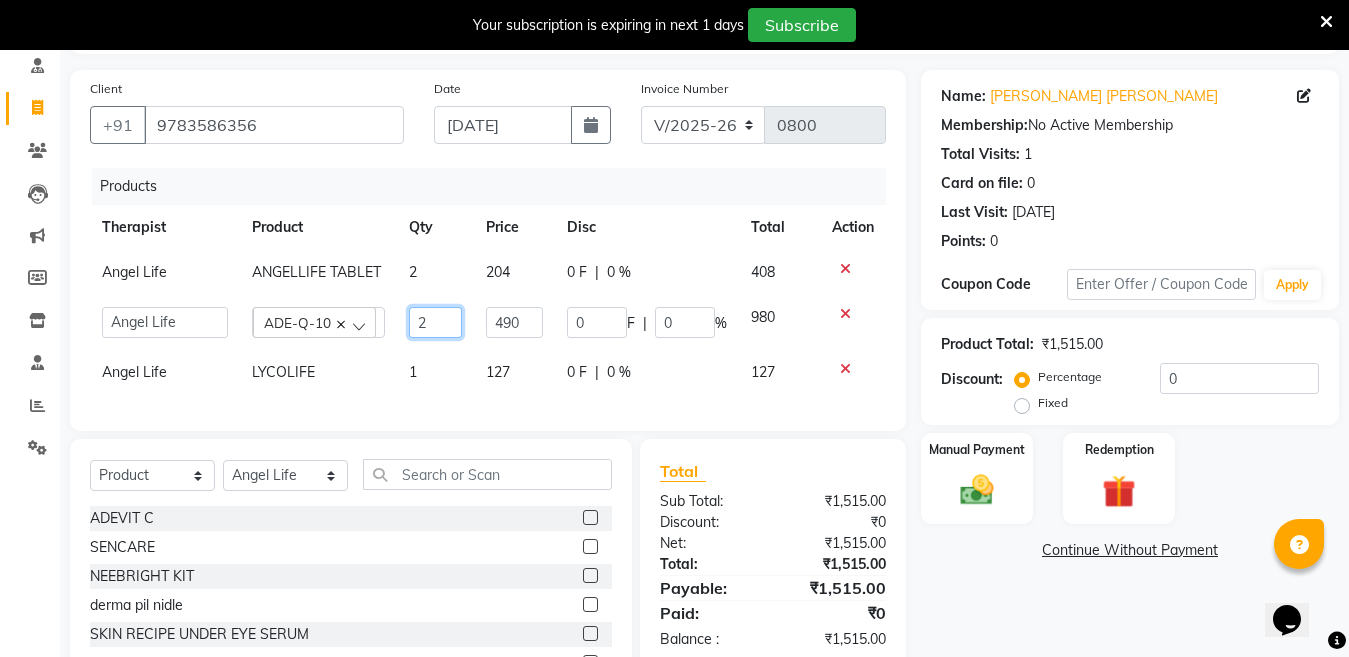 click on "2" 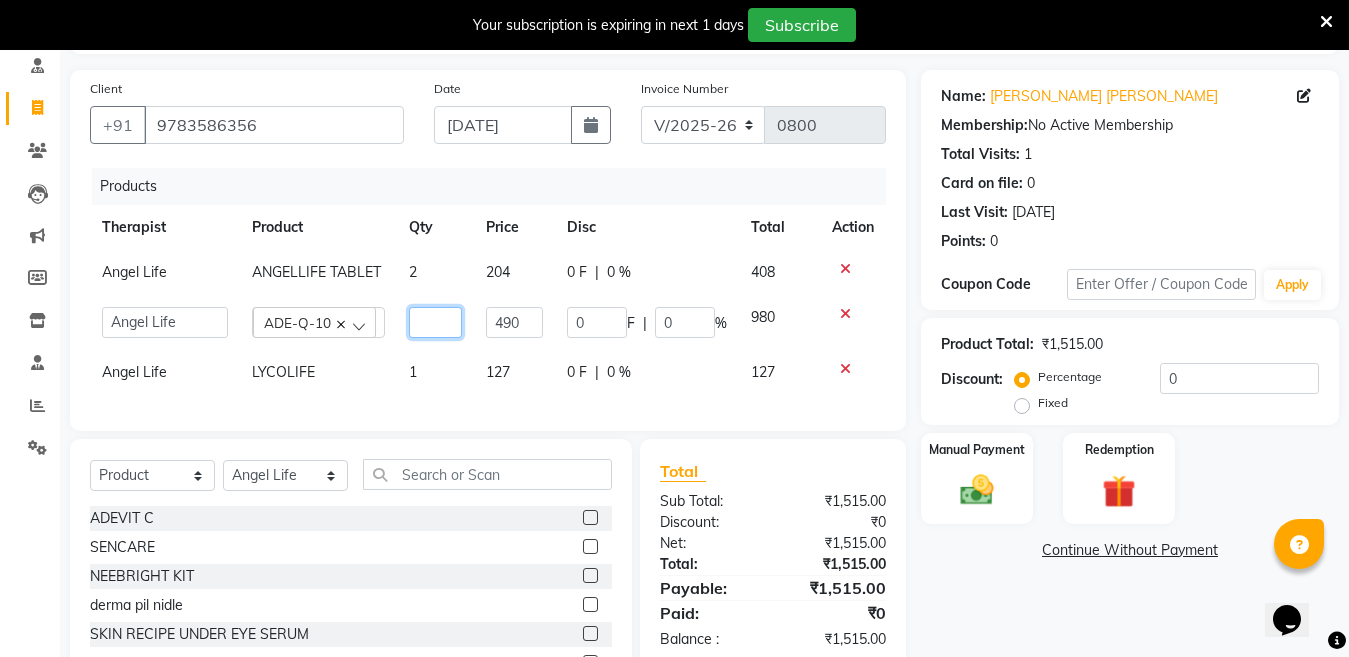 type on "3" 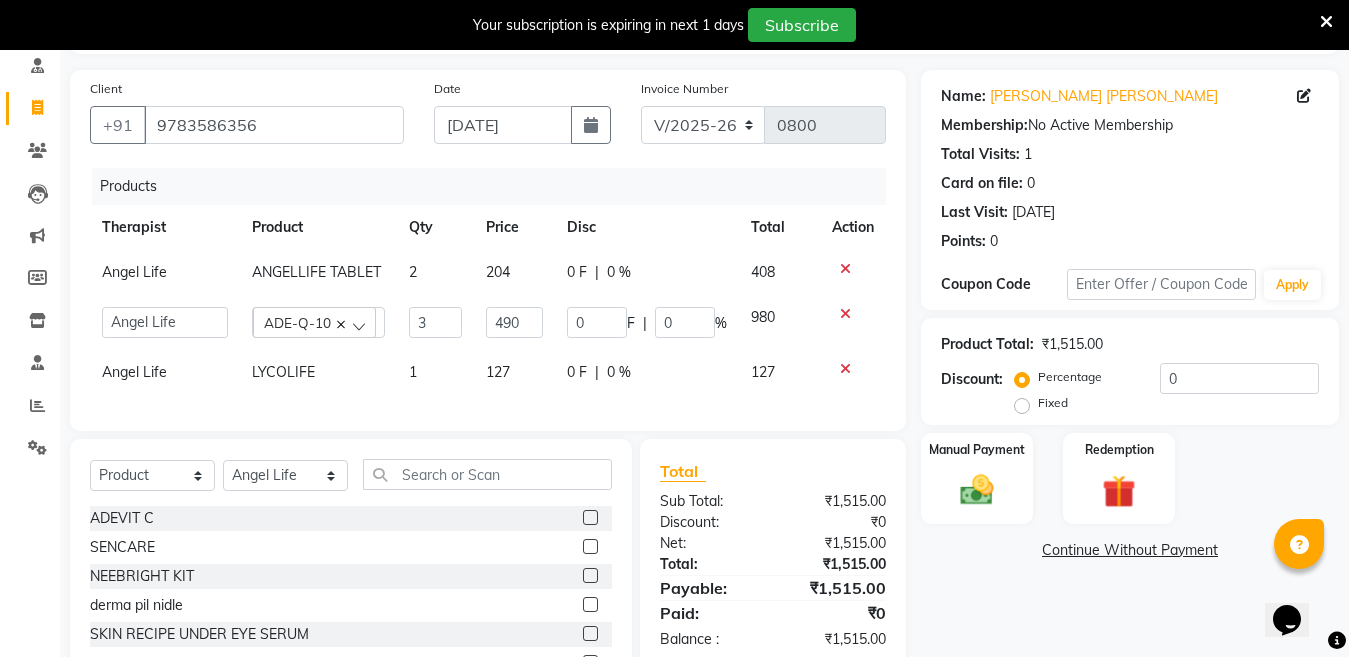 click on "1" 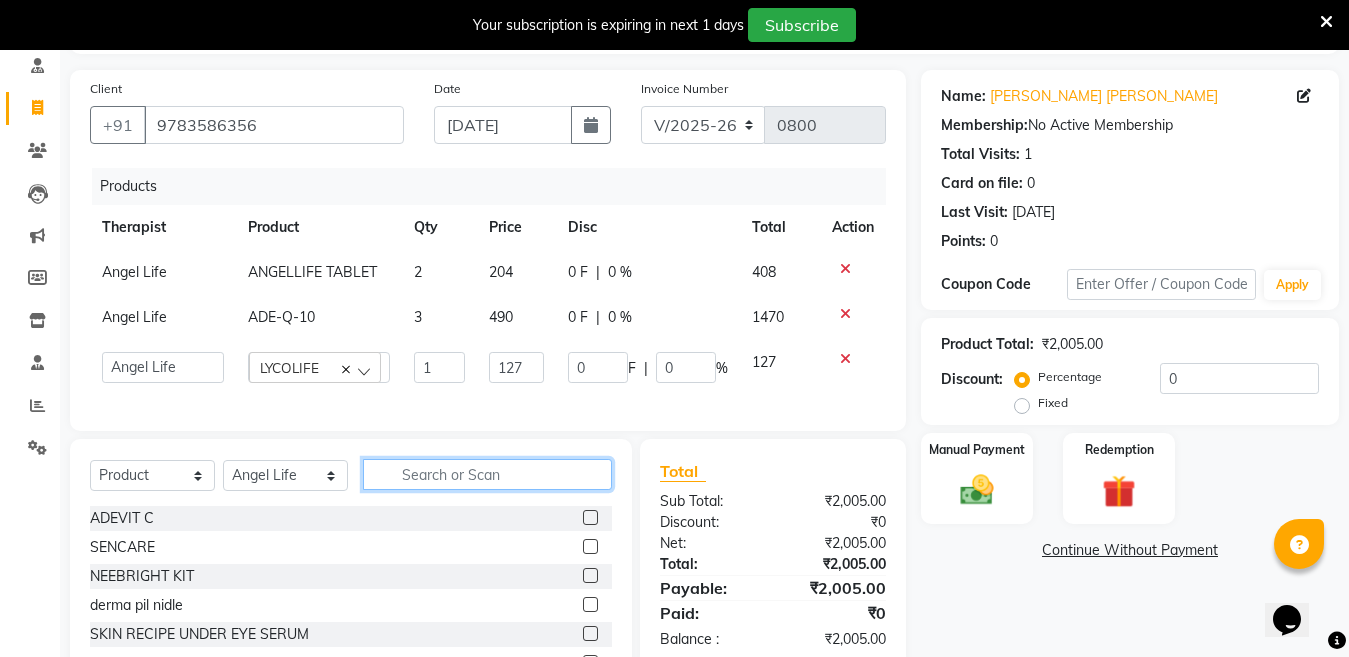 click 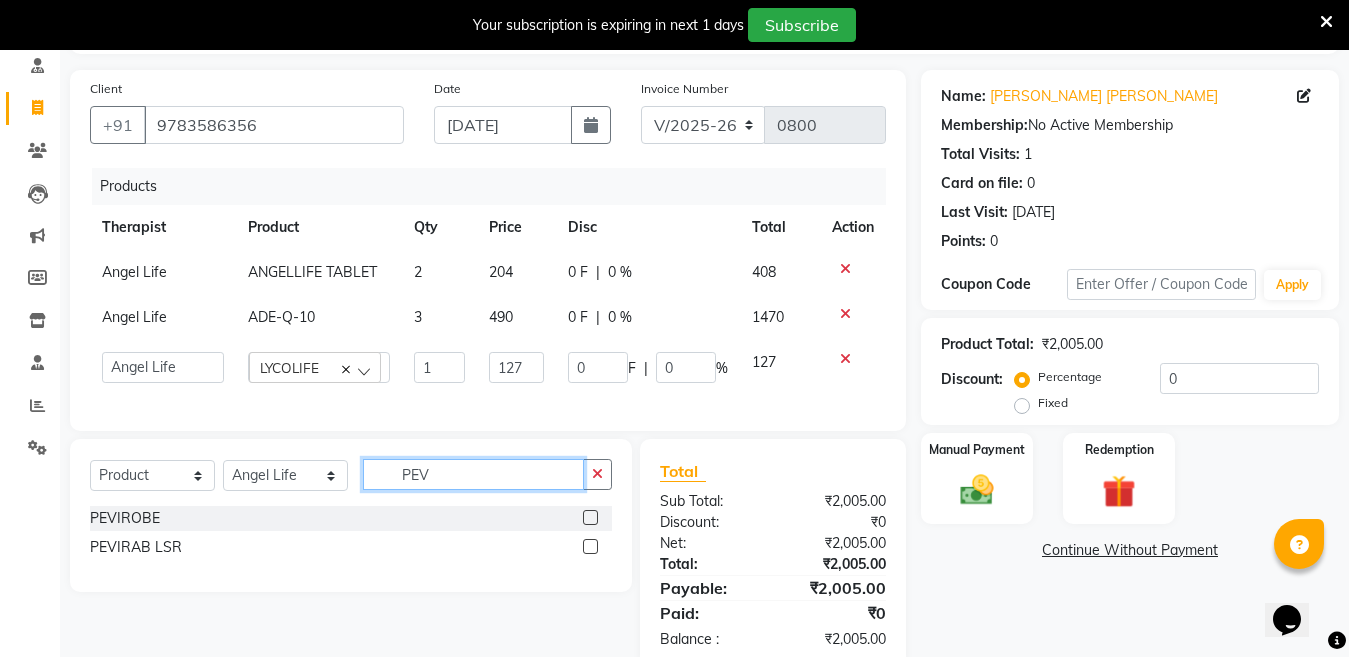 click on "PEV" 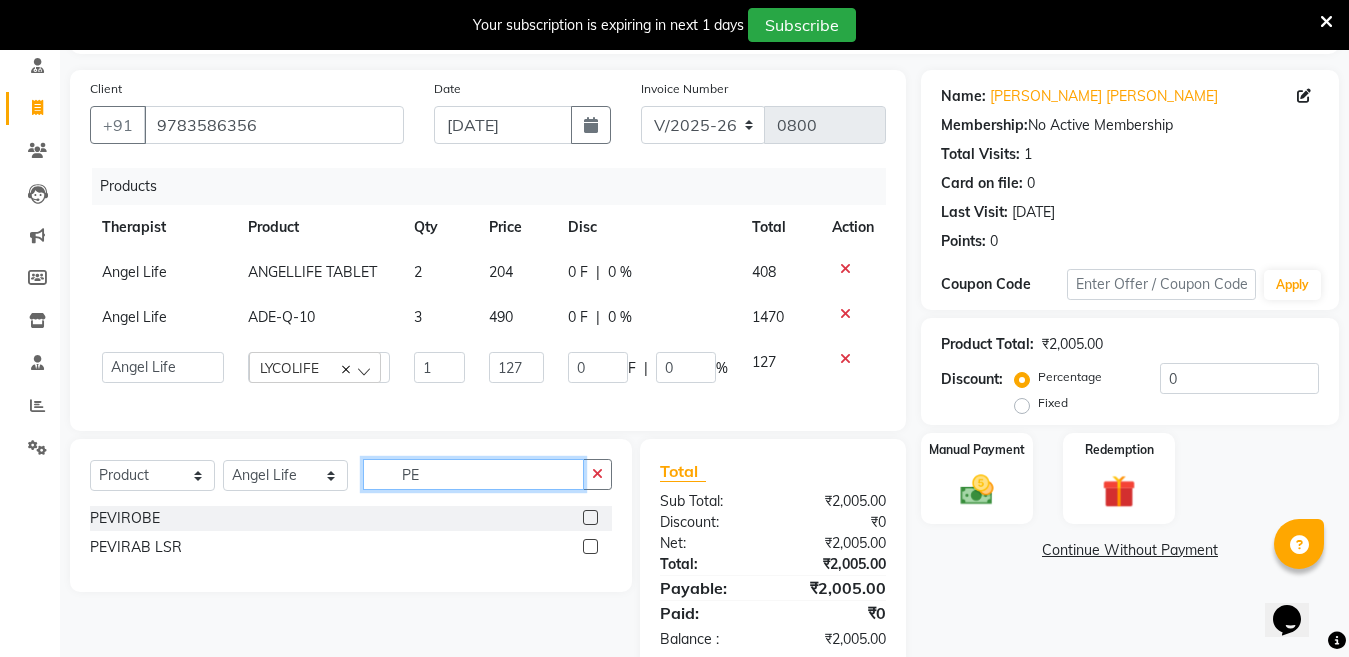 type on "P" 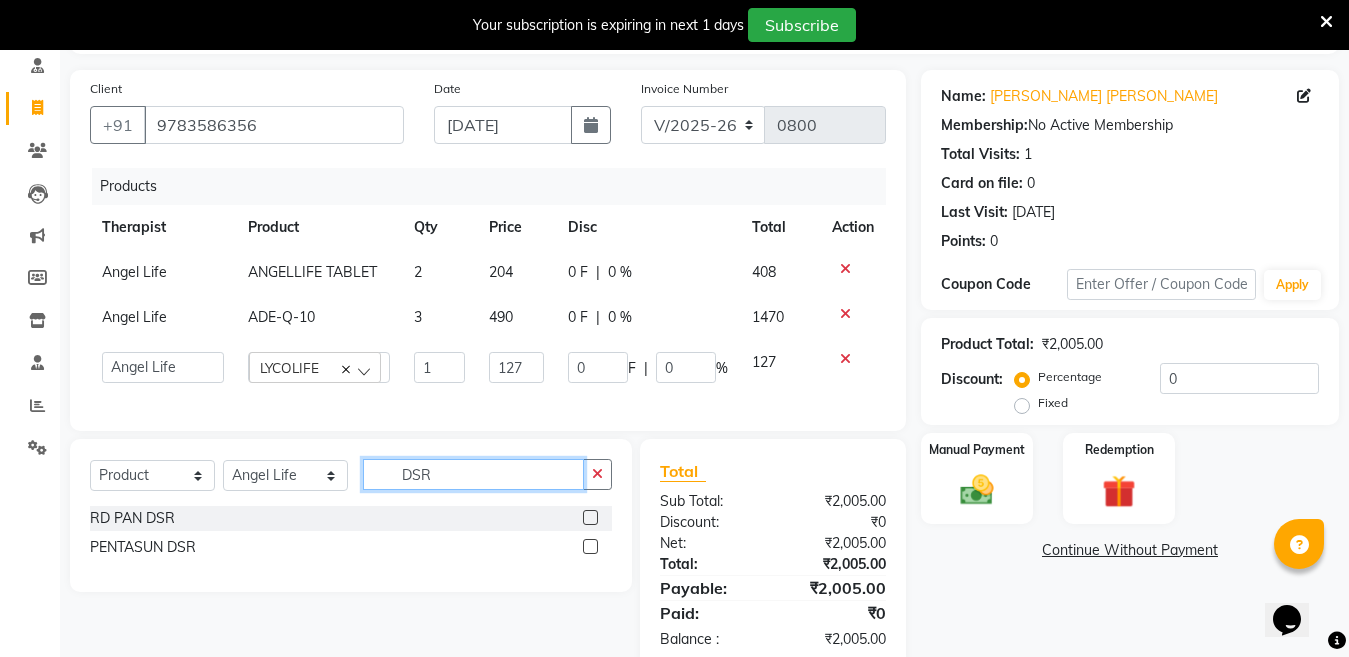 type on "DSR" 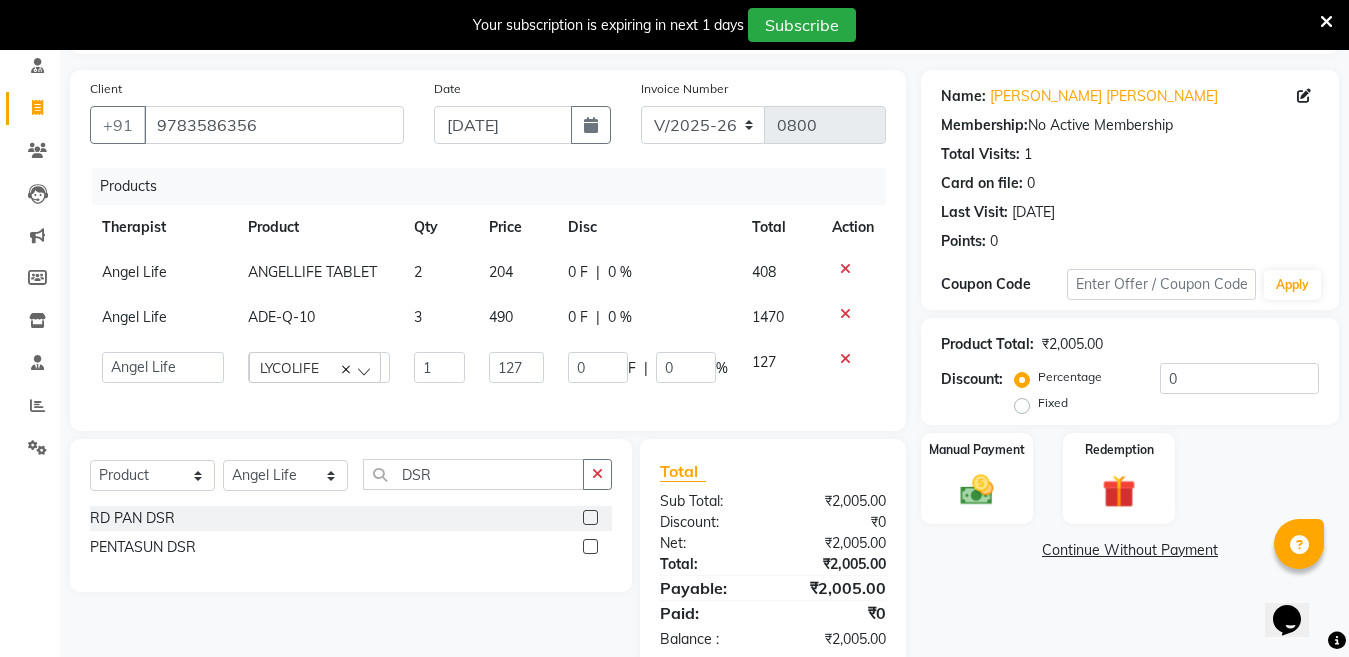 click 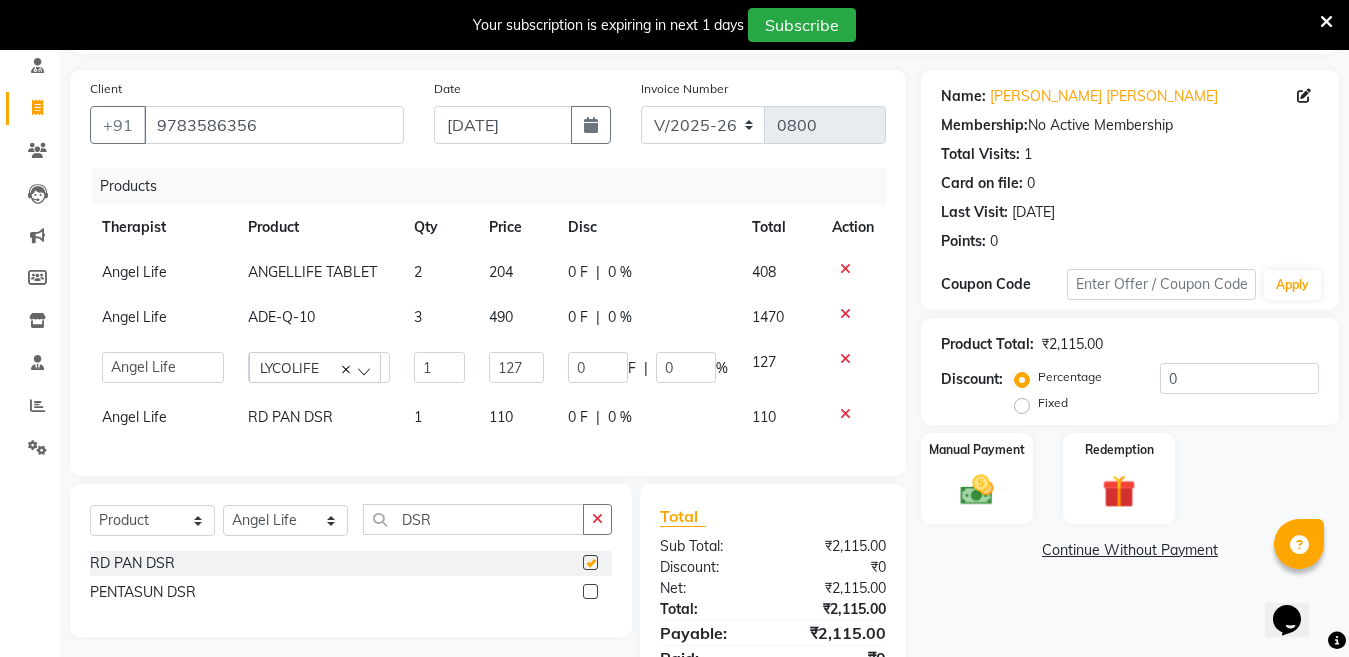 checkbox on "false" 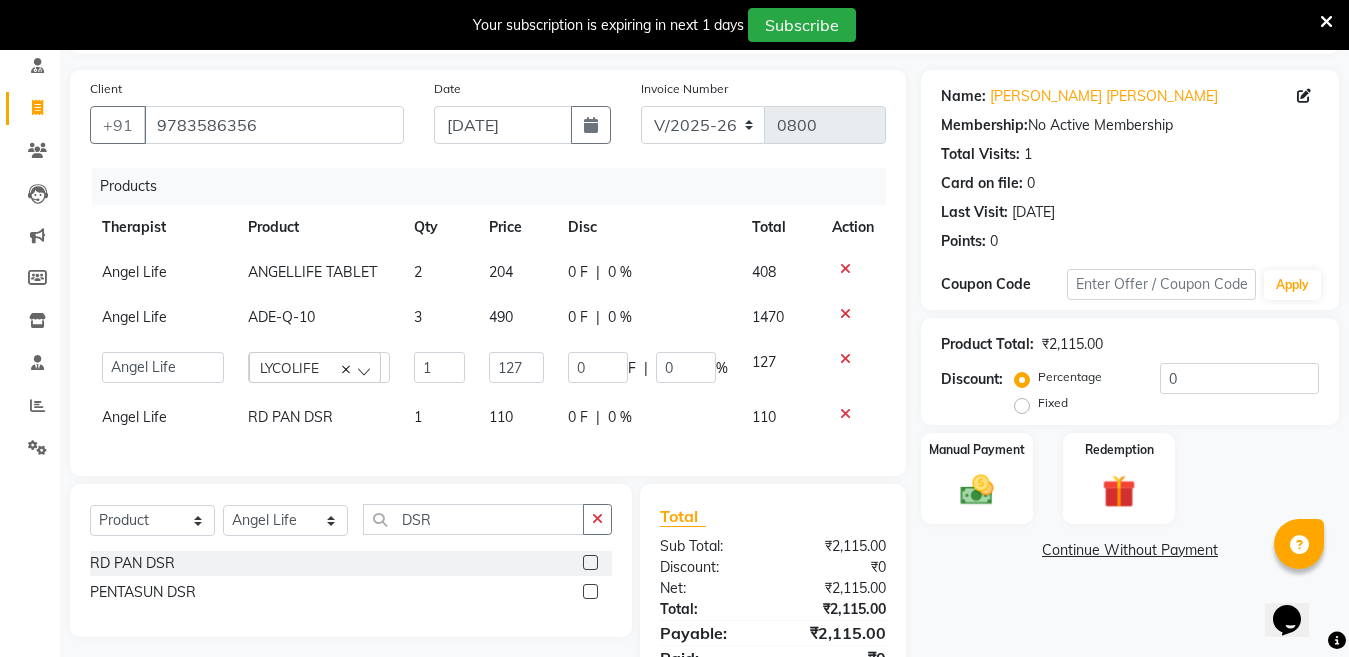 click on "110" 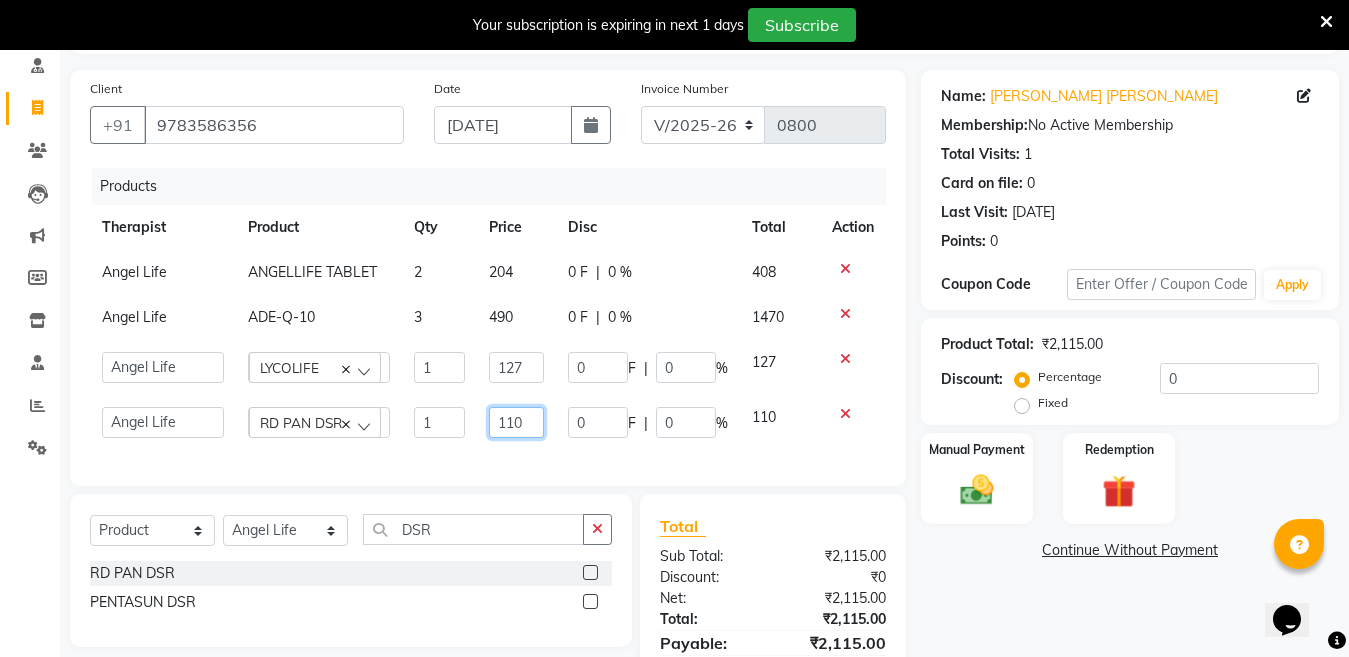 click on "110" 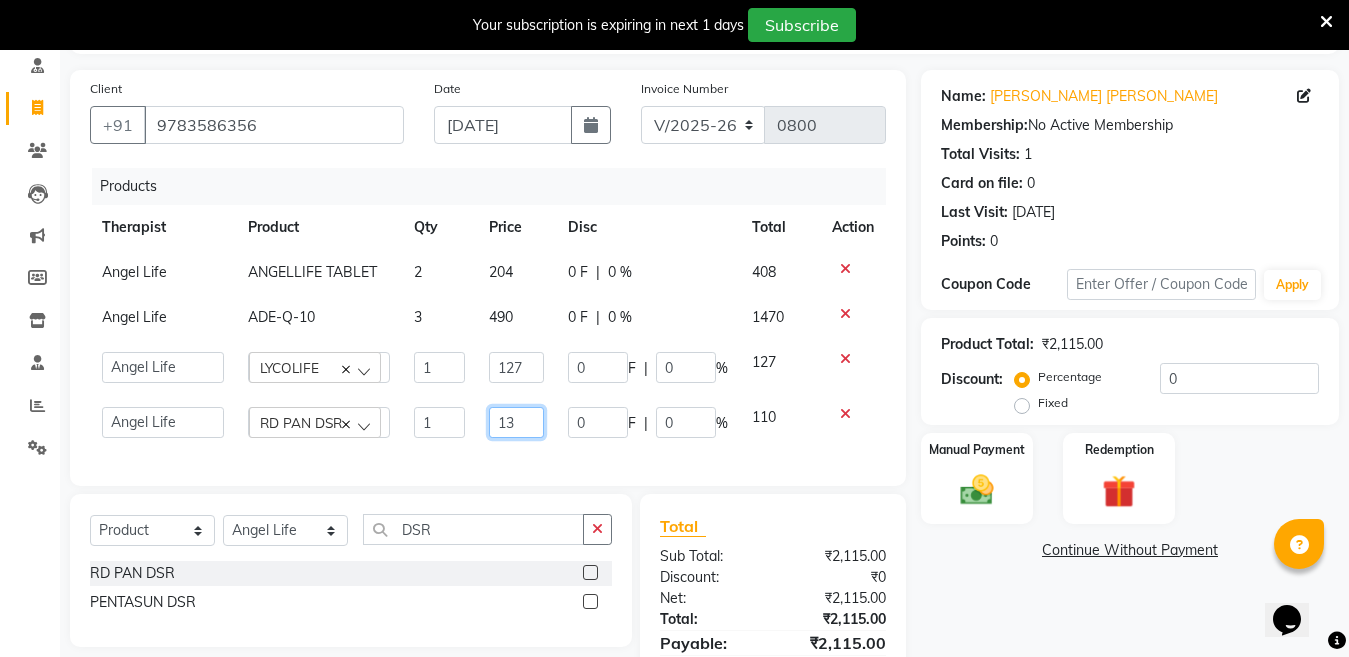 type on "130" 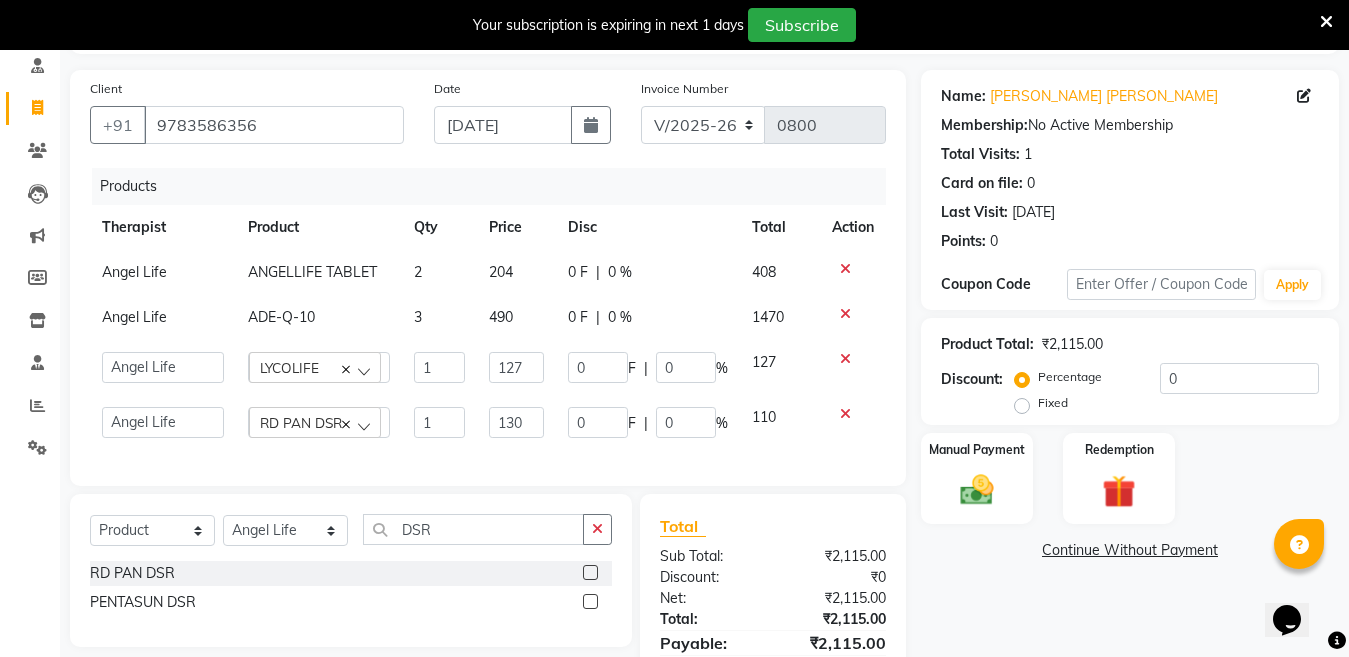 click on "Products Therapist Product Qty Price Disc Total Action Angel Life ANGELLIFE TABLET 2 204 0 F | 0 % 408 Angel Life ADE-Q-10 3 490 0 F | 0 % 1470  Angel Life   AngelLife Lucknow   DR SWATI   KAJAL   NEHA YADAV   ROHINI KUMARI   SHASHANK KHARABANDA   VANSHIKA   LYCOLIFE   1 127 0 F | 0 % 127  Angel Life   AngelLife Lucknow   DR SWATI   KAJAL   NEHA YADAV   ROHINI KUMARI   SHASHANK KHARABANDA   VANSHIKA   RD PAN DSR  1 130 0 F | 0 % 110" 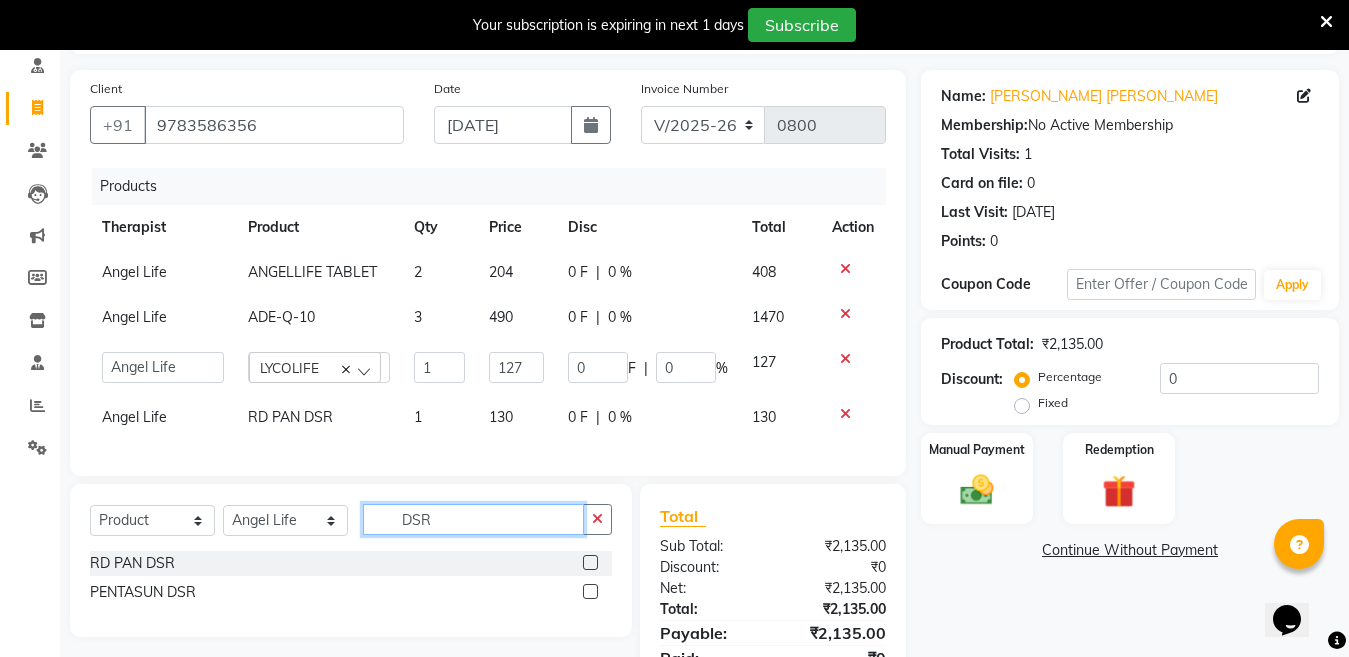 click on "DSR" 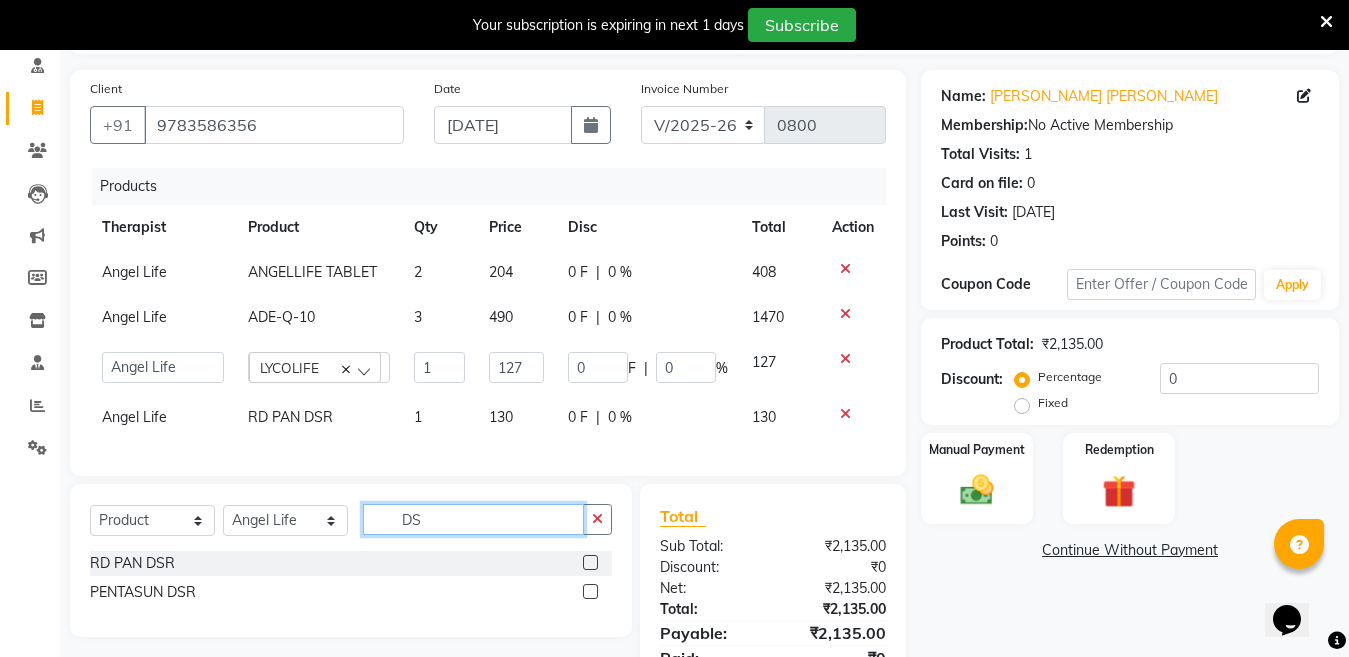 type on "D" 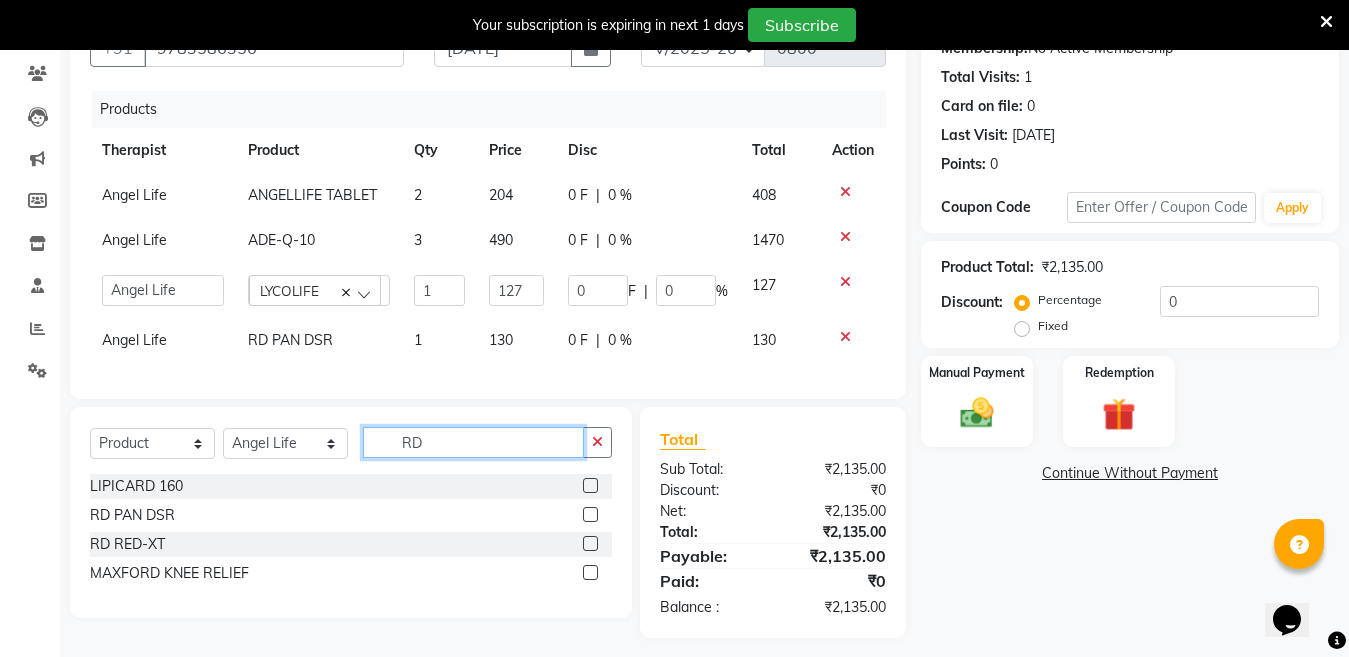 scroll, scrollTop: 230, scrollLeft: 0, axis: vertical 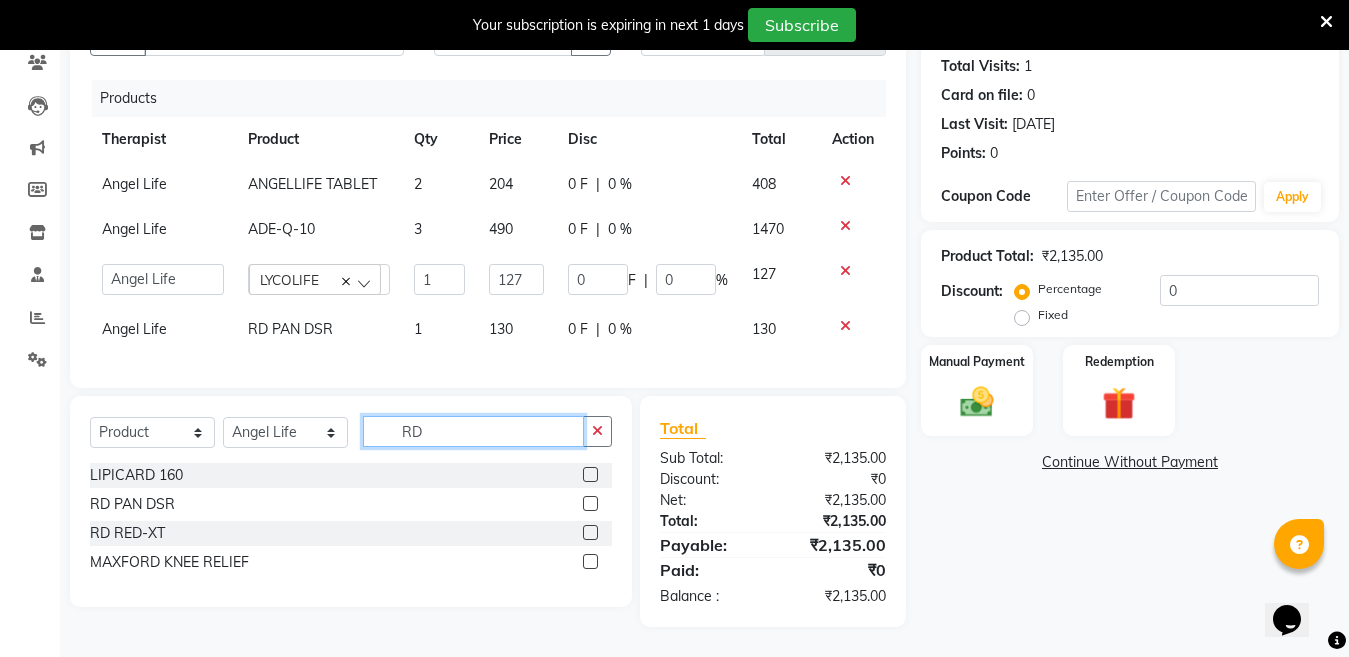 type on "RD" 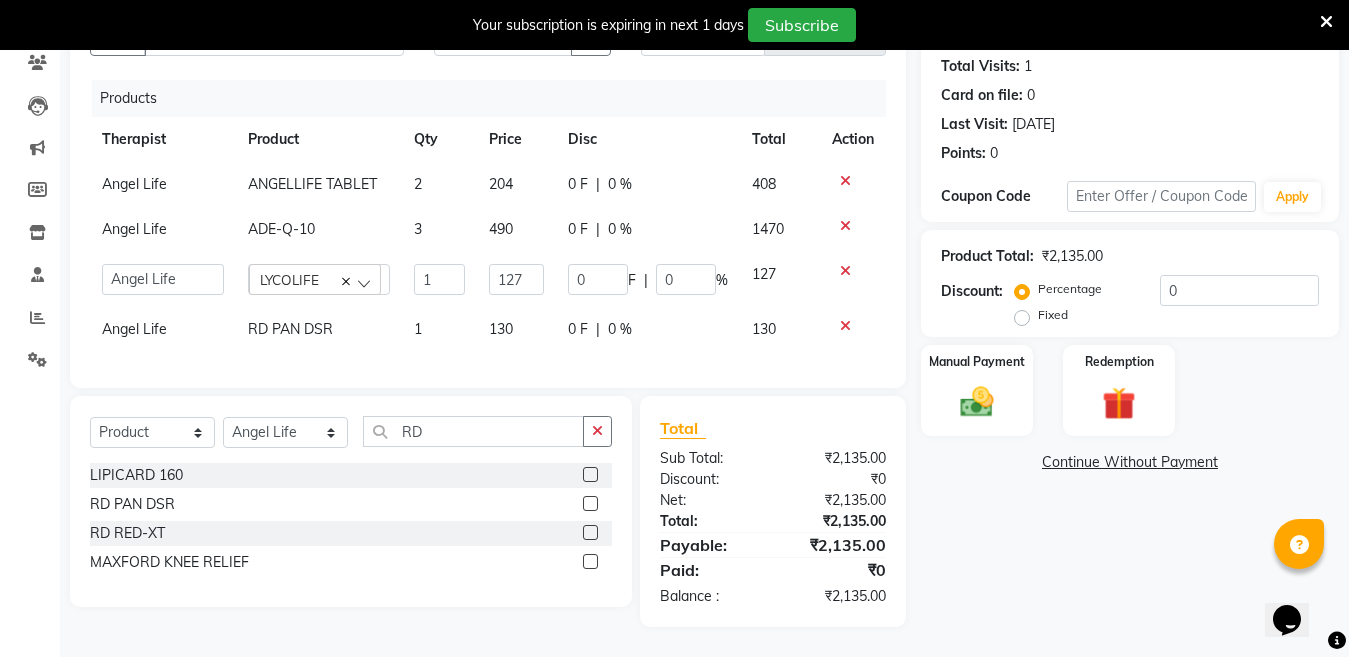 click 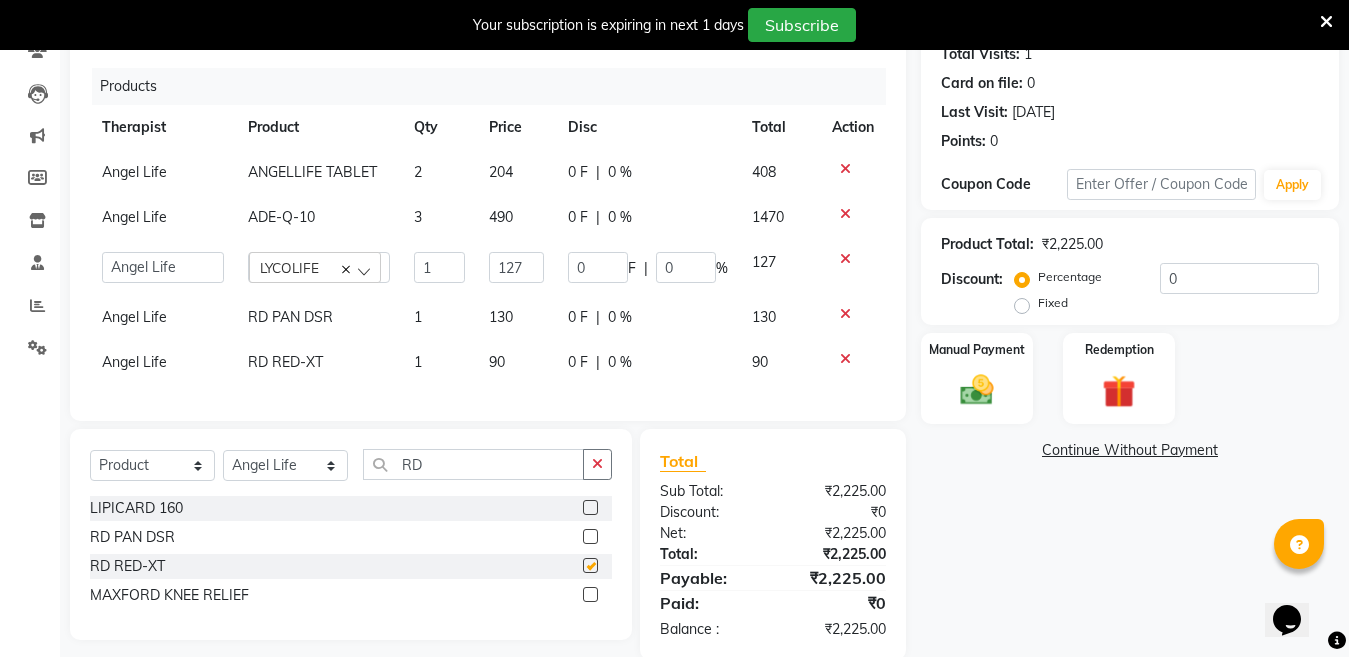 checkbox on "false" 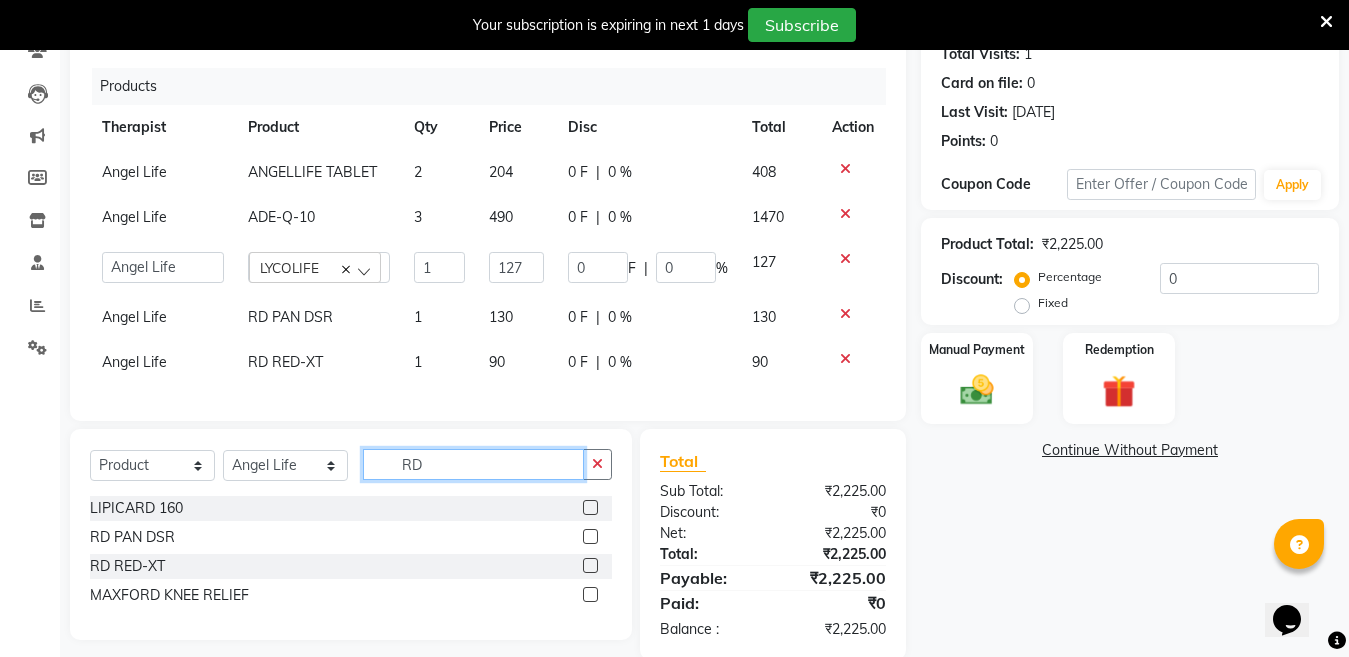 click on "RD" 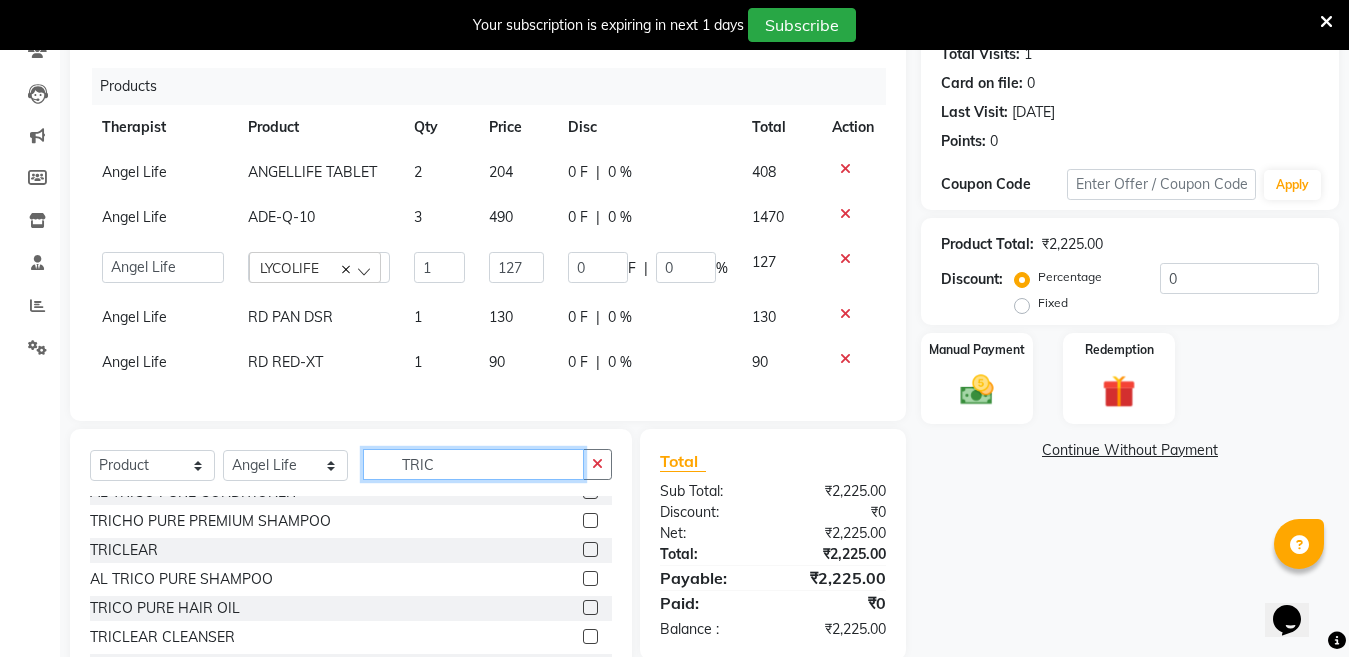 scroll, scrollTop: 32, scrollLeft: 0, axis: vertical 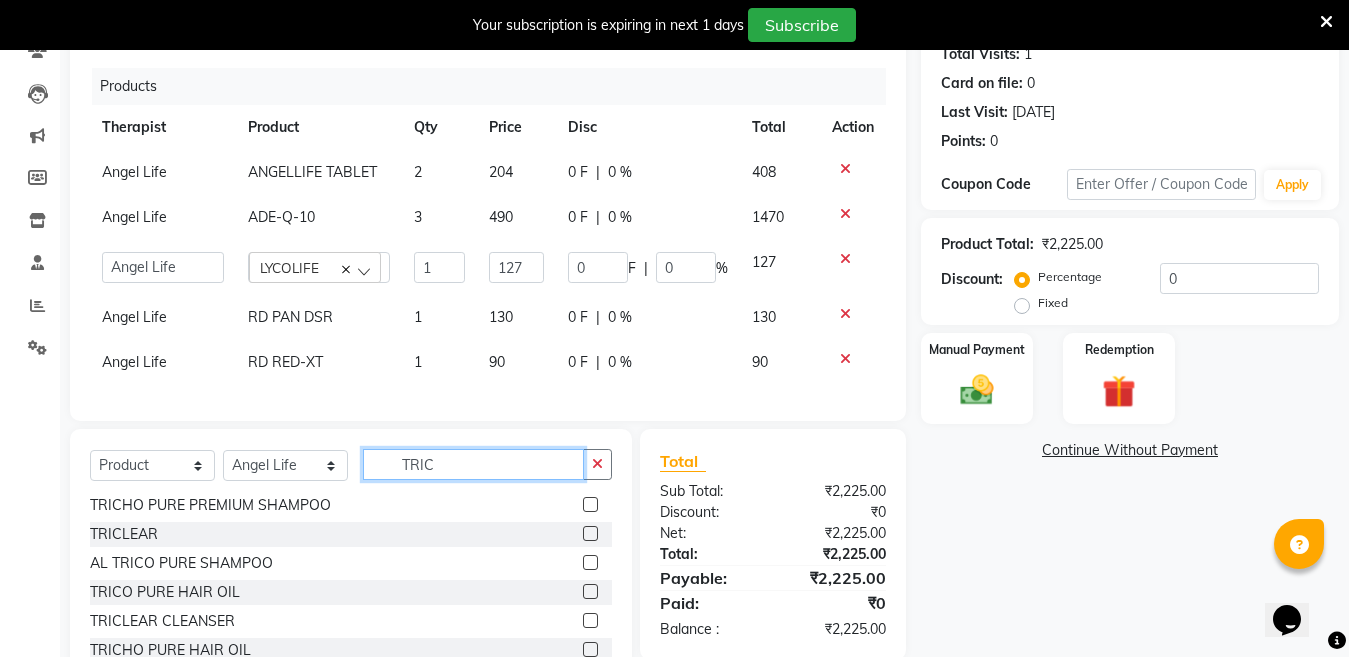 type on "TRIC" 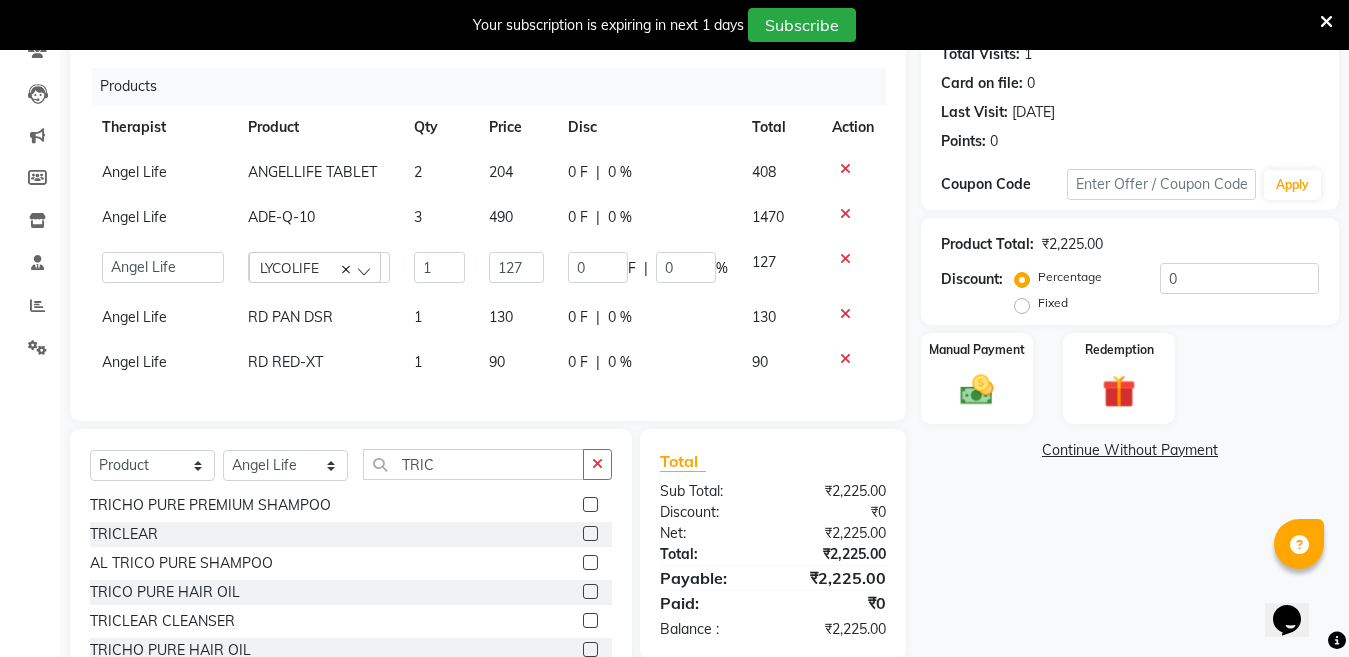 click 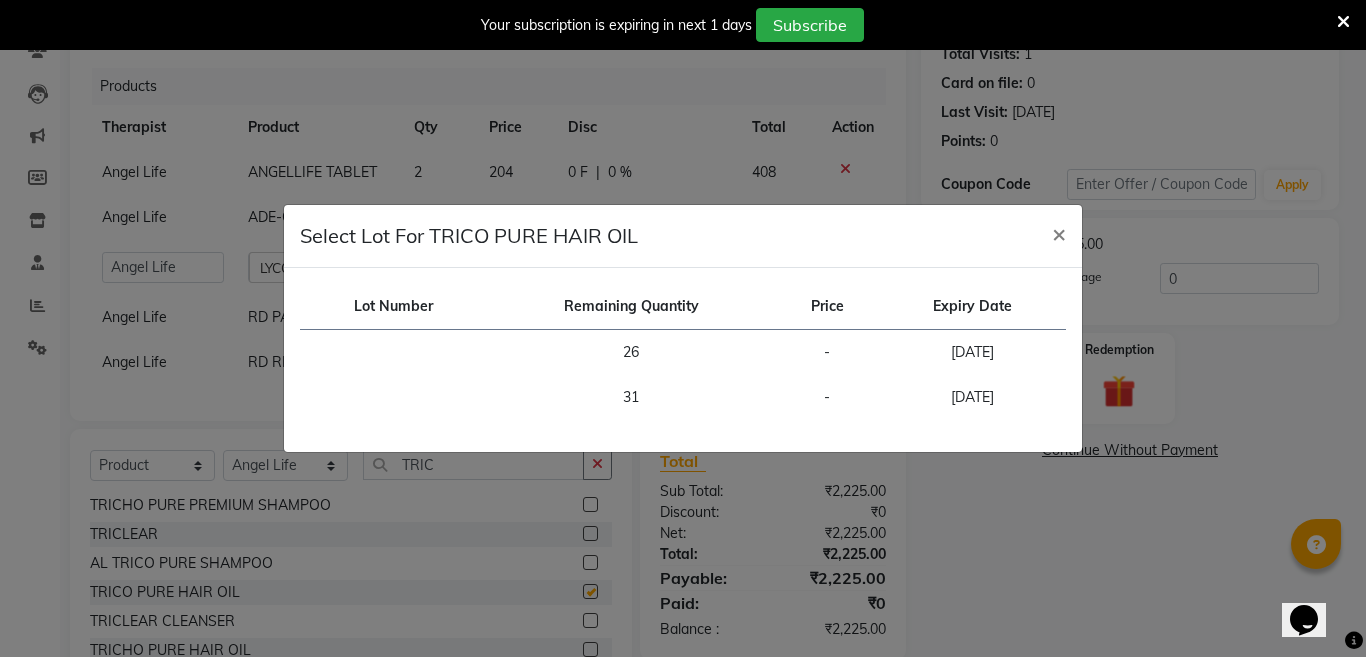 checkbox on "false" 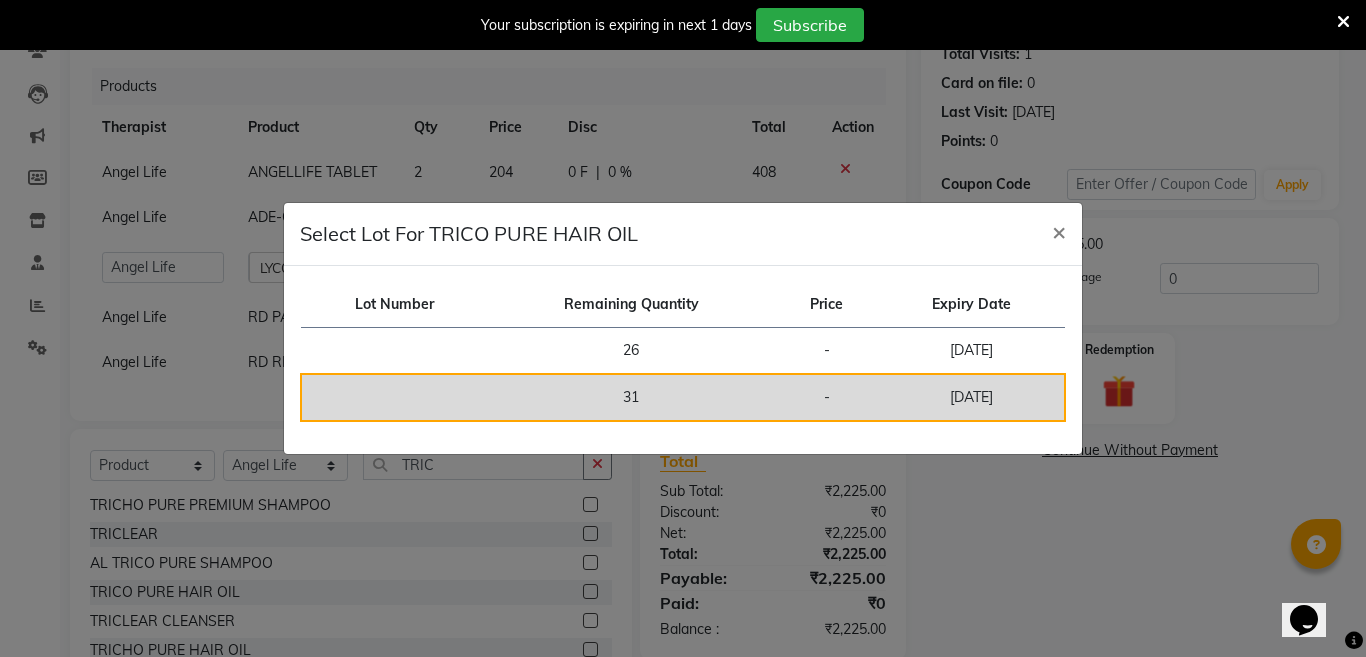 click on "31" 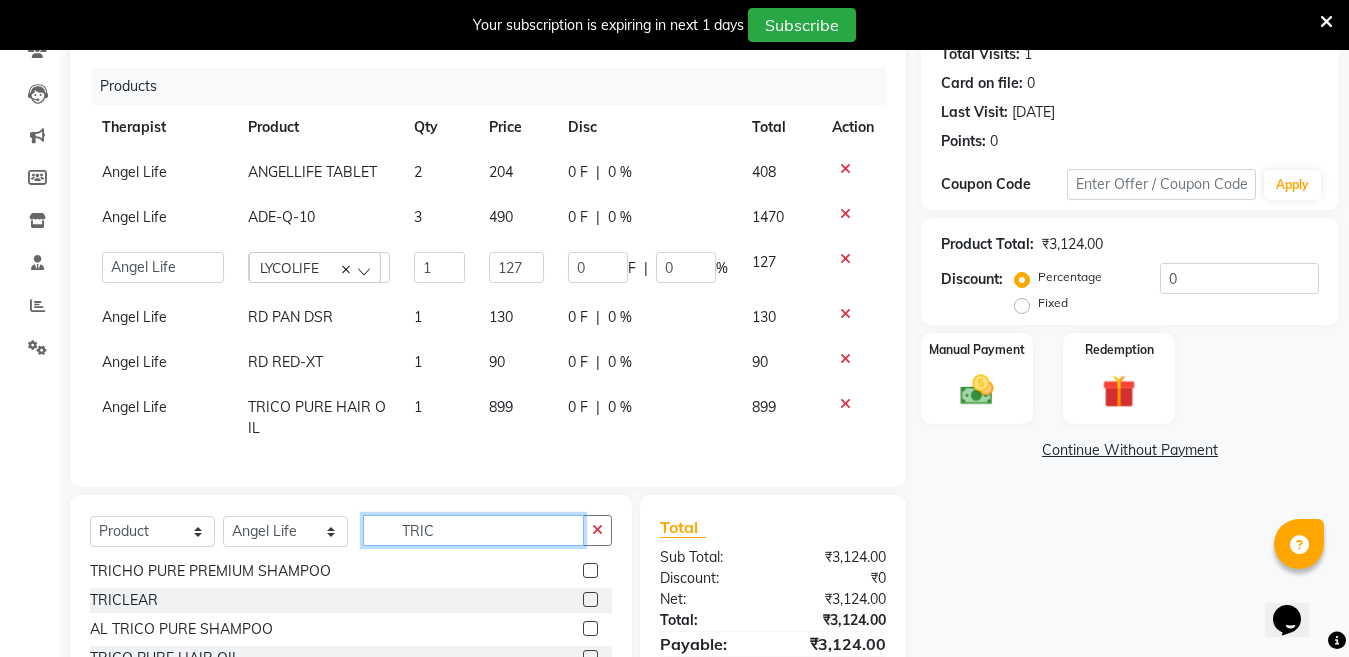 click on "TRIC" 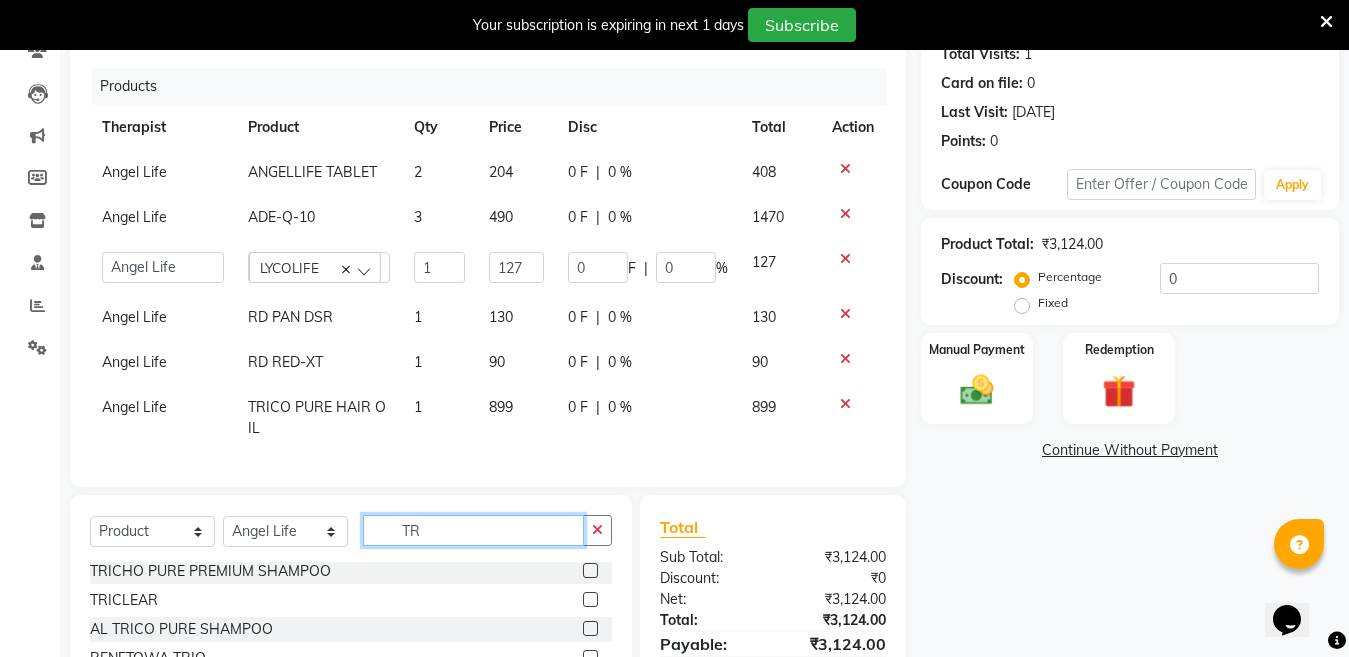 type on "T" 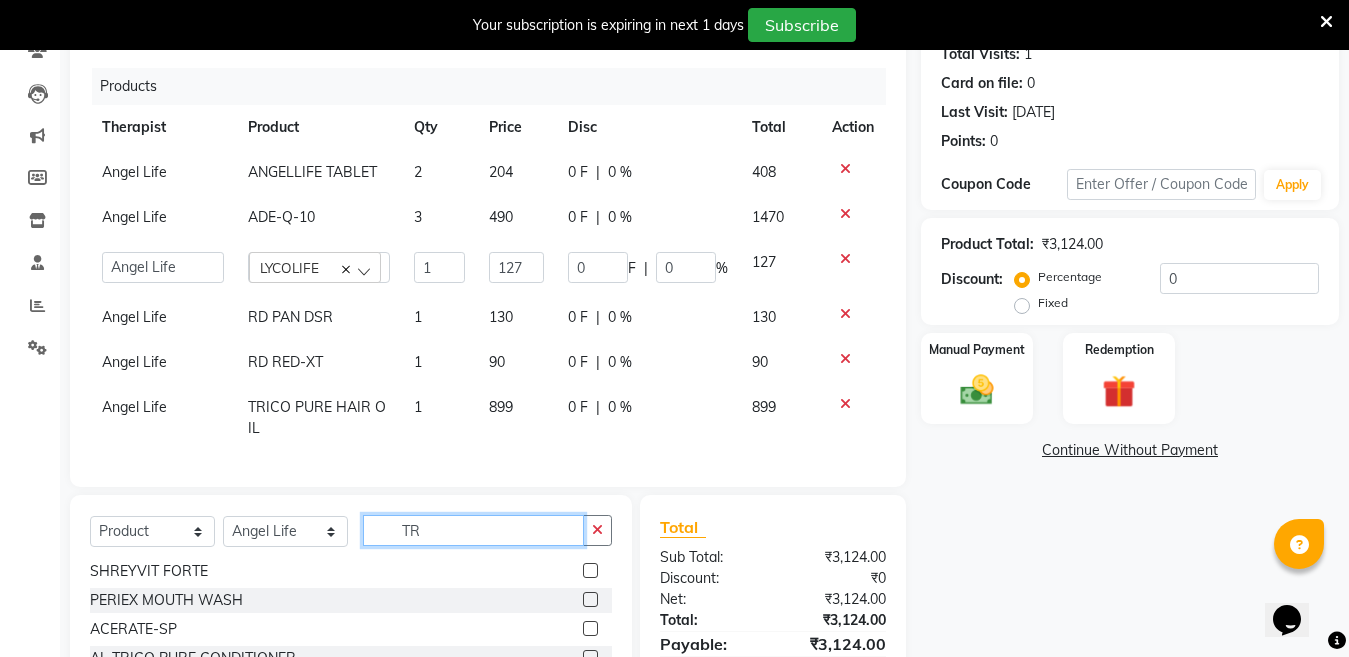 scroll, scrollTop: 0, scrollLeft: 0, axis: both 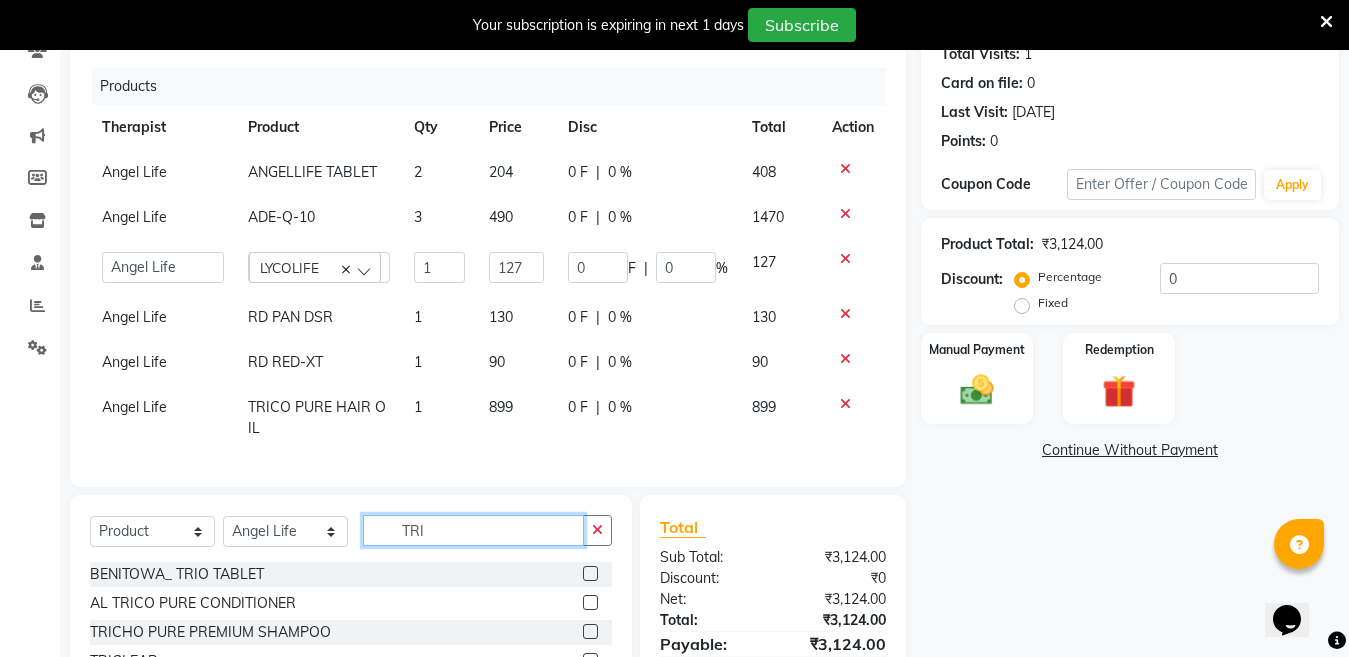 type on "TRIC" 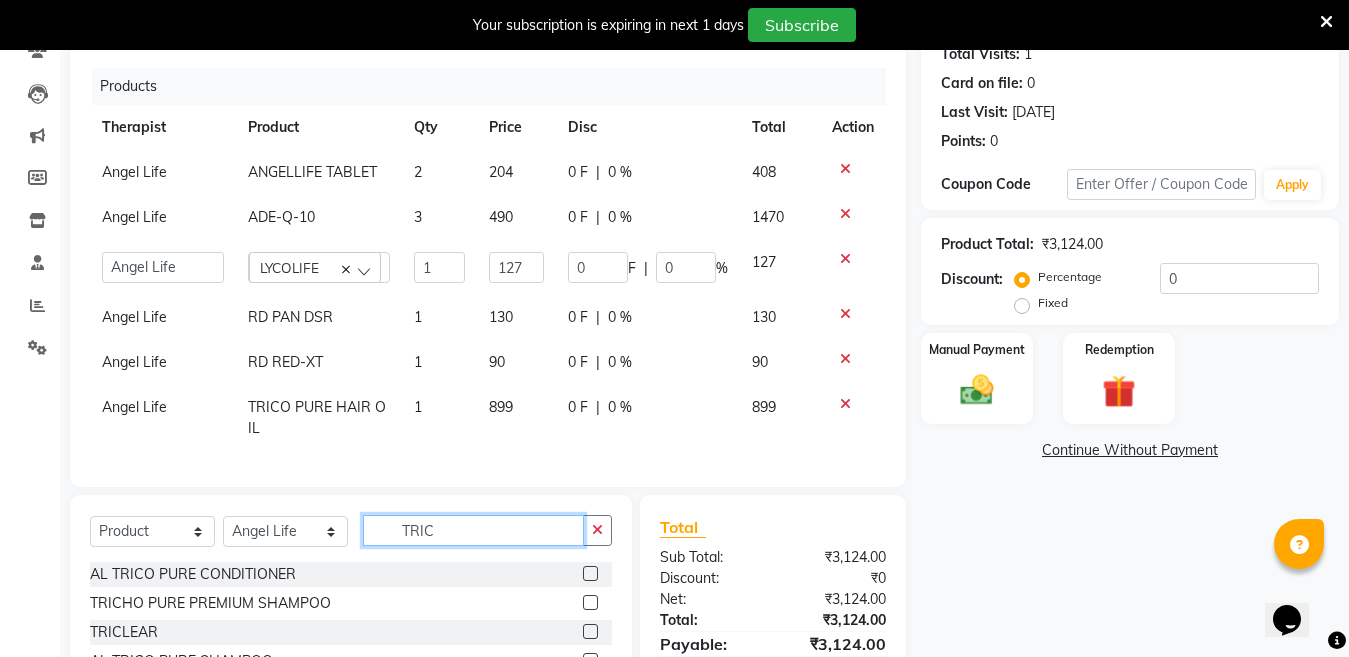 scroll, scrollTop: 330, scrollLeft: 0, axis: vertical 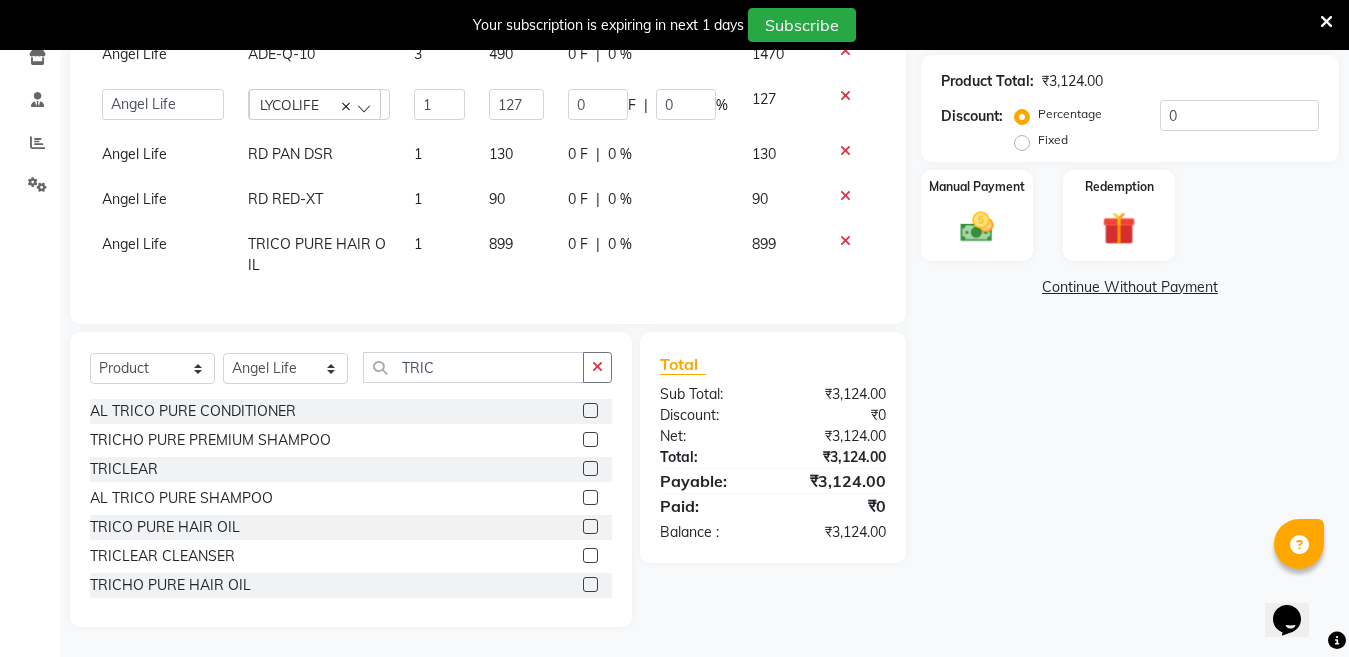click 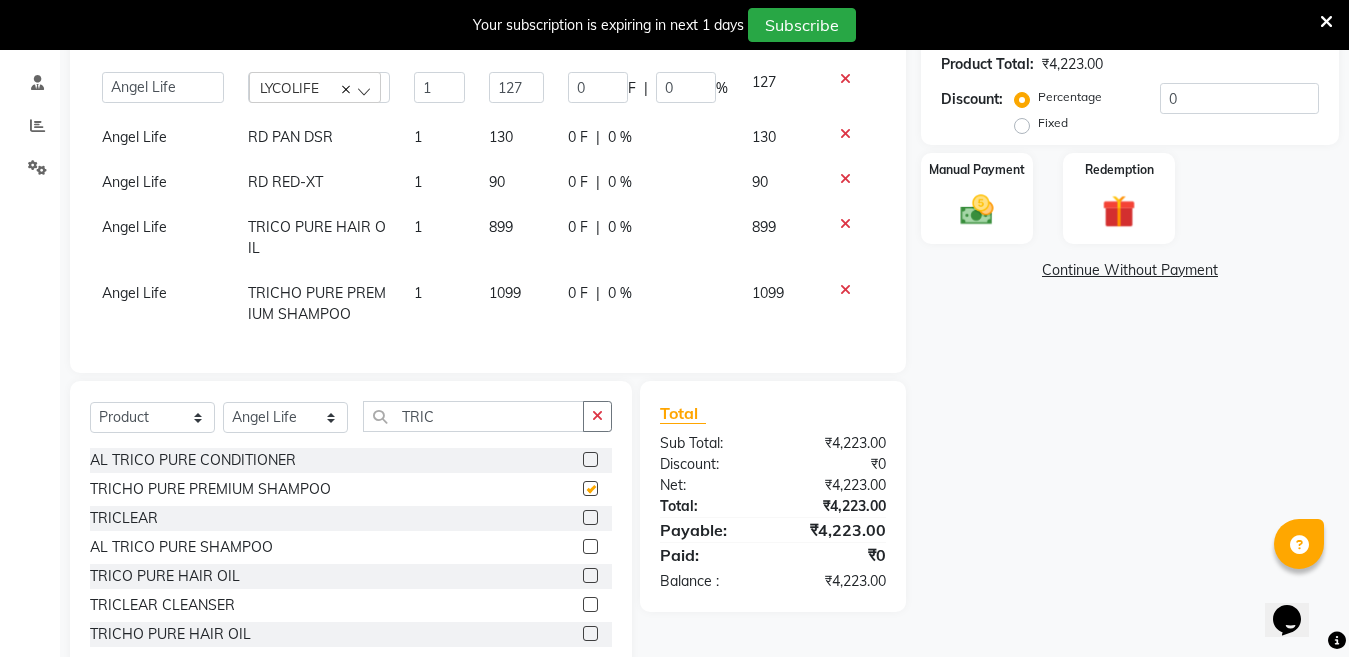 checkbox on "false" 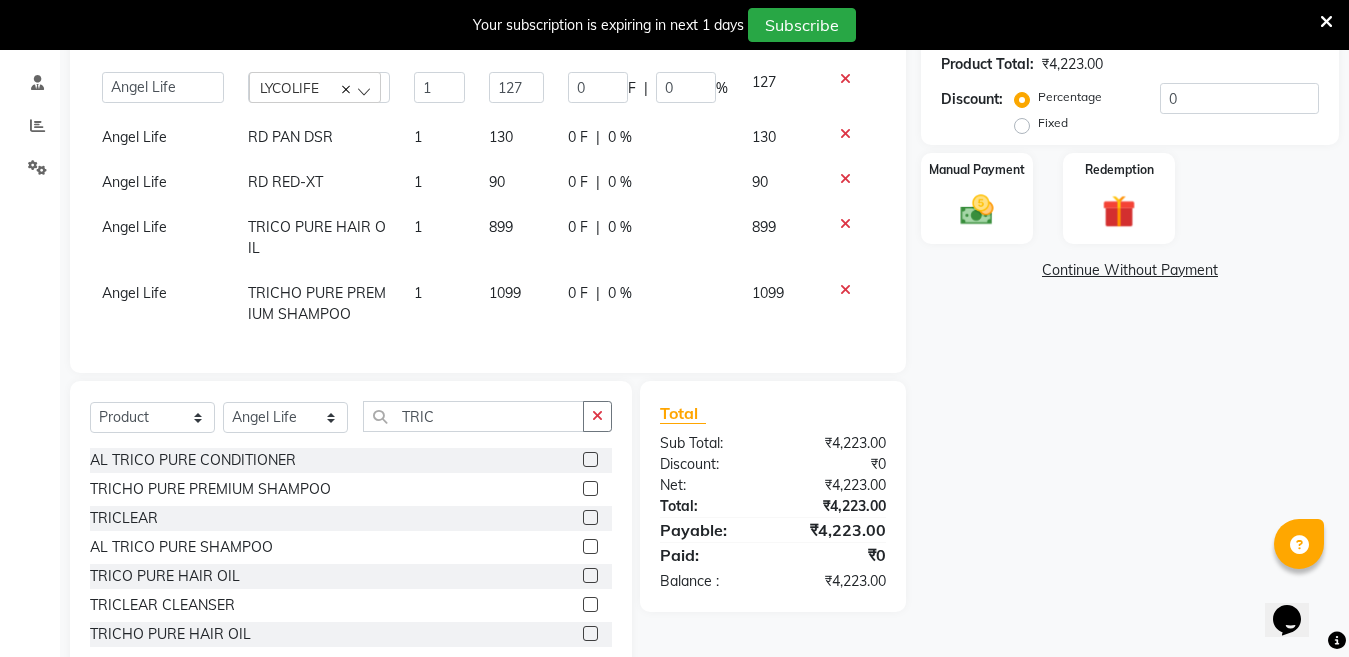 click 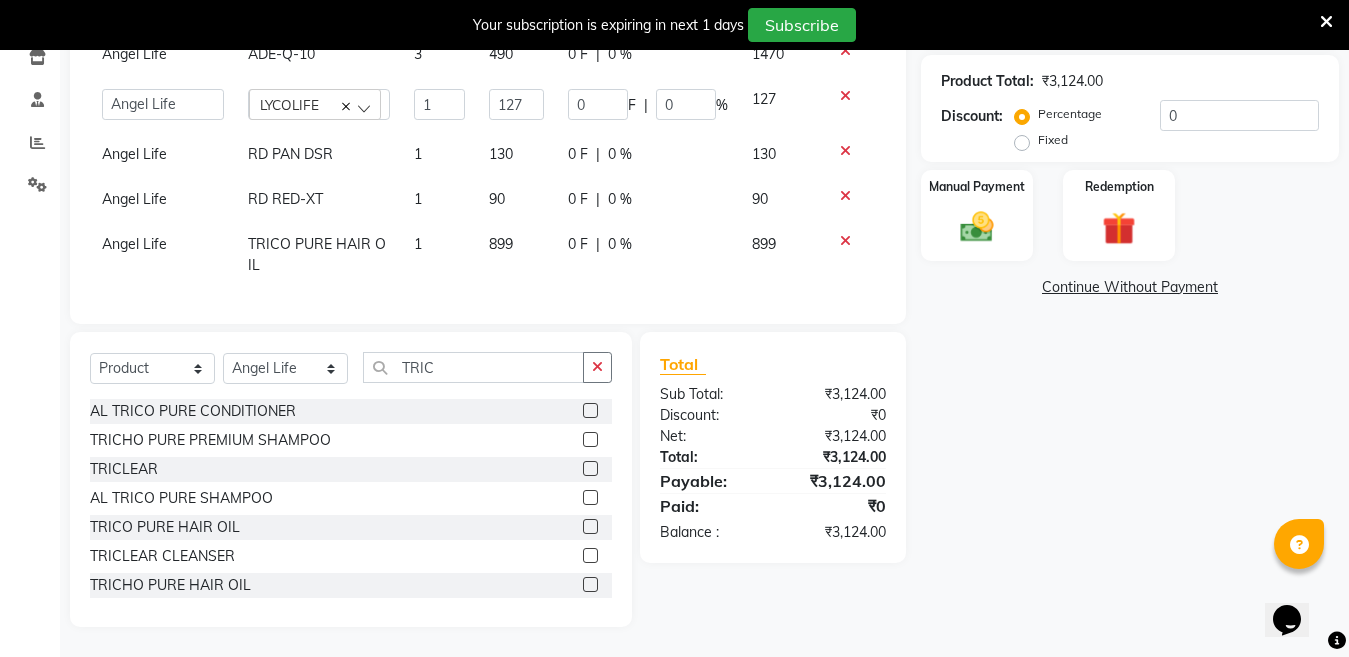 click 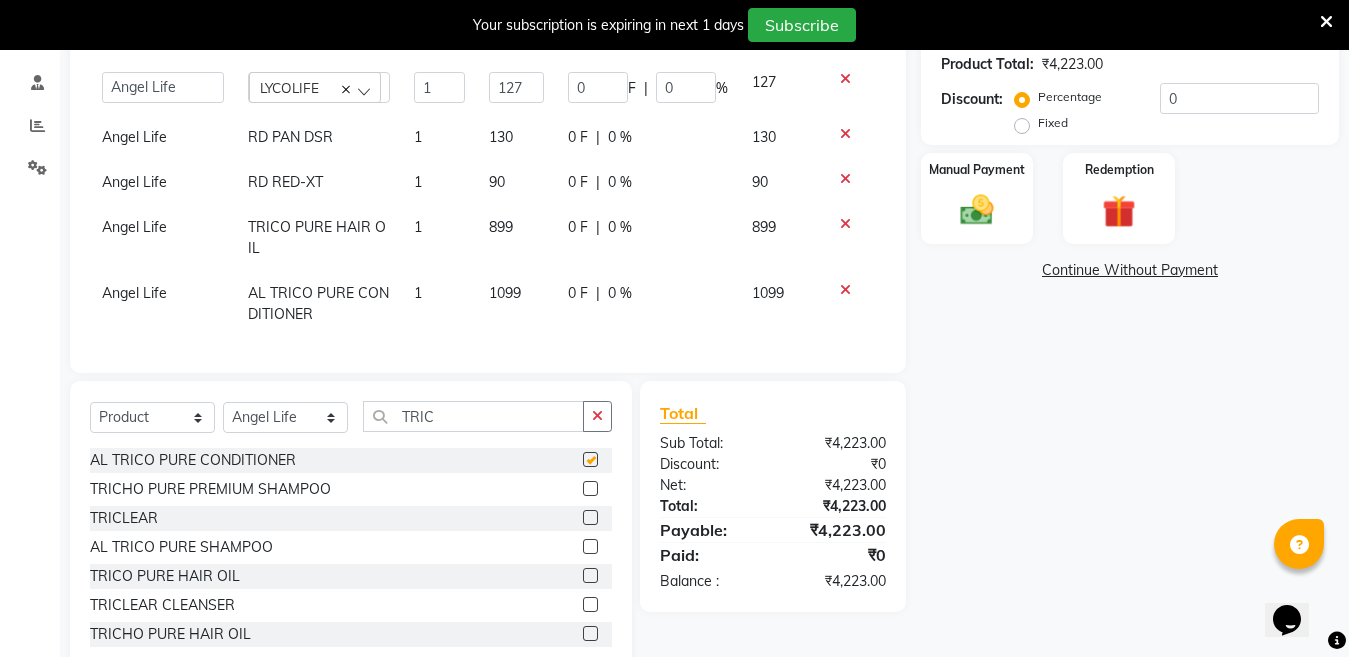 checkbox on "false" 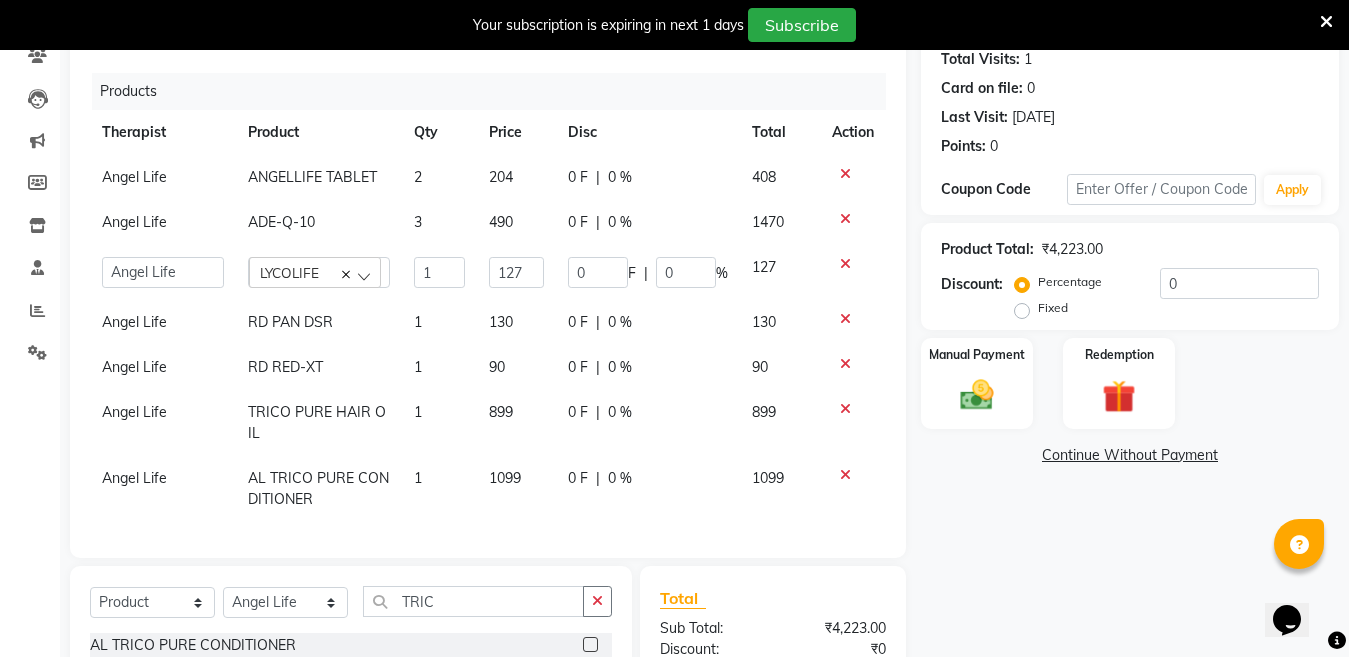 scroll, scrollTop: 210, scrollLeft: 0, axis: vertical 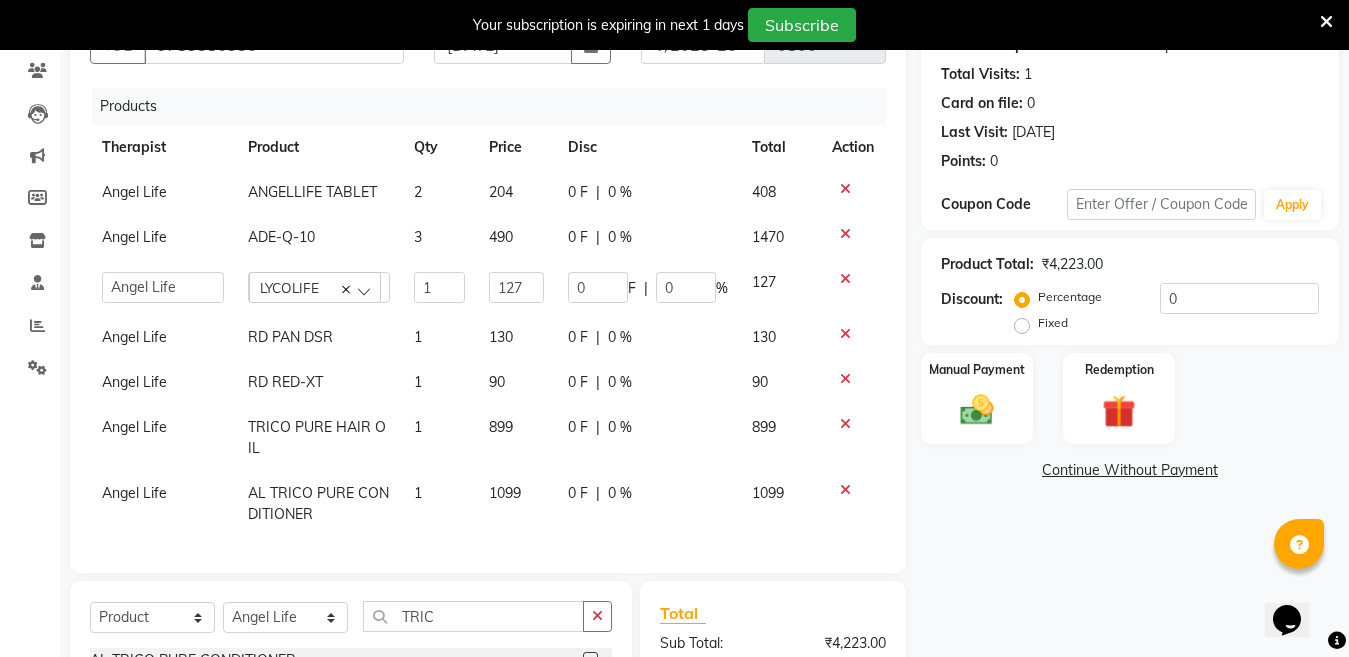 click 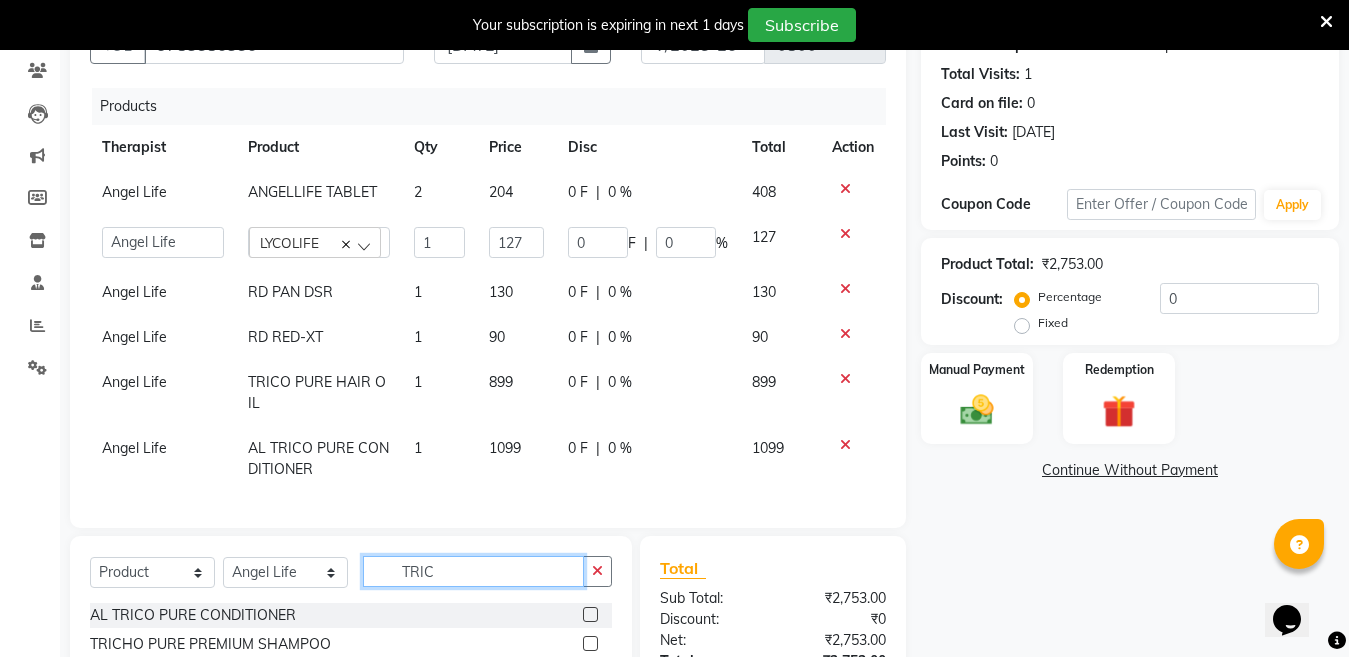 click on "TRIC" 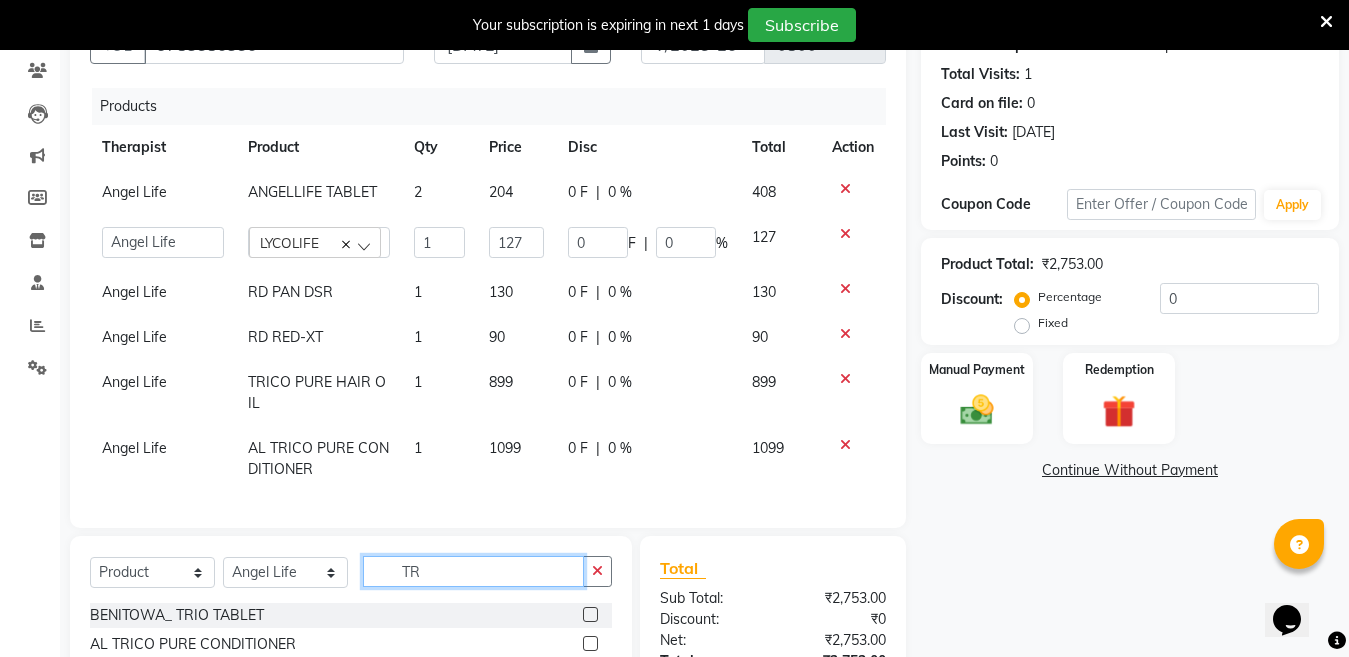 type on "T" 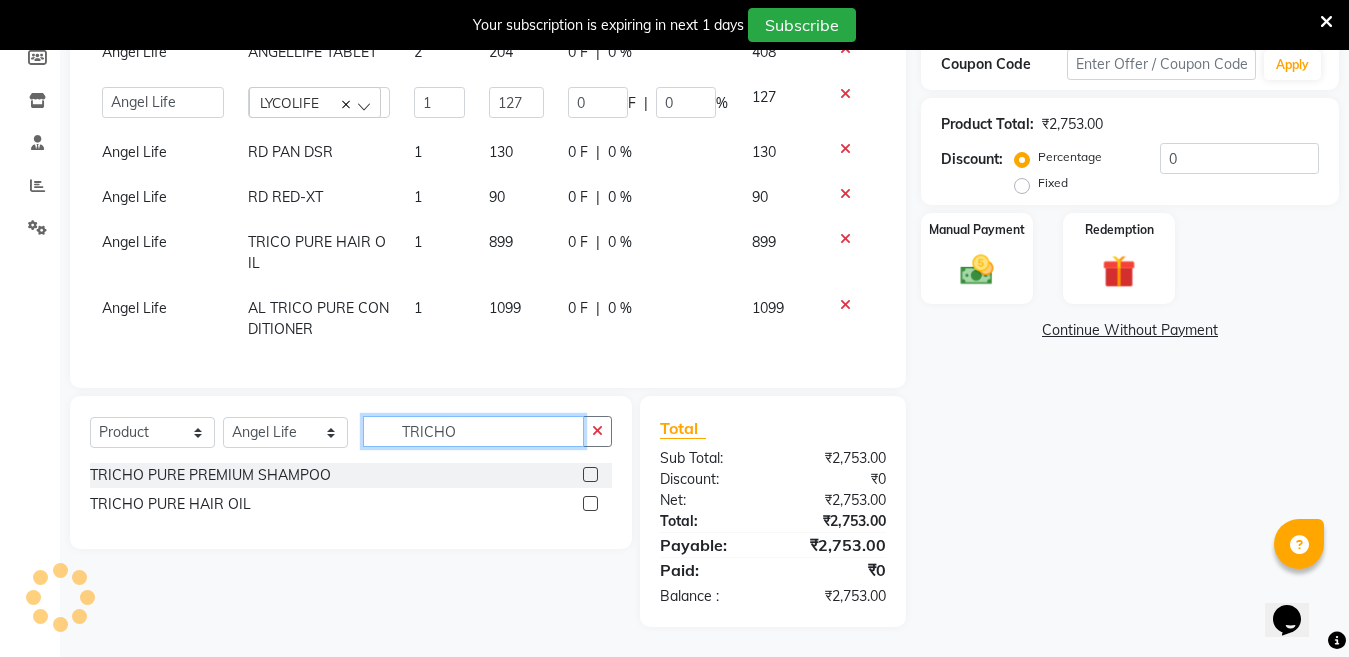 scroll, scrollTop: 367, scrollLeft: 0, axis: vertical 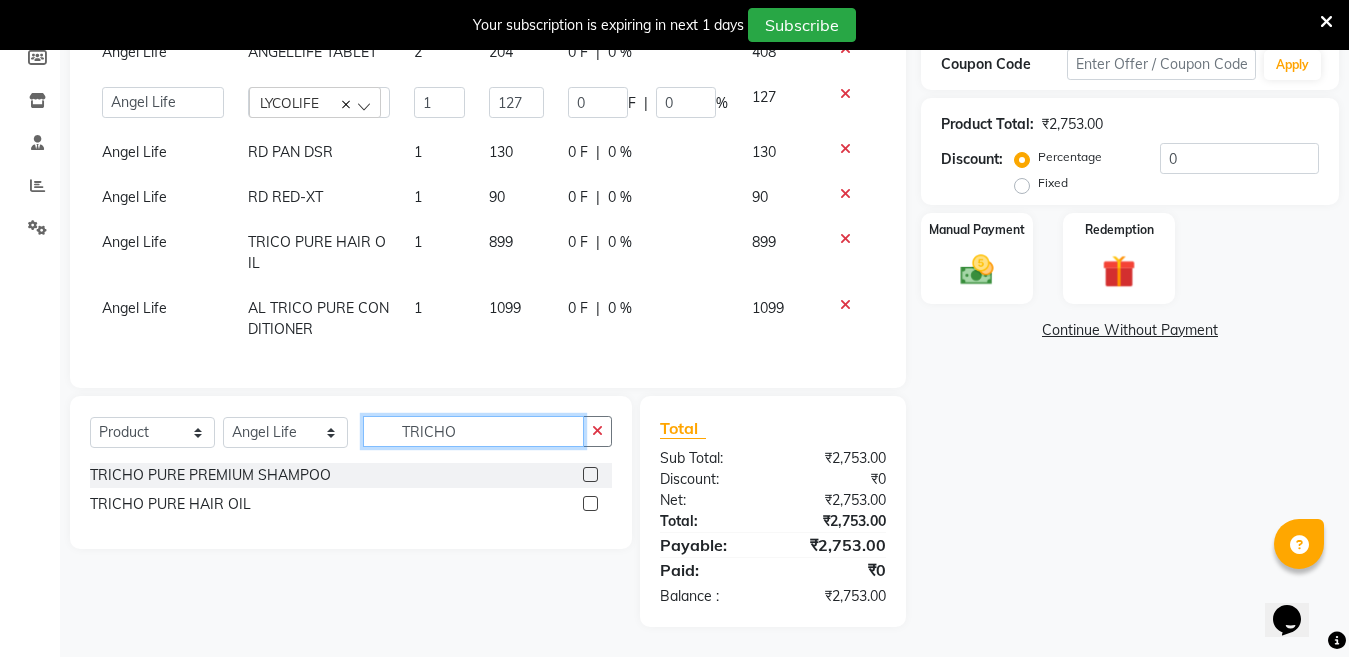 type on "TRICHO" 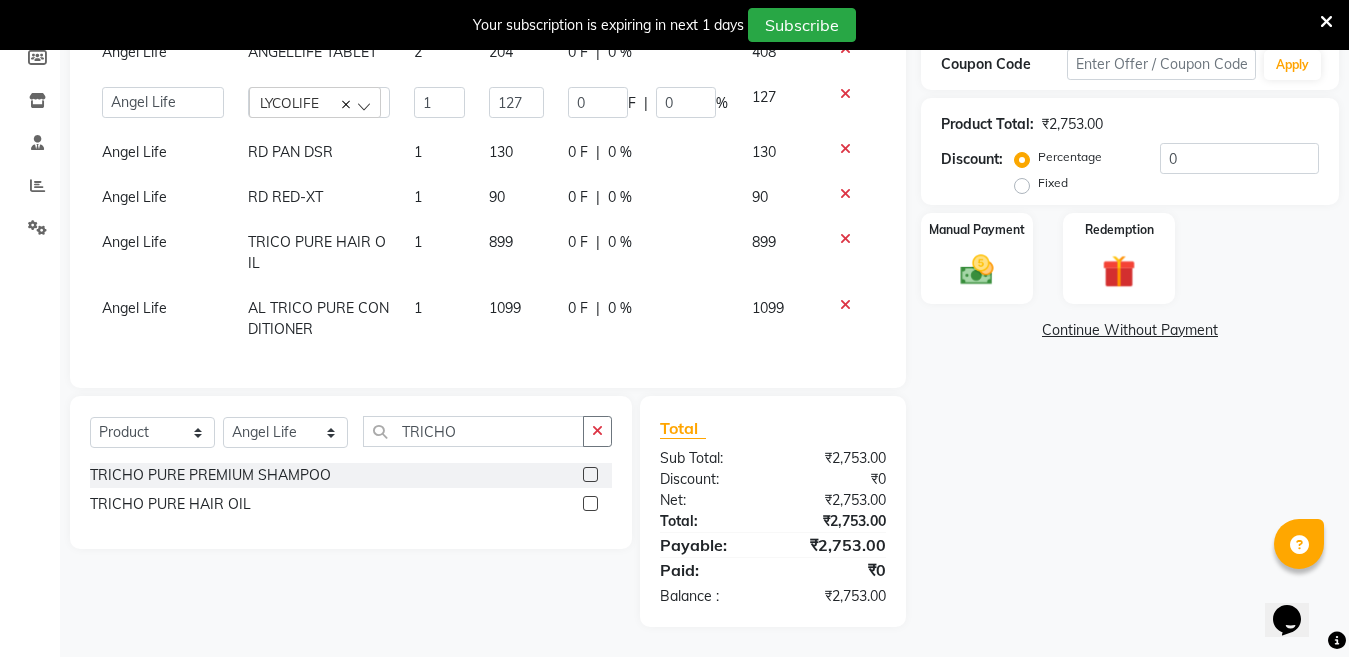 click 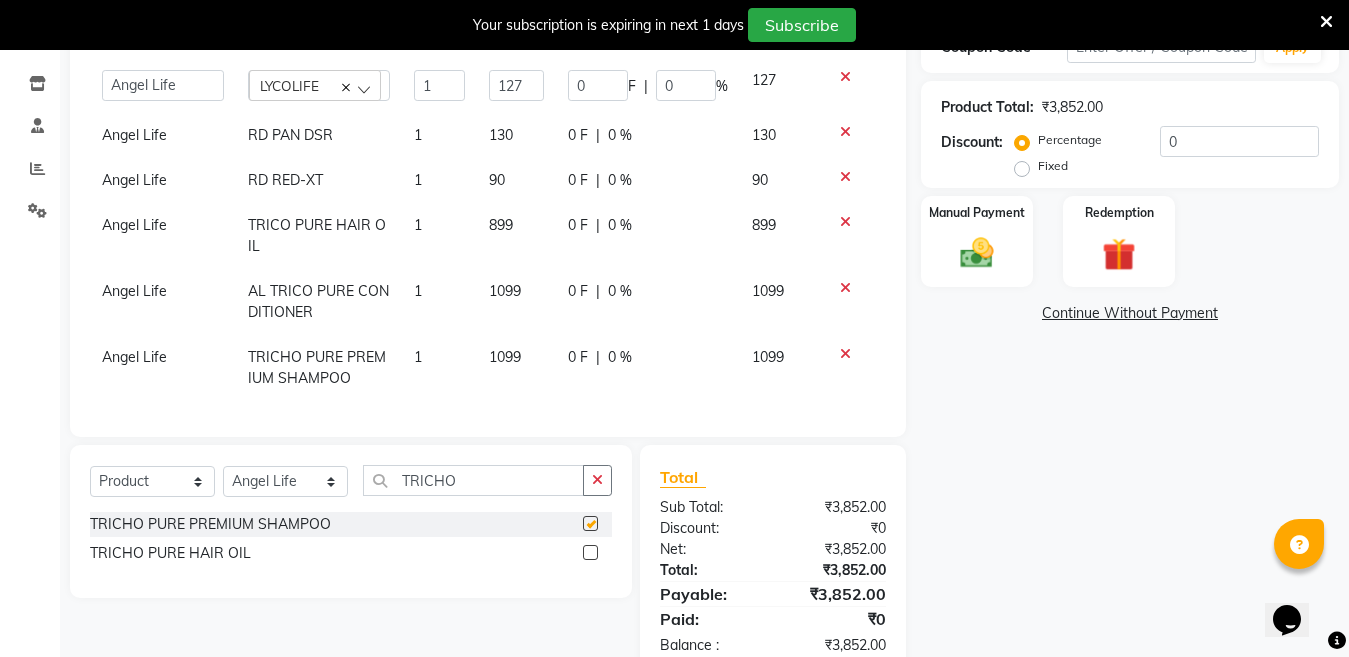 checkbox on "false" 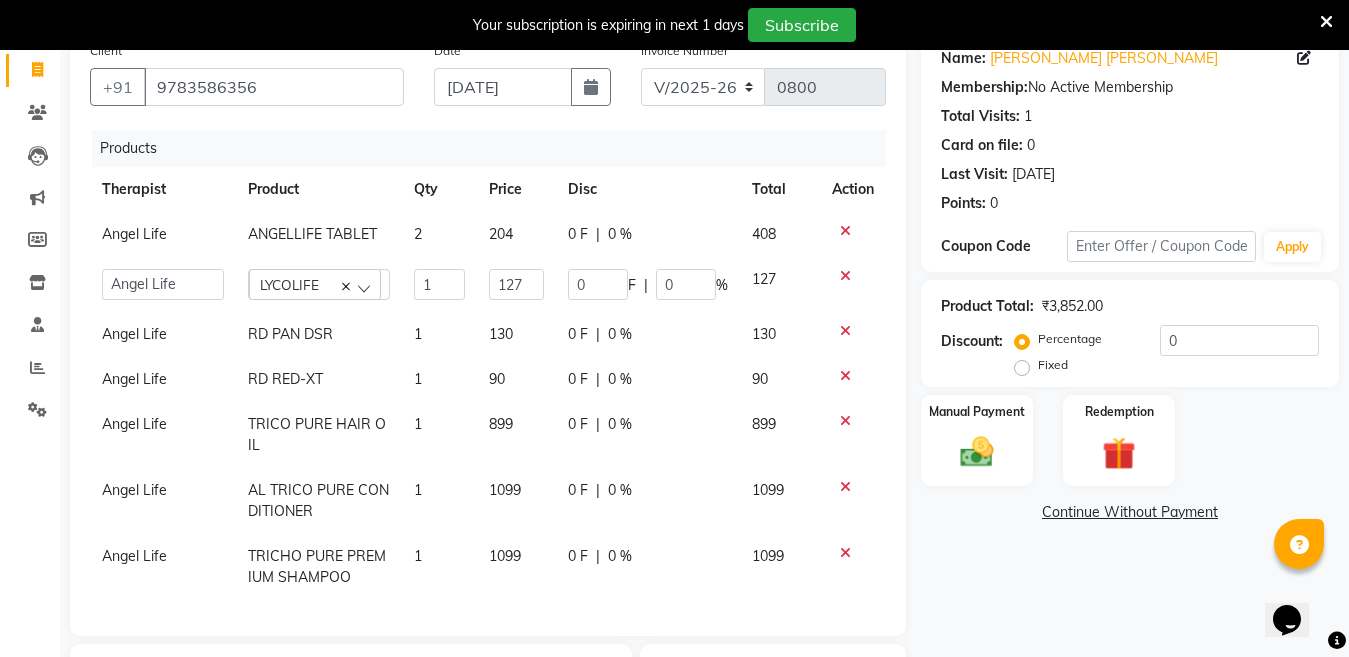 scroll, scrollTop: 167, scrollLeft: 0, axis: vertical 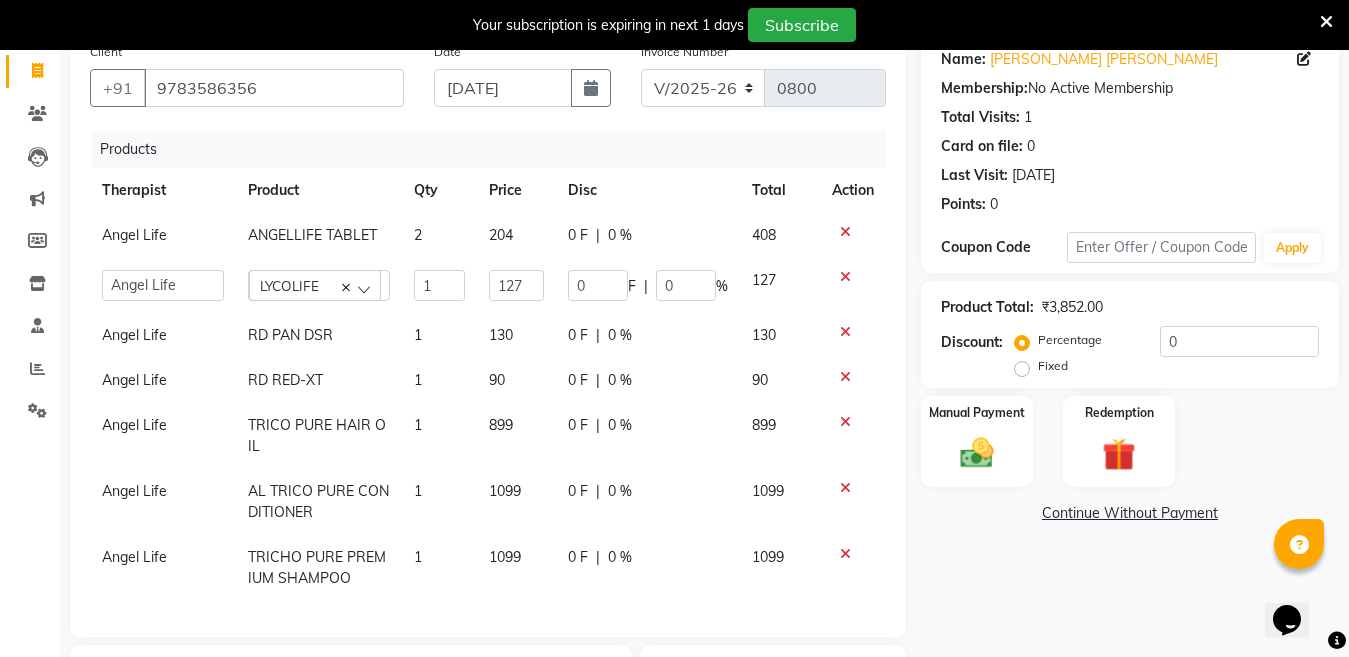 click 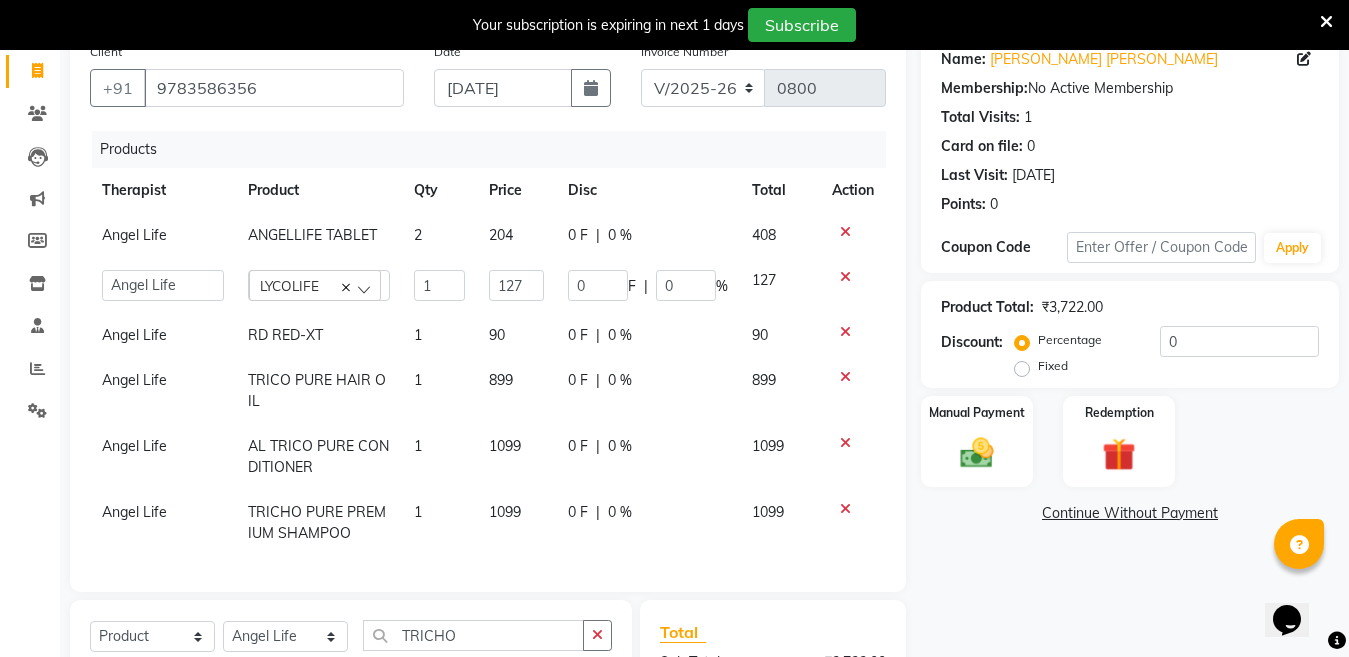click on "0 F | 0 %" 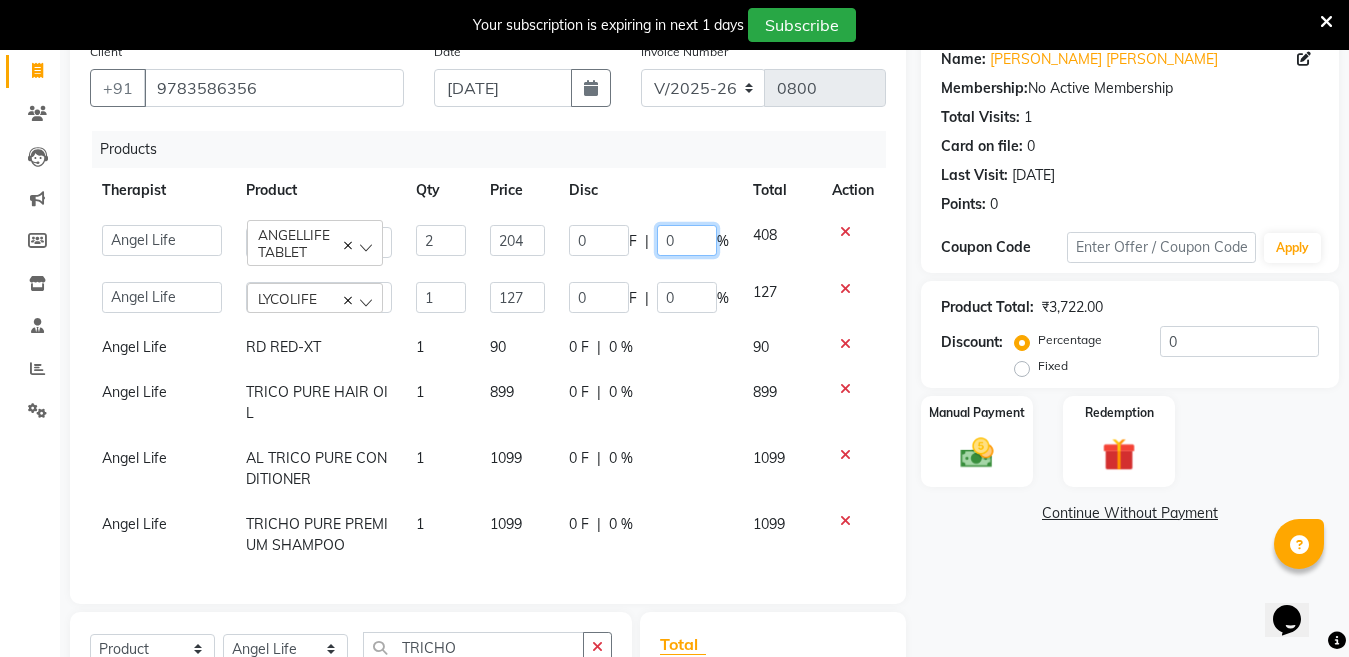 click on "0" 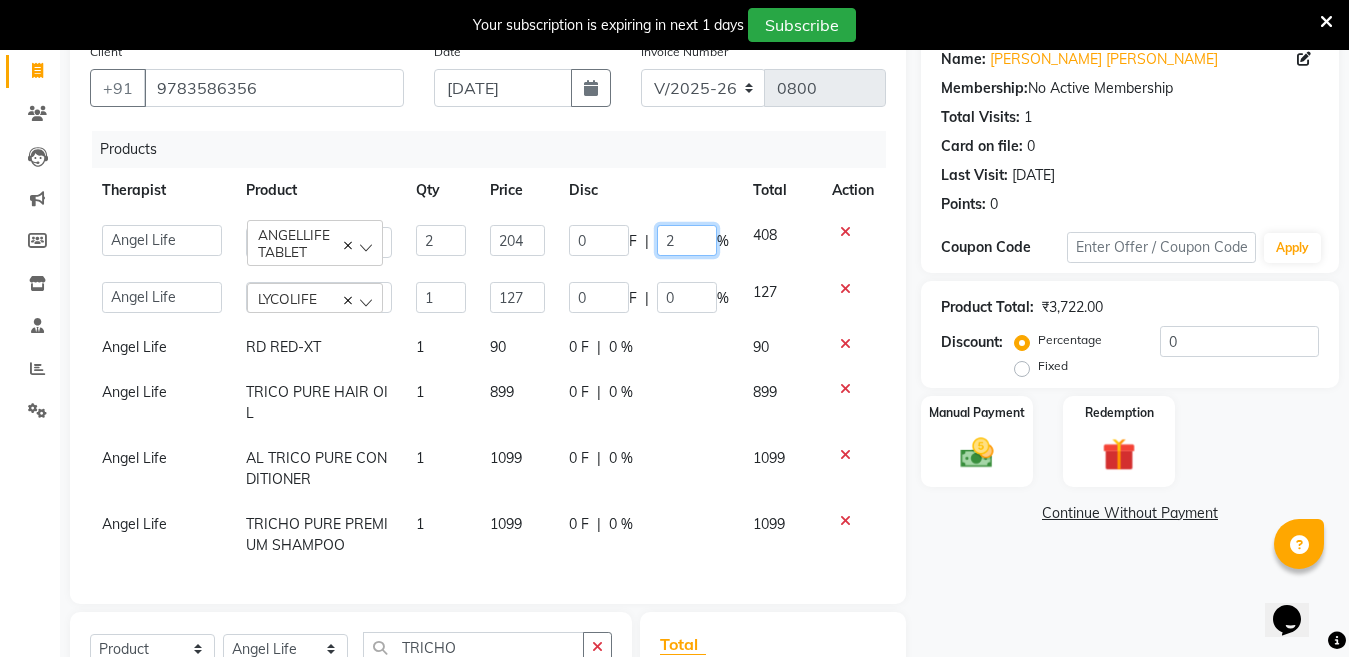 type on "20" 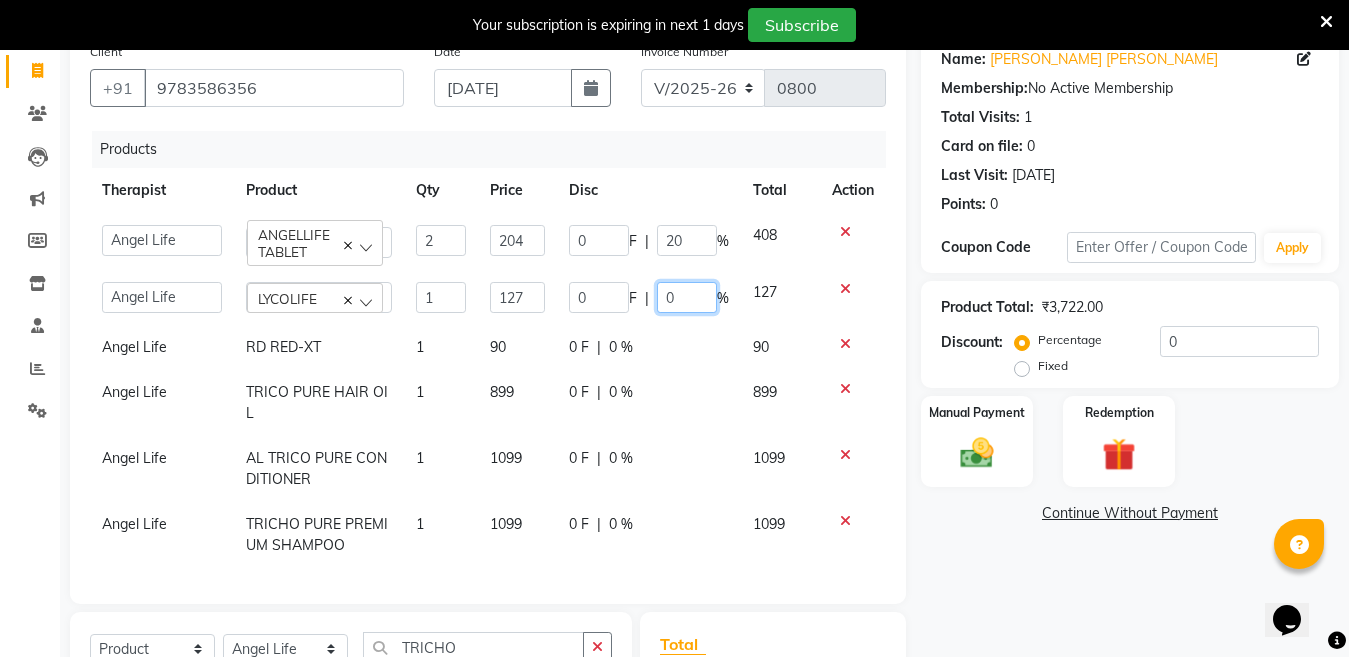 click on "0" 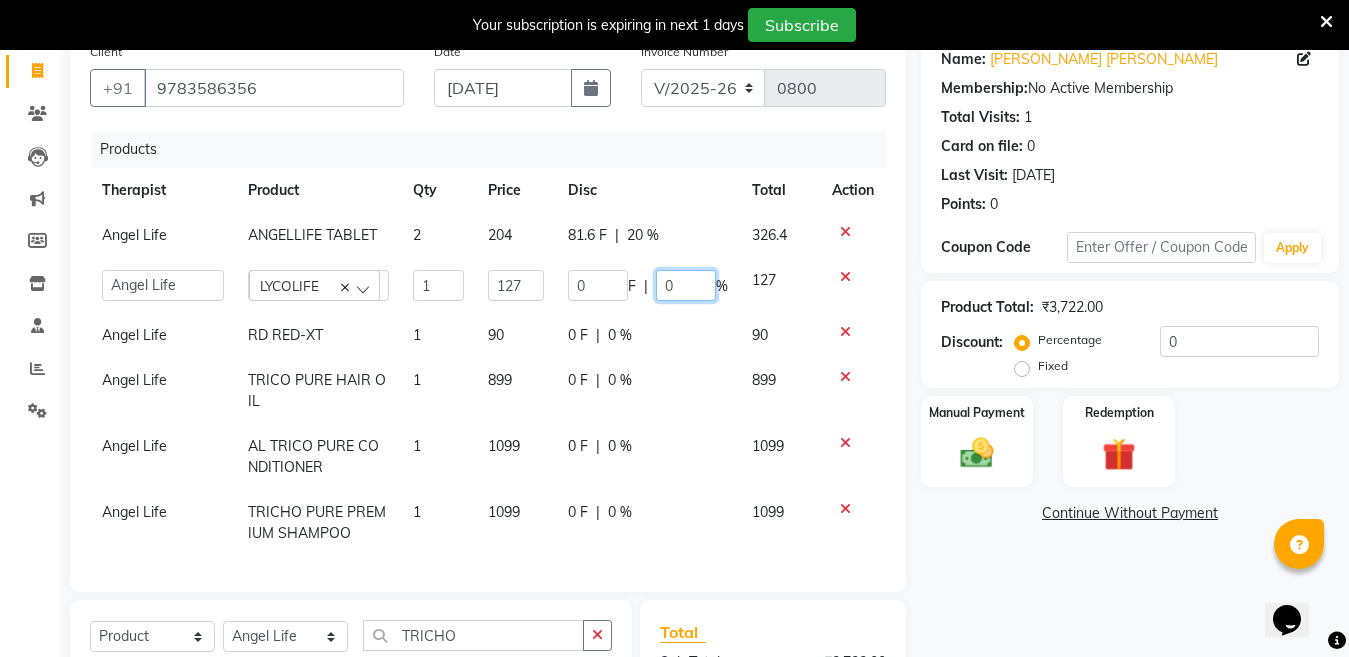 click on "0" 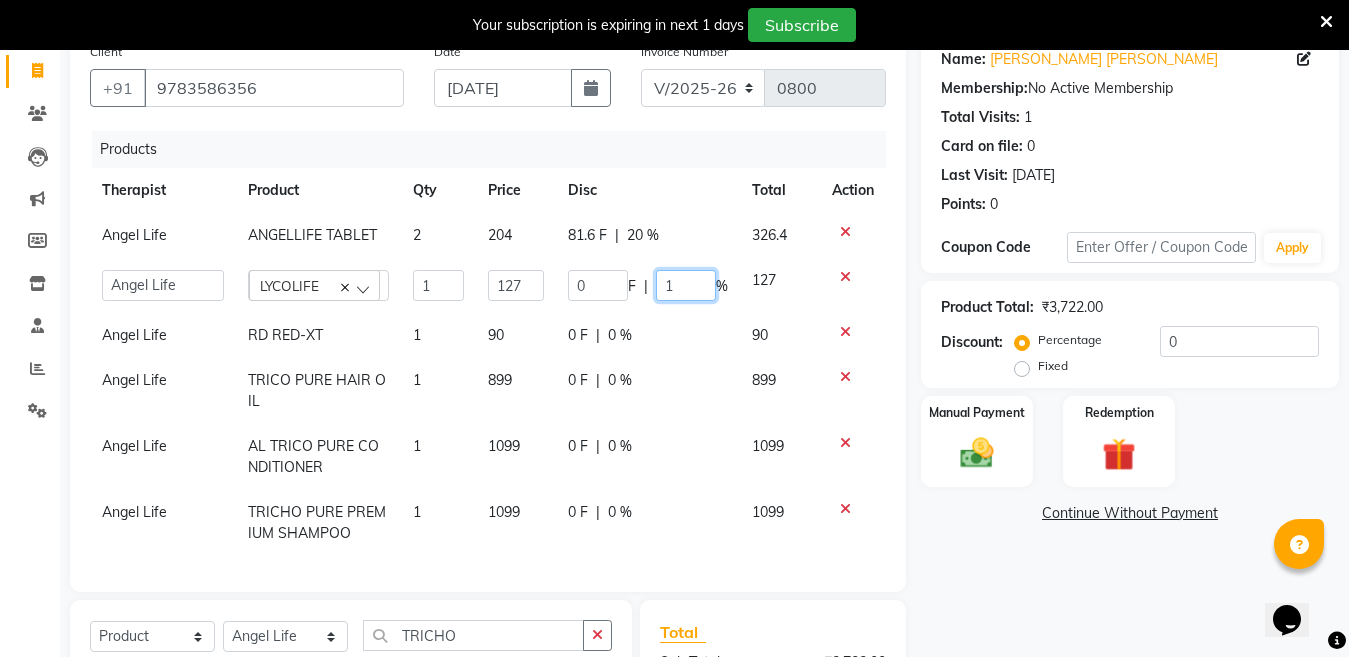 type on "10" 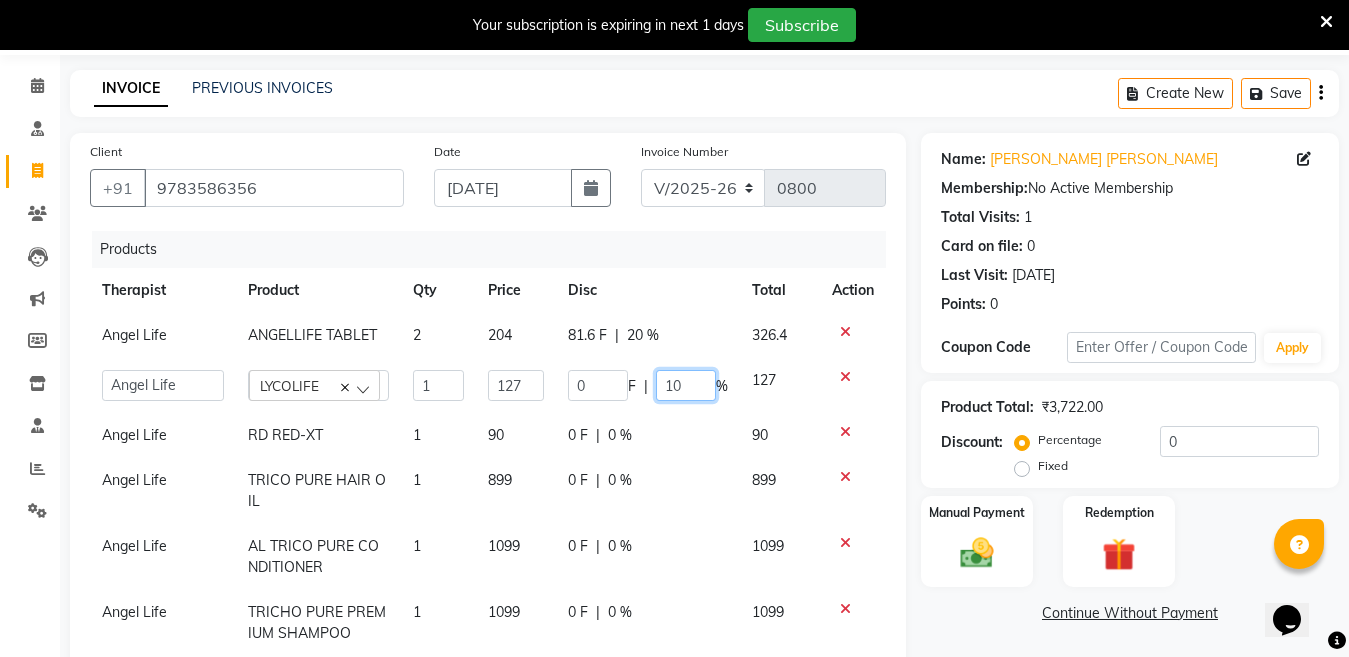 scroll, scrollTop: 167, scrollLeft: 0, axis: vertical 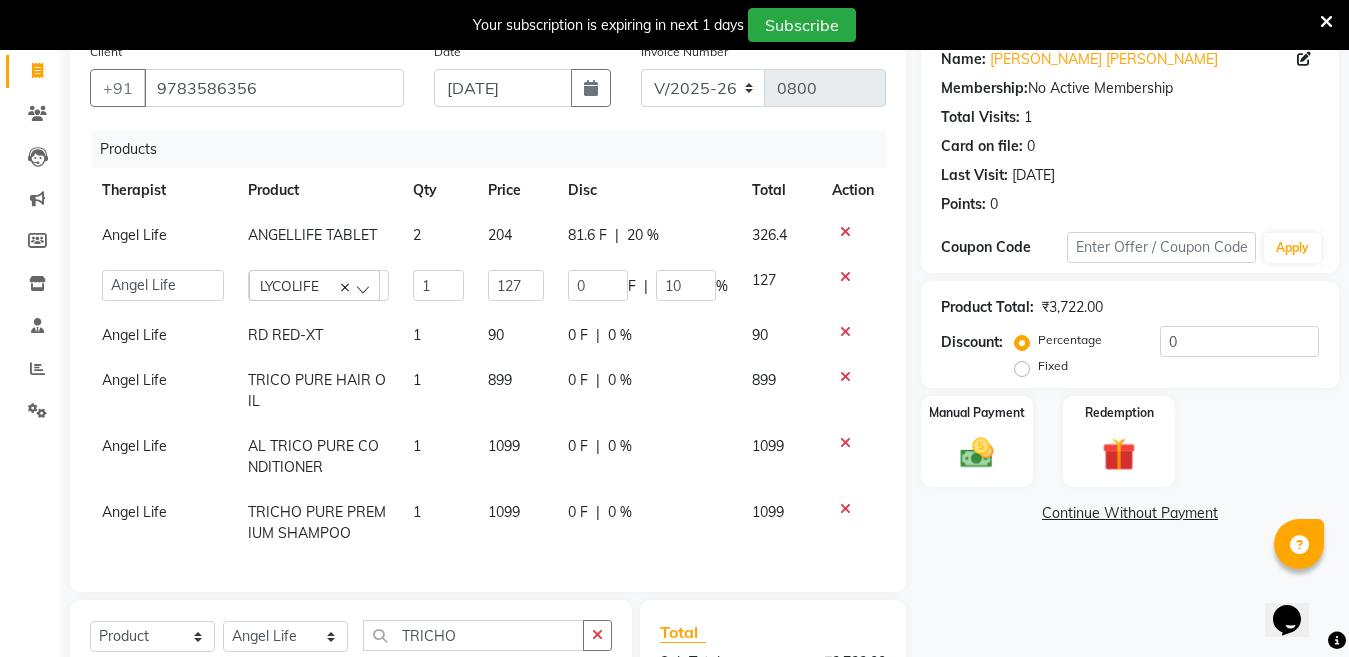 click on "0 F | 0 %" 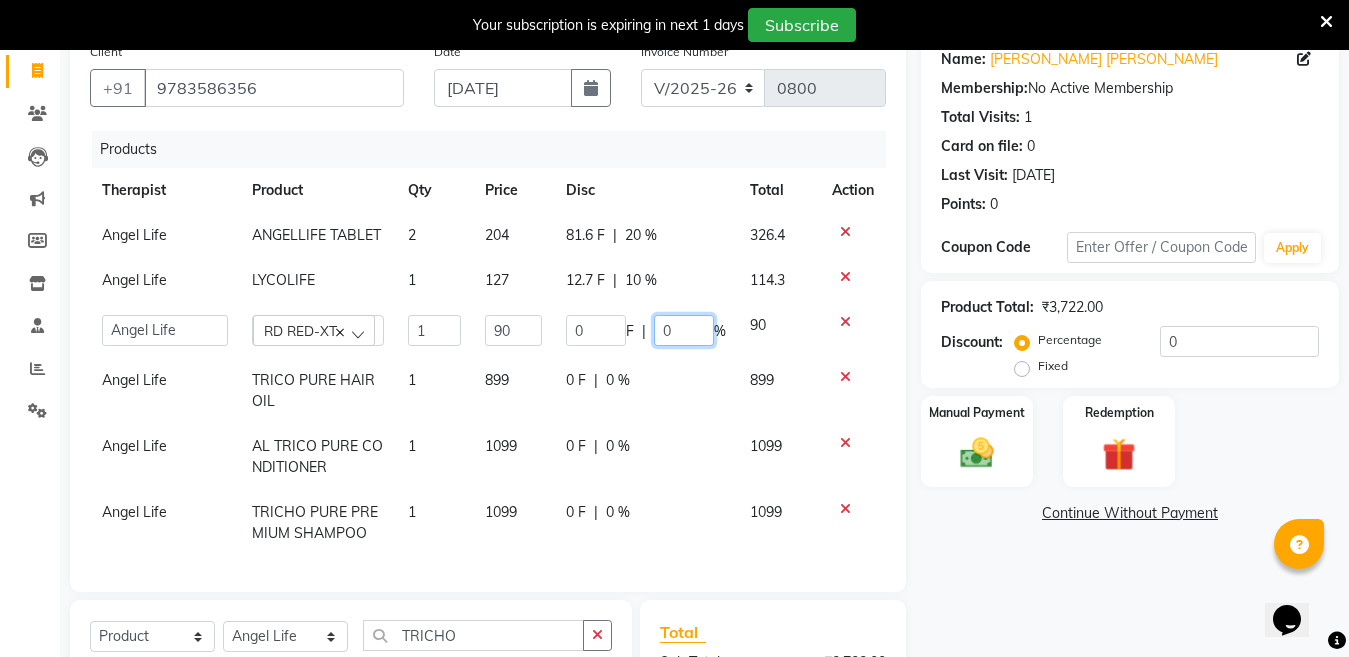 click on "0" 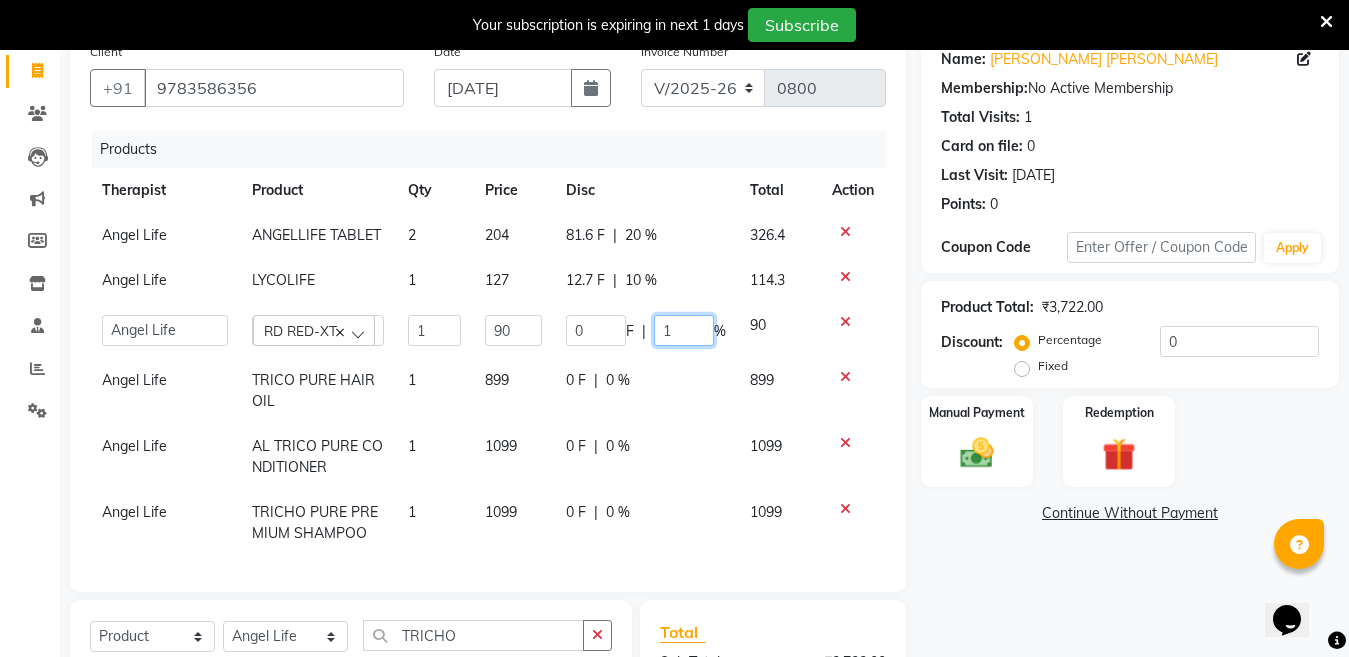 type on "10" 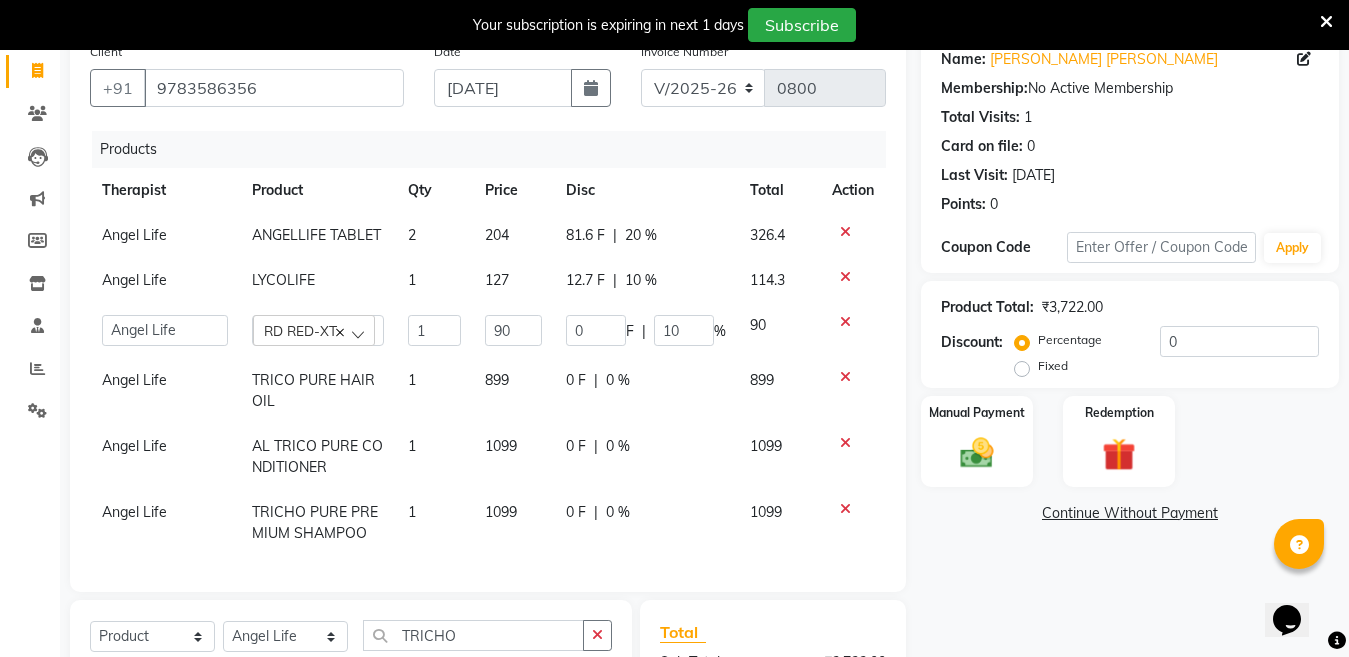 click on "0 F | 0 %" 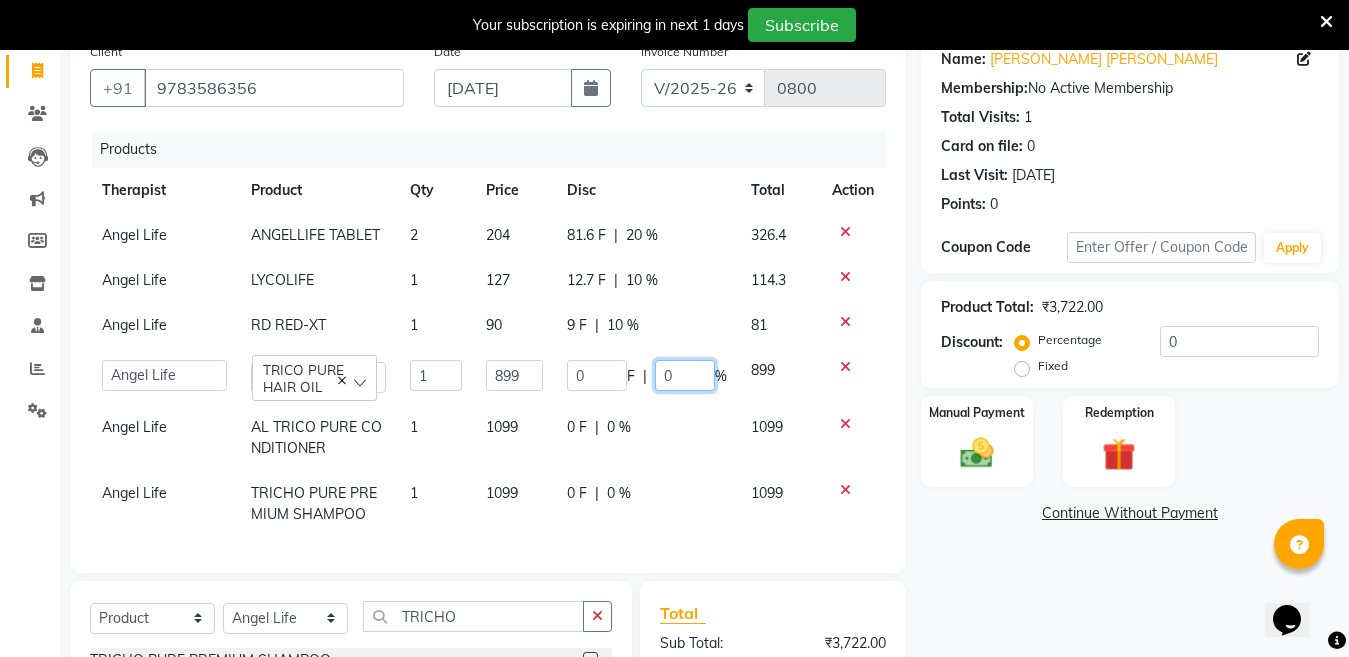 click on "0" 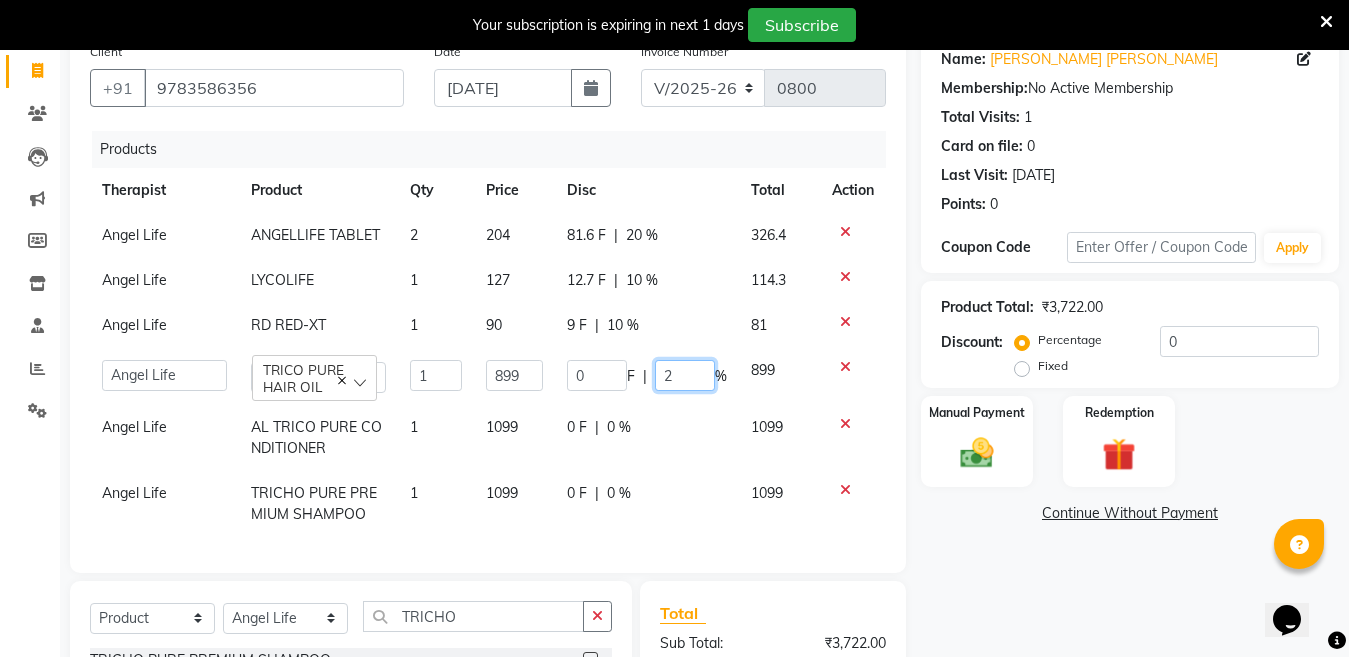 type on "20" 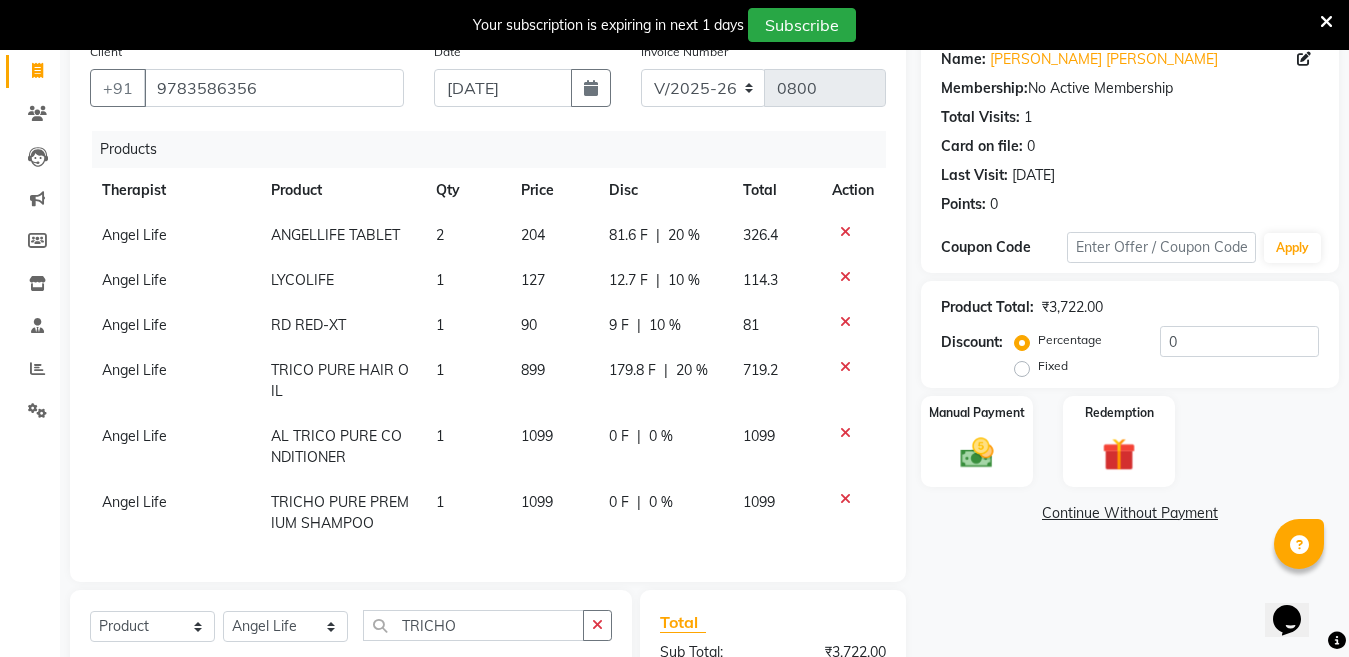 click on "0 F | 0 %" 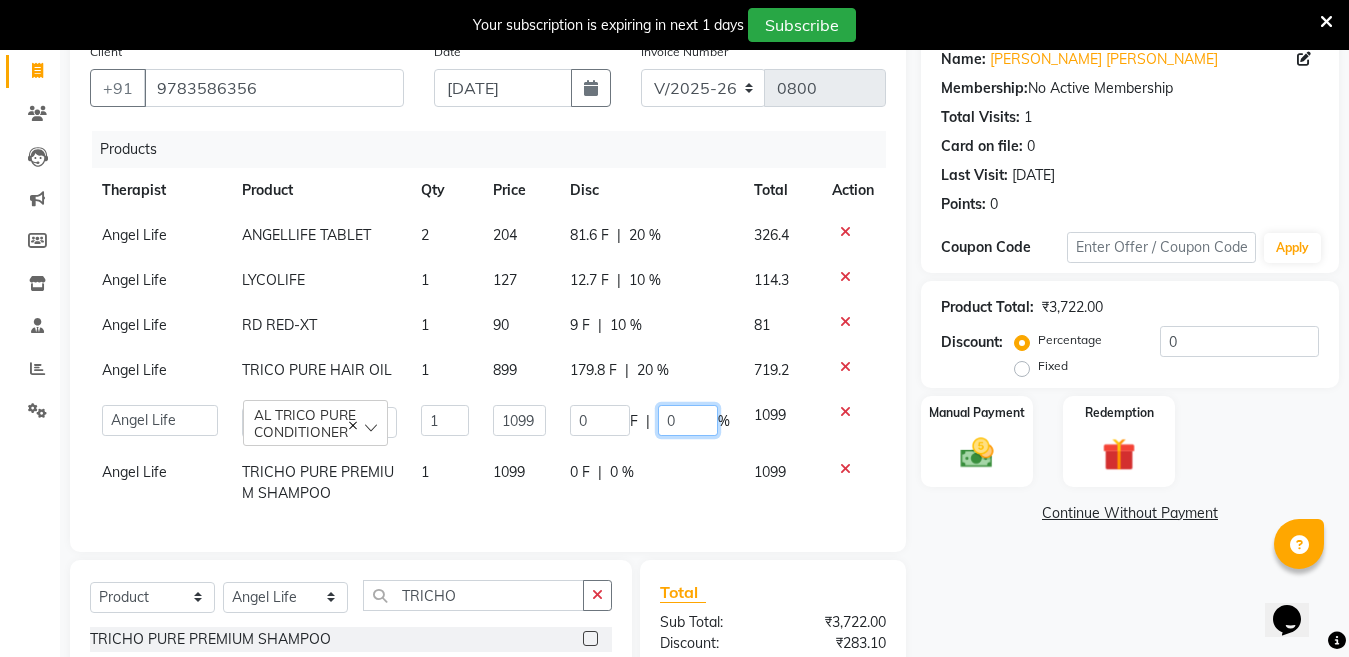 click on "0" 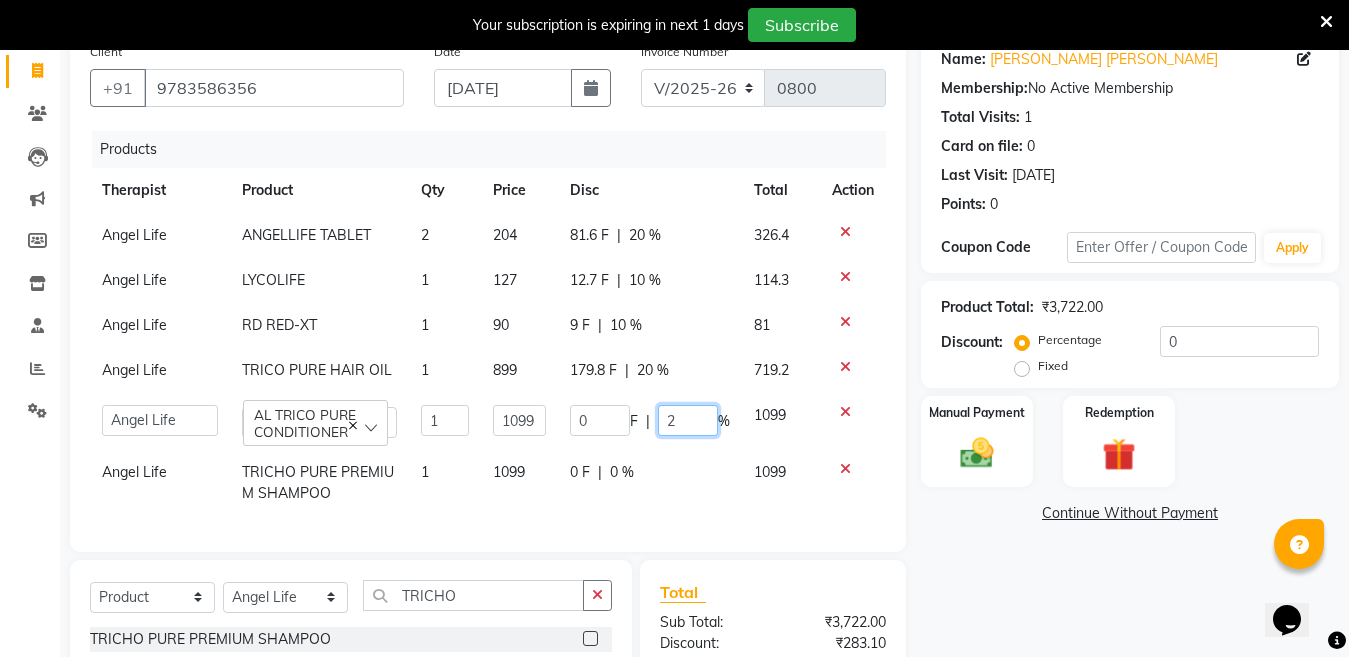 type on "20" 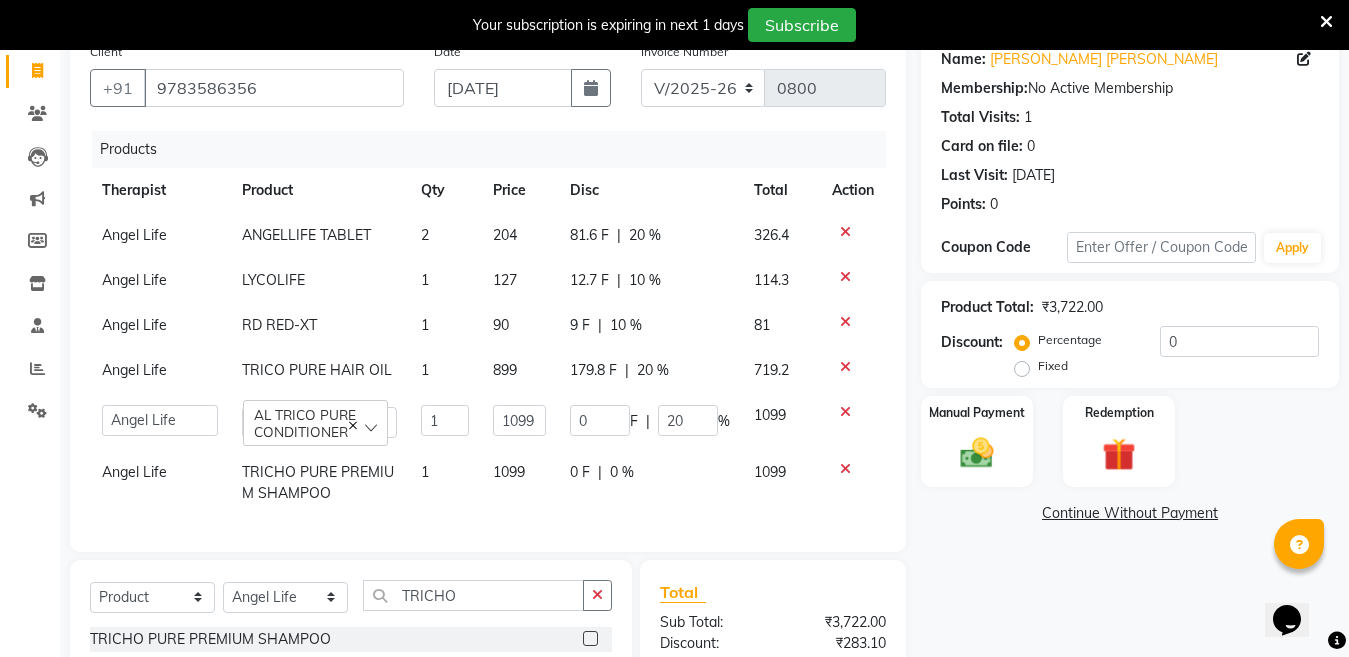 click on "0 F | 20 %" 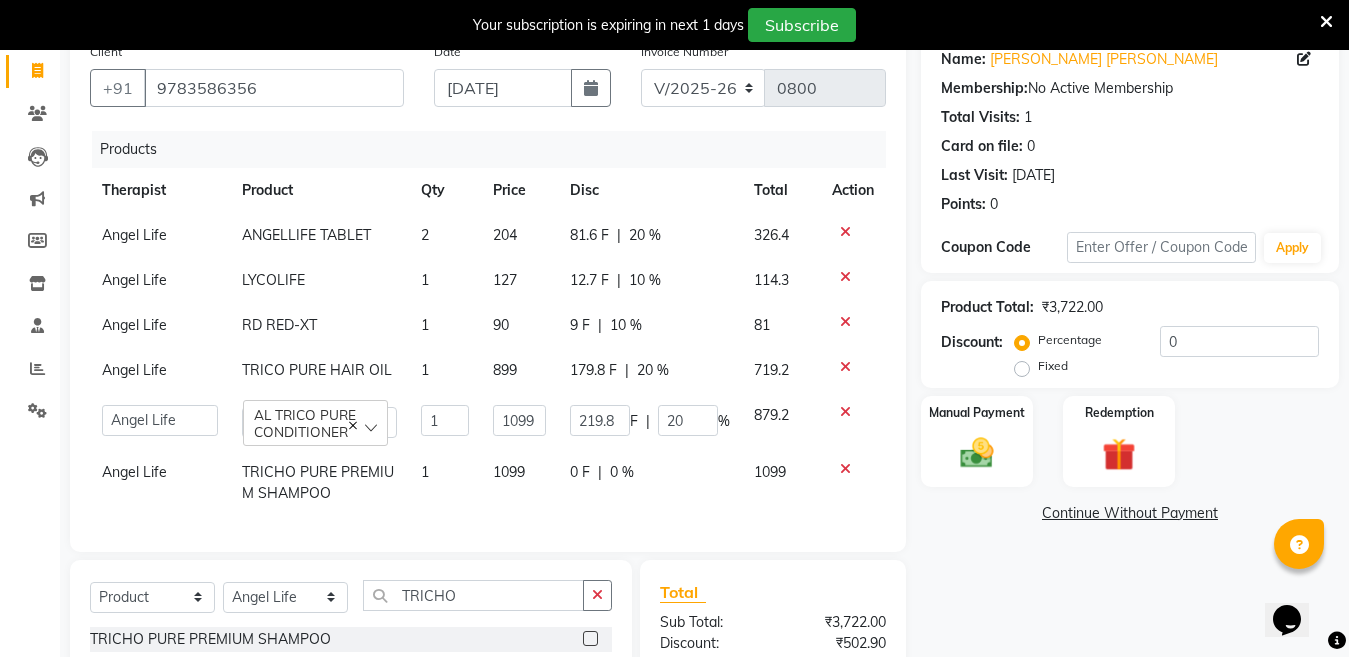 click on "0 F | 0 %" 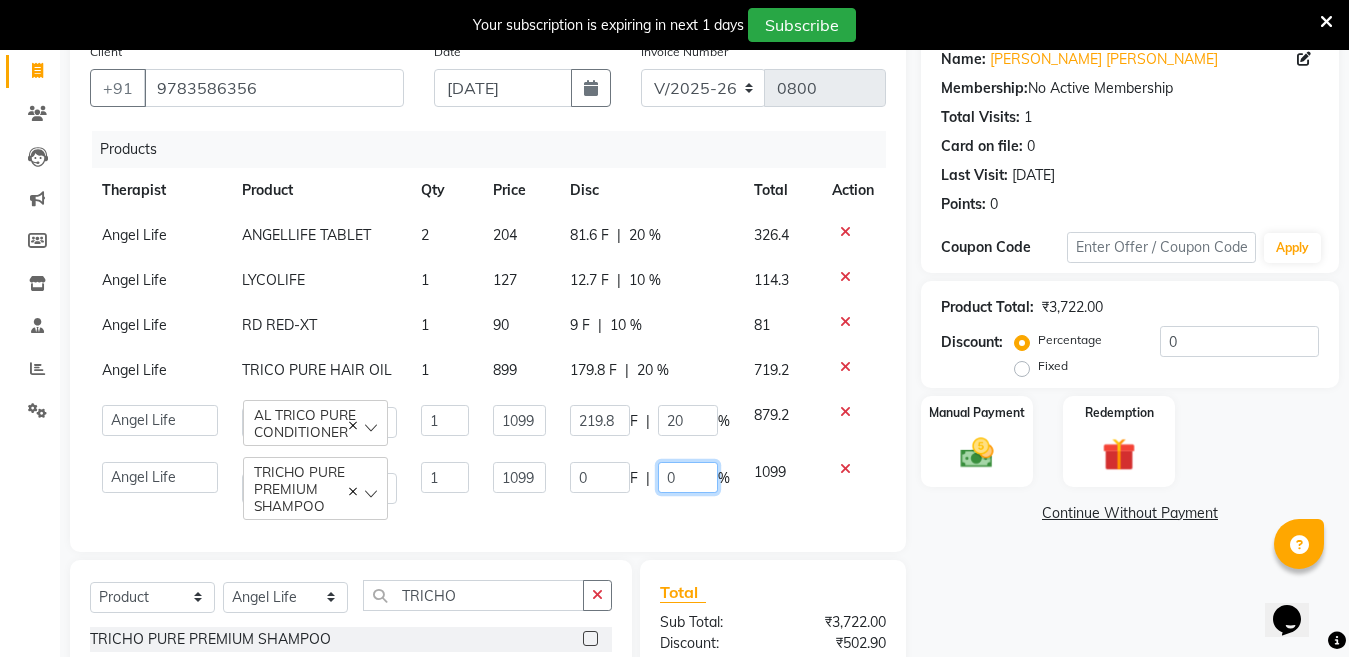 click on "0" 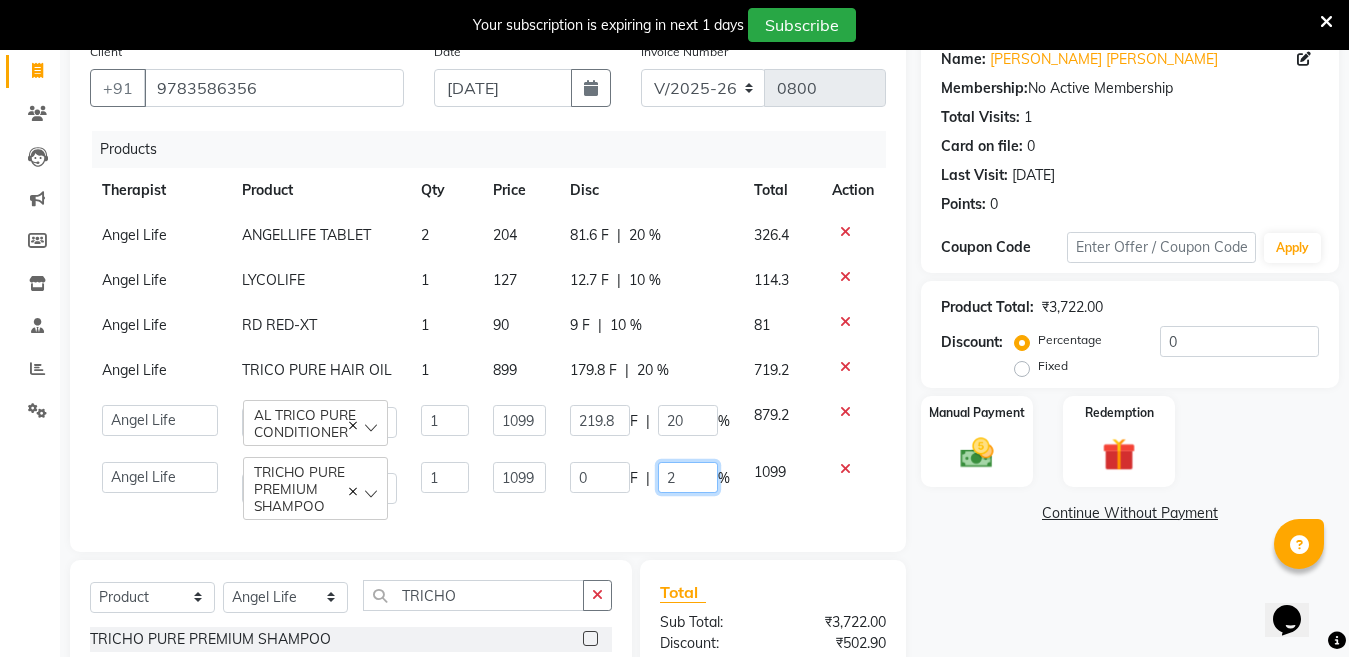 type on "20" 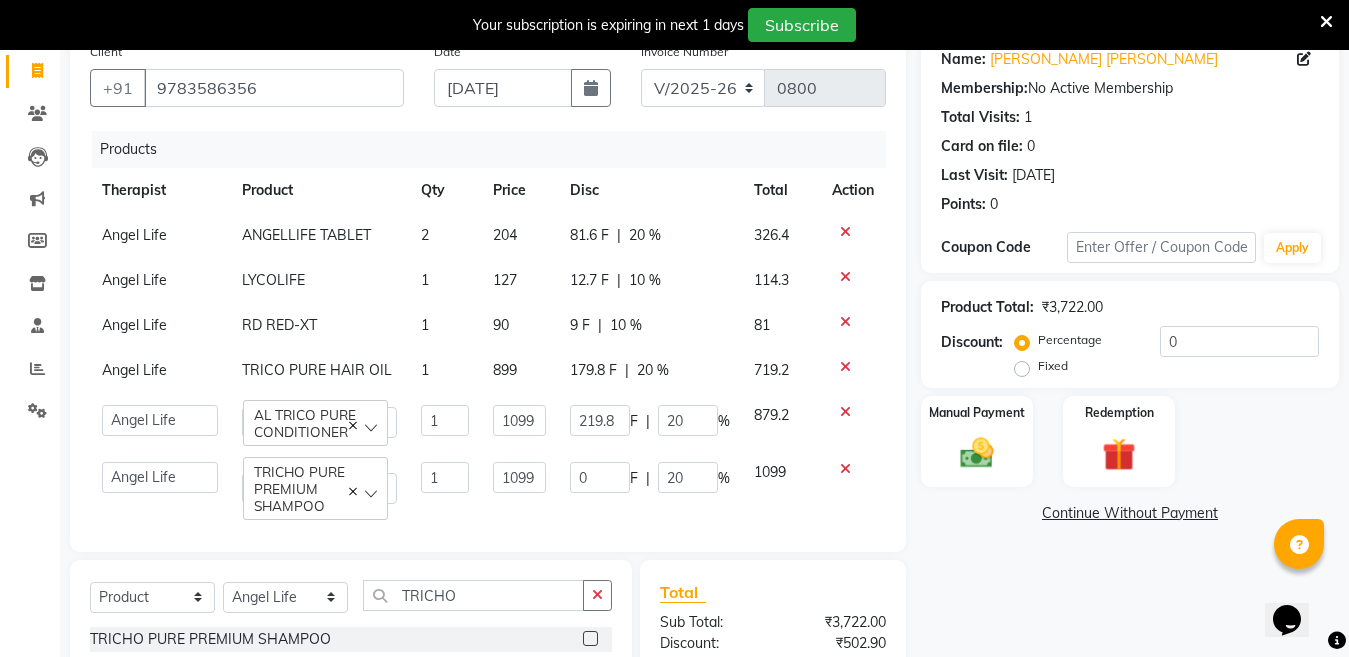 click on "0 F | 20 %" 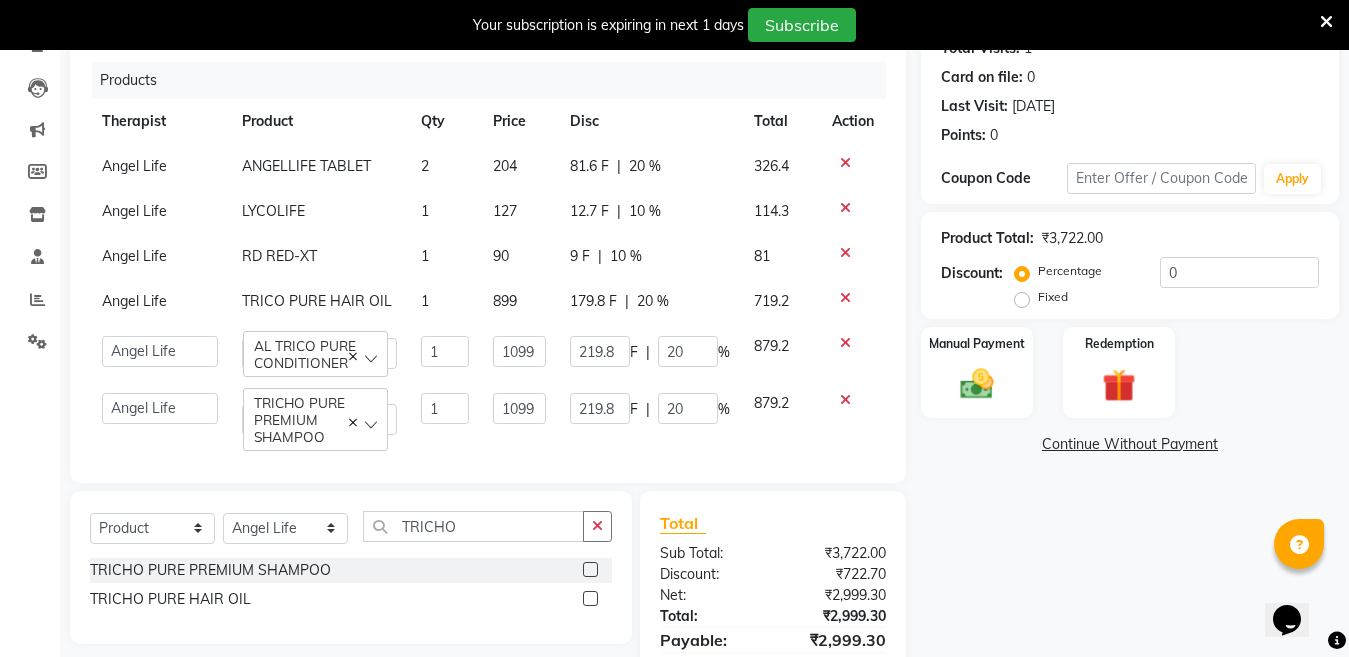 scroll, scrollTop: 248, scrollLeft: 0, axis: vertical 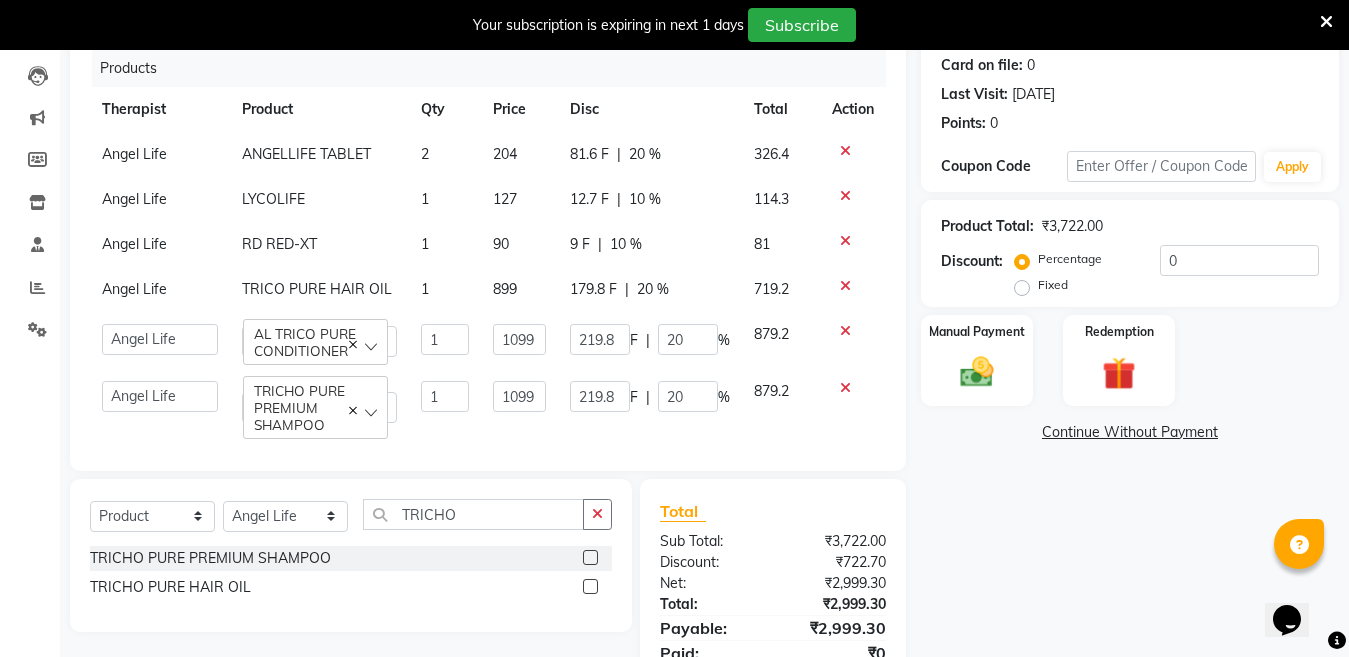 click on "2" 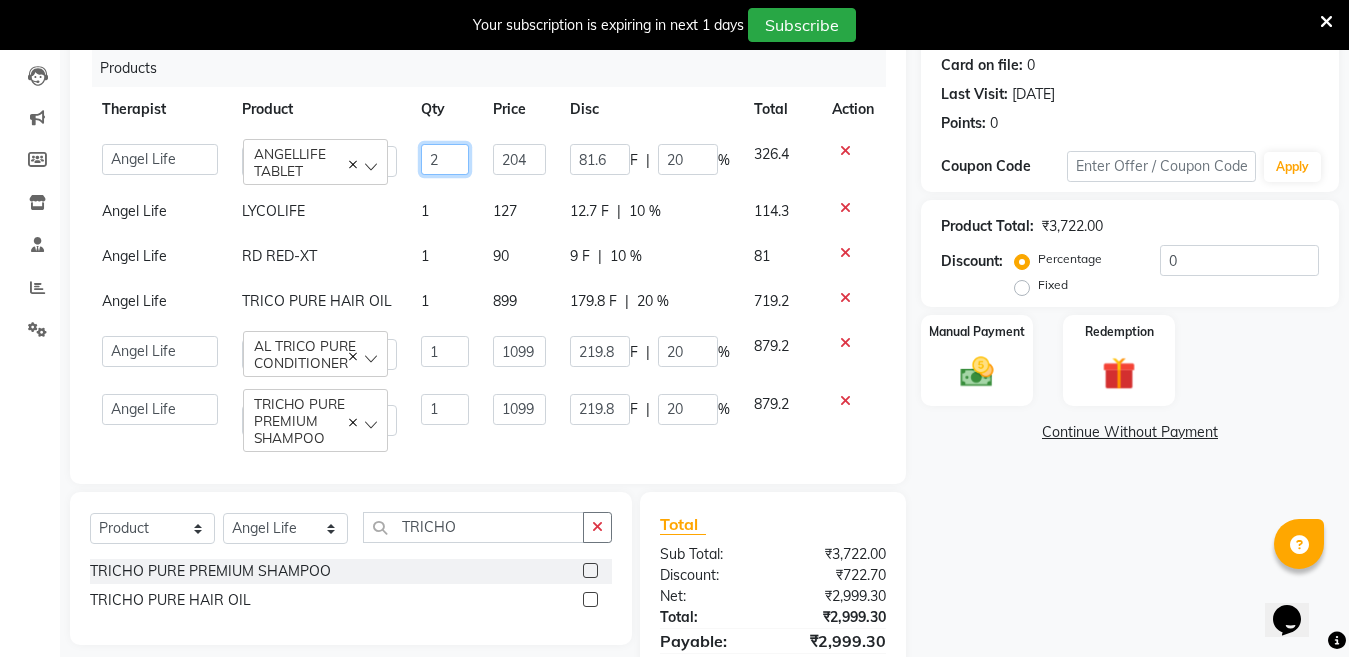 click on "2" 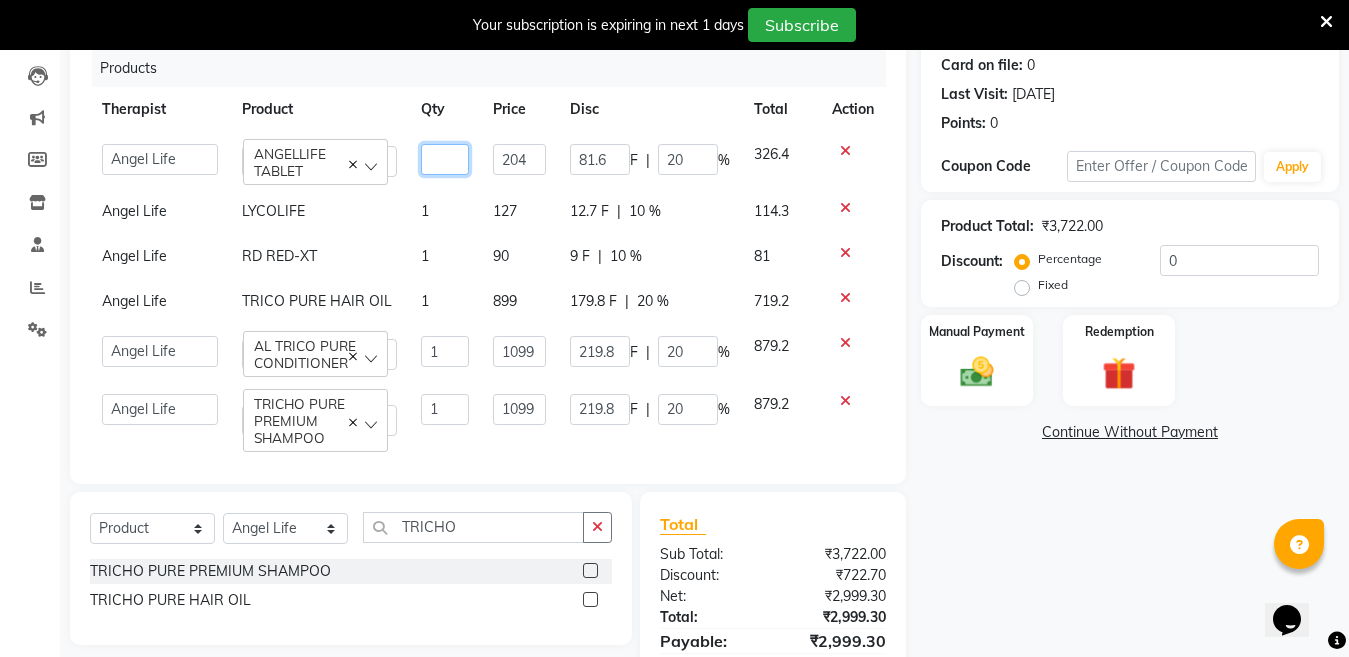 type on "3" 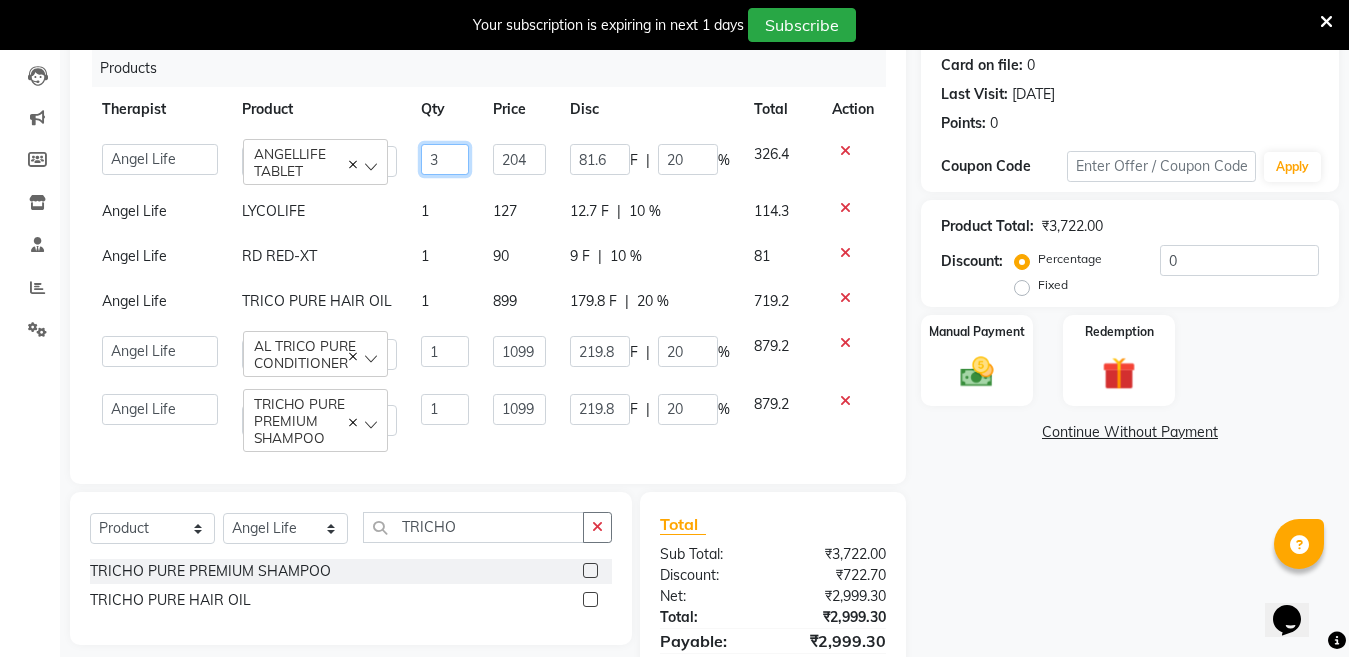 click on "3" 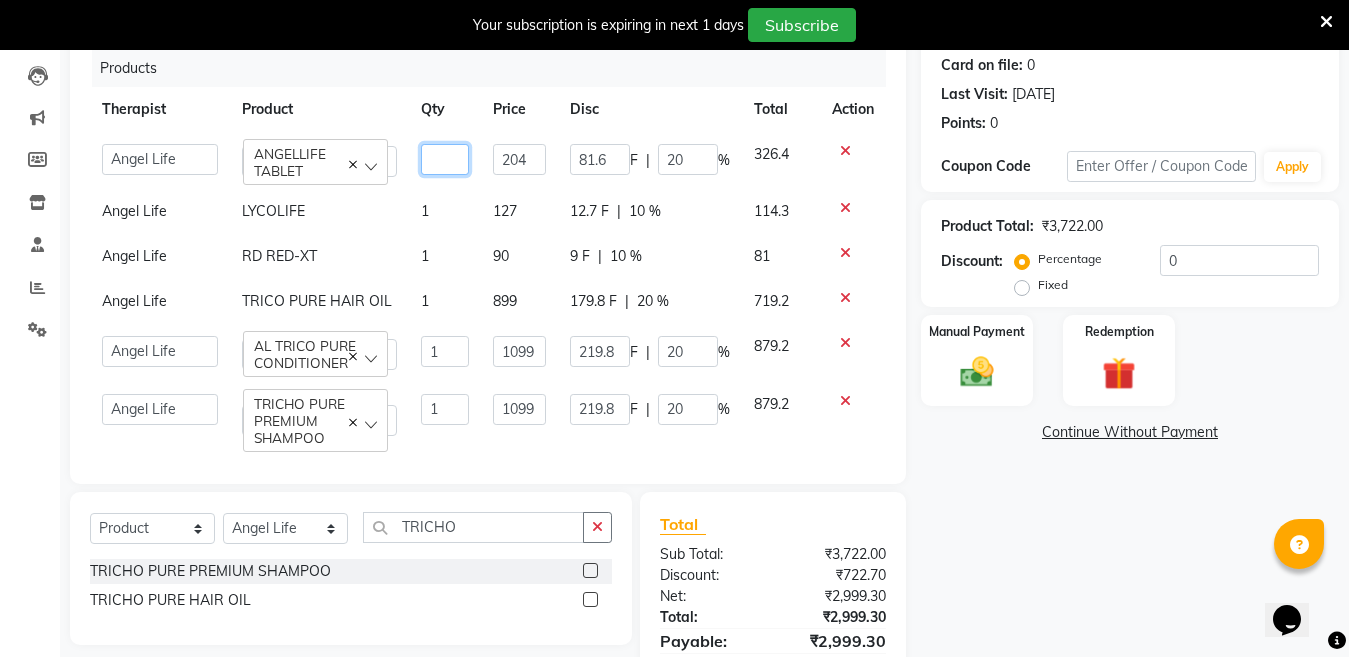 type on "2" 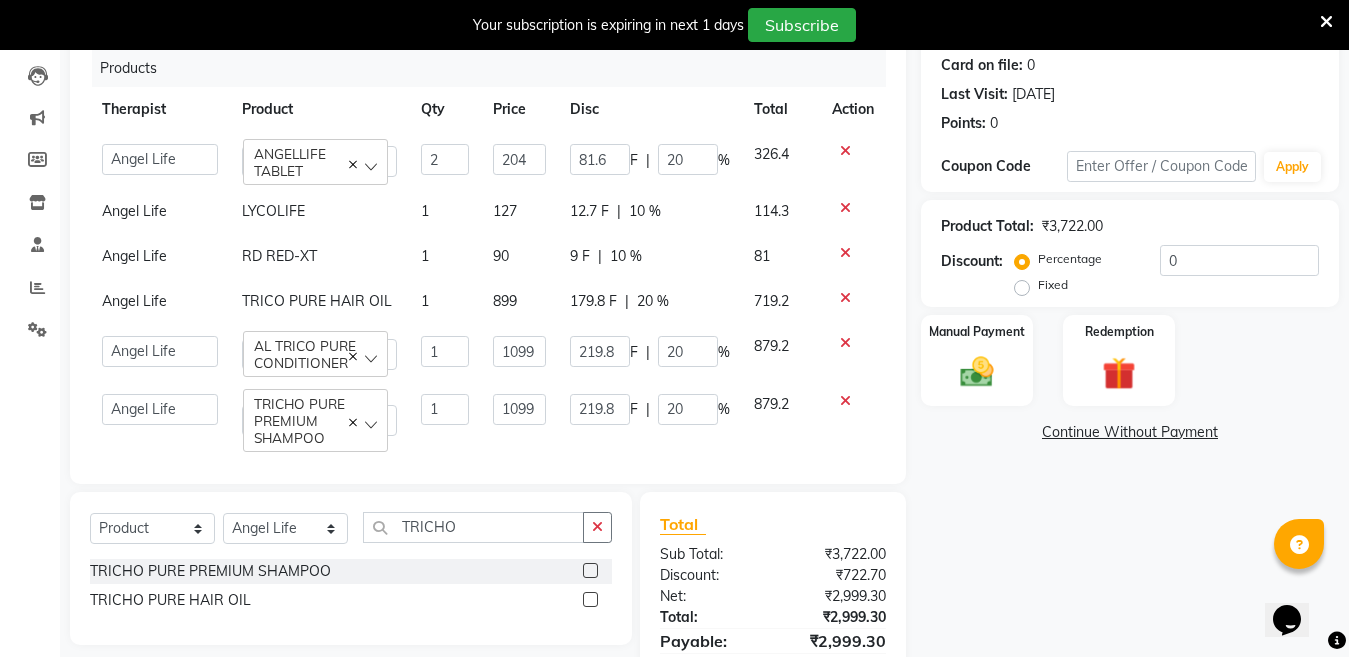 click on "1" 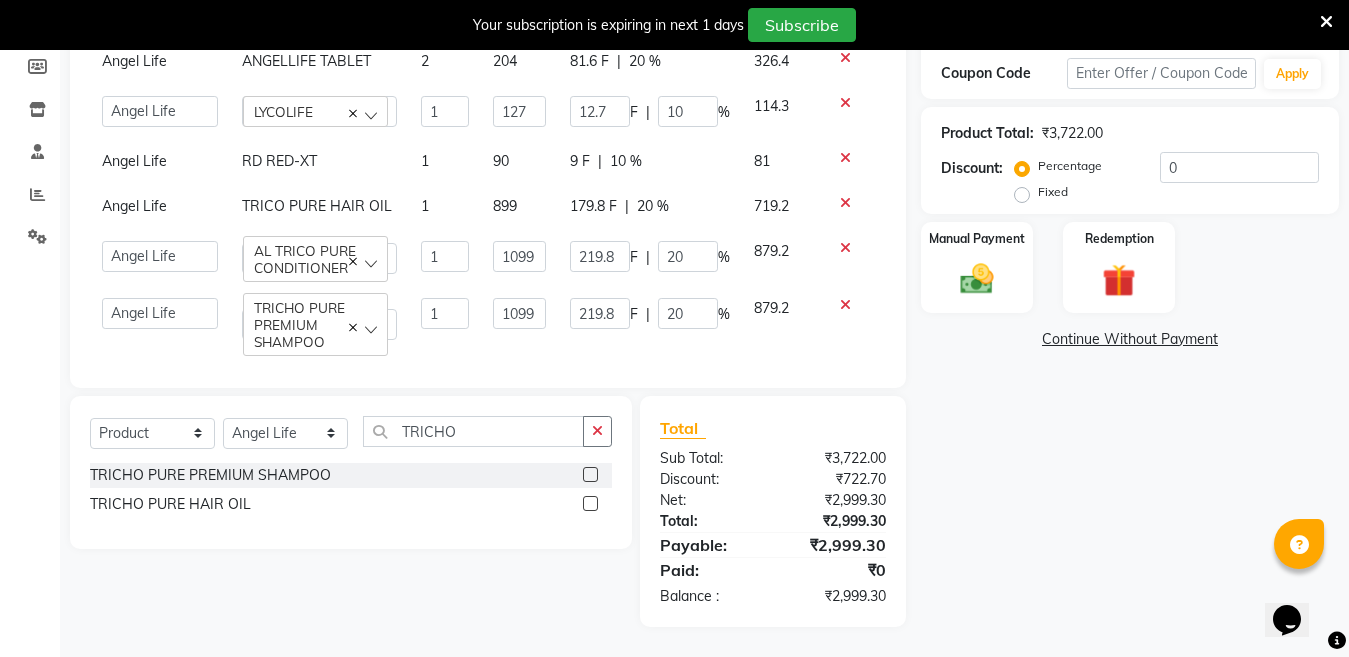 scroll, scrollTop: 158, scrollLeft: 0, axis: vertical 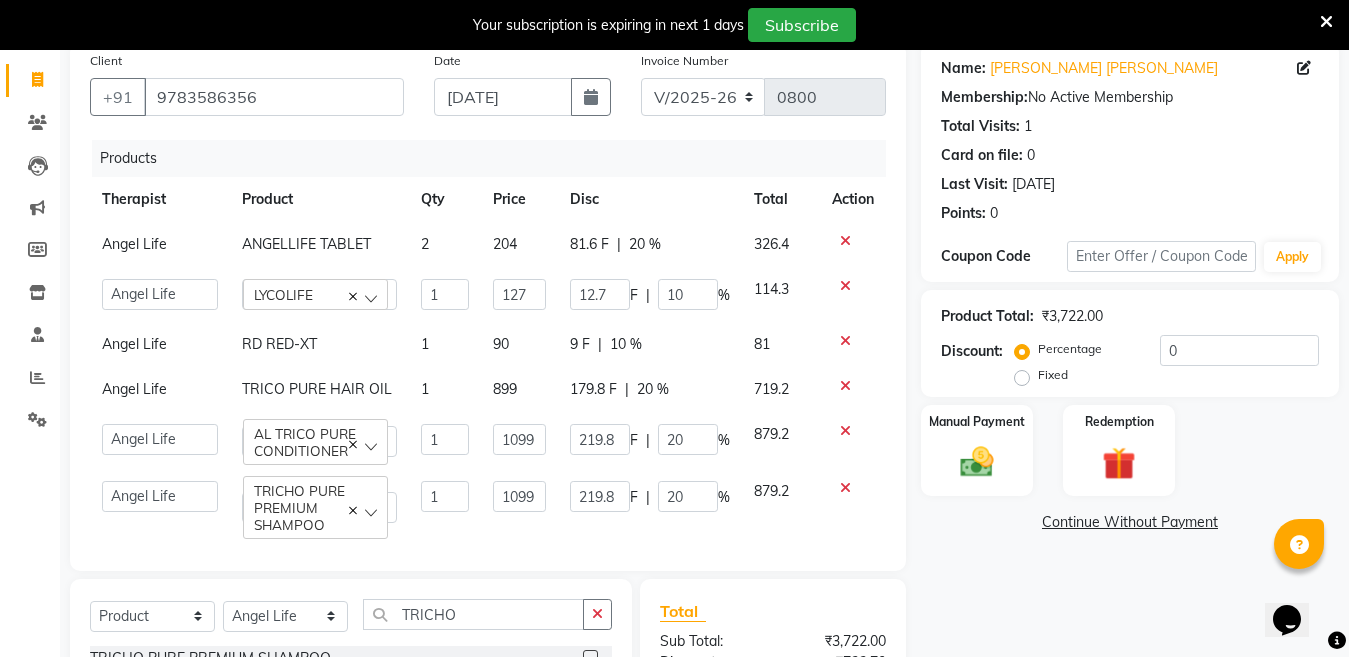 click on "Continue Without Payment" 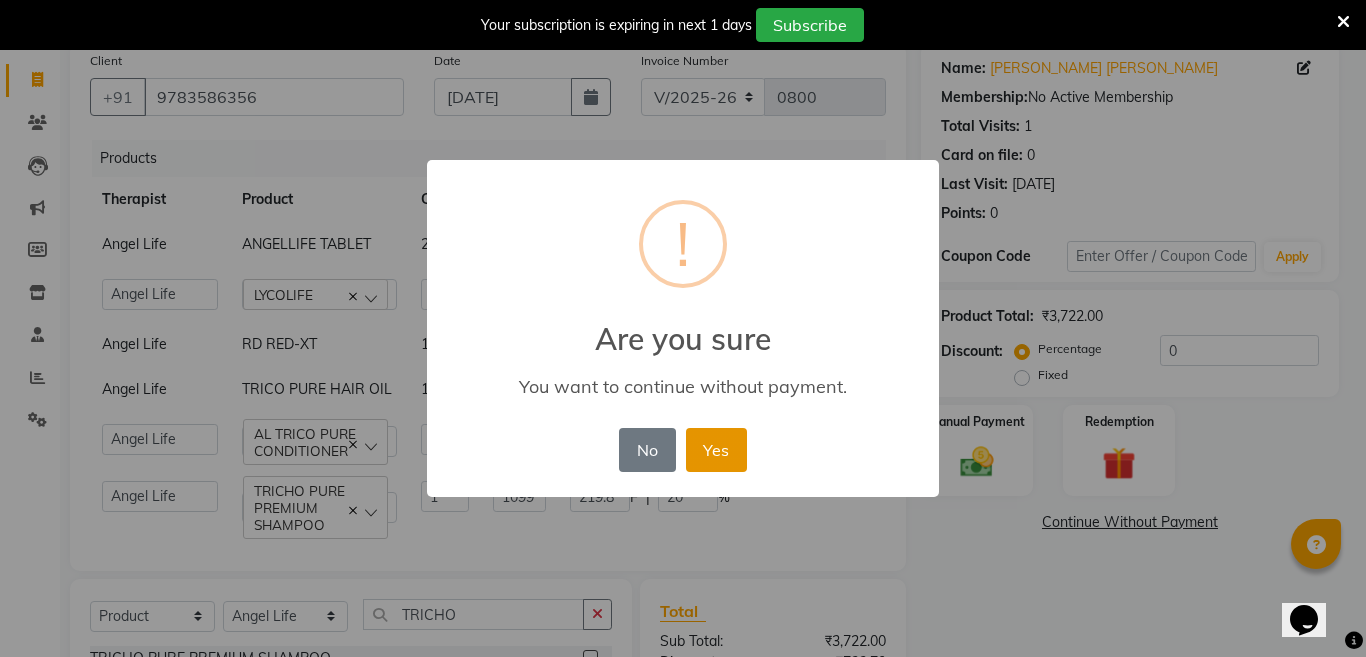 click on "Yes" at bounding box center (716, 450) 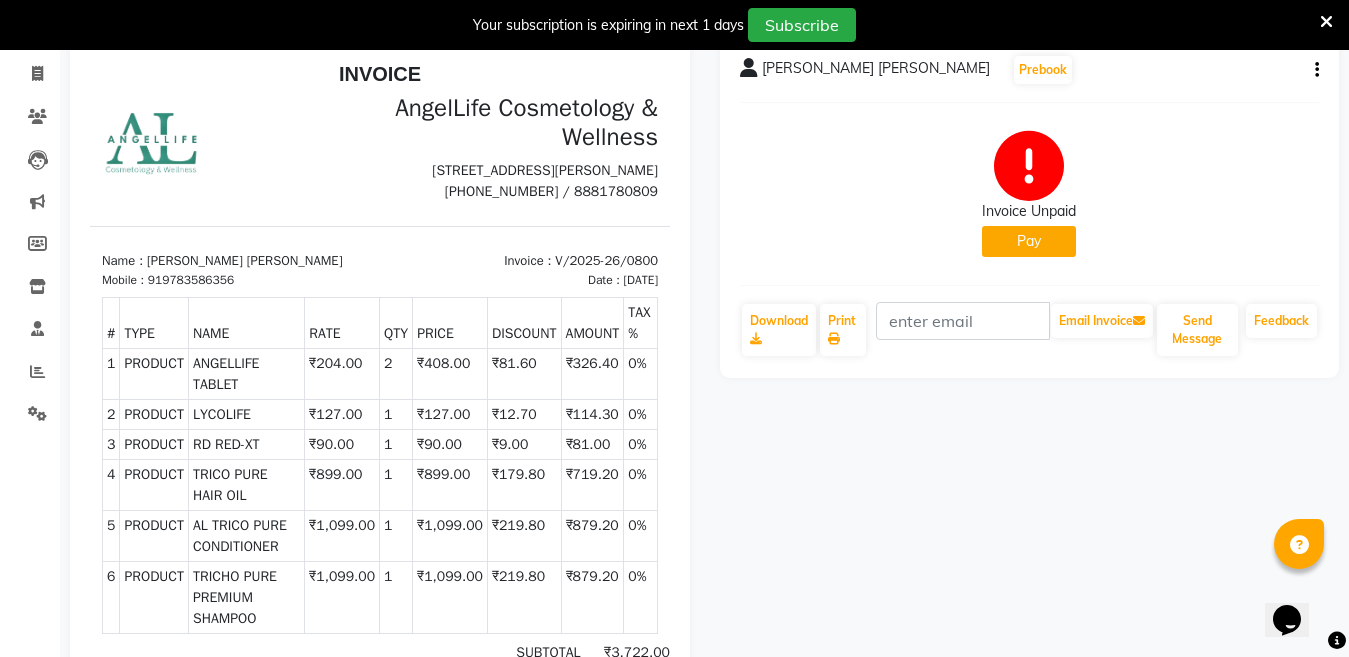scroll, scrollTop: 158, scrollLeft: 0, axis: vertical 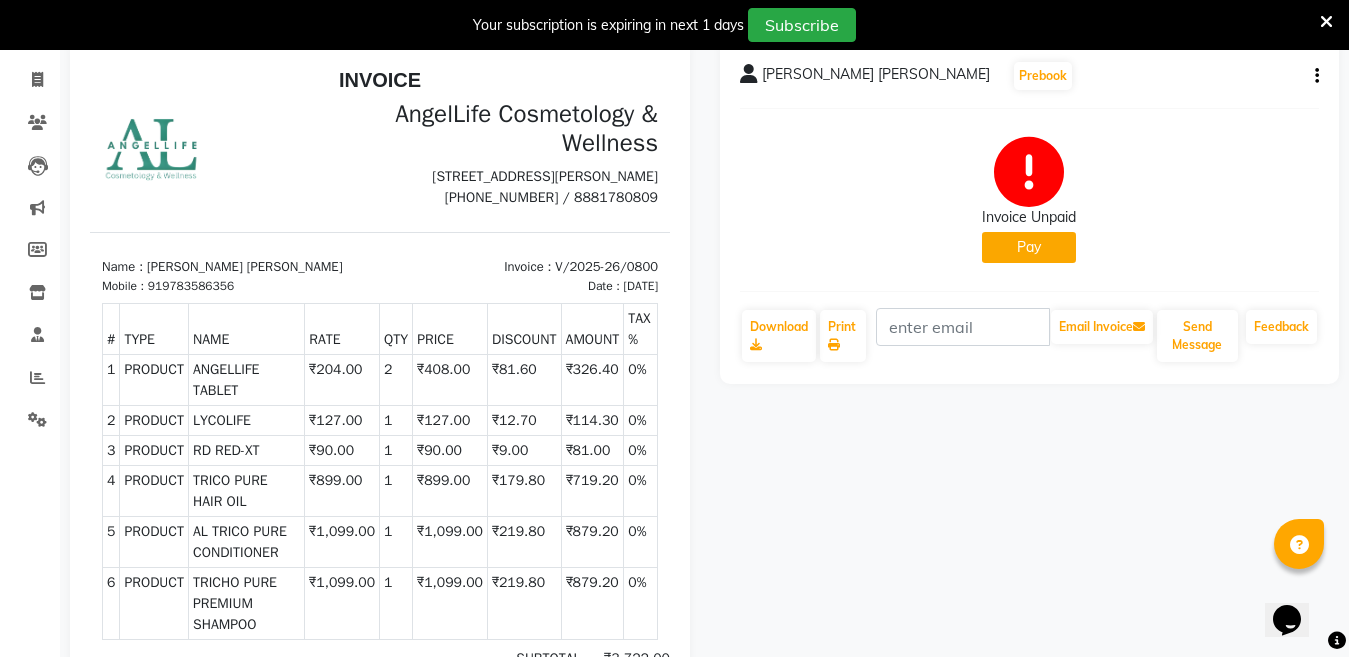 click on "Pay" 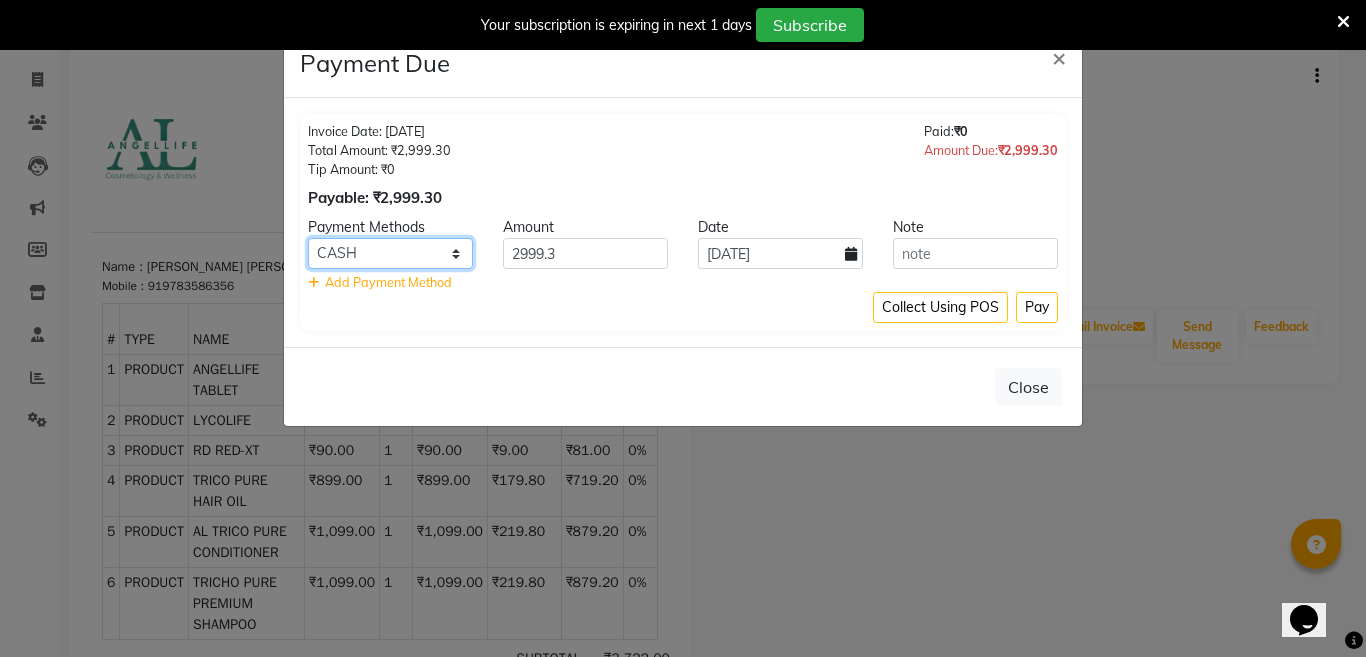 click on "CASH CARD ONLINE CUSTOM GPay PayTM PhonePe UPI NearBuy Loan BharatPay Cheque MosamBee MI Voucher Bank Family Visa Card Master Card BharatPay Card UPI BharatPay Other Cards Juice by MCB MyT Money MariDeal DefiDeal Deal.mu THD TCL CEdge Card M UPI M UPI Axis UPI Union Card (Indian Bank) Card (DL Bank) RS BTC Wellnessta Razorpay Complimentary Nift Spa Finder Spa Week Venmo BFL LoanTap SaveIN GMoney ATH Movil On Account Chamber Gift Card Trade Comp Donation Card on File Envision BRAC Card City Card bKash Credit Card Debit Card Shoutlo LUZO Jazz Cash AmEx Discover Tabby Online W Room Charge Room Charge USD Room Charge Euro Room Charge EGP Room Charge GBP Bajaj Finserv Bad Debts Card: IDFC Card: IOB Coupon Gcash PayMaya Instamojo COnline UOnline SOnline SCard Paypal PPR PPV PPC PPN PPG PPE CAMP Benefit ATH Movil Dittor App Rupay Diners iPrepaid iPackage District App Pine Labs Cash Payment Pnb Bank GPay NT Cash Lash GPay Lash Cash Nail GPay Nail Cash BANKTANSFER Dreamfolks BOB SBI Save-In Nail Card Lash Card" 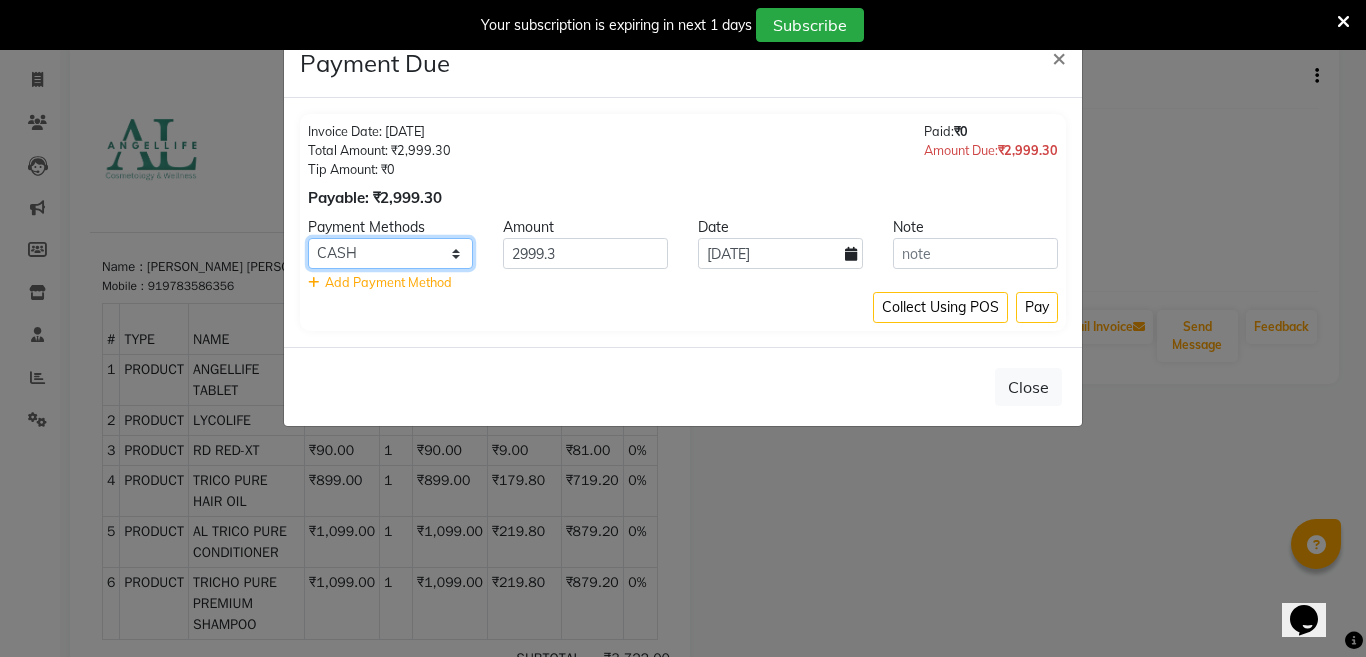 select on "8" 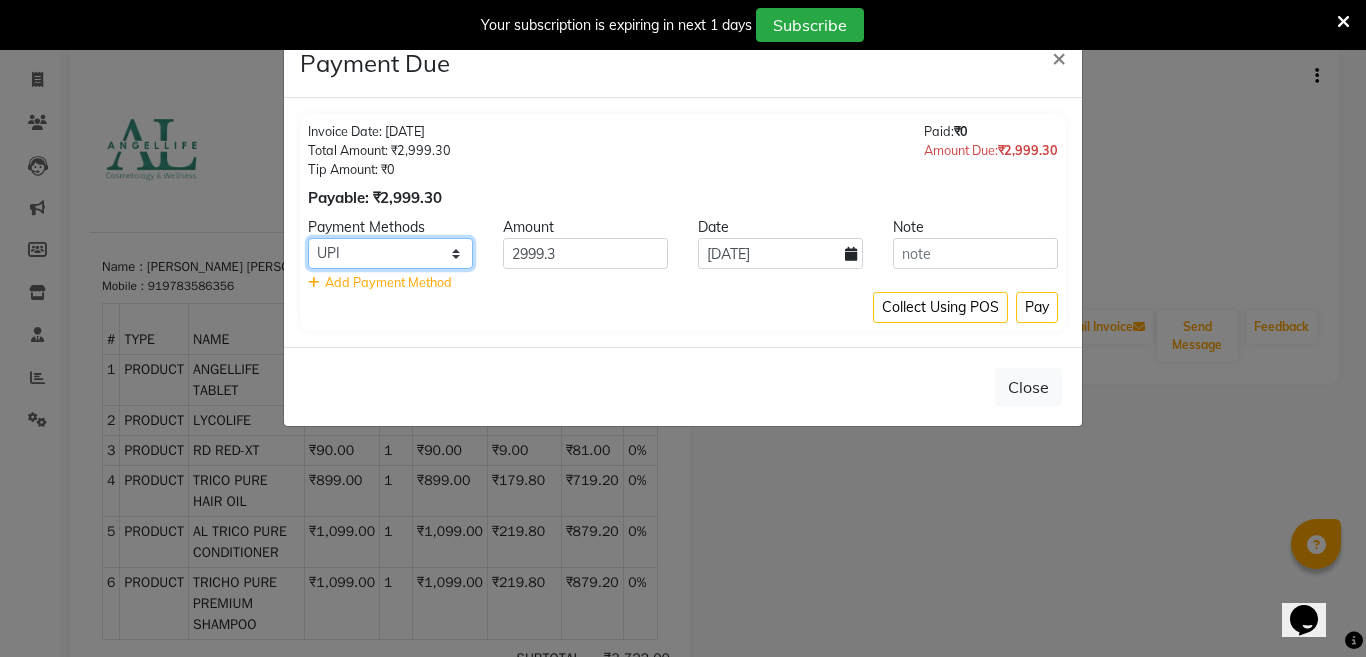 click on "CASH CARD ONLINE CUSTOM GPay PayTM PhonePe UPI NearBuy Loan BharatPay Cheque MosamBee MI Voucher Bank Family Visa Card Master Card BharatPay Card UPI BharatPay Other Cards Juice by MCB MyT Money MariDeal DefiDeal Deal.mu THD TCL CEdge Card M UPI M UPI Axis UPI Union Card (Indian Bank) Card (DL Bank) RS BTC Wellnessta Razorpay Complimentary Nift Spa Finder Spa Week Venmo BFL LoanTap SaveIN GMoney ATH Movil On Account Chamber Gift Card Trade Comp Donation Card on File Envision BRAC Card City Card bKash Credit Card Debit Card Shoutlo LUZO Jazz Cash AmEx Discover Tabby Online W Room Charge Room Charge USD Room Charge Euro Room Charge EGP Room Charge GBP Bajaj Finserv Bad Debts Card: IDFC Card: IOB Coupon Gcash PayMaya Instamojo COnline UOnline SOnline SCard Paypal PPR PPV PPC PPN PPG PPE CAMP Benefit ATH Movil Dittor App Rupay Diners iPrepaid iPackage District App Pine Labs Cash Payment Pnb Bank GPay NT Cash Lash GPay Lash Cash Nail GPay Nail Cash BANKTANSFER Dreamfolks BOB SBI Save-In Nail Card Lash Card" 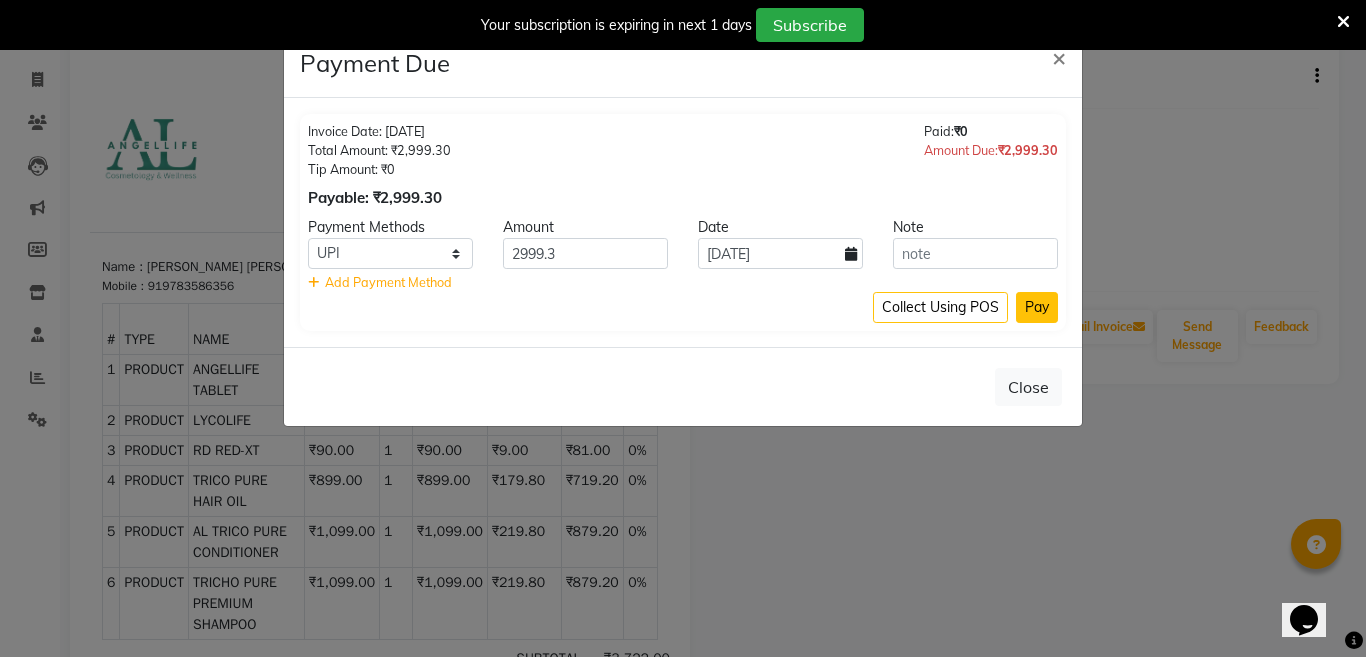 click on "Pay" 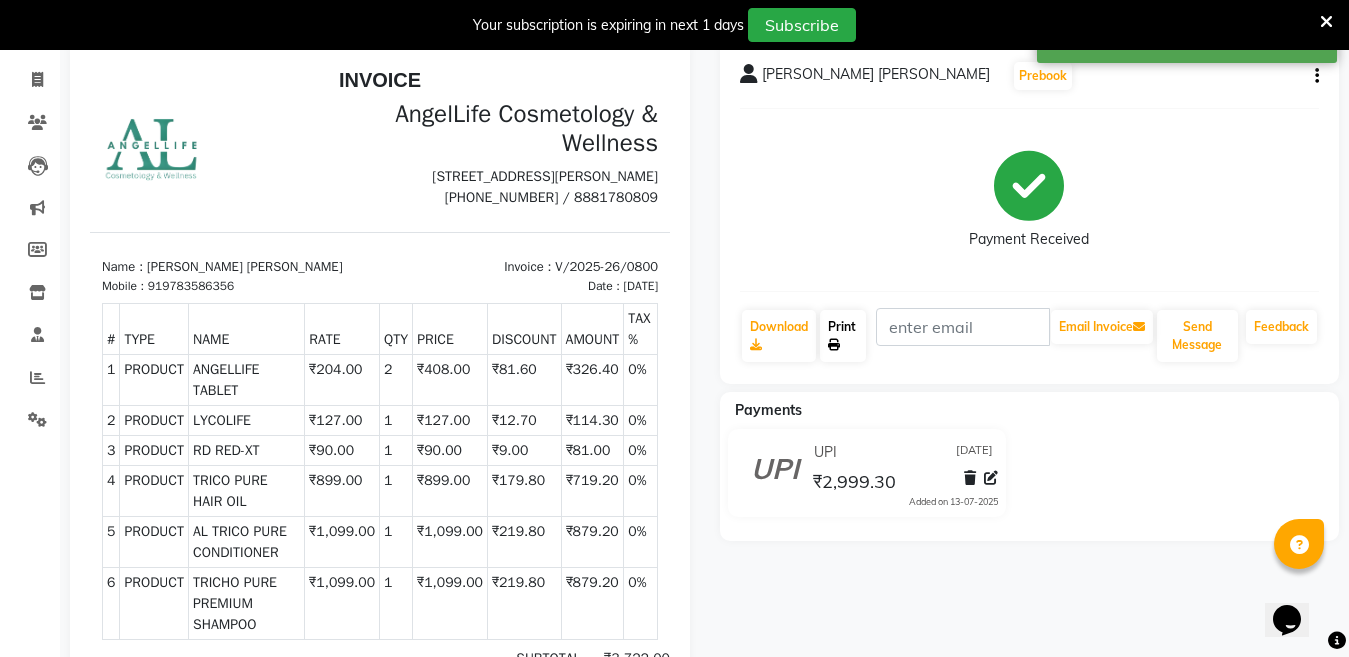 click on "Print" 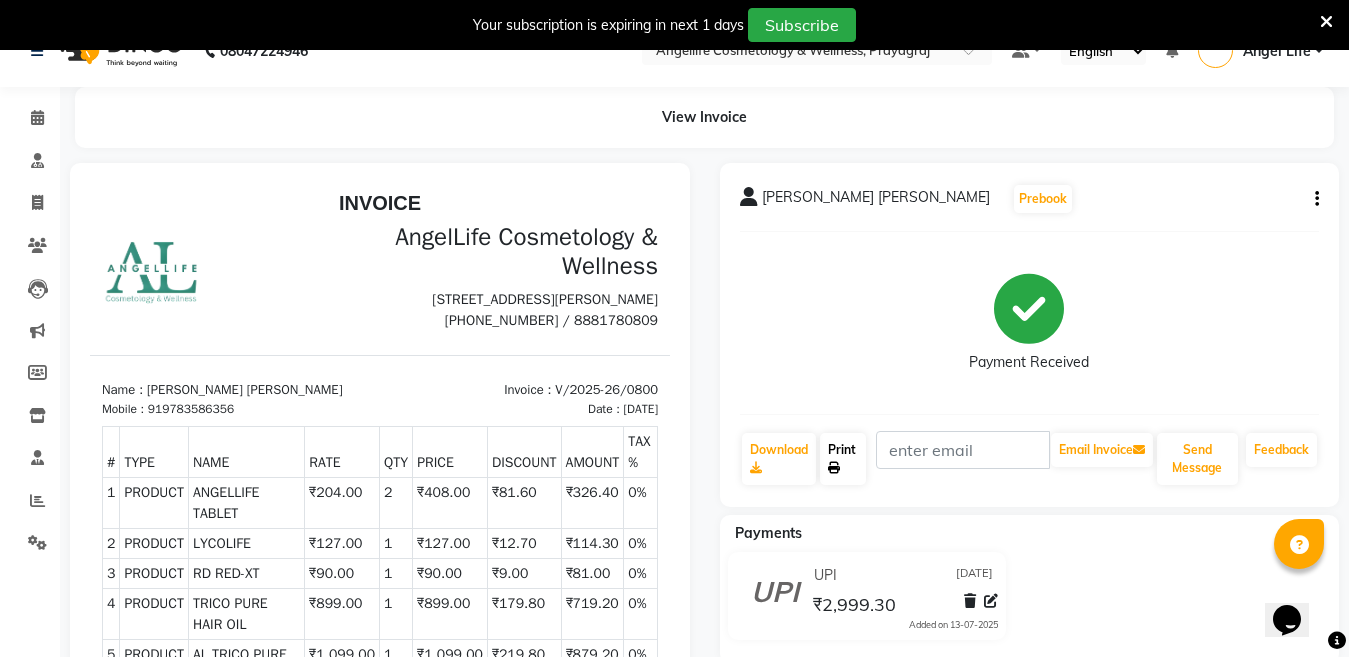 scroll, scrollTop: 0, scrollLeft: 0, axis: both 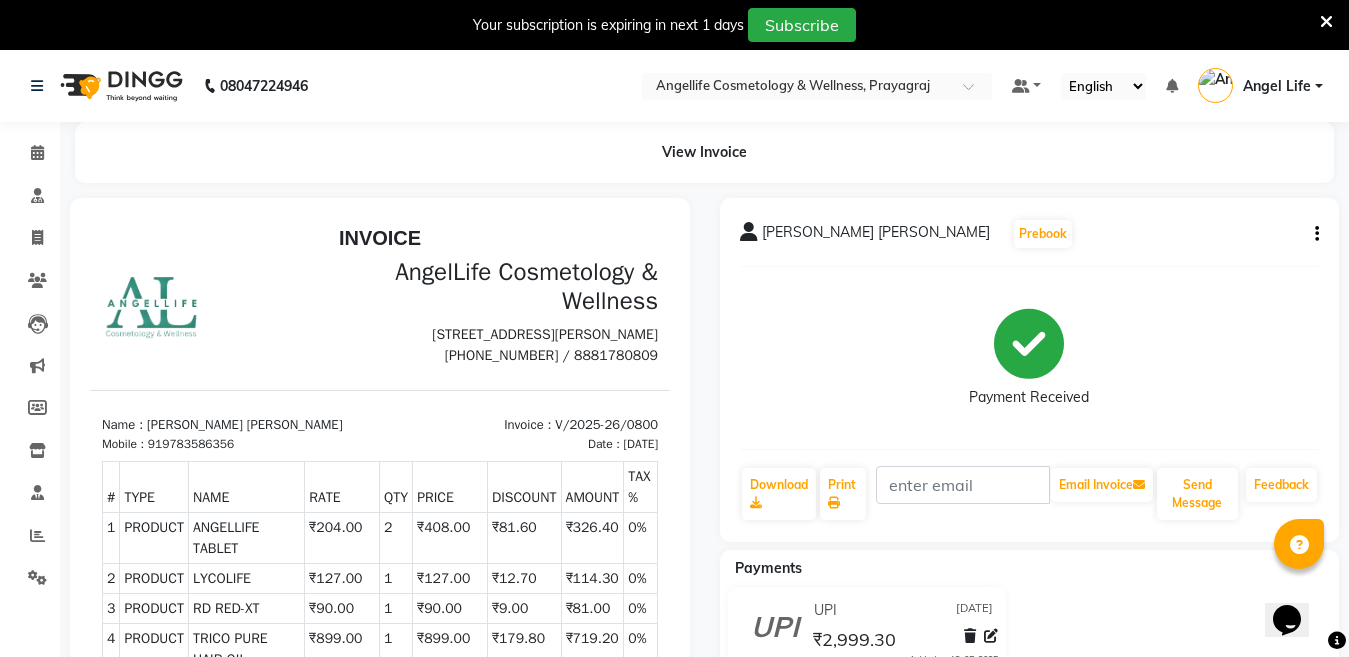 click at bounding box center (1326, 22) 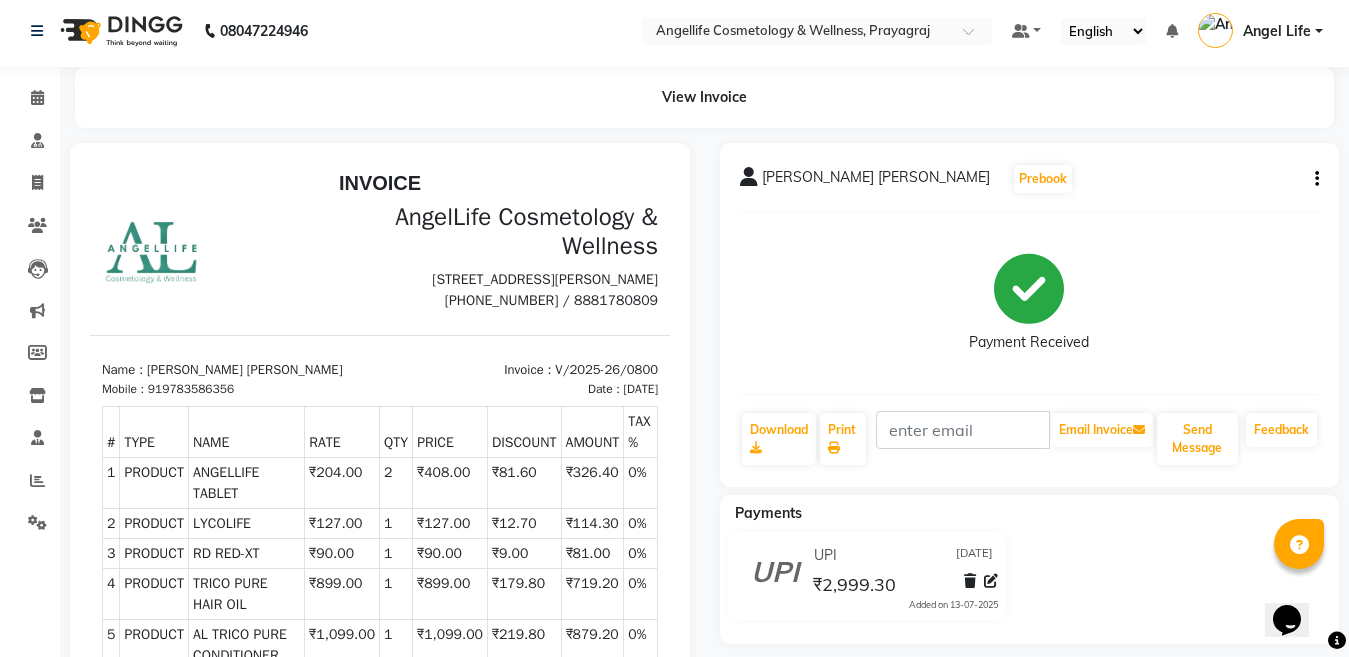 scroll, scrollTop: 0, scrollLeft: 0, axis: both 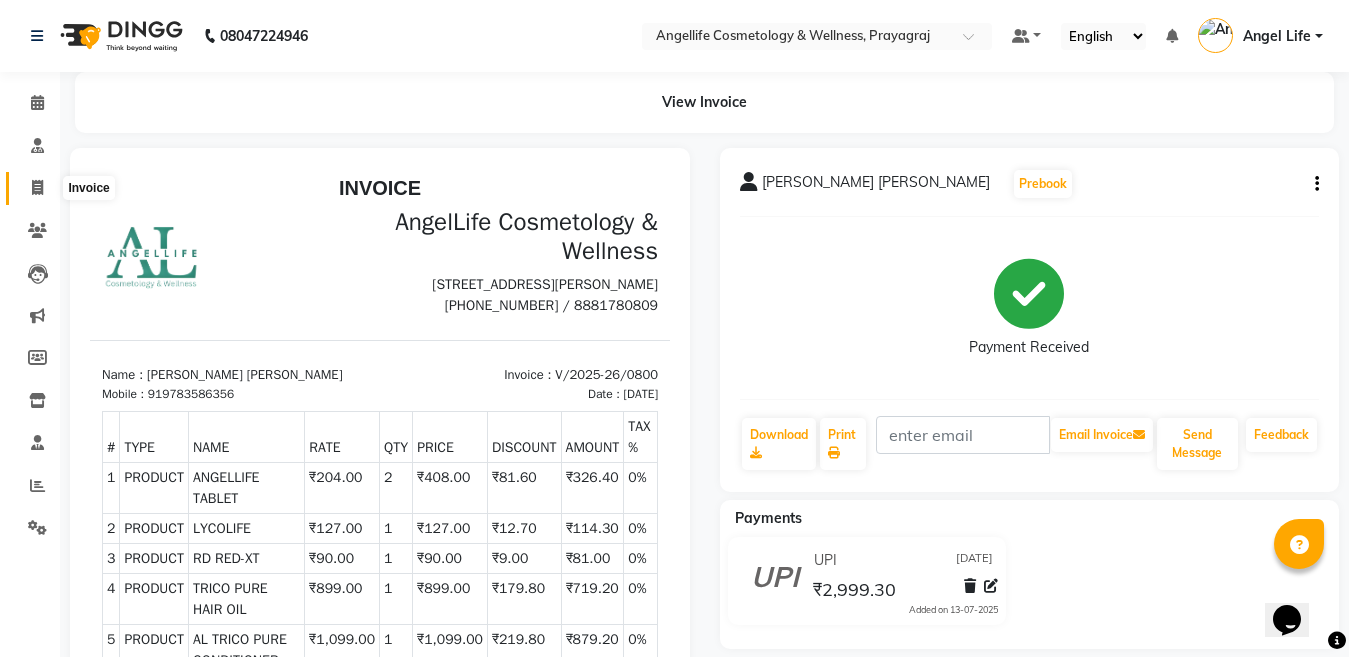click 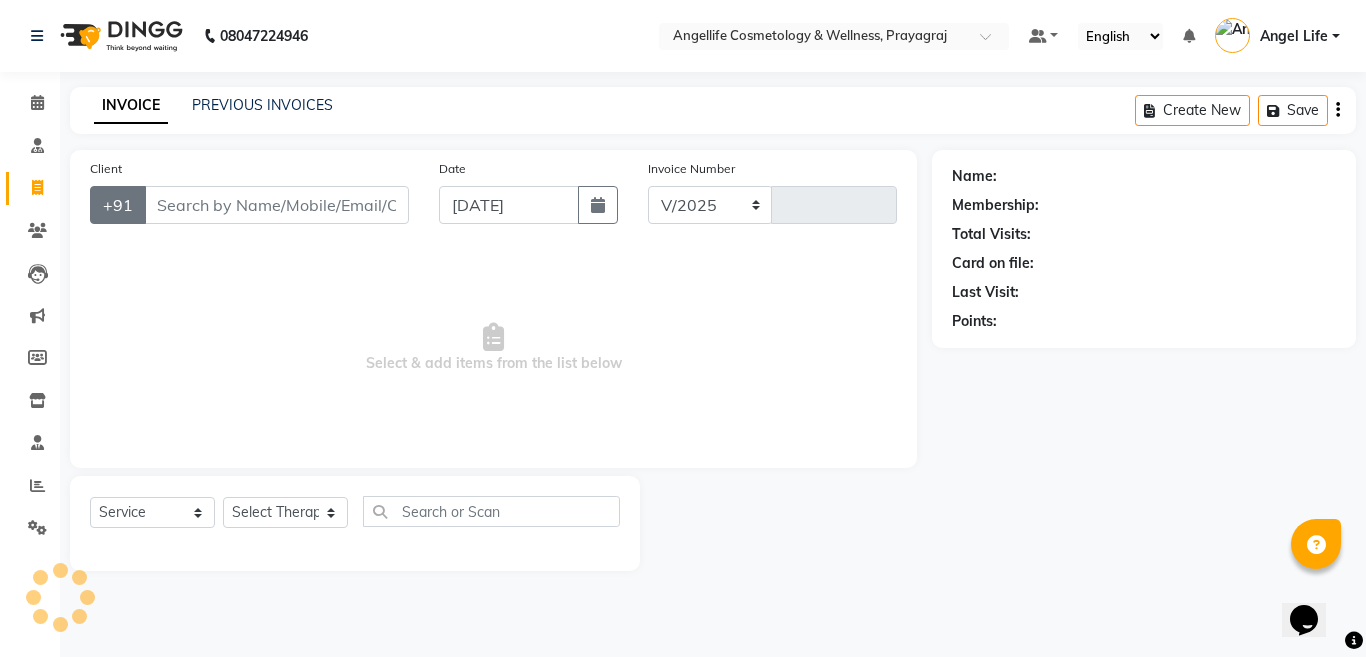 select on "4531" 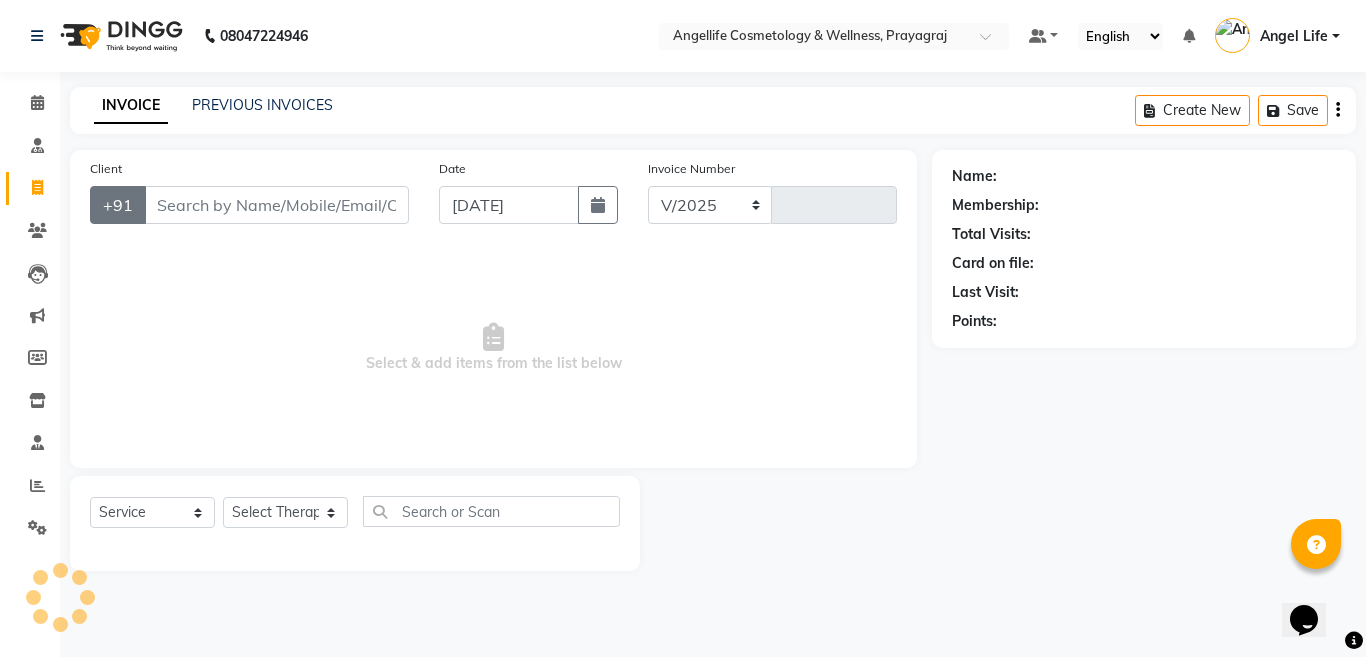 type on "0801" 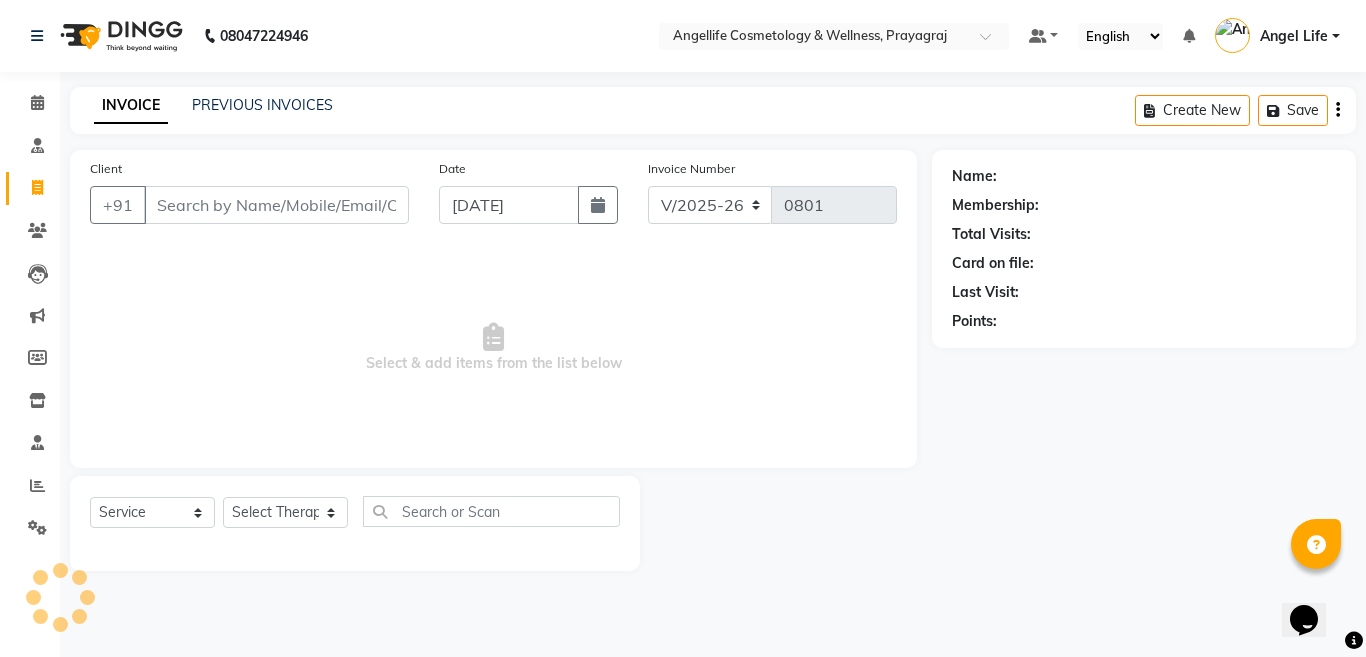click on "Client" at bounding box center (276, 205) 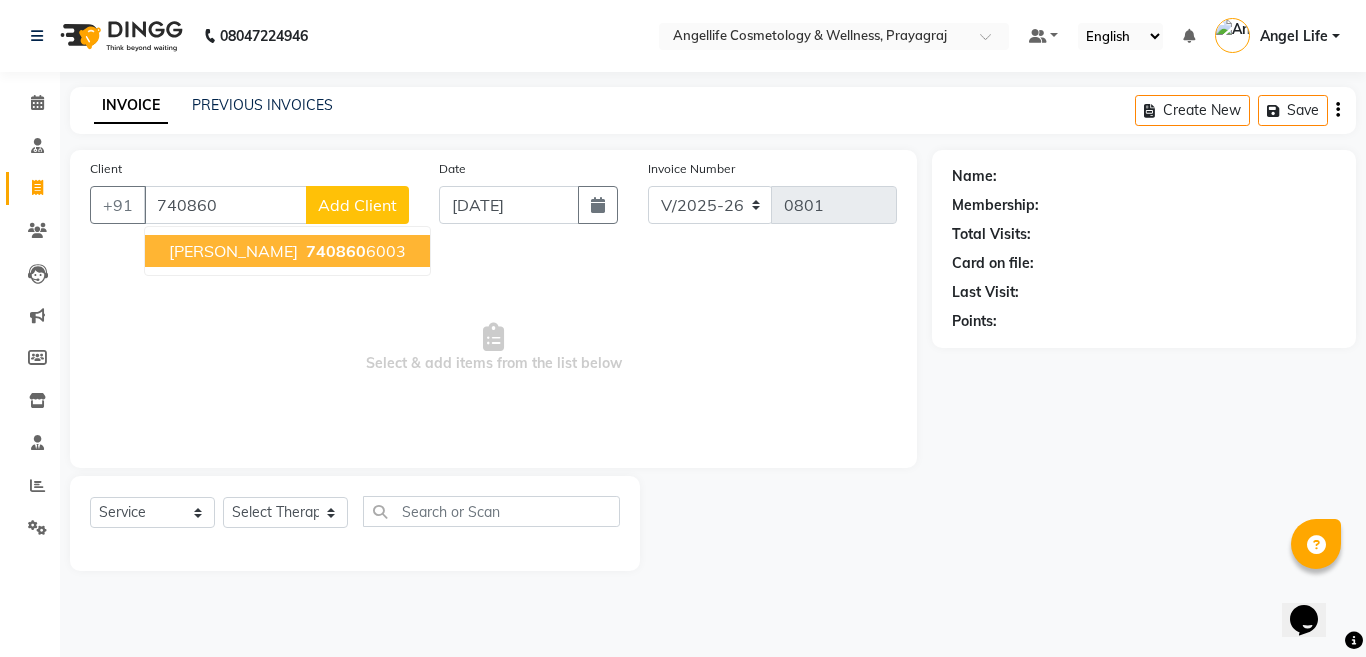 click on "MANDHEESH SINGH" at bounding box center [233, 251] 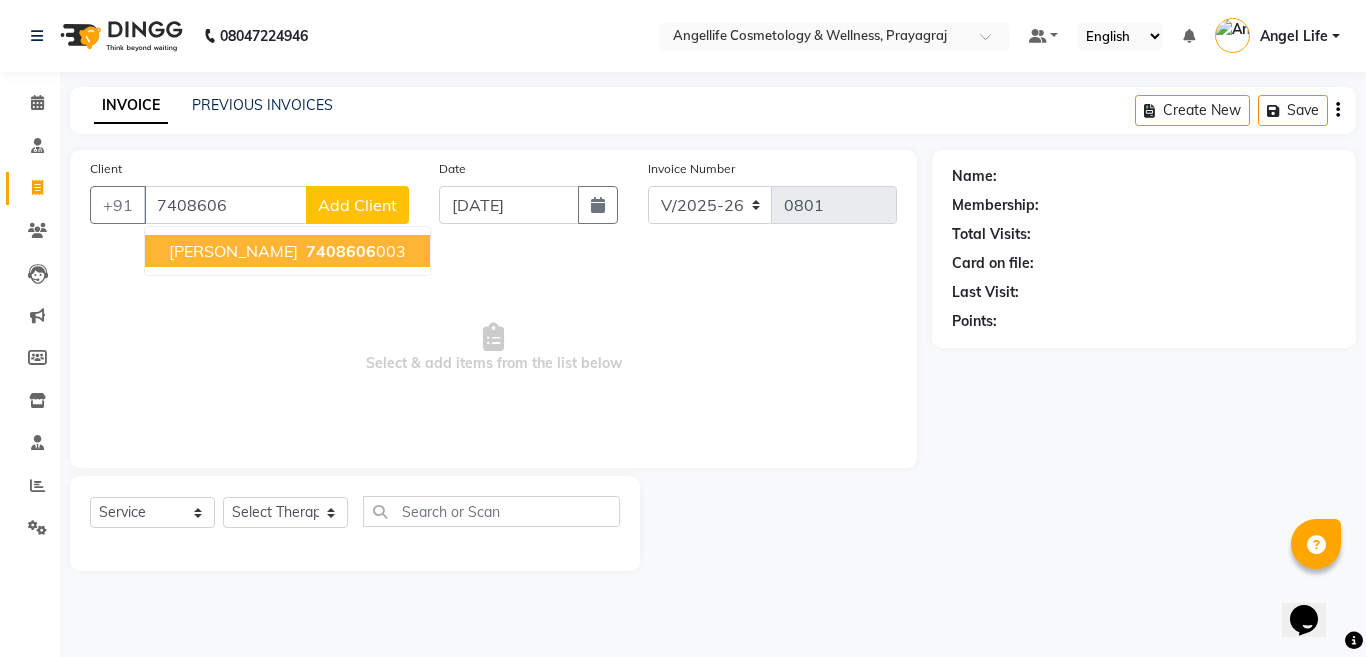 click on "7408606 003" at bounding box center (354, 251) 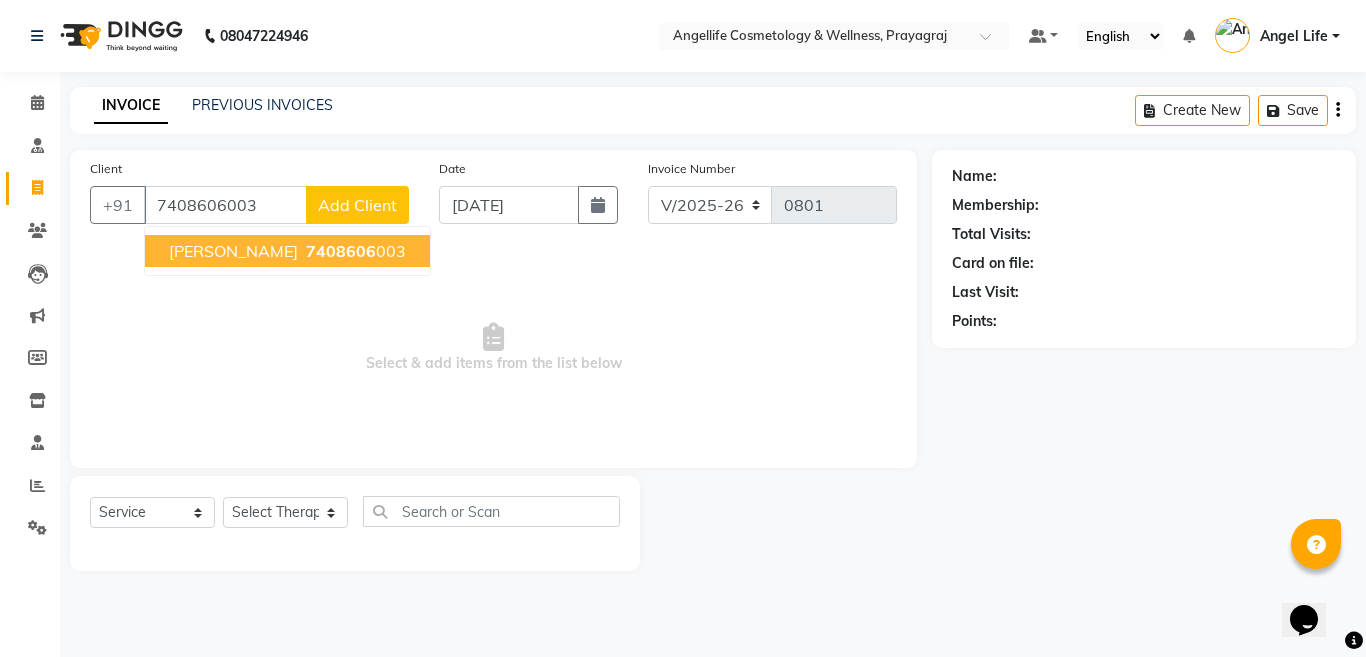 type on "7408606003" 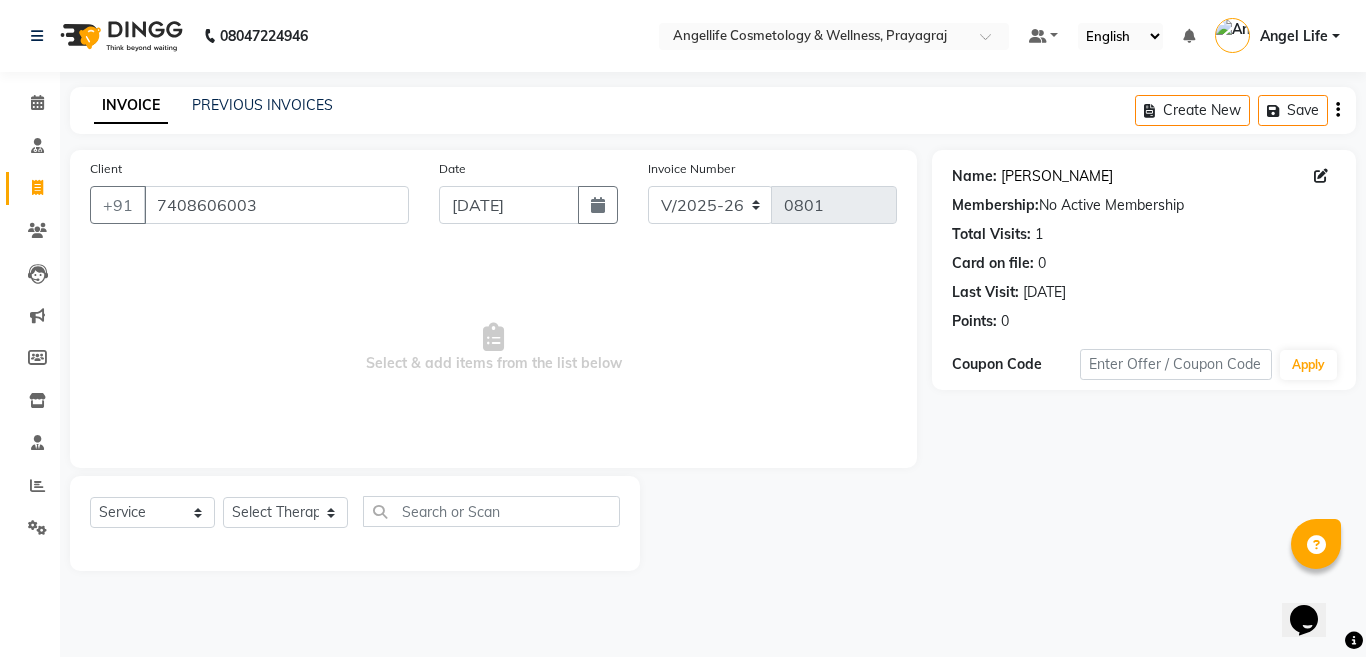 click on "Mandheesh Singh" 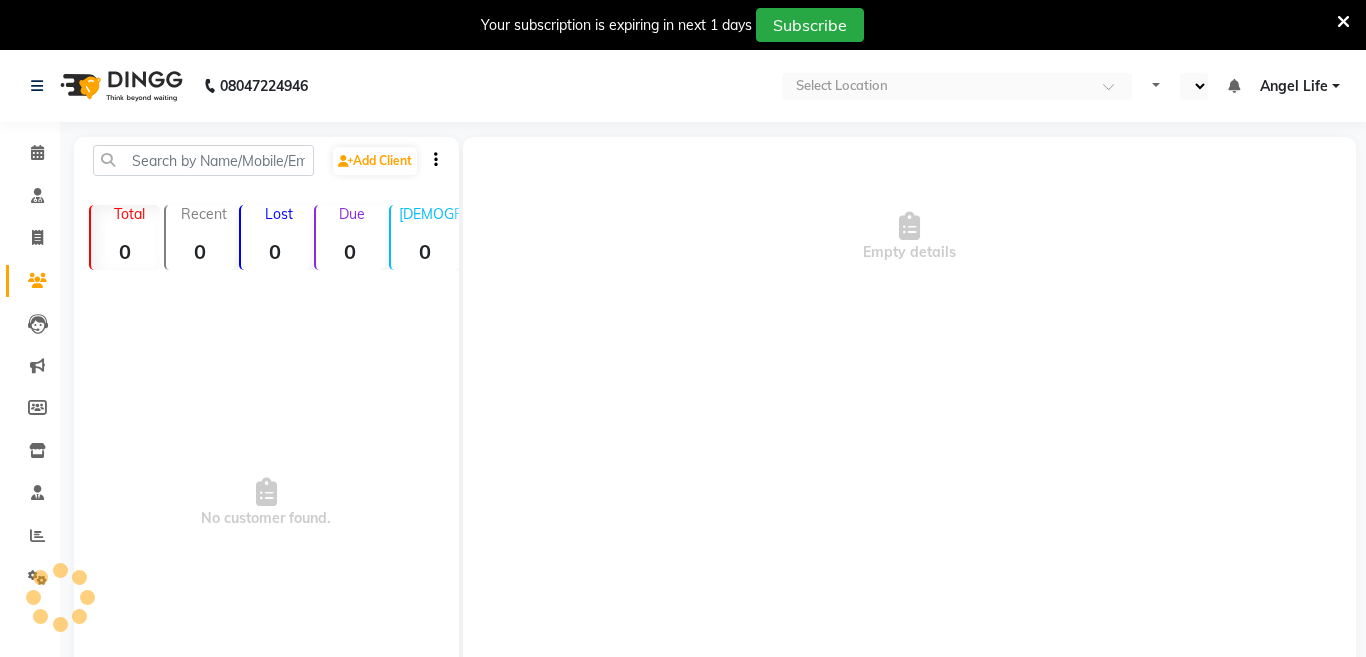 select on "en" 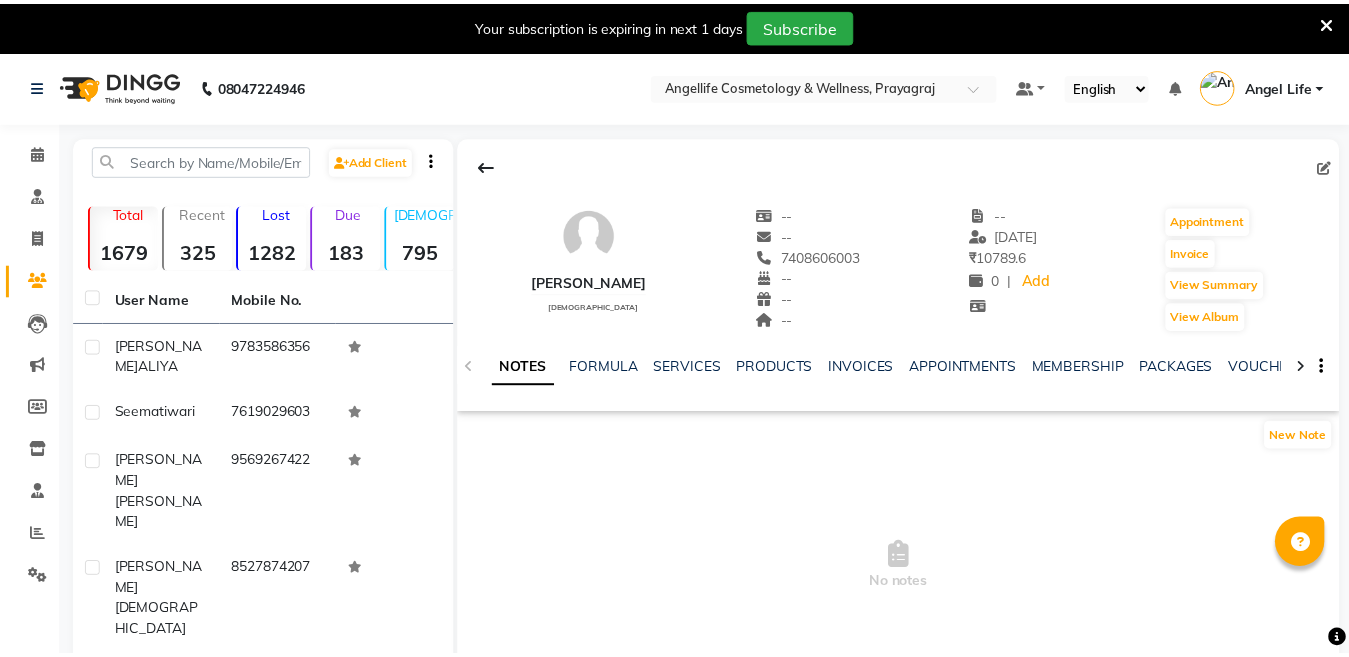 scroll, scrollTop: 0, scrollLeft: 0, axis: both 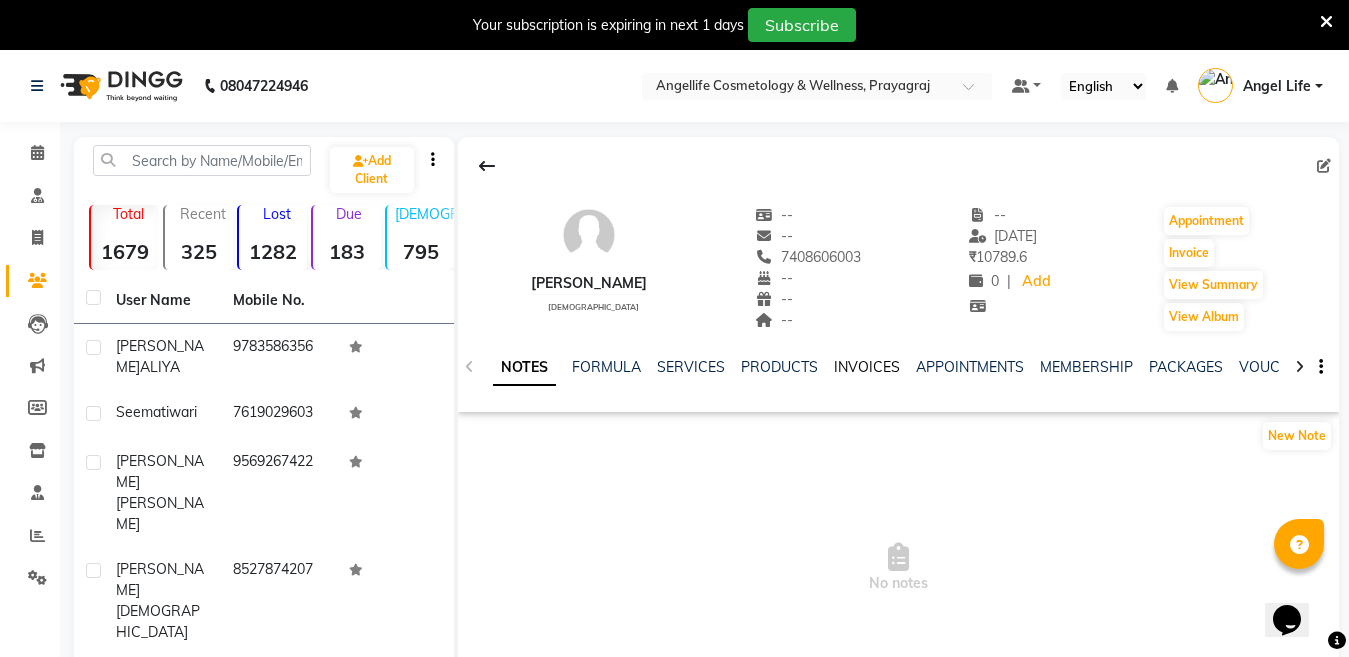 click on "INVOICES" 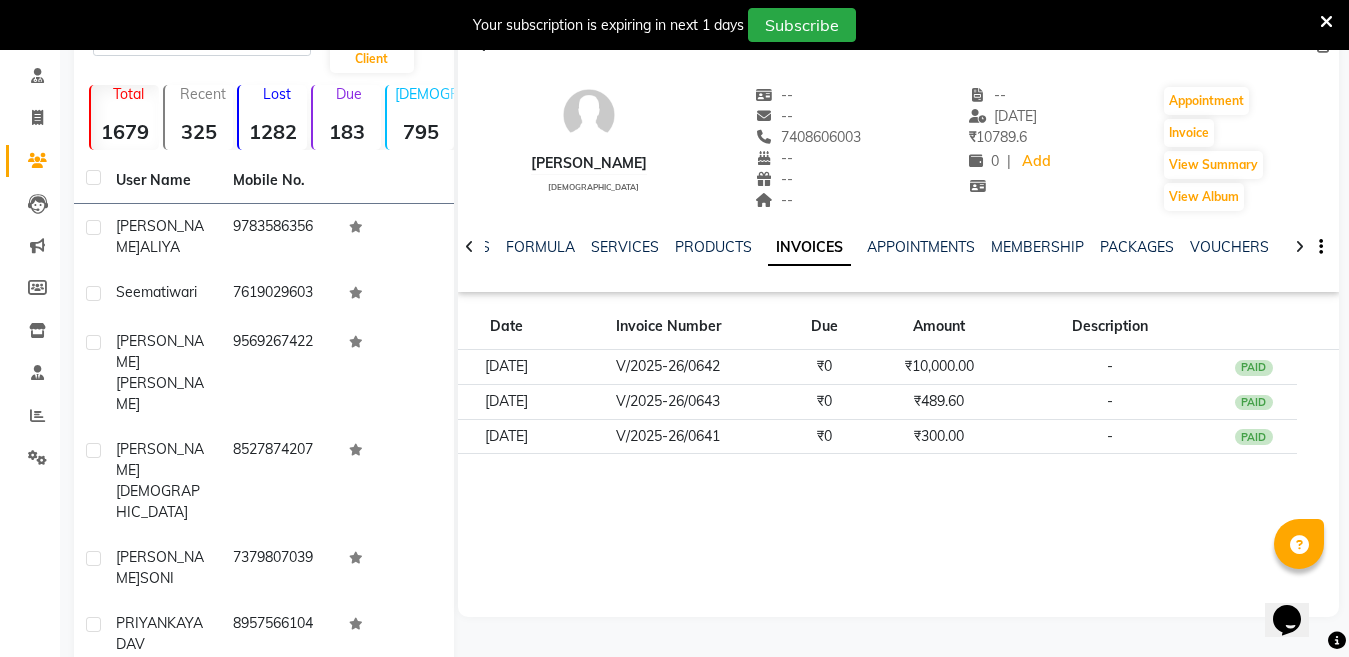 scroll, scrollTop: 0, scrollLeft: 0, axis: both 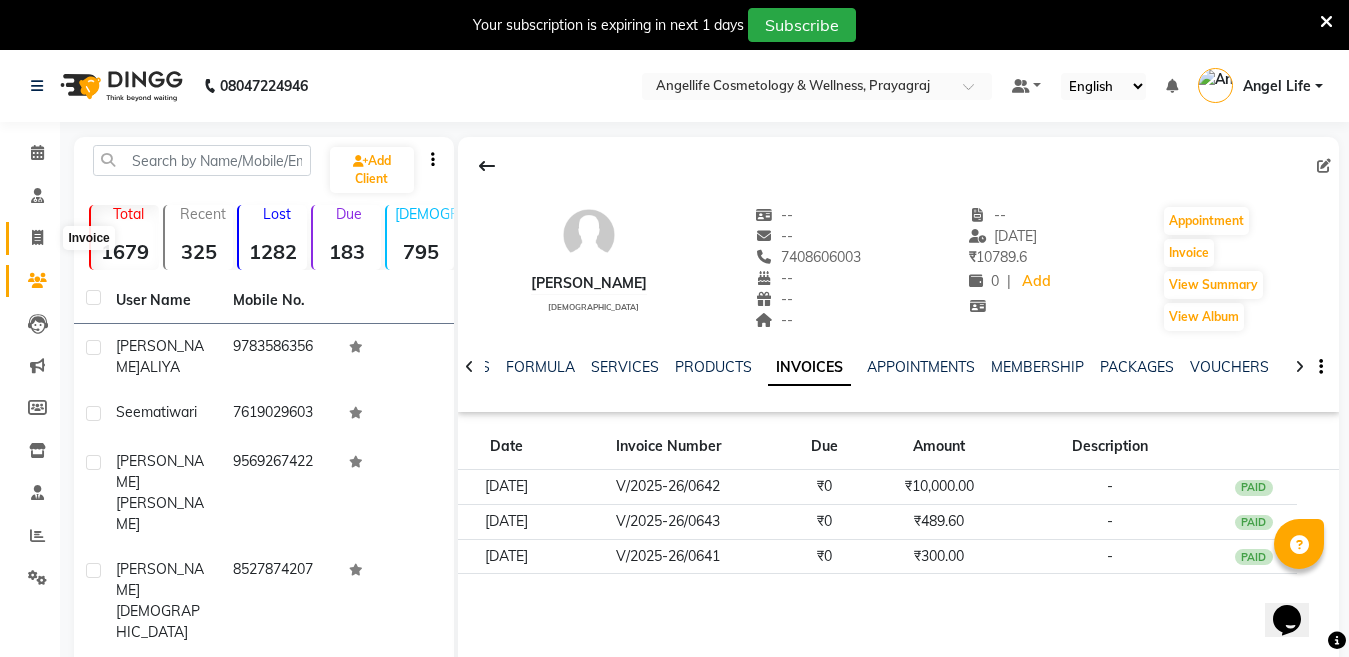 click 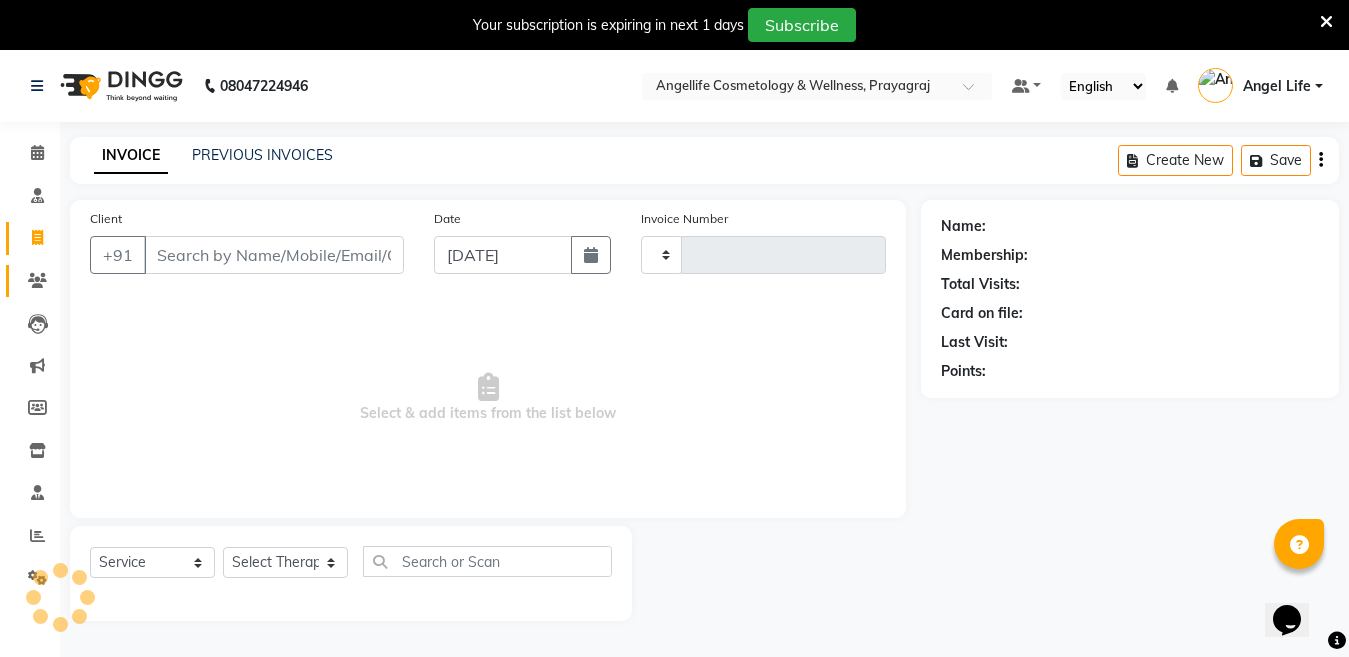 scroll, scrollTop: 50, scrollLeft: 0, axis: vertical 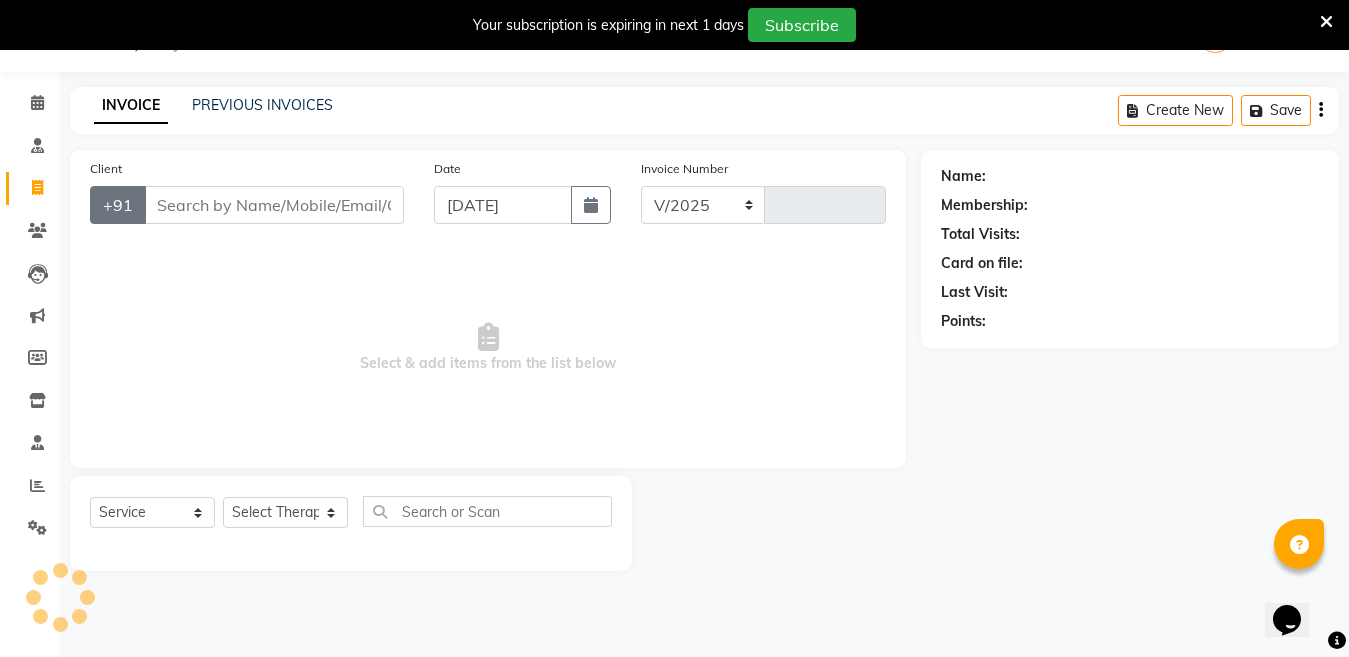 select on "4531" 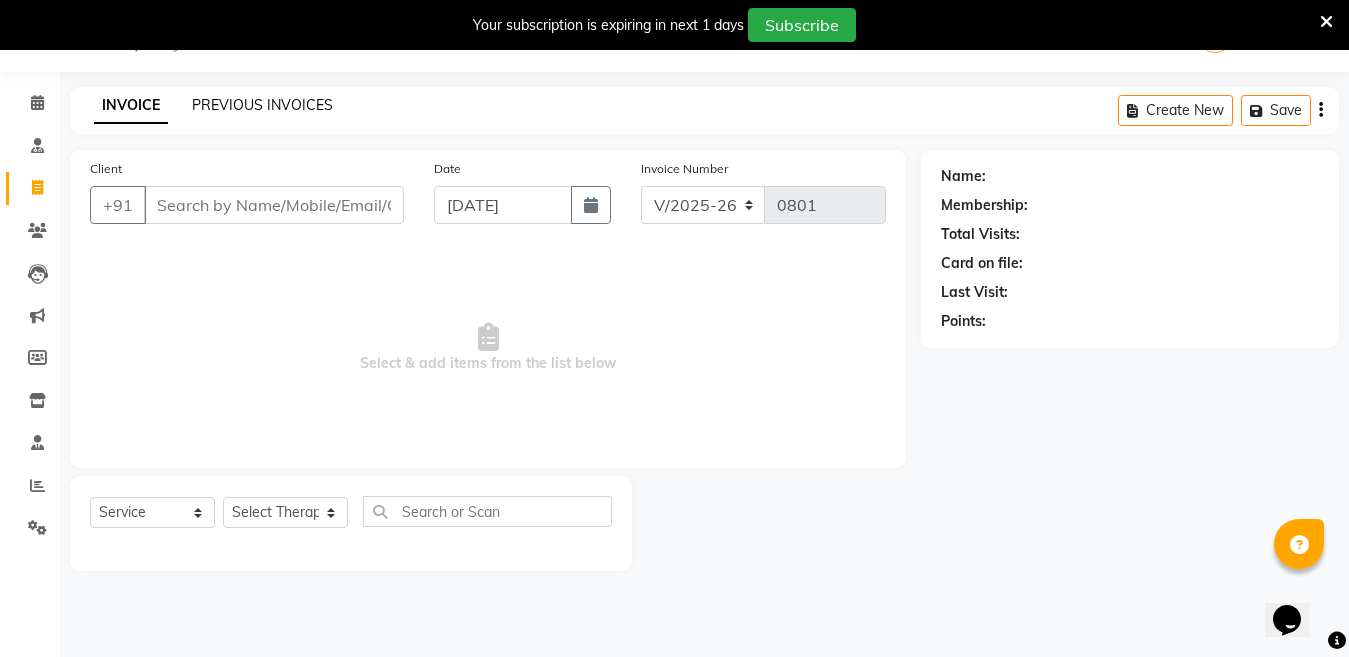 click on "PREVIOUS INVOICES" 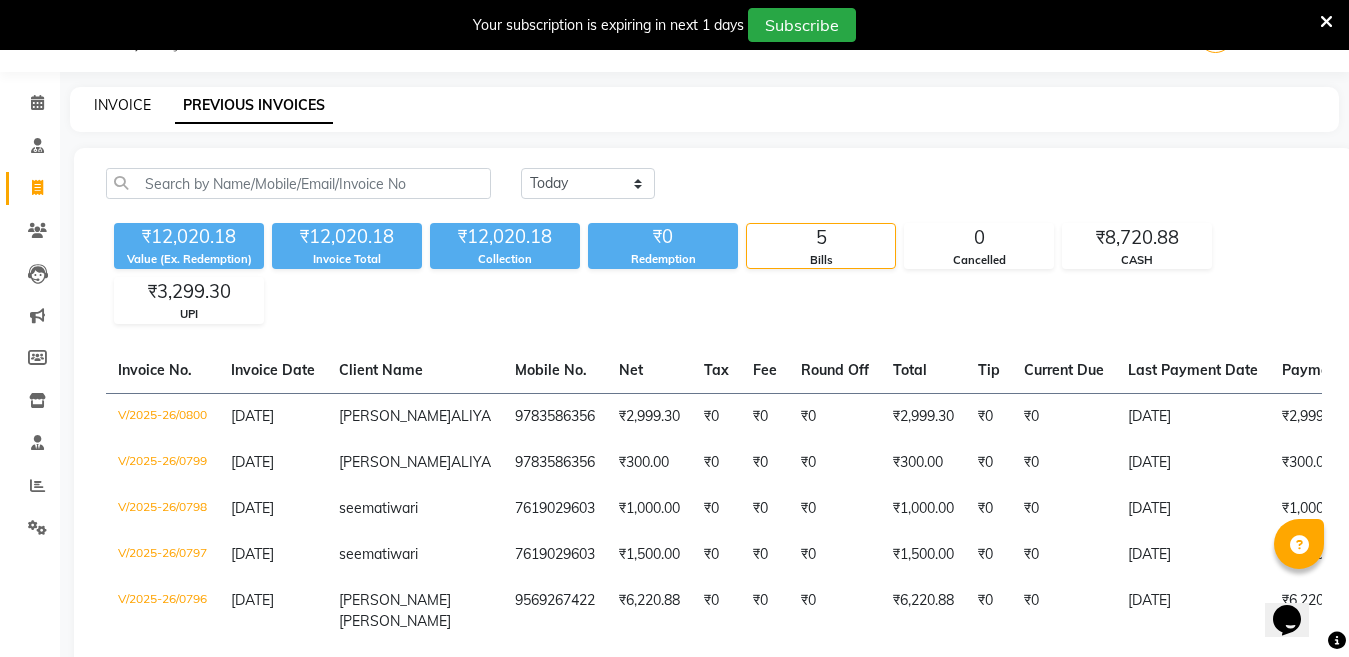 click on "INVOICE" 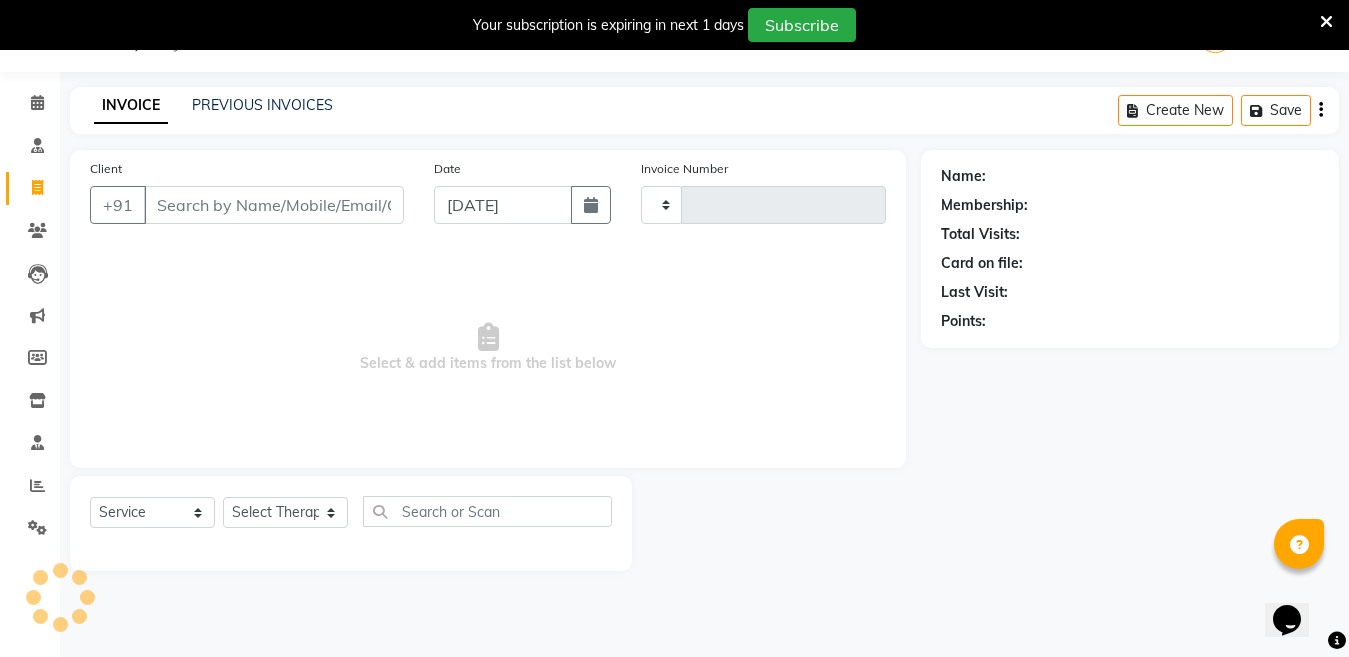 type on "0801" 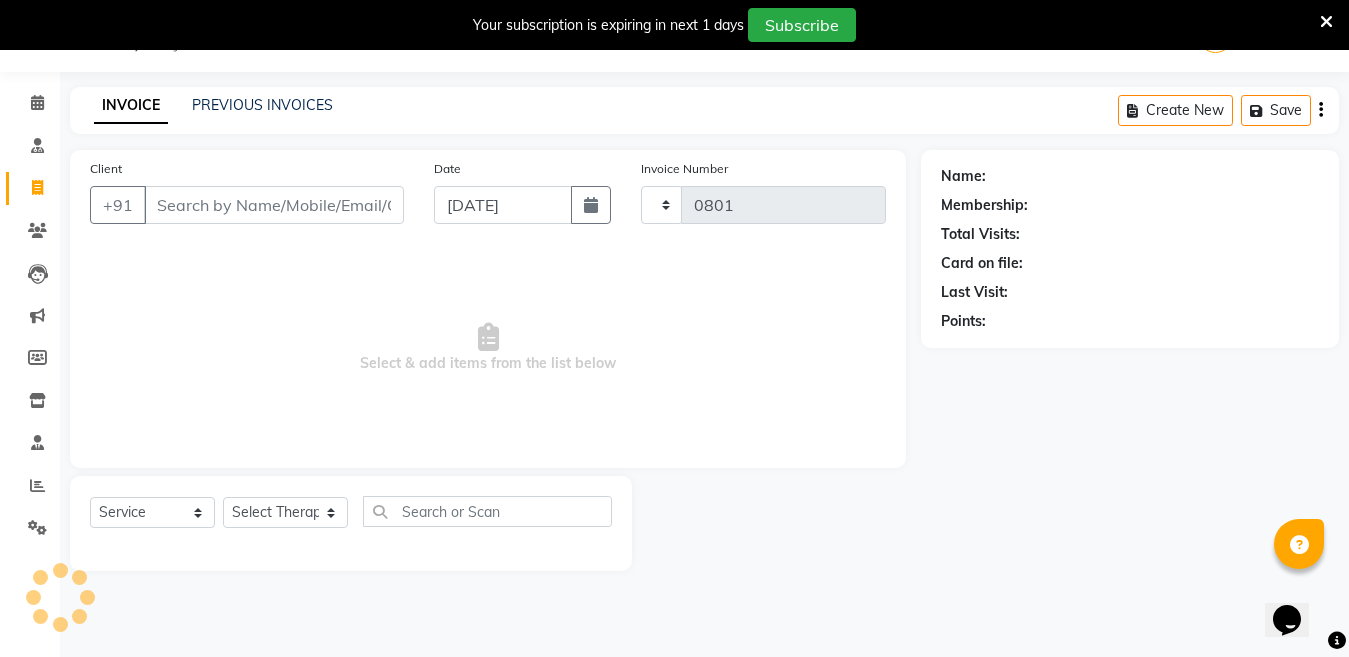 select on "4531" 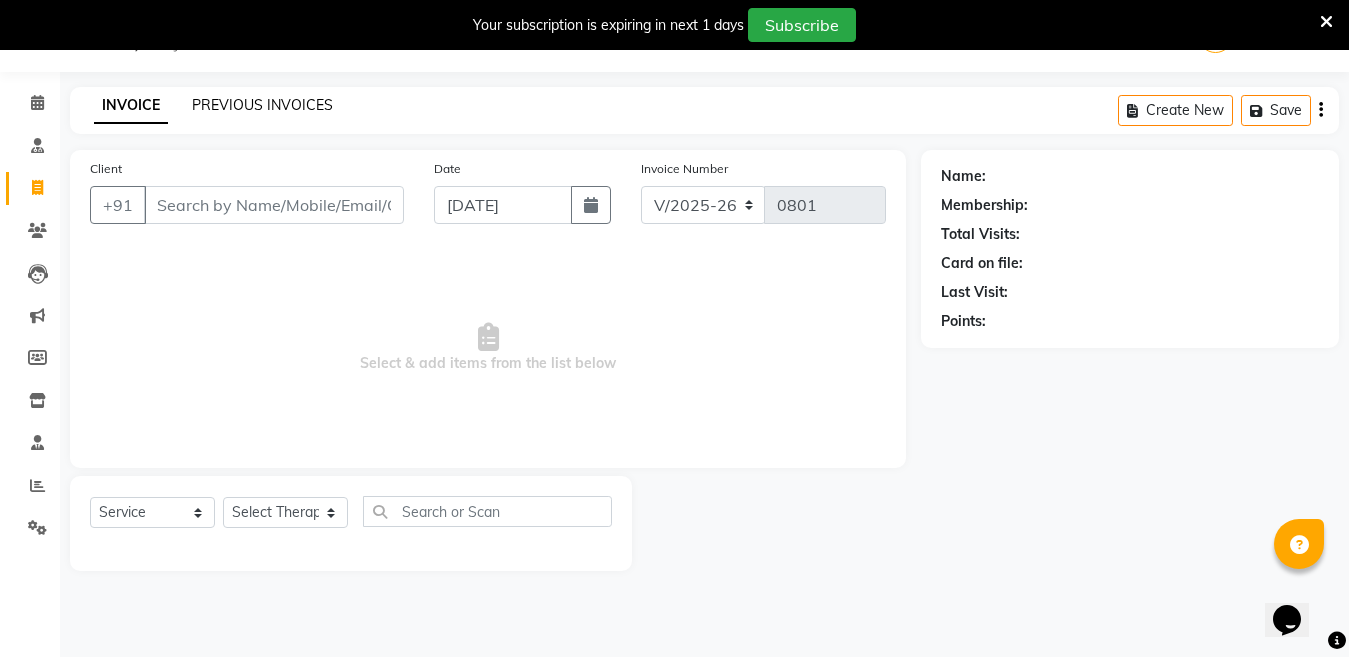 click on "PREVIOUS INVOICES" 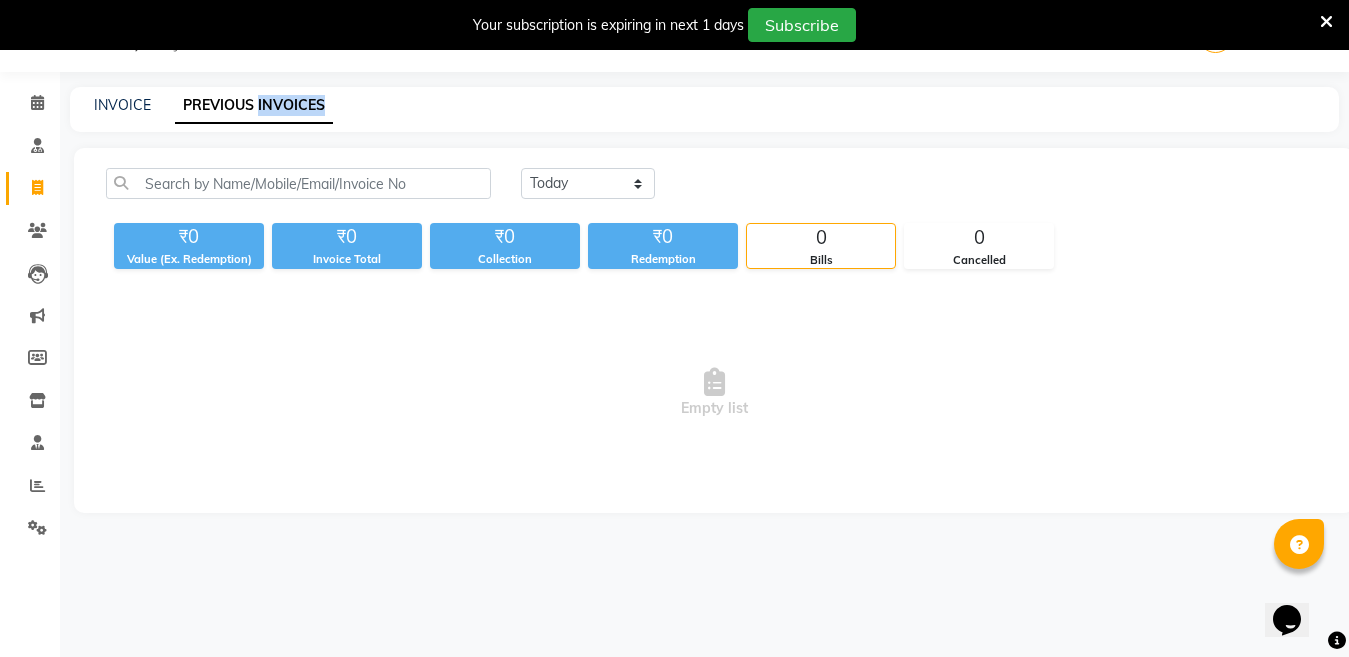 click on "PREVIOUS INVOICES" 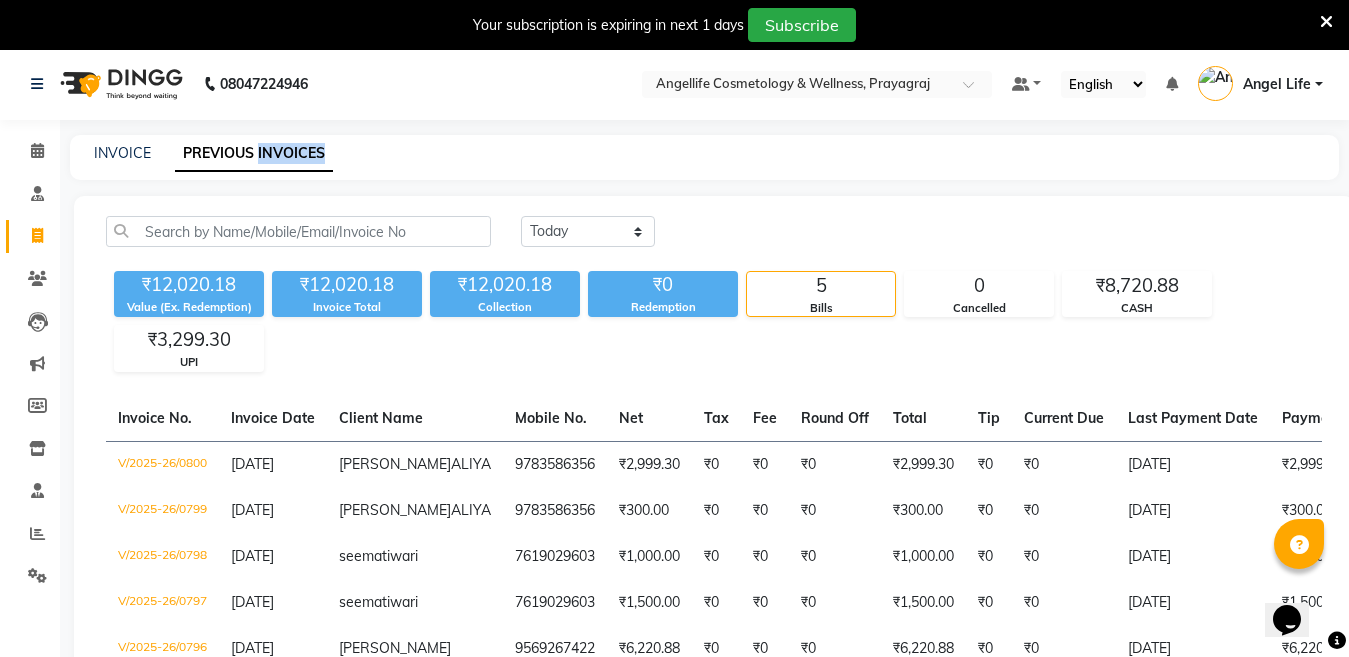 scroll, scrollTop: 0, scrollLeft: 0, axis: both 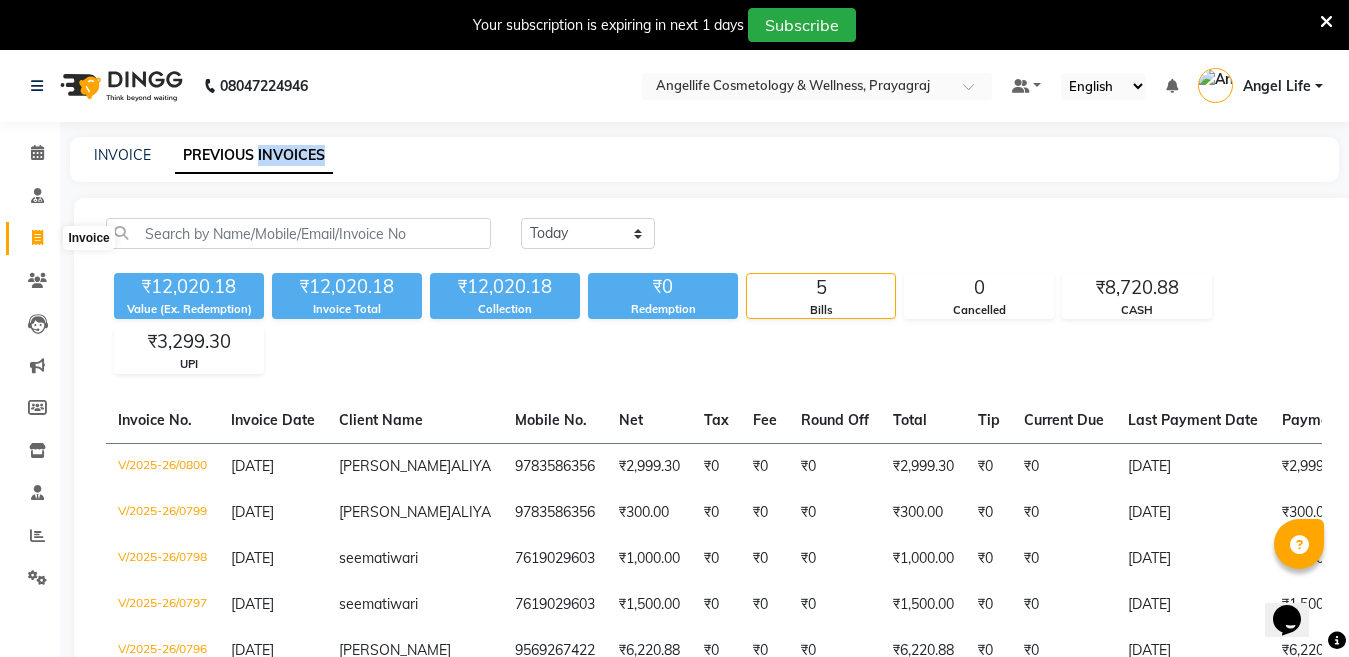 click 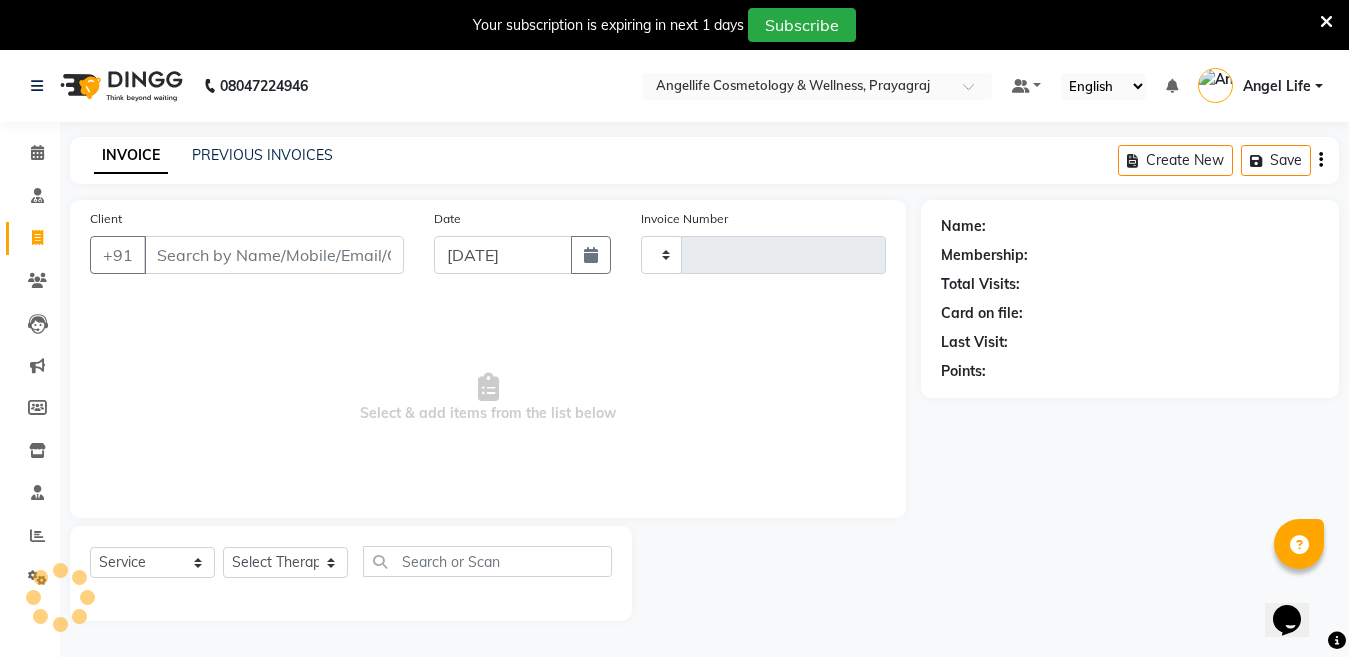 scroll, scrollTop: 50, scrollLeft: 0, axis: vertical 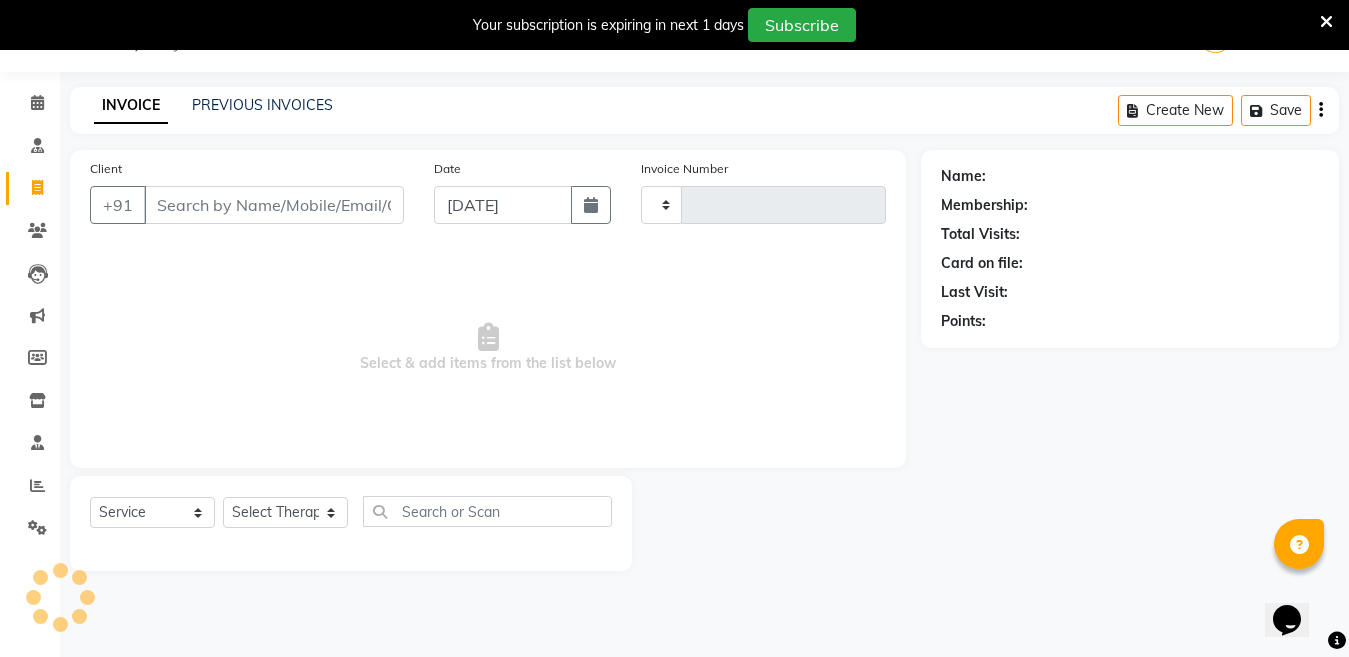 type on "0801" 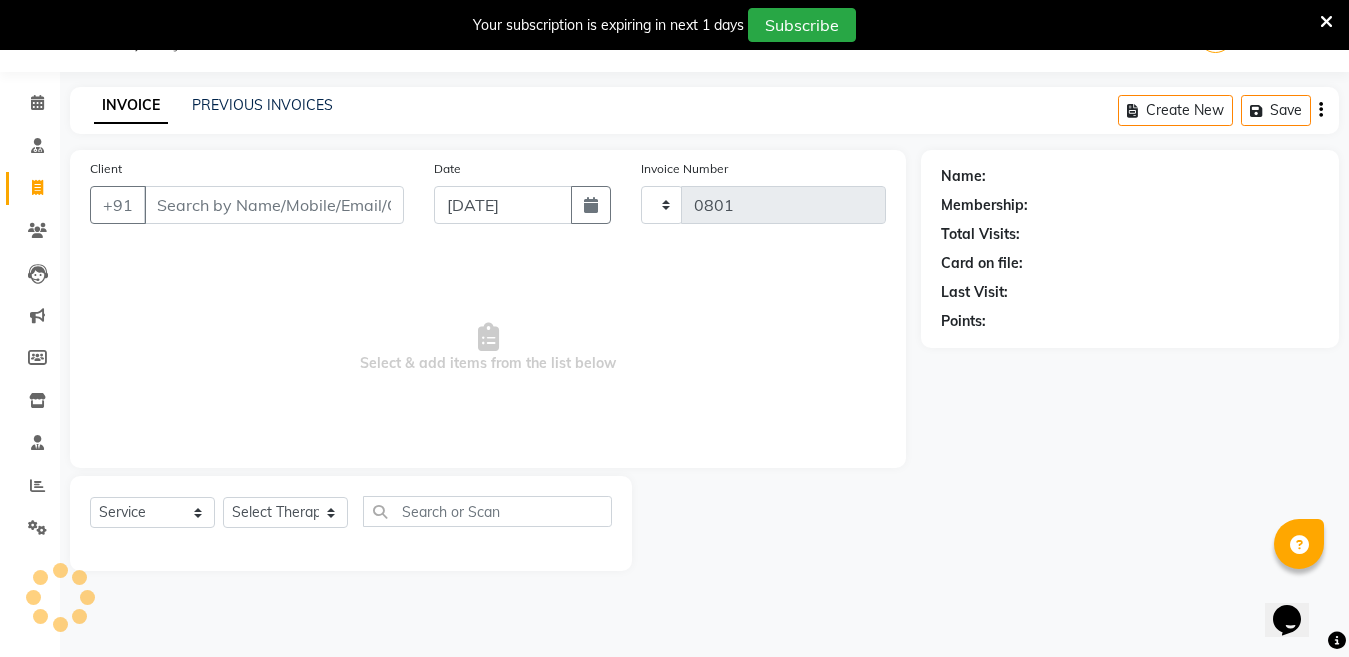 select on "4531" 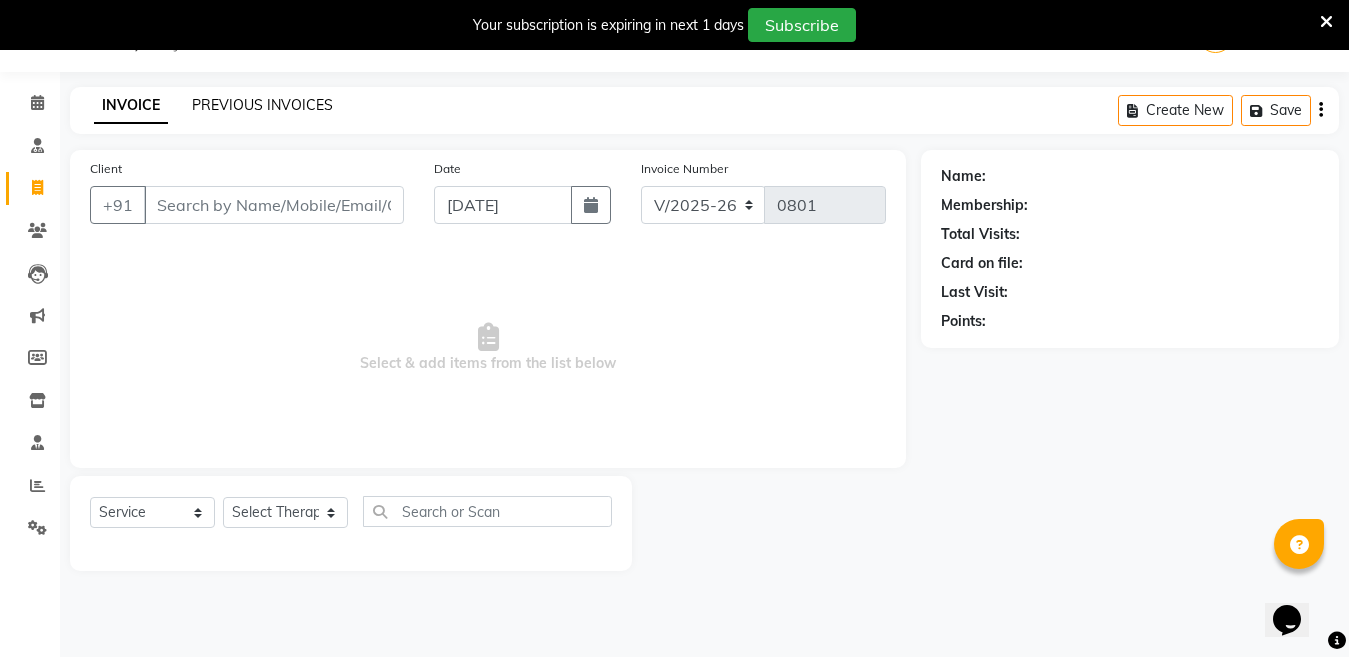 click on "PREVIOUS INVOICES" 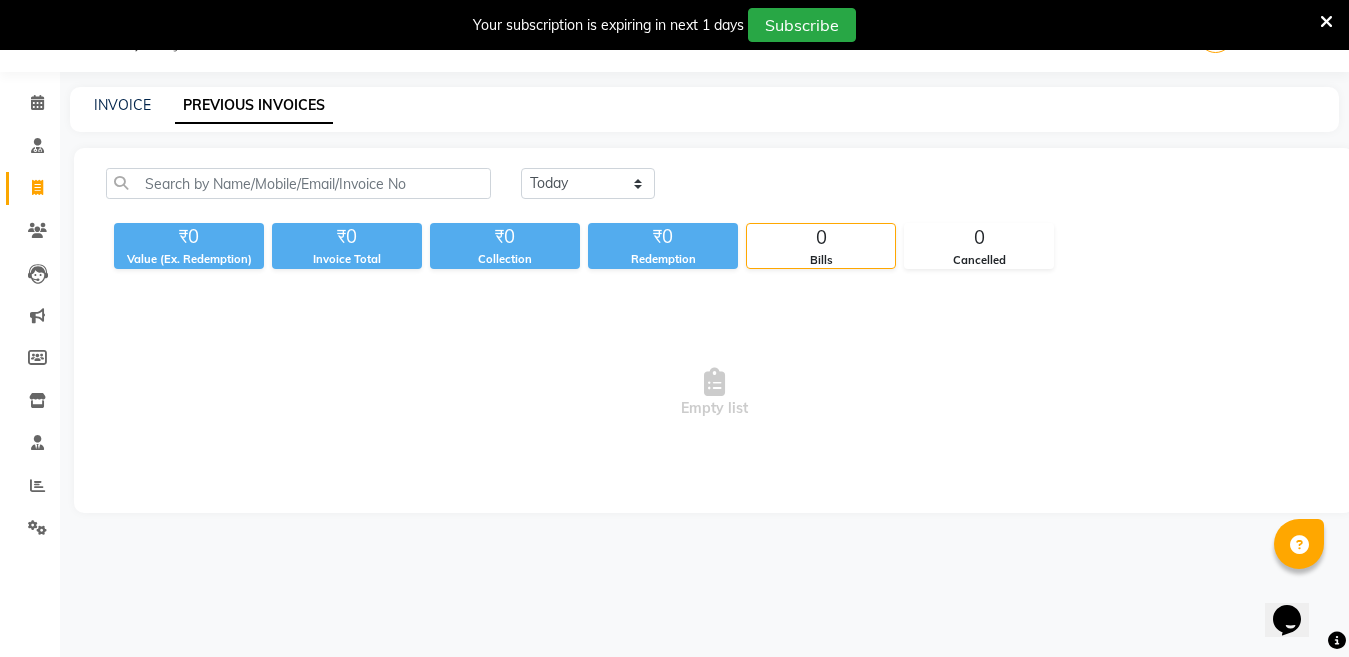 click on "PREVIOUS INVOICES" 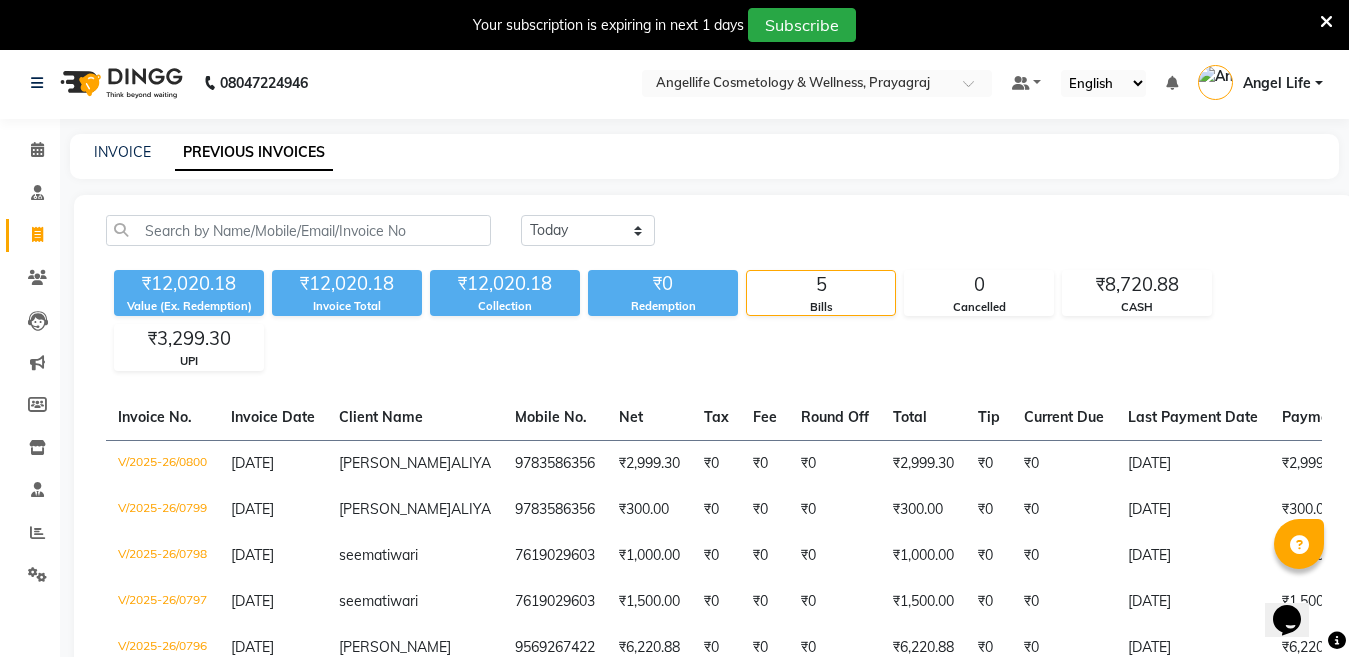 scroll, scrollTop: 0, scrollLeft: 0, axis: both 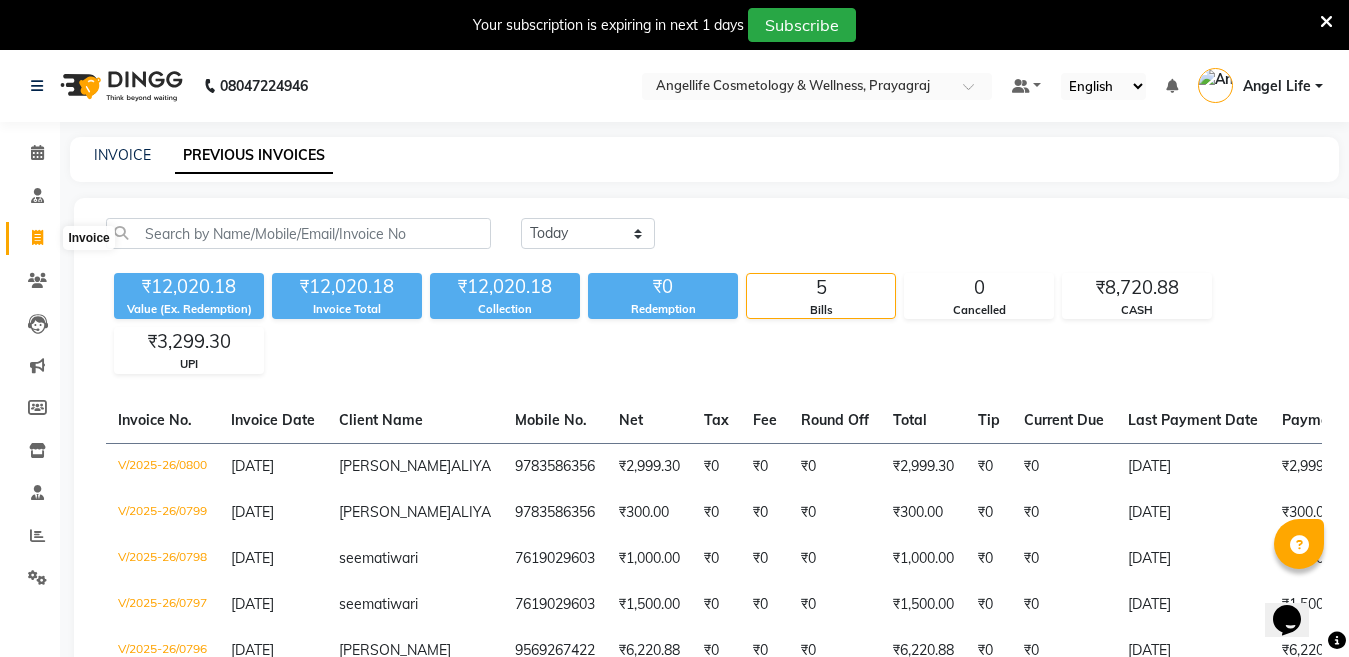 click 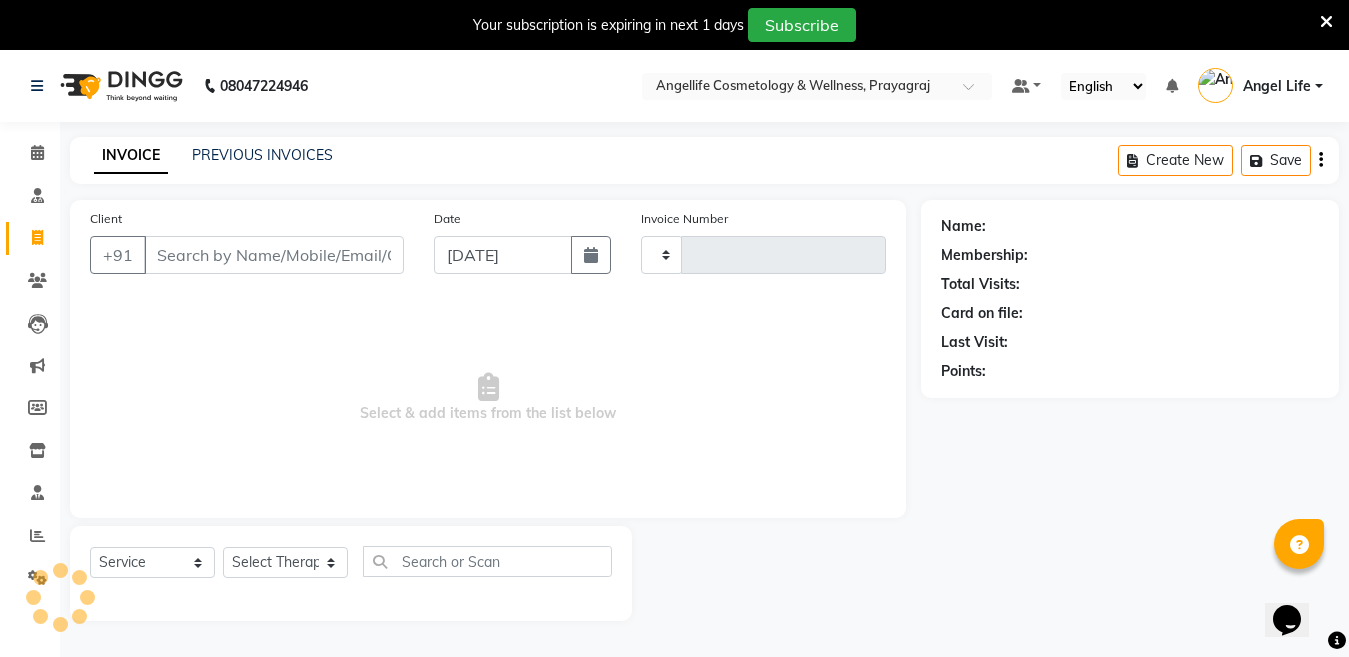 type on "0801" 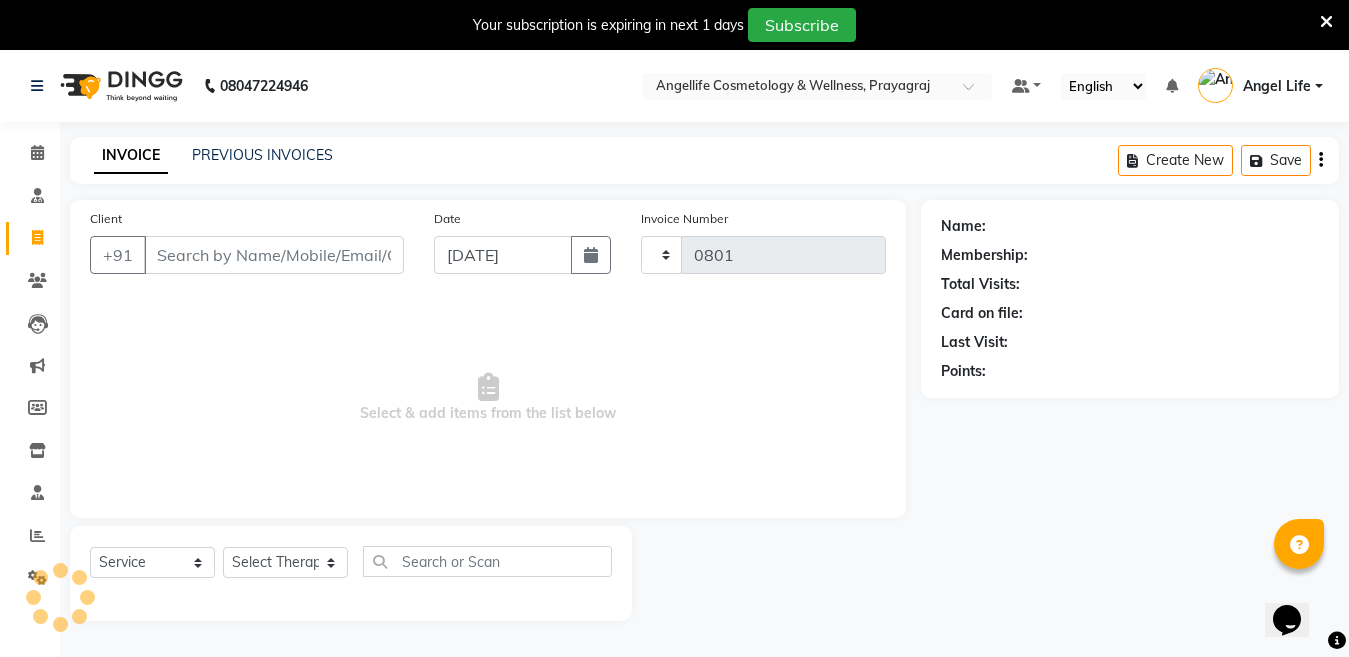 scroll, scrollTop: 50, scrollLeft: 0, axis: vertical 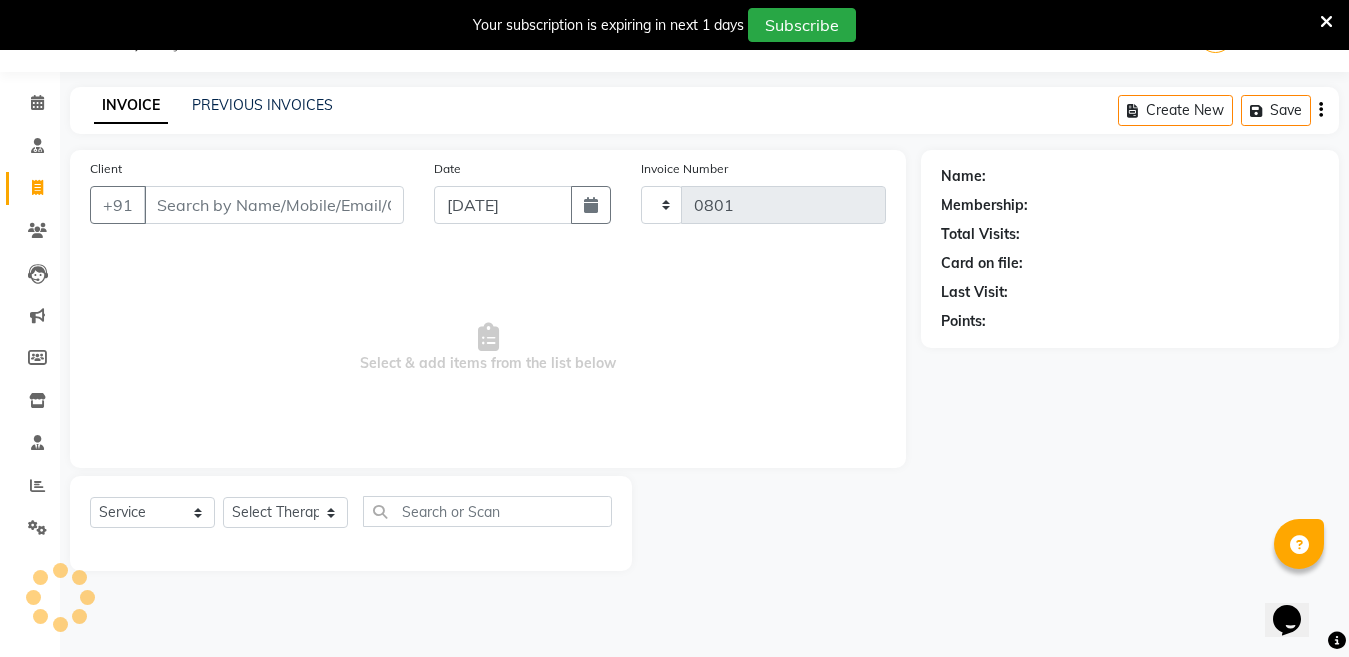 select on "4531" 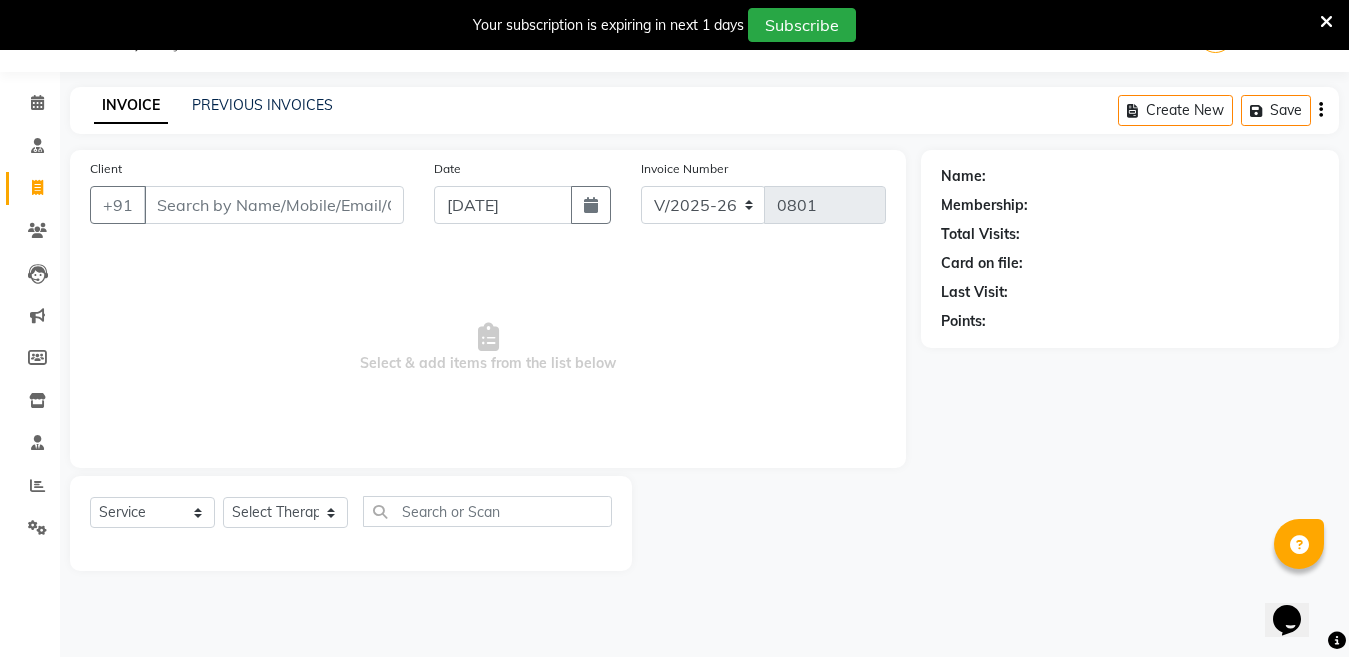 click on "Client" at bounding box center [274, 205] 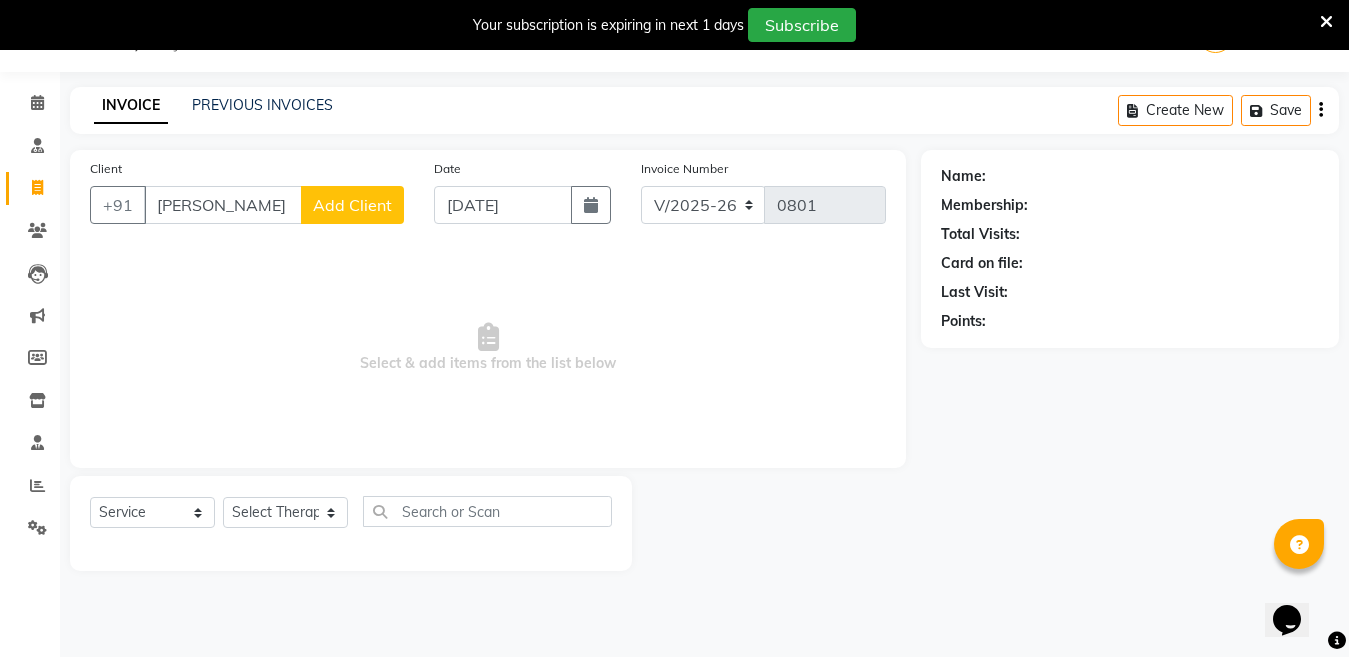 type on "PRIYAMVADA" 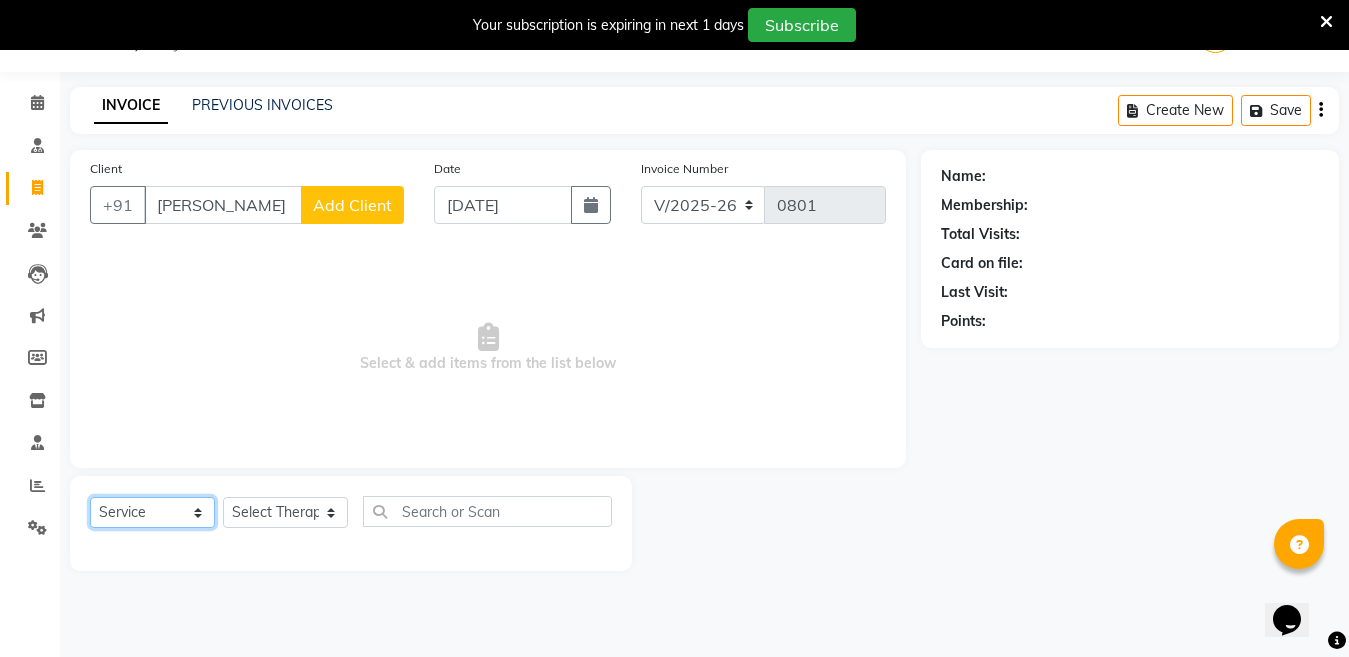 drag, startPoint x: 134, startPoint y: 499, endPoint x: 133, endPoint y: 515, distance: 16.03122 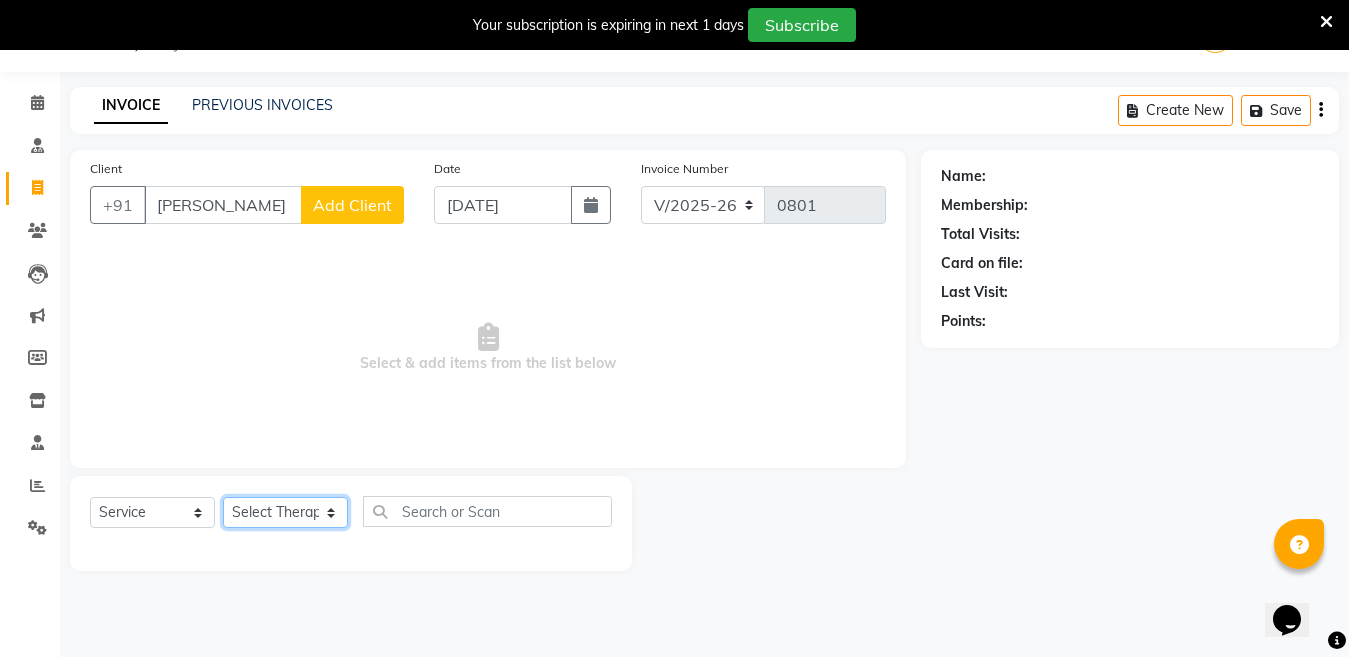 click on "Select Therapist Angel Life AngelLife Lucknow DR SWATI KAJAL NEHA YADAV ROHINI KUMARI SHASHANK KHARABANDA VANSHIKA" 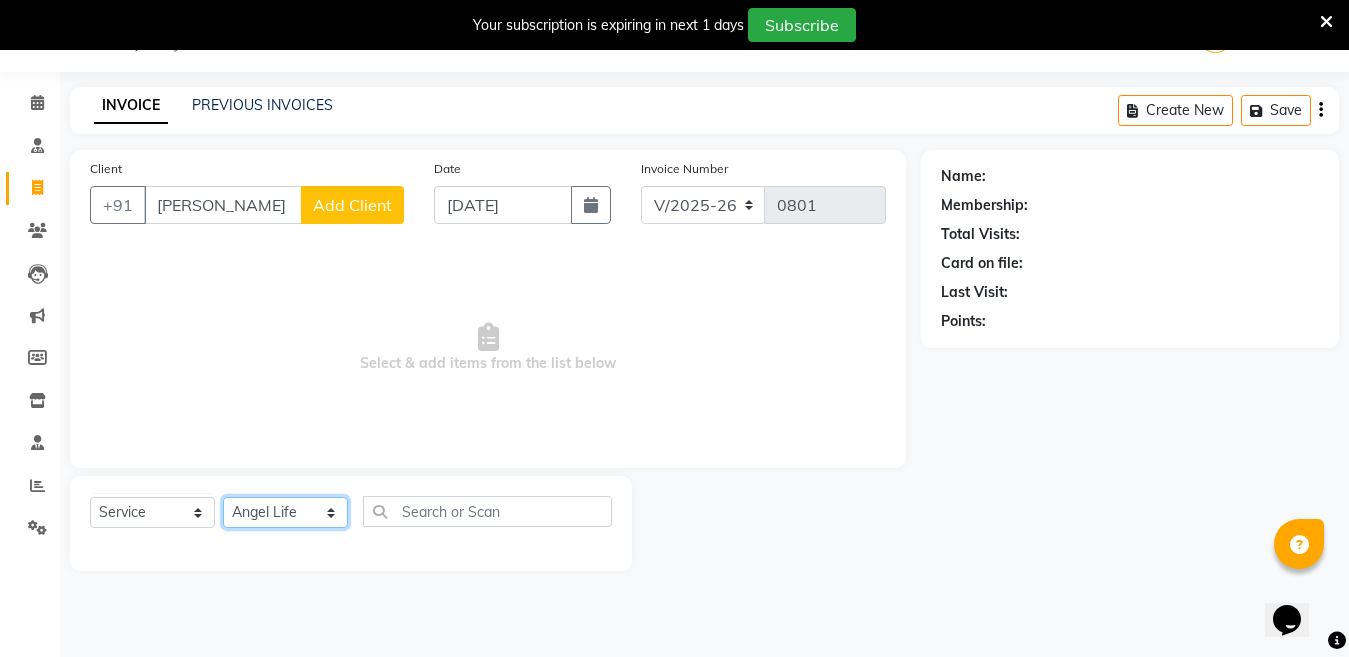 click on "Select Therapist Angel Life AngelLife Lucknow DR SWATI KAJAL NEHA YADAV ROHINI KUMARI SHASHANK KHARABANDA VANSHIKA" 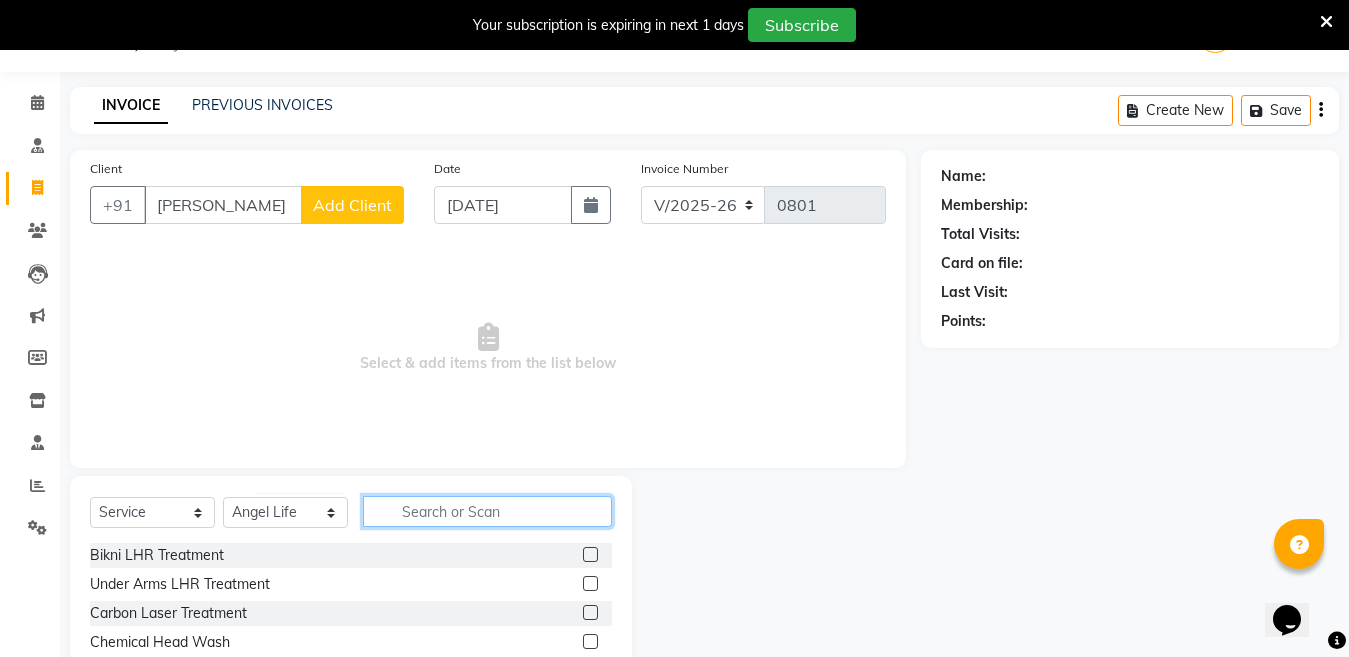 click 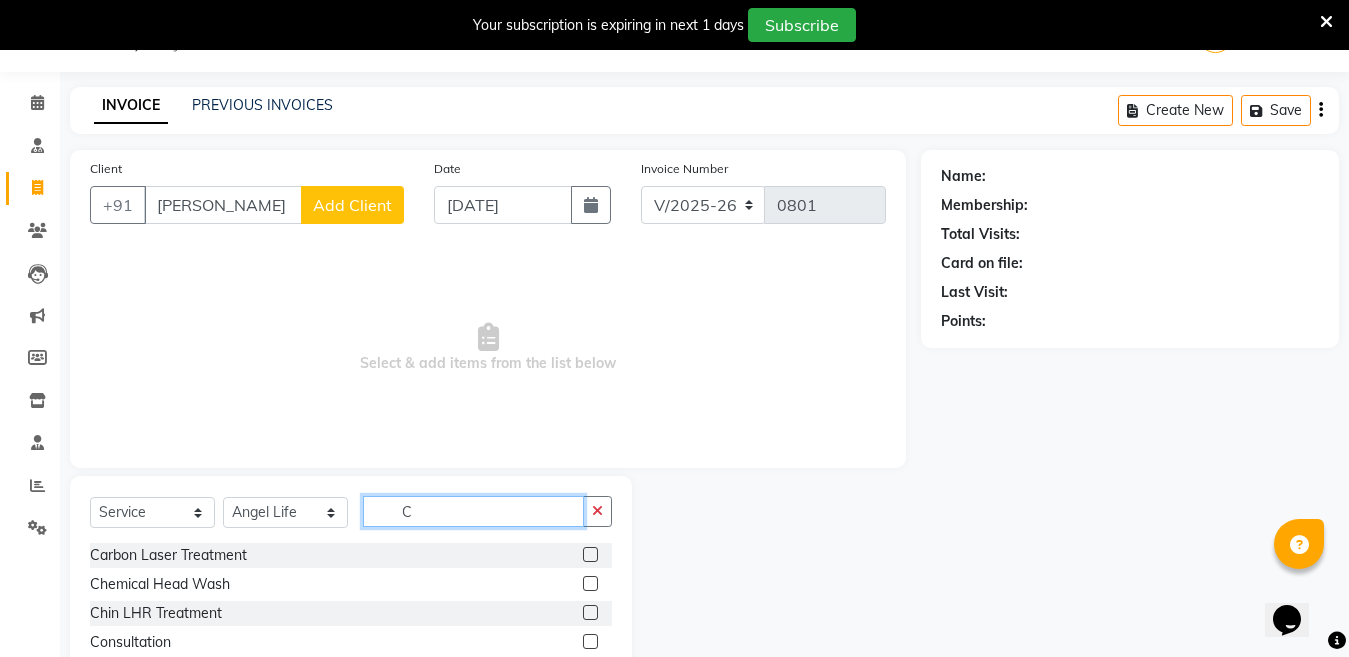 type on "C" 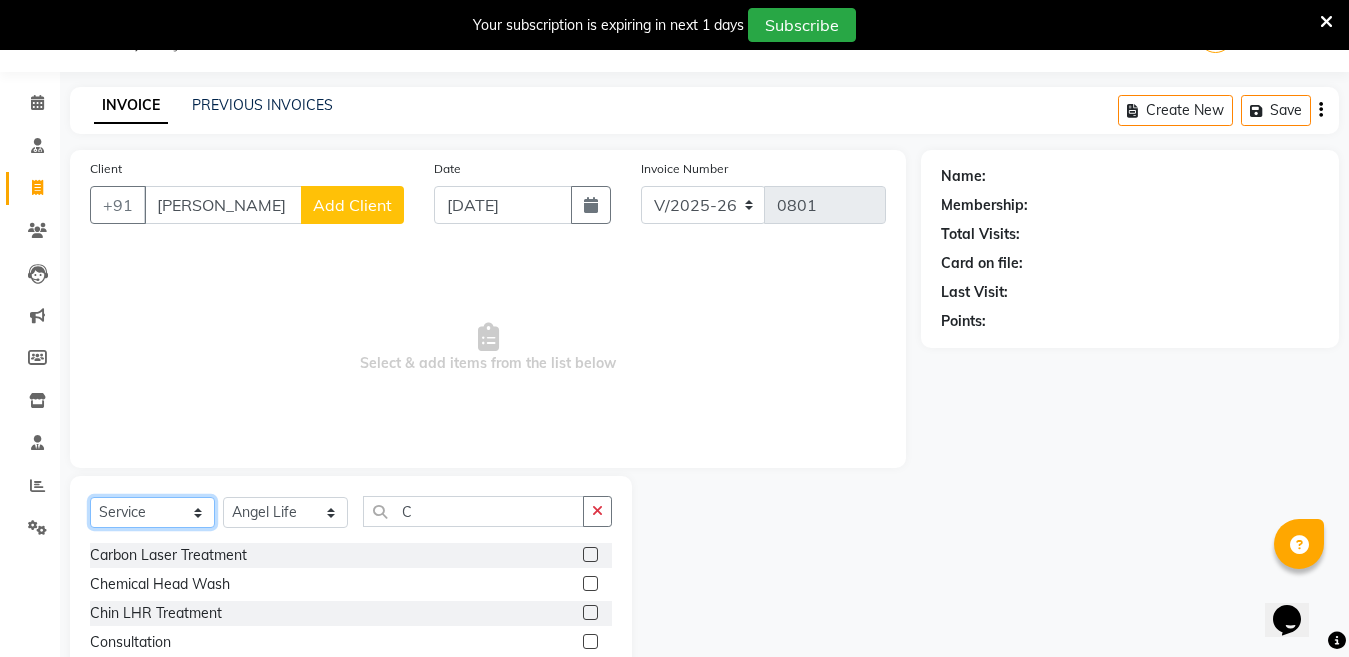 click on "Select  Service  Product  Membership  Package Voucher Prepaid Gift Card" 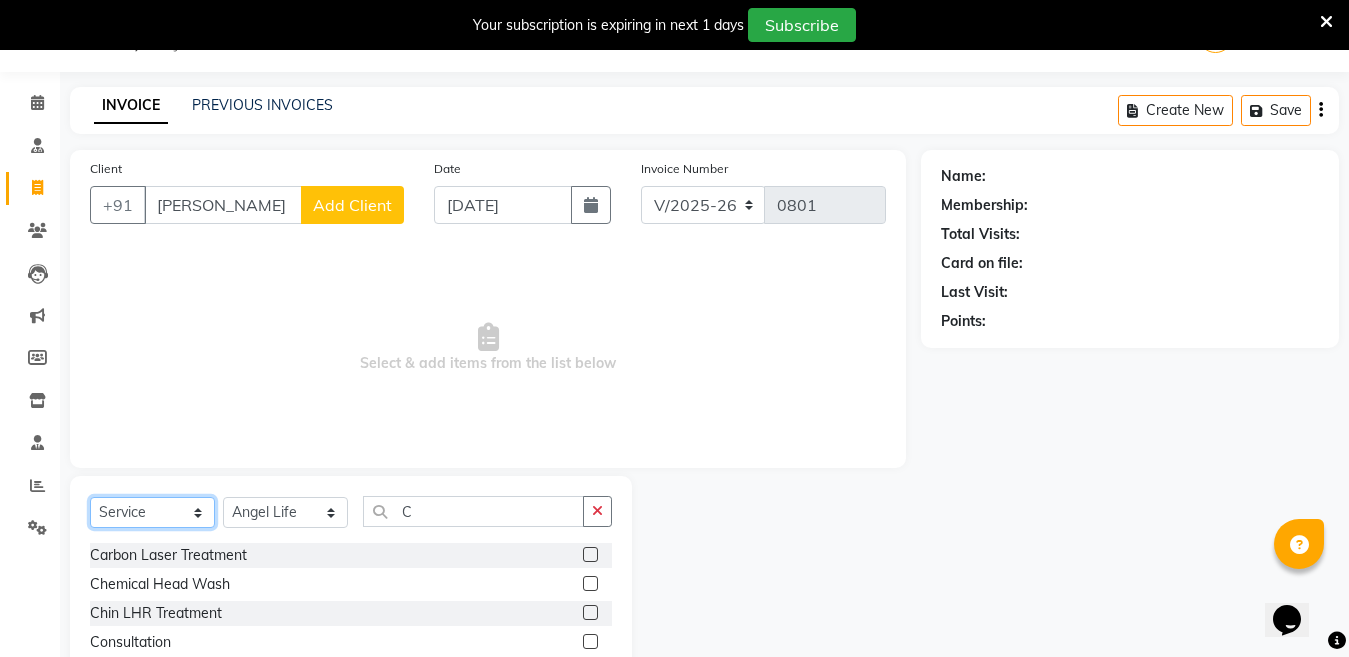 select on "product" 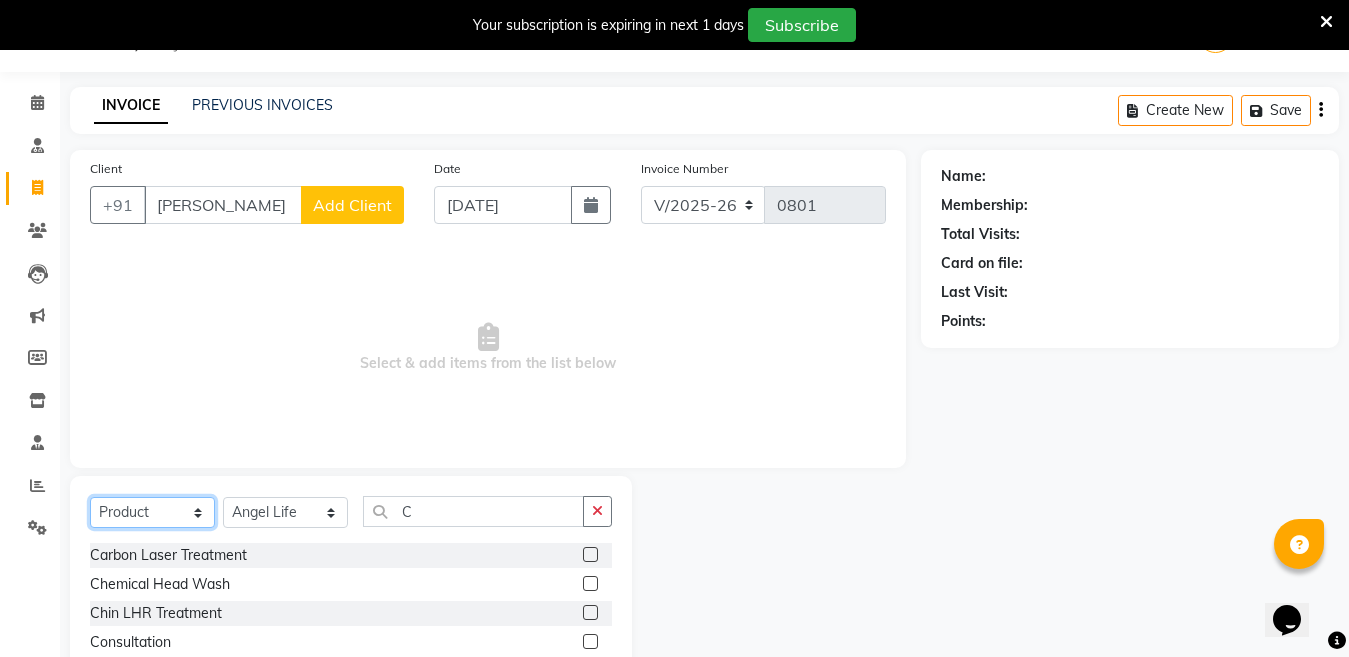 click on "Select  Service  Product  Membership  Package Voucher Prepaid Gift Card" 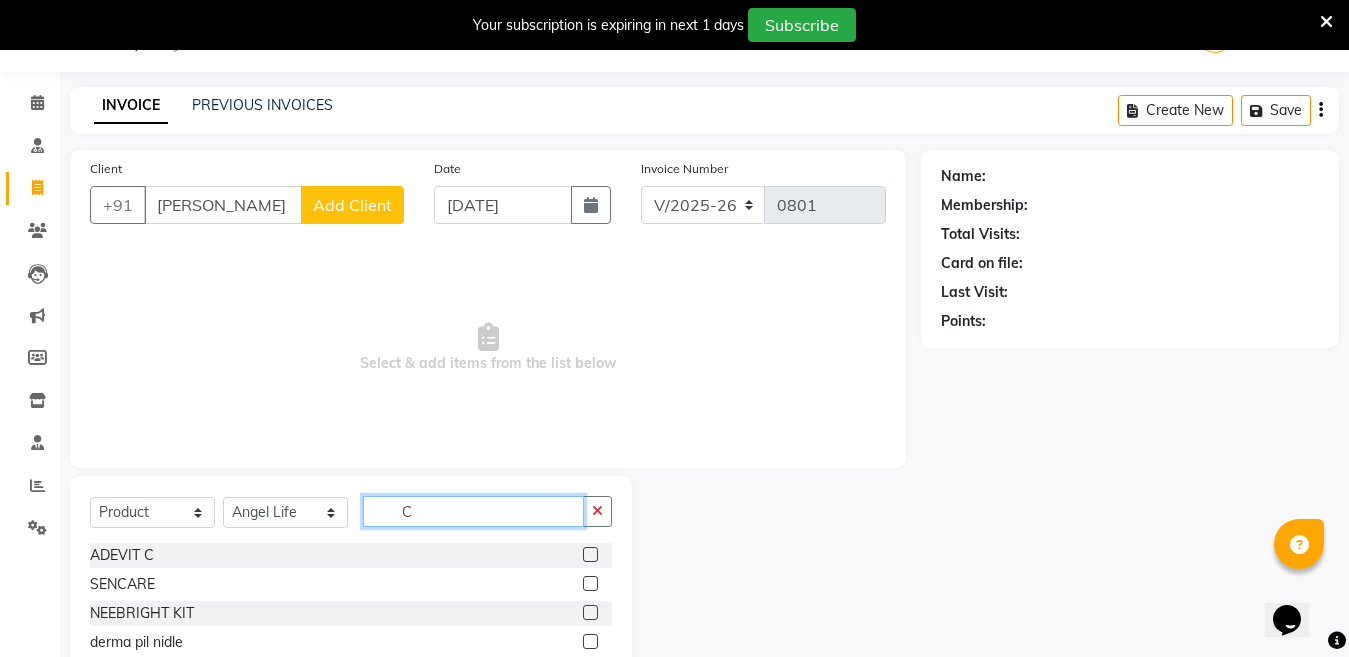 click on "C" 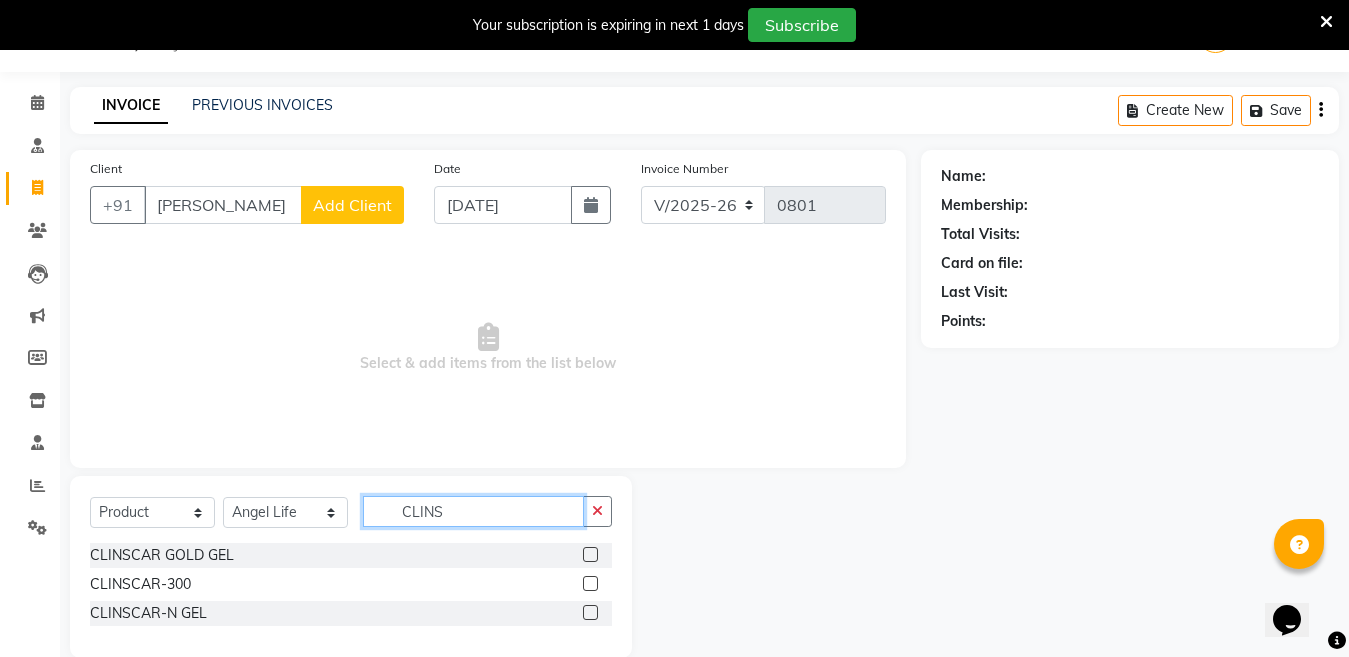 type on "CLINS" 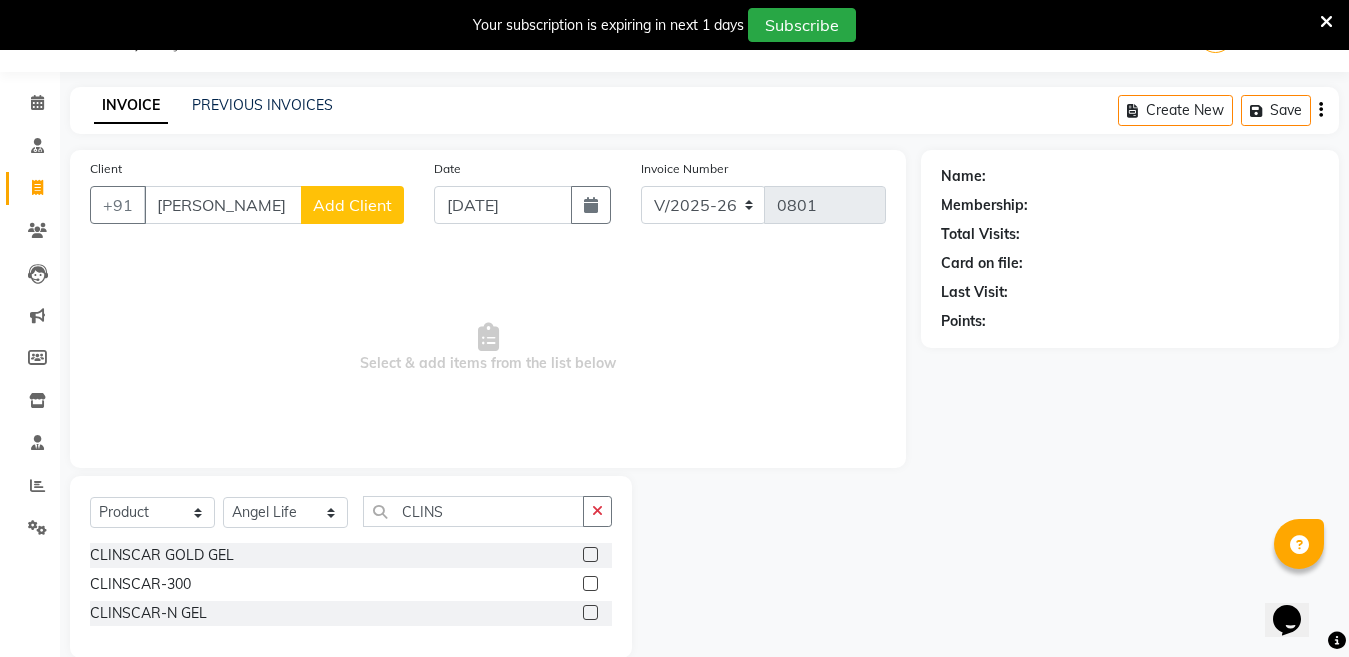 click 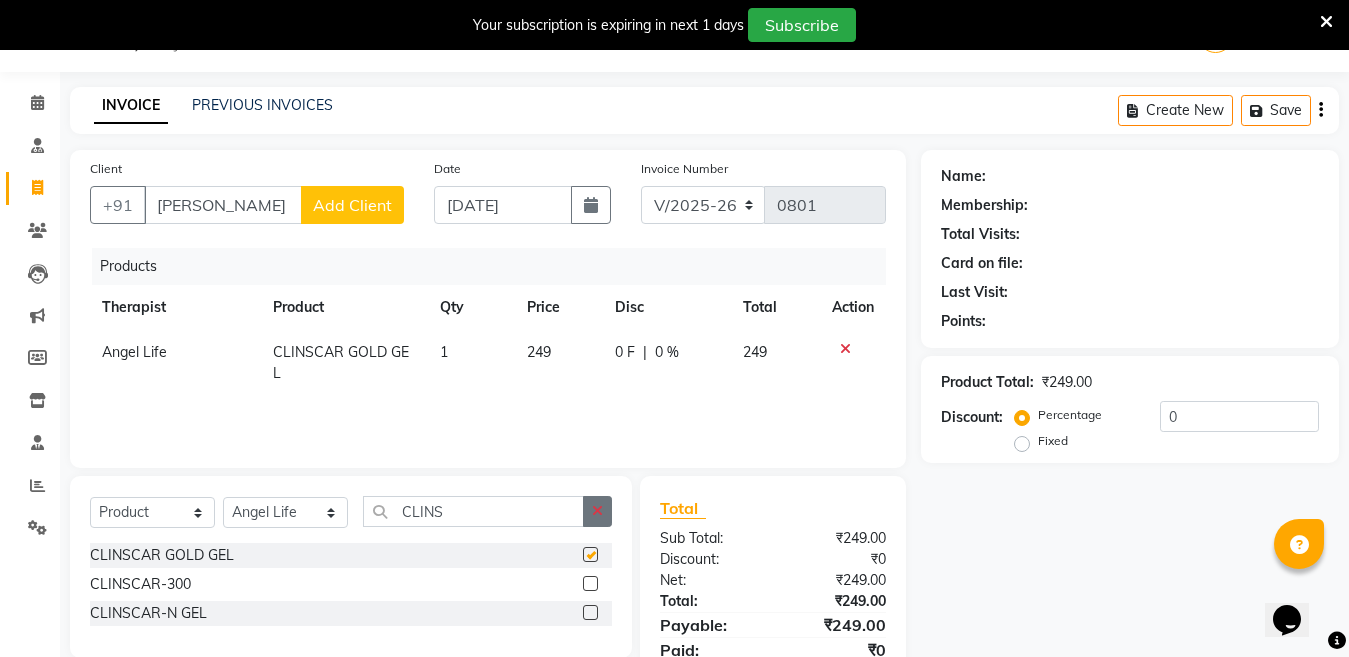 checkbox on "false" 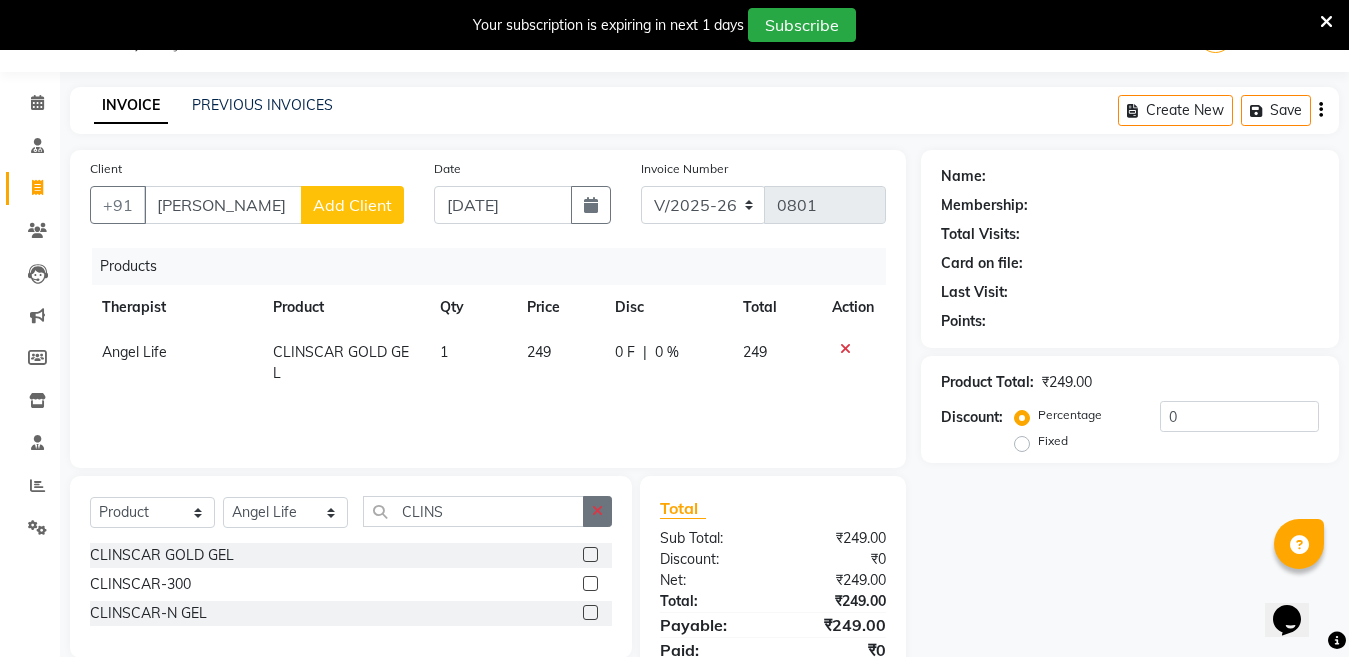 click 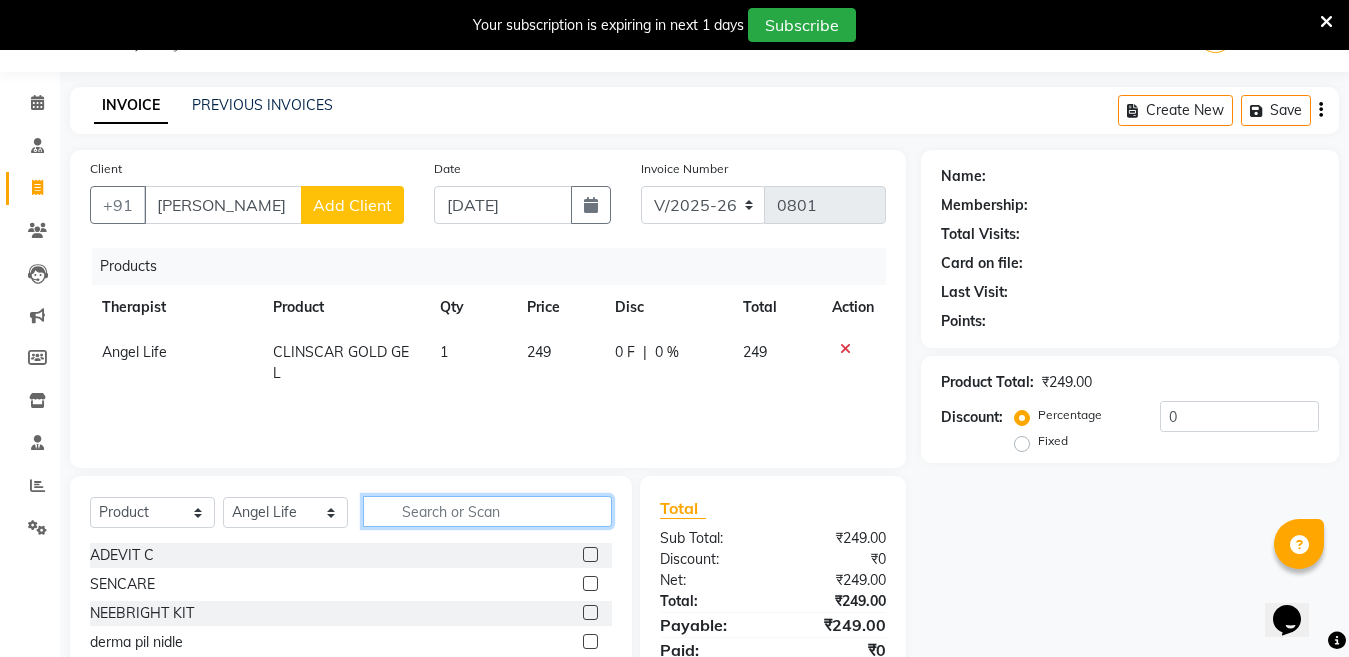 click 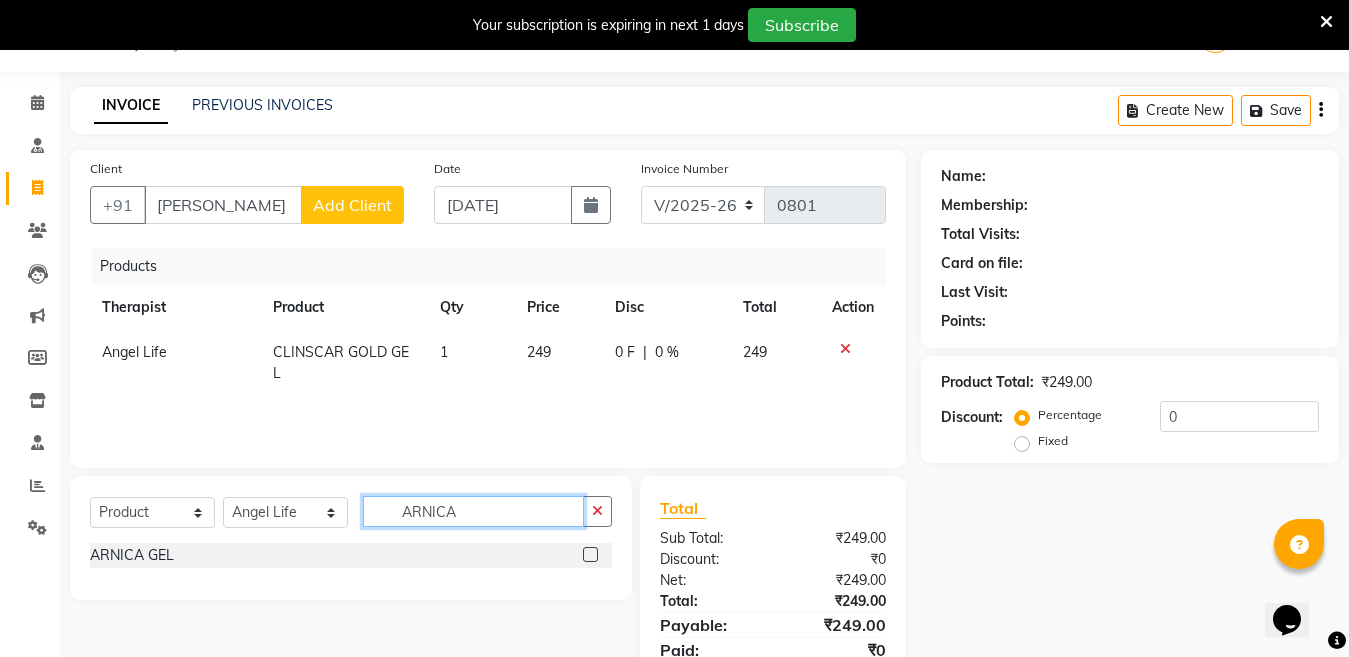 type on "ARNICA" 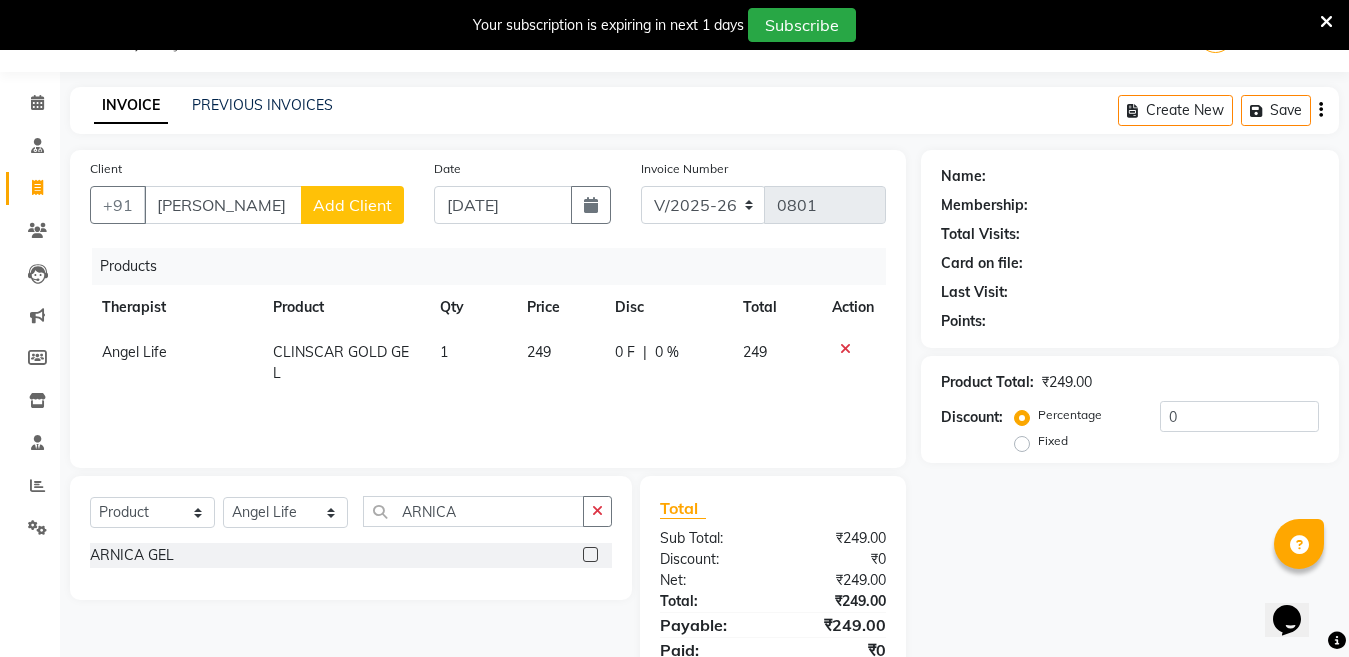 click 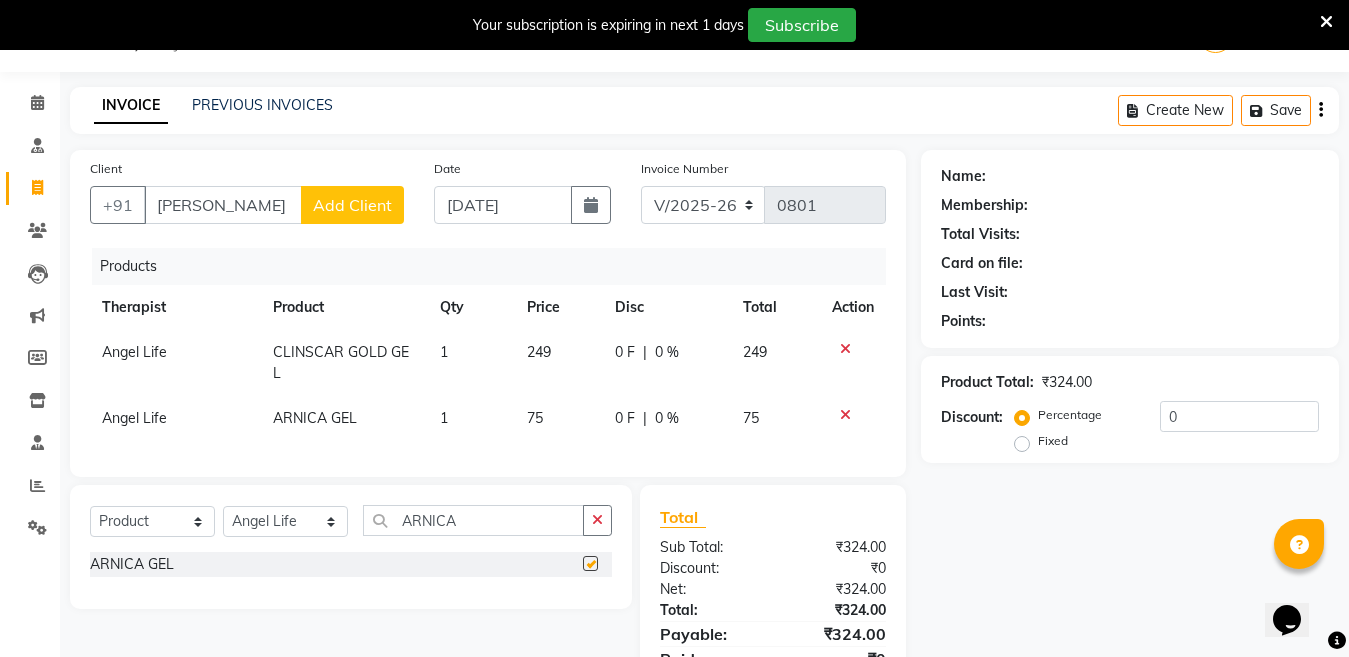 checkbox on "false" 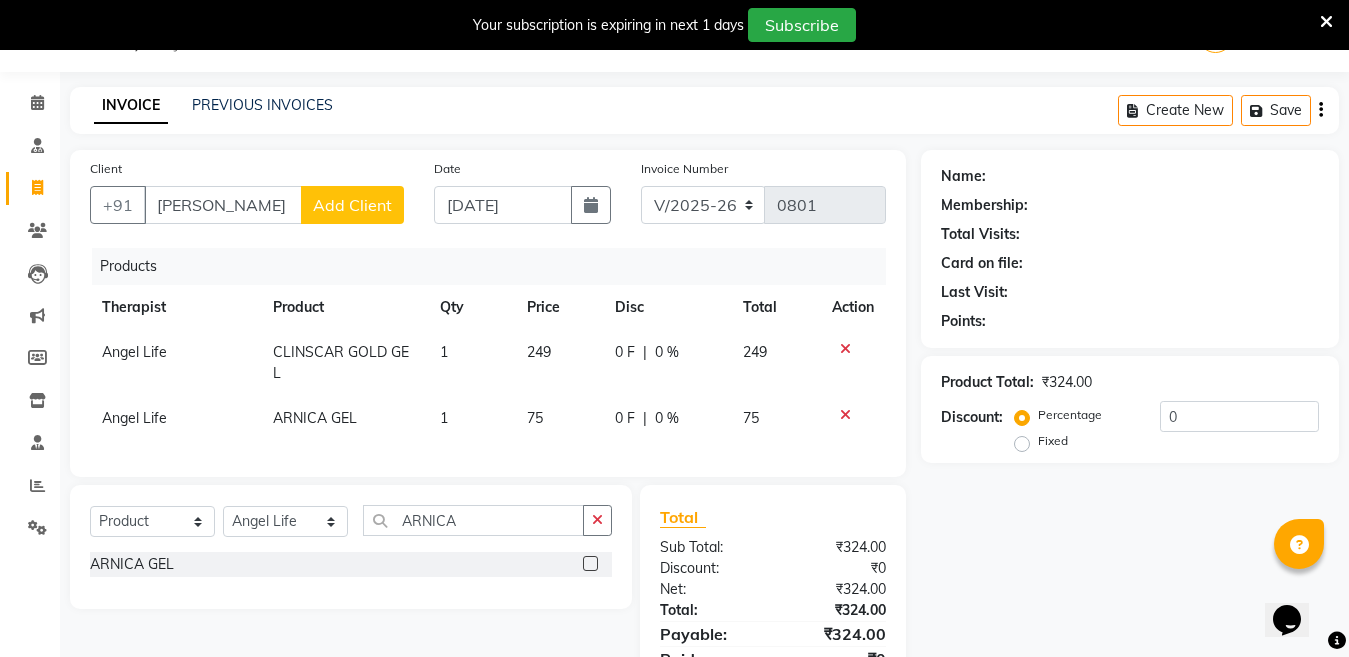 click on "0 F | 0 %" 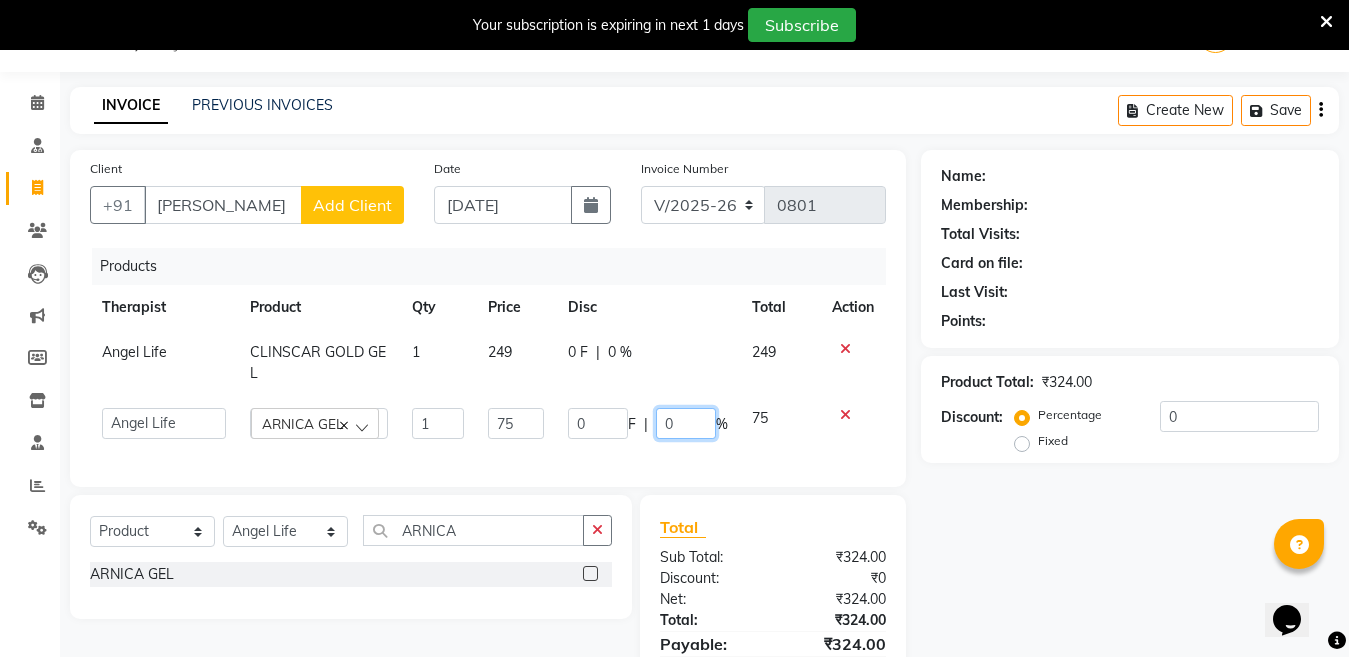 click on "0" 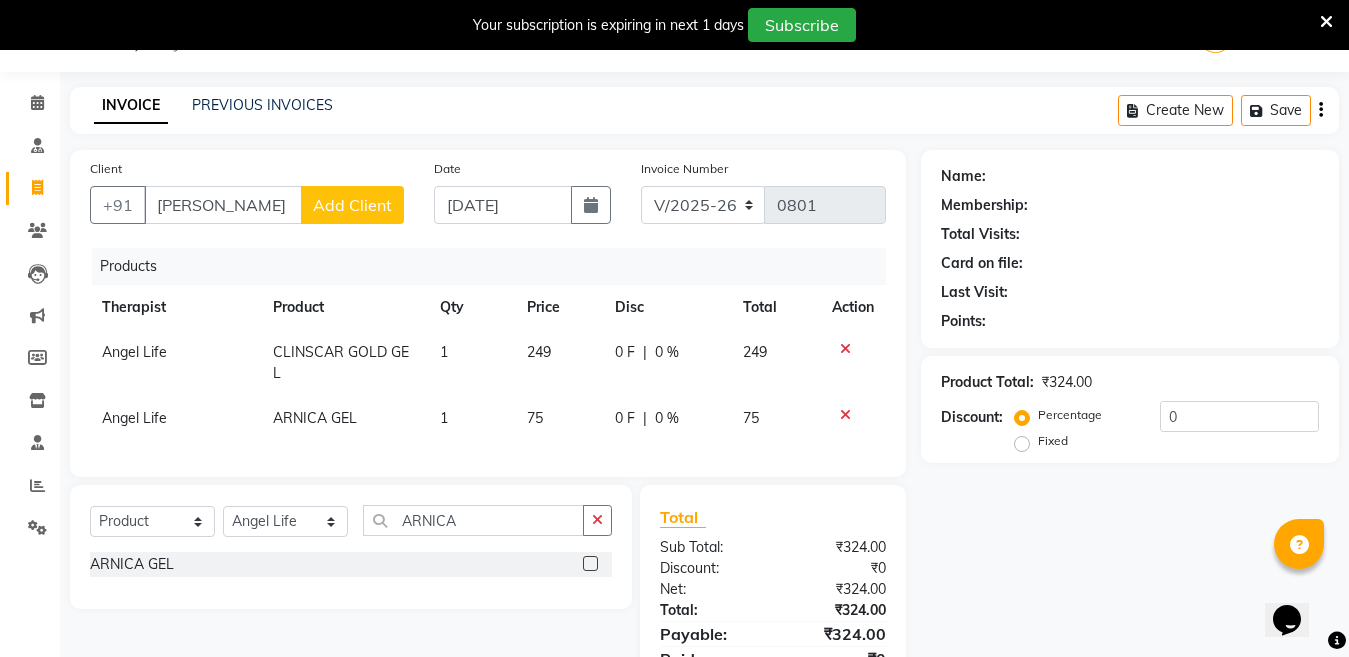 click on "0 F | 0 %" 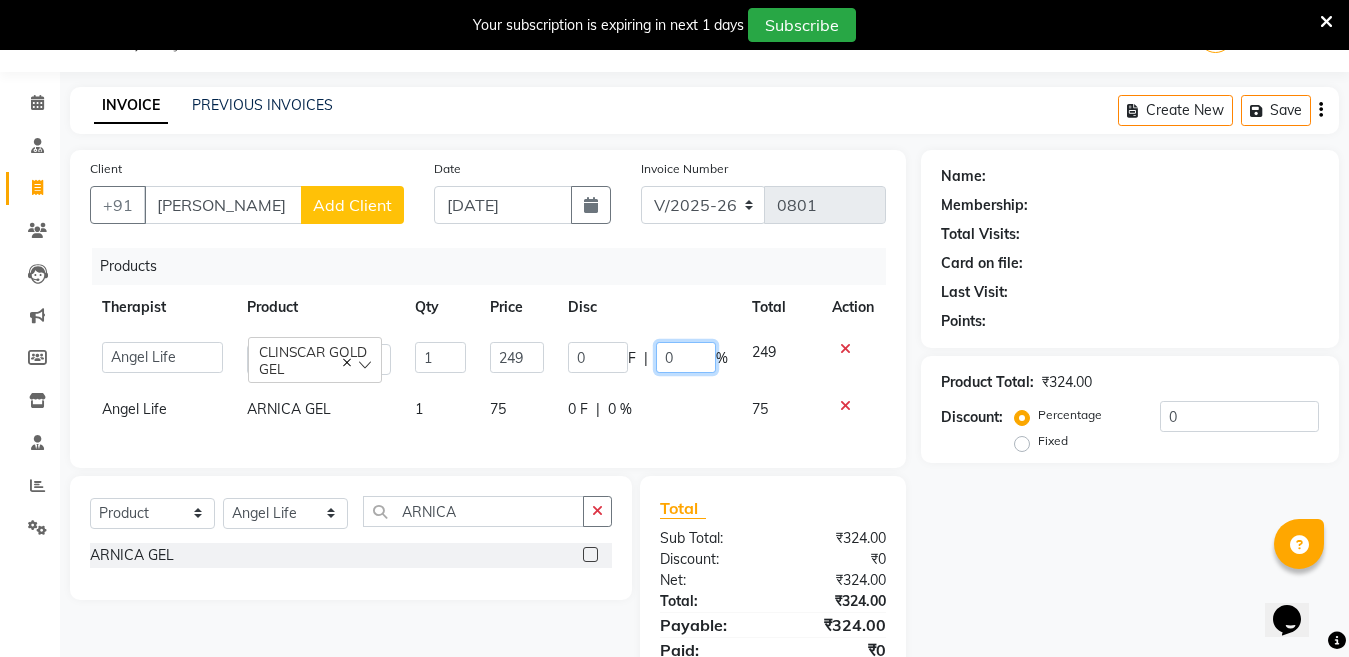 click on "0" 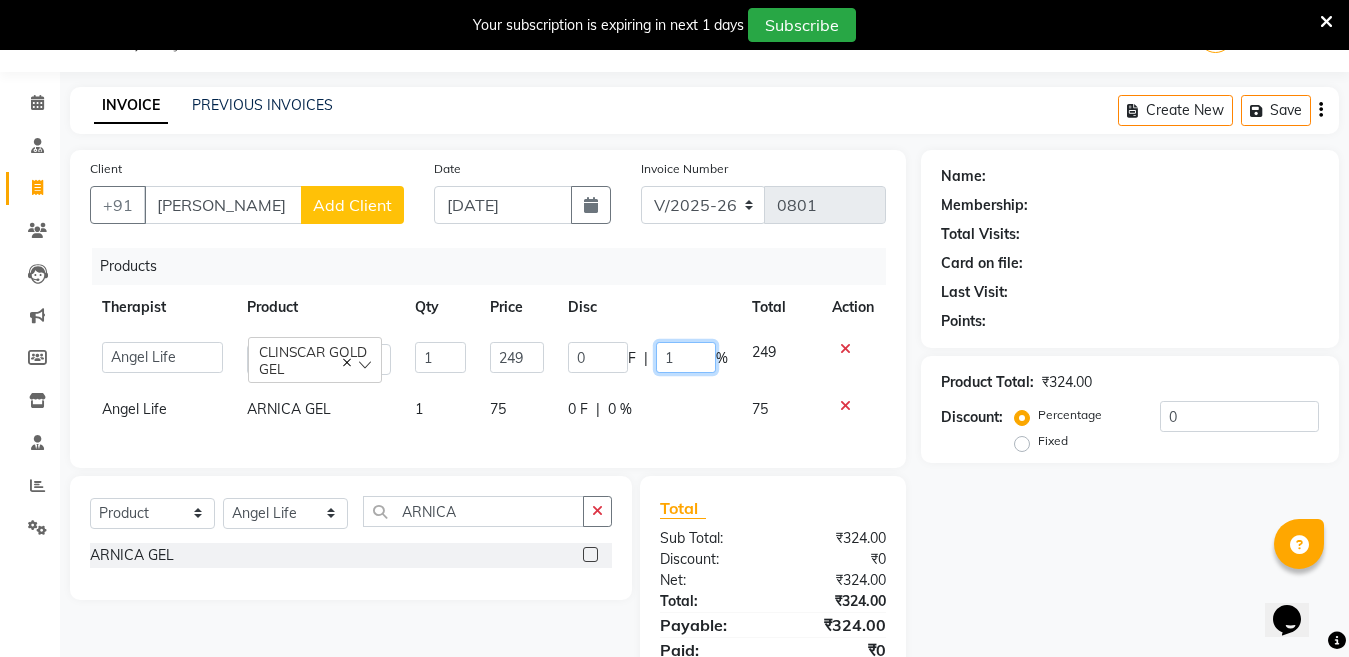 type on "10" 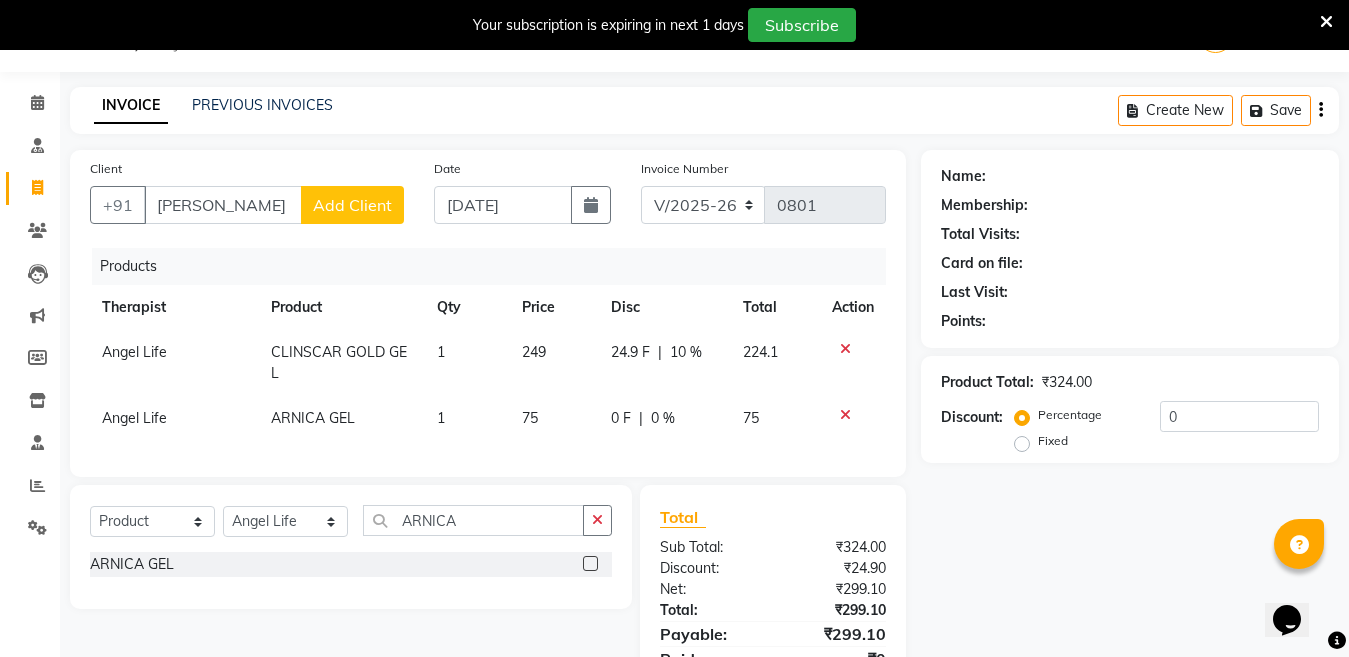 click on "Name: Membership: Total Visits: Card on file: Last Visit:  Points:  Product Total:  ₹324.00  Discount:  Percentage   Fixed  0" 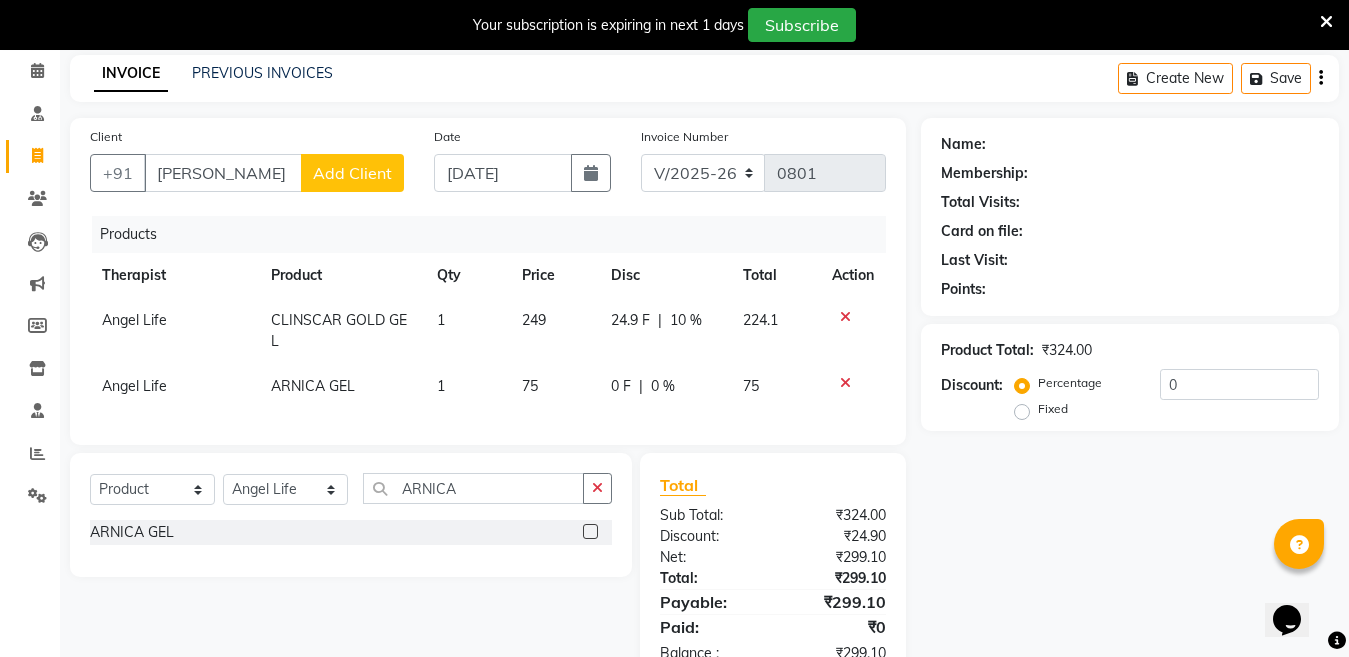 scroll, scrollTop: 156, scrollLeft: 0, axis: vertical 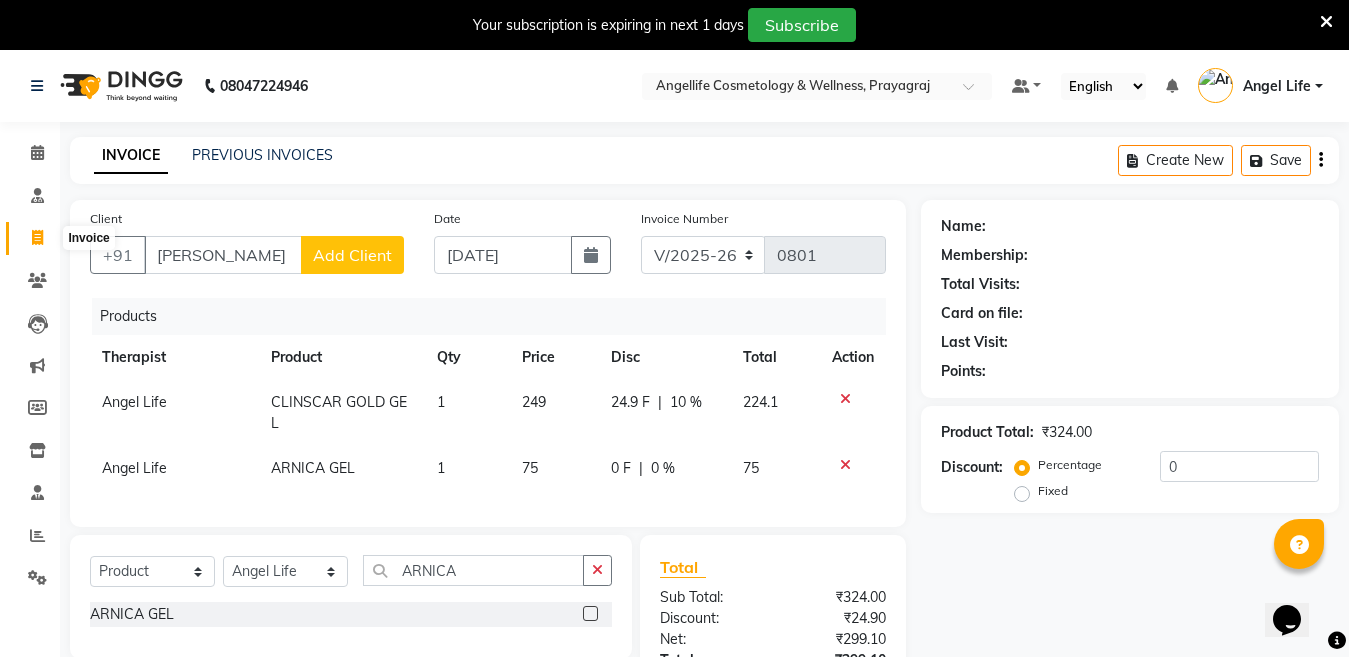 click 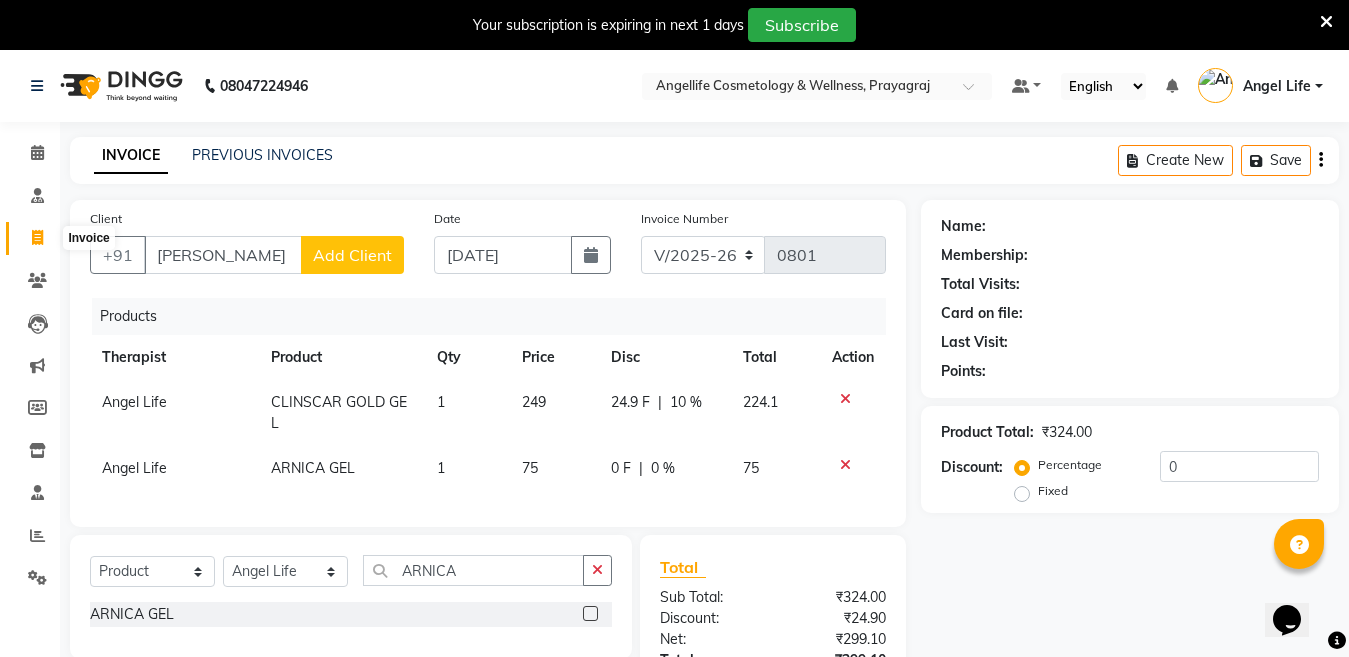 select on "service" 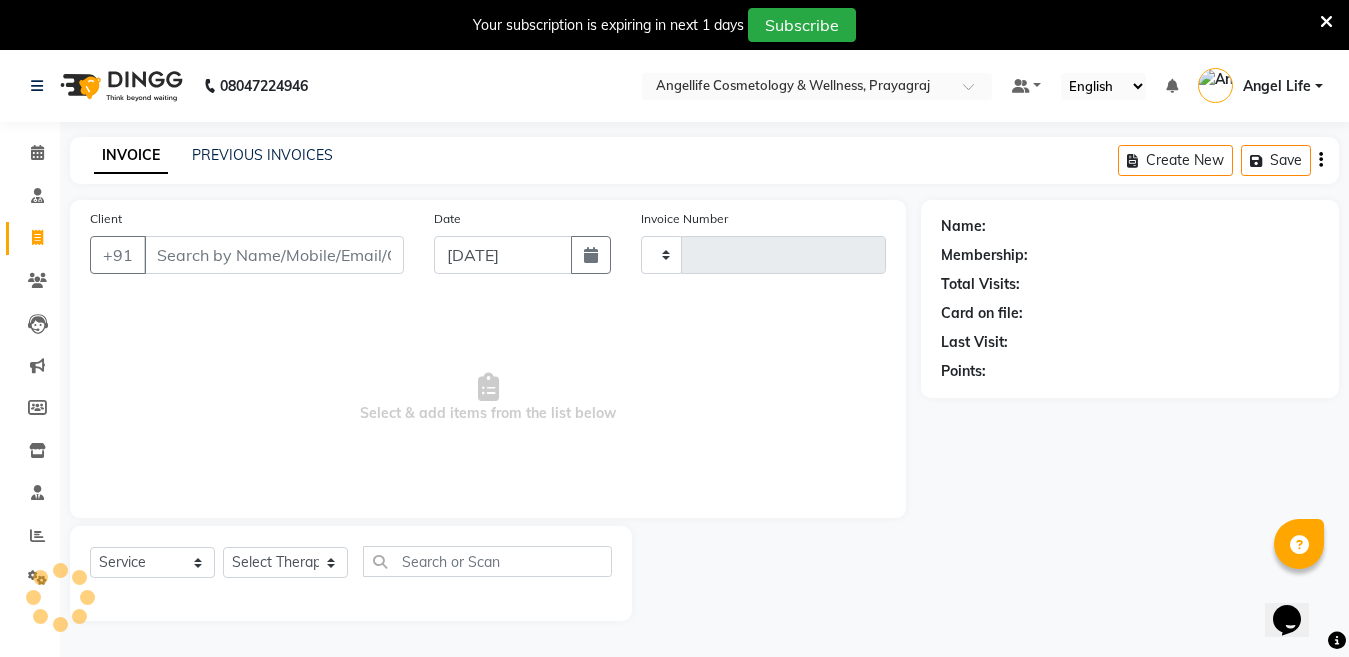 type on "0801" 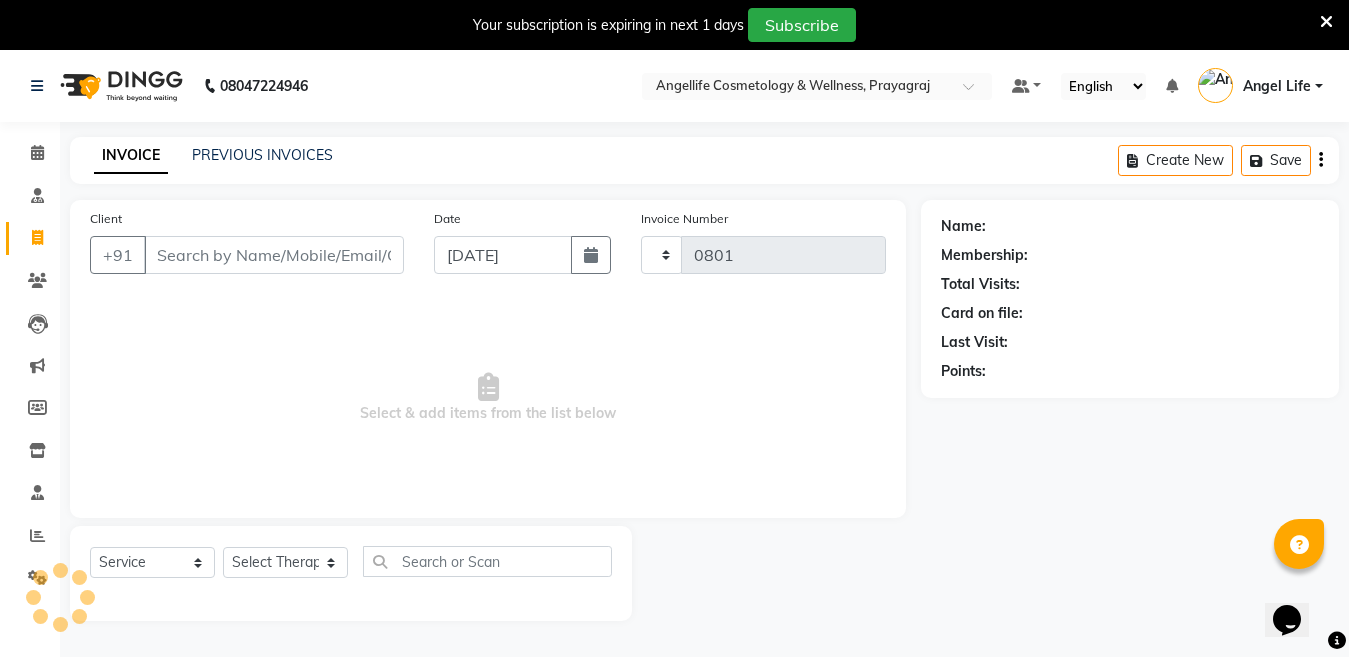 select on "4531" 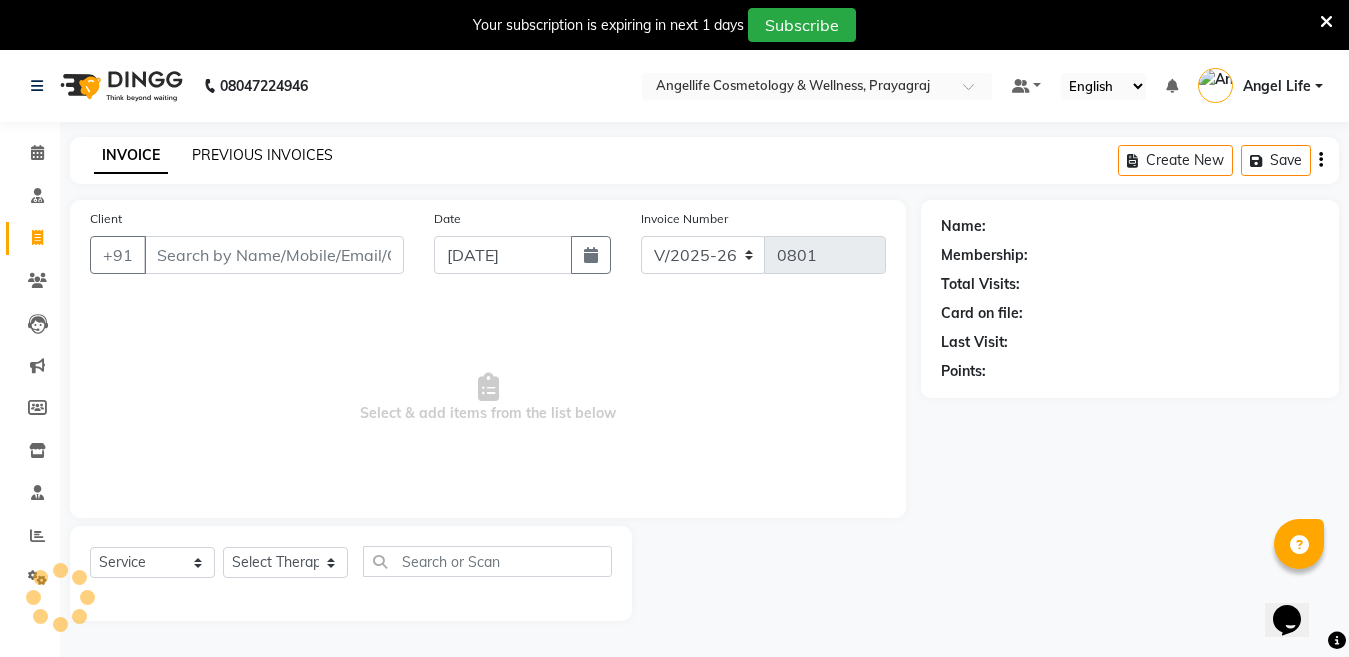 click on "PREVIOUS INVOICES" 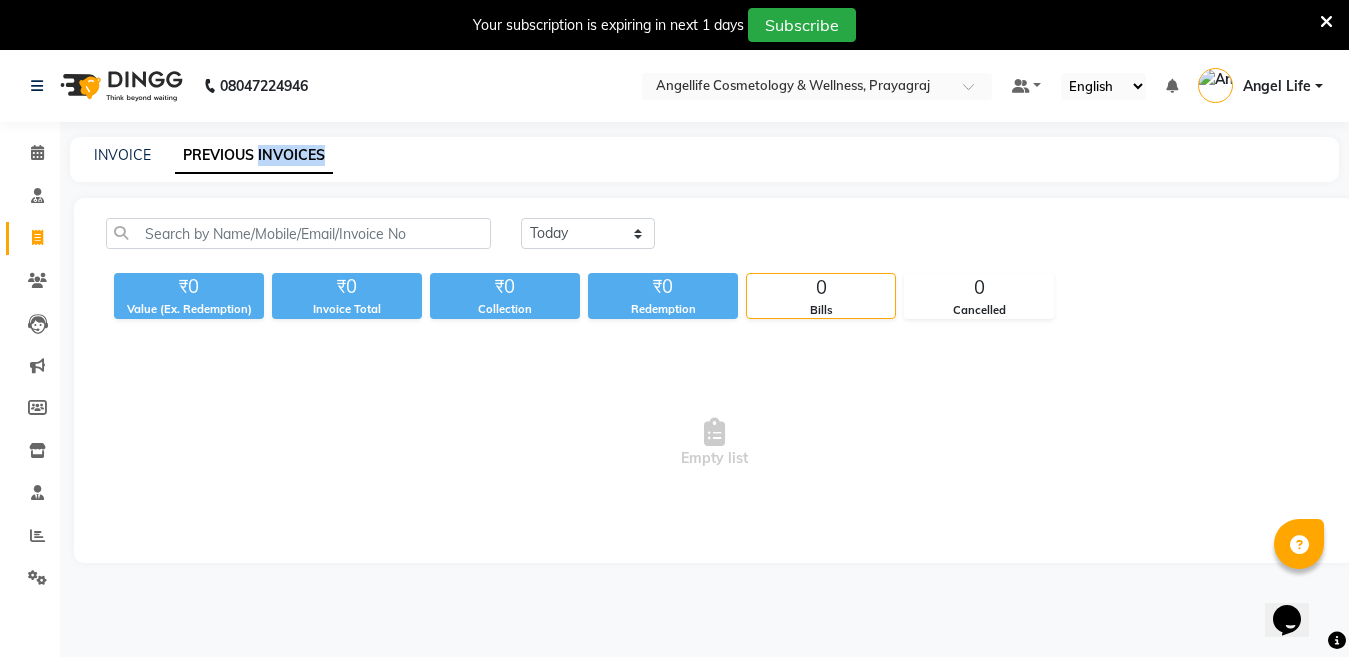 click on "PREVIOUS INVOICES" 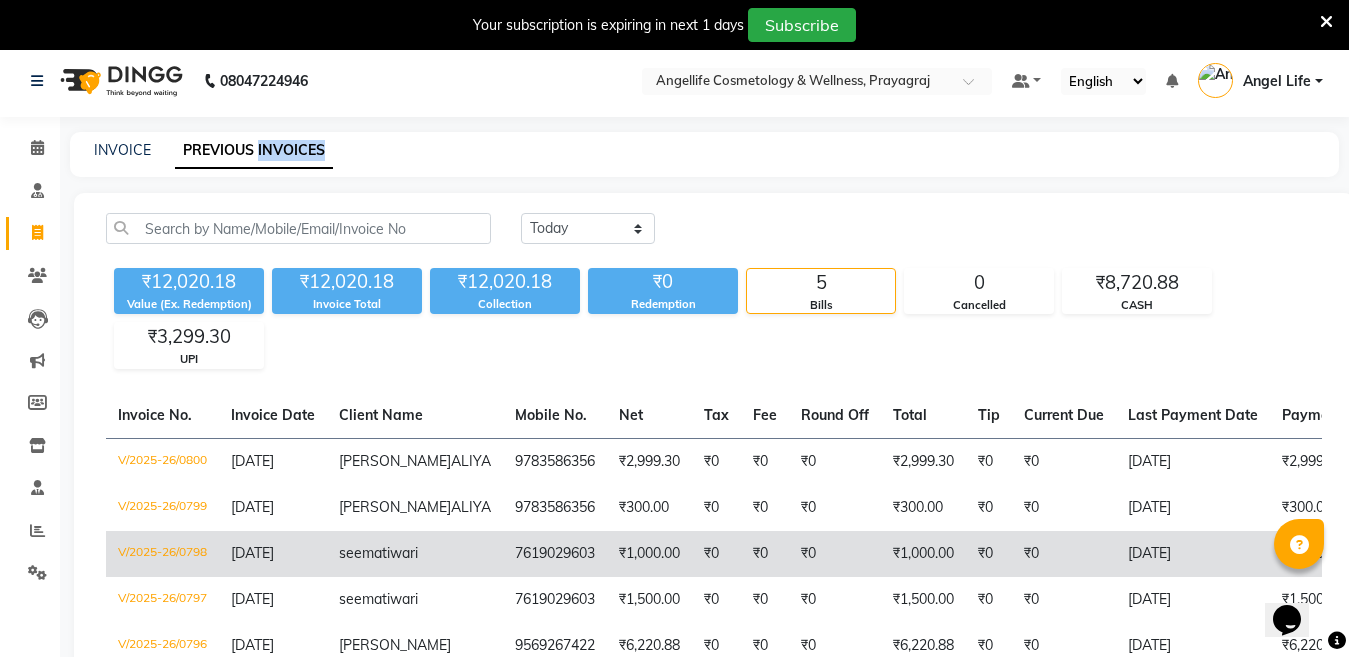 scroll, scrollTop: 0, scrollLeft: 0, axis: both 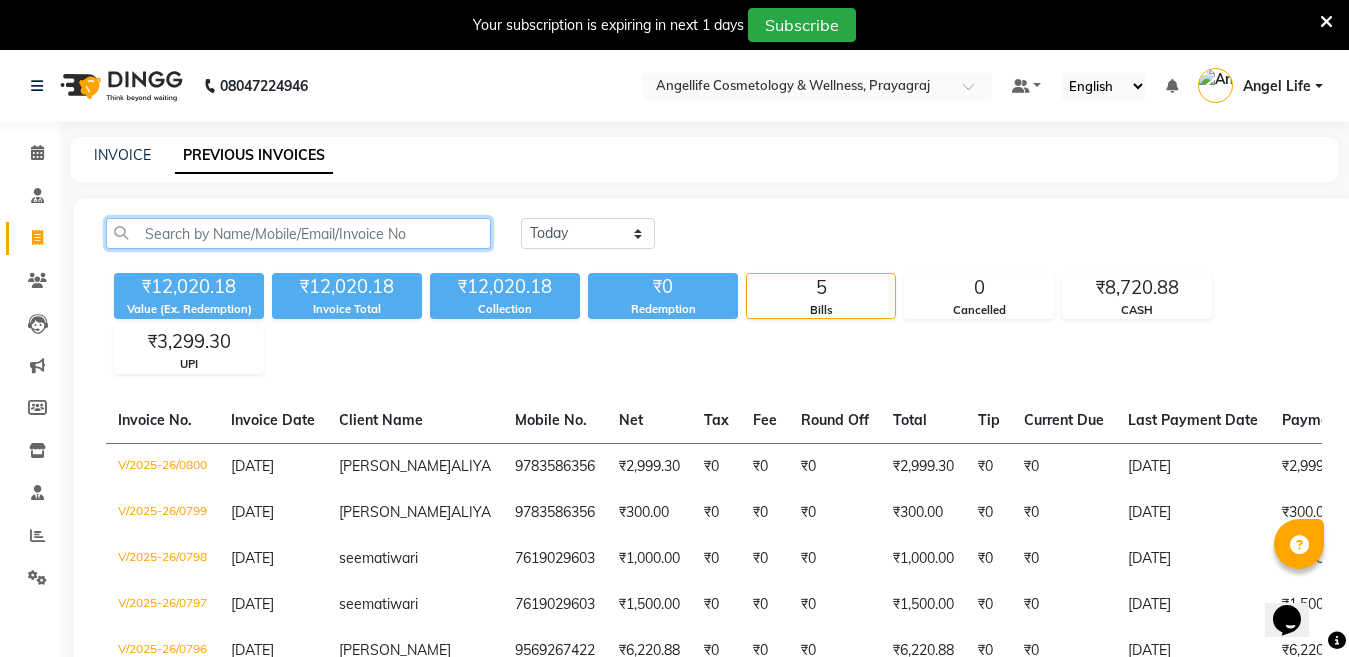 click 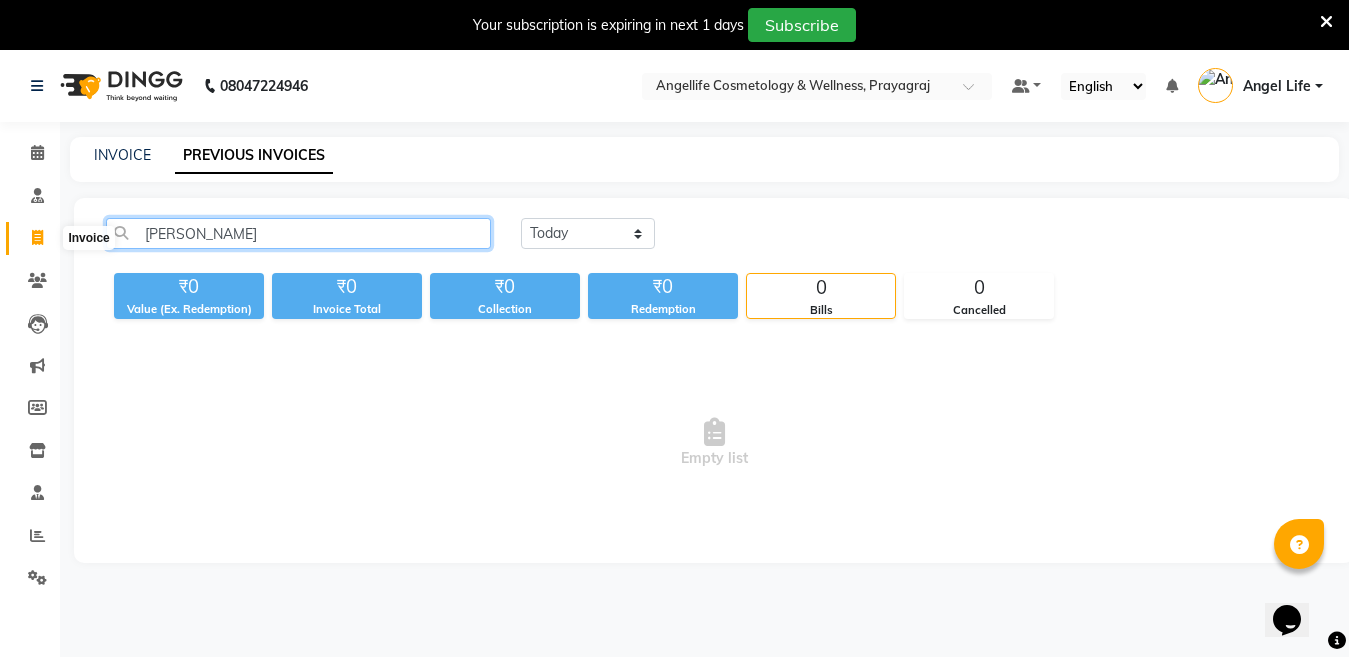 type on "PRIYAMVADA" 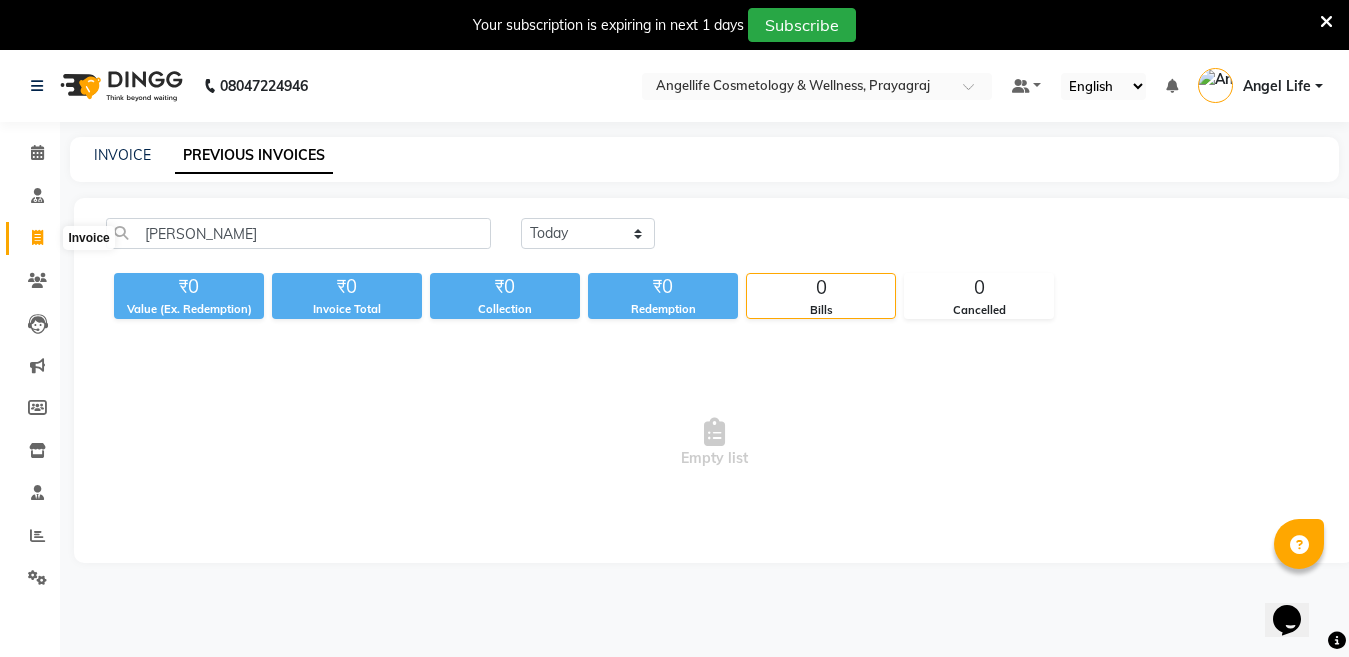 click 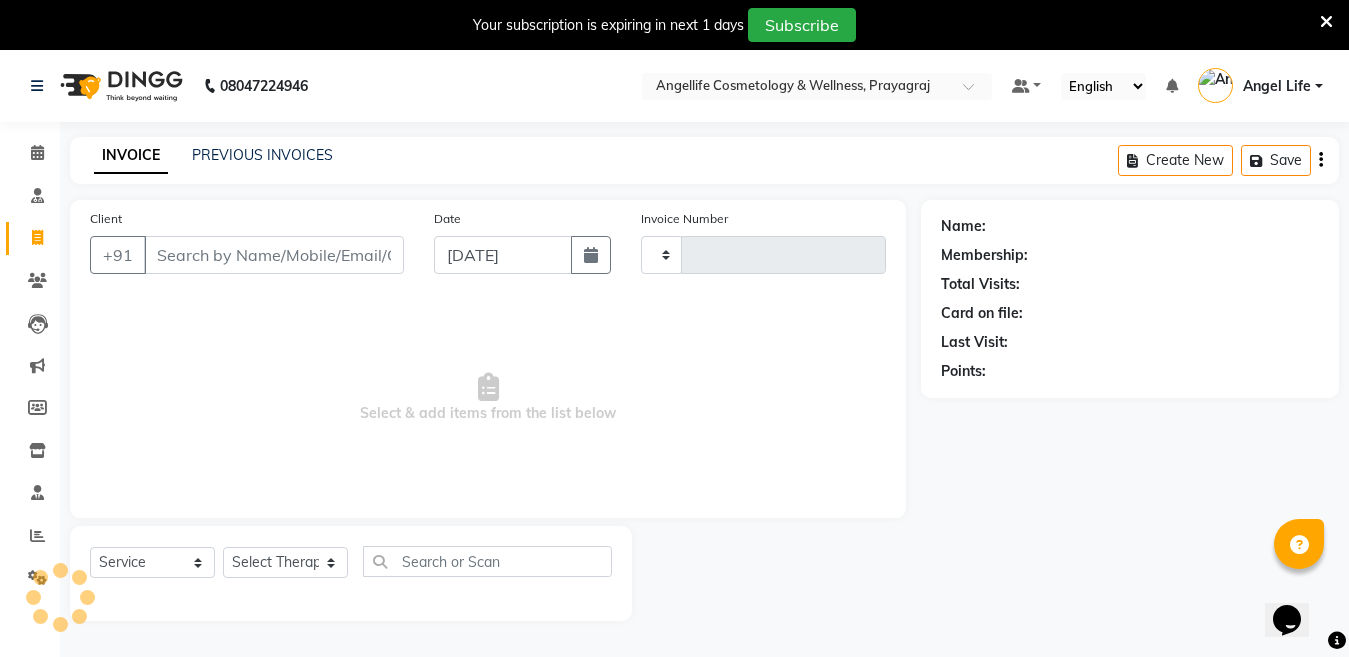 click 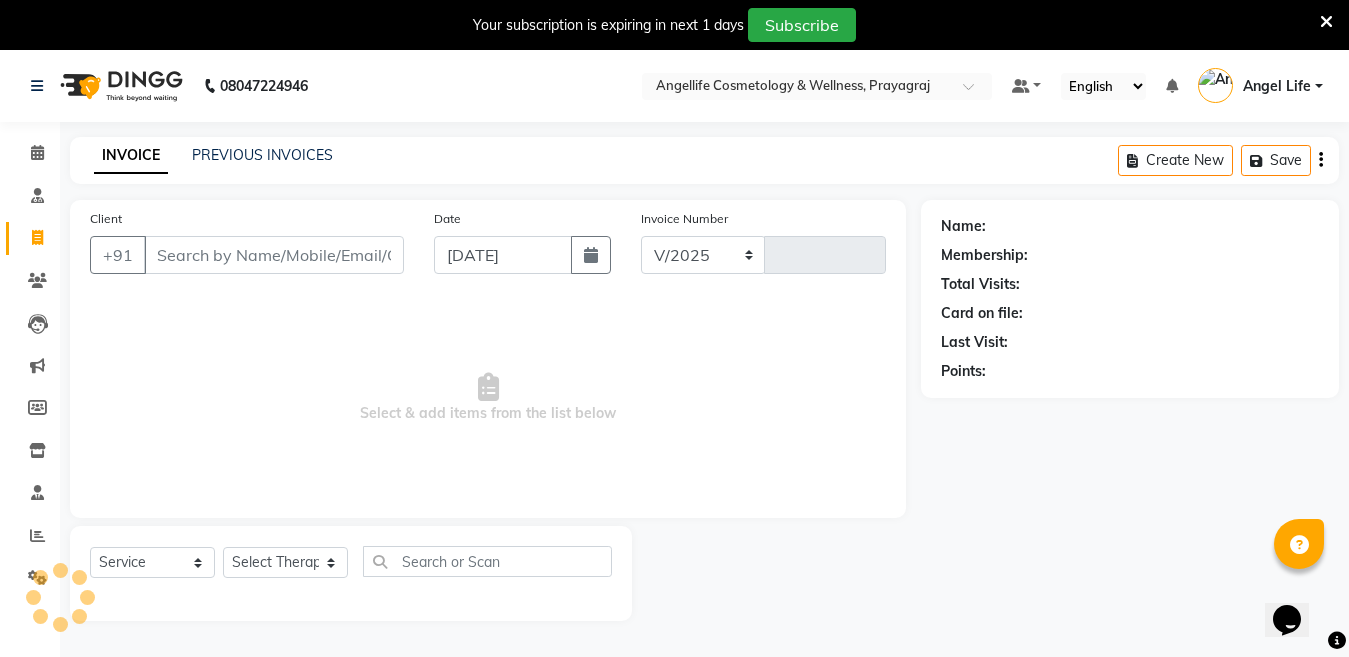 select on "4531" 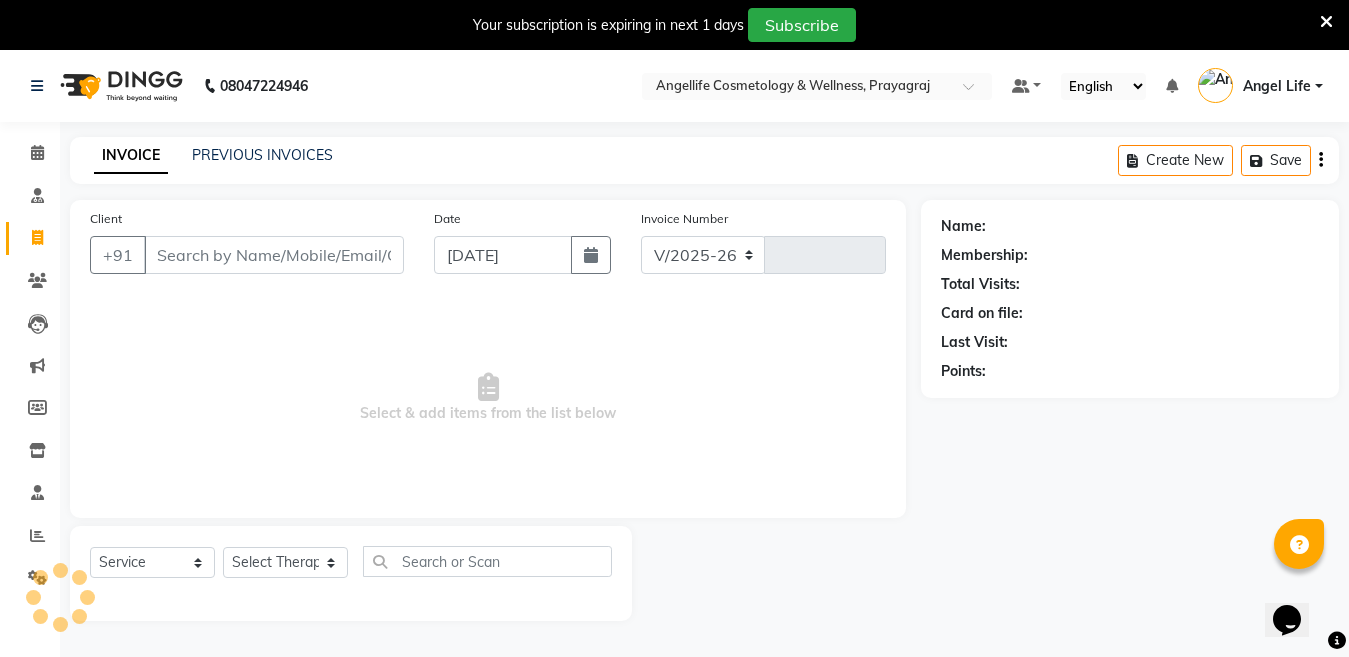 type on "0801" 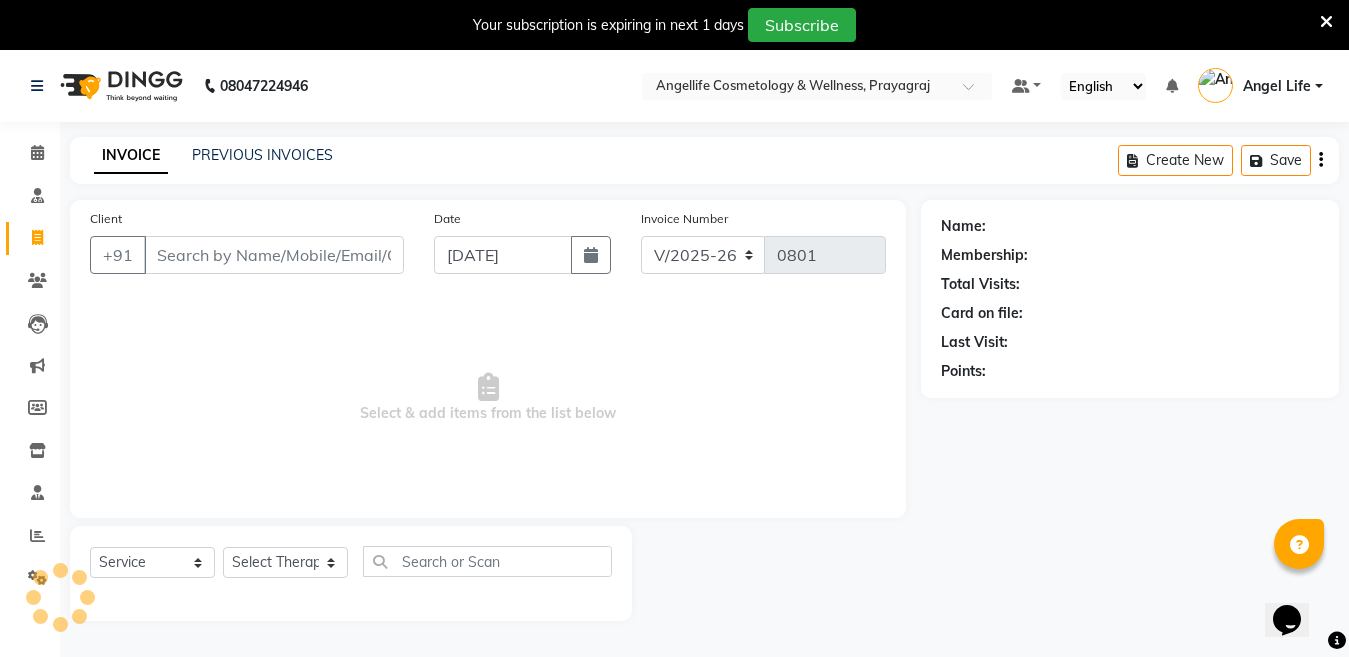 scroll, scrollTop: 50, scrollLeft: 0, axis: vertical 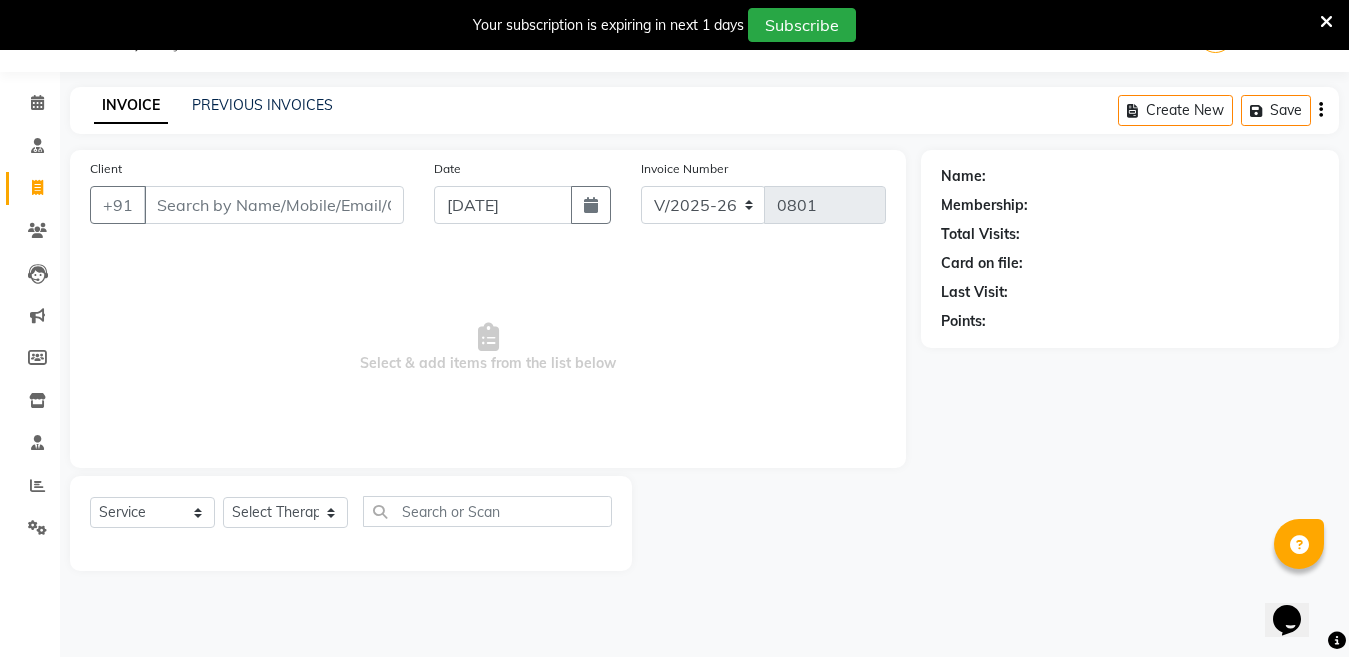 click on "Client" at bounding box center (274, 205) 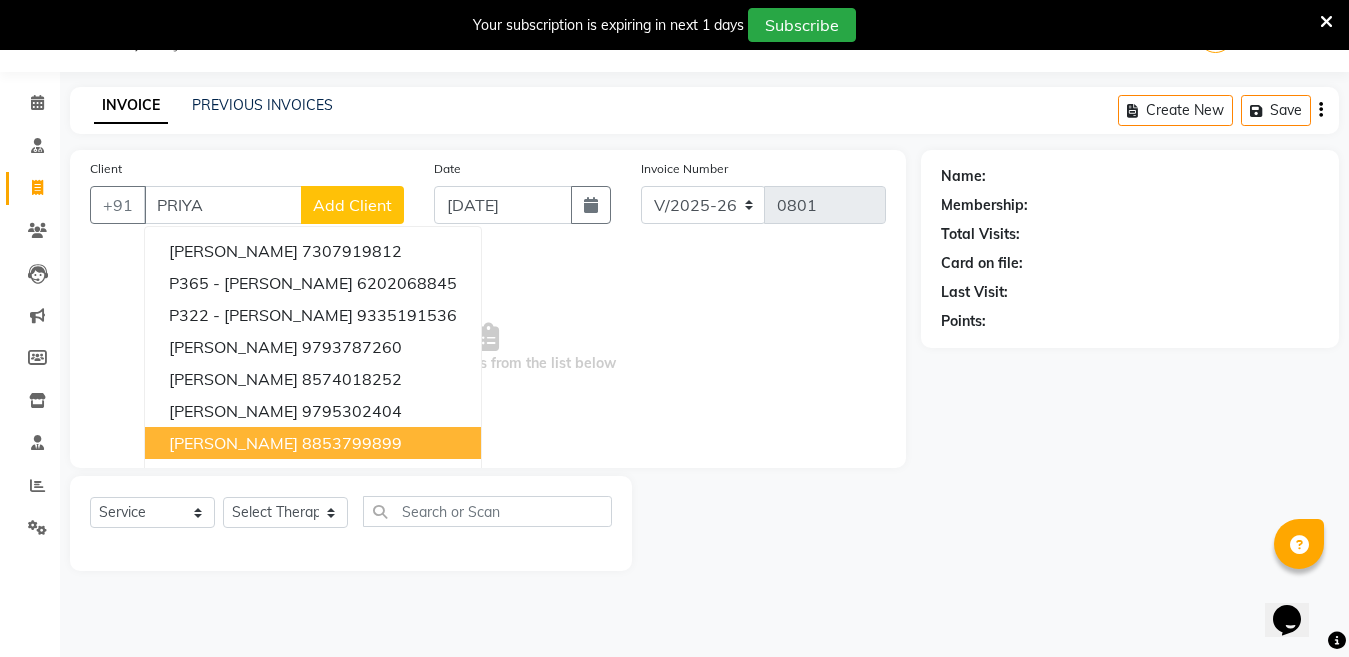 click on "8853799899" at bounding box center (352, 443) 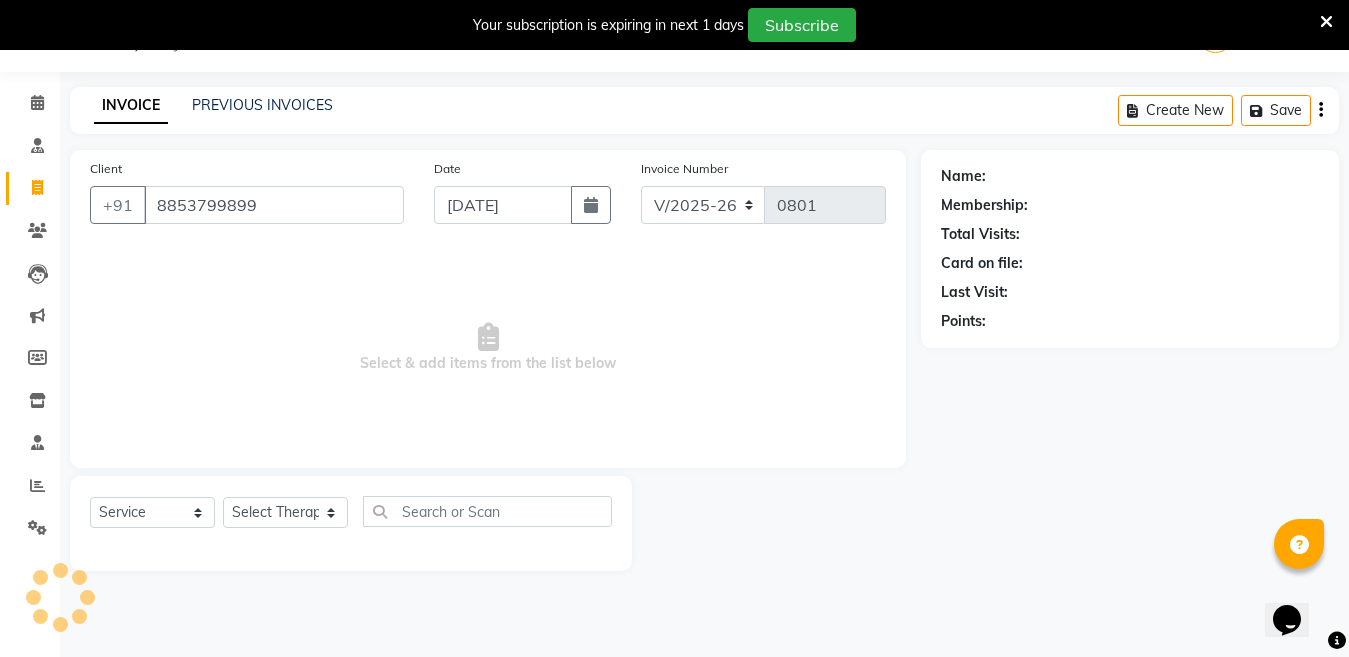 type on "8853799899" 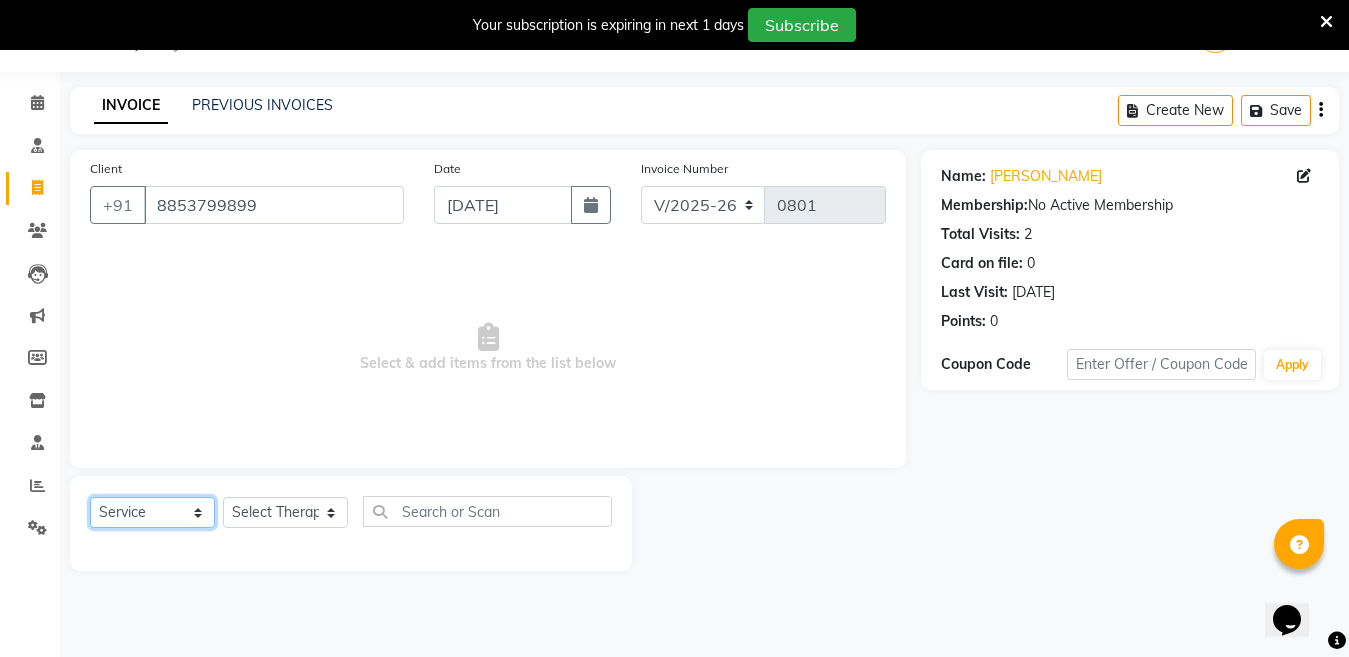 click on "Select  Service  Product  Membership  Package Voucher Prepaid Gift Card" 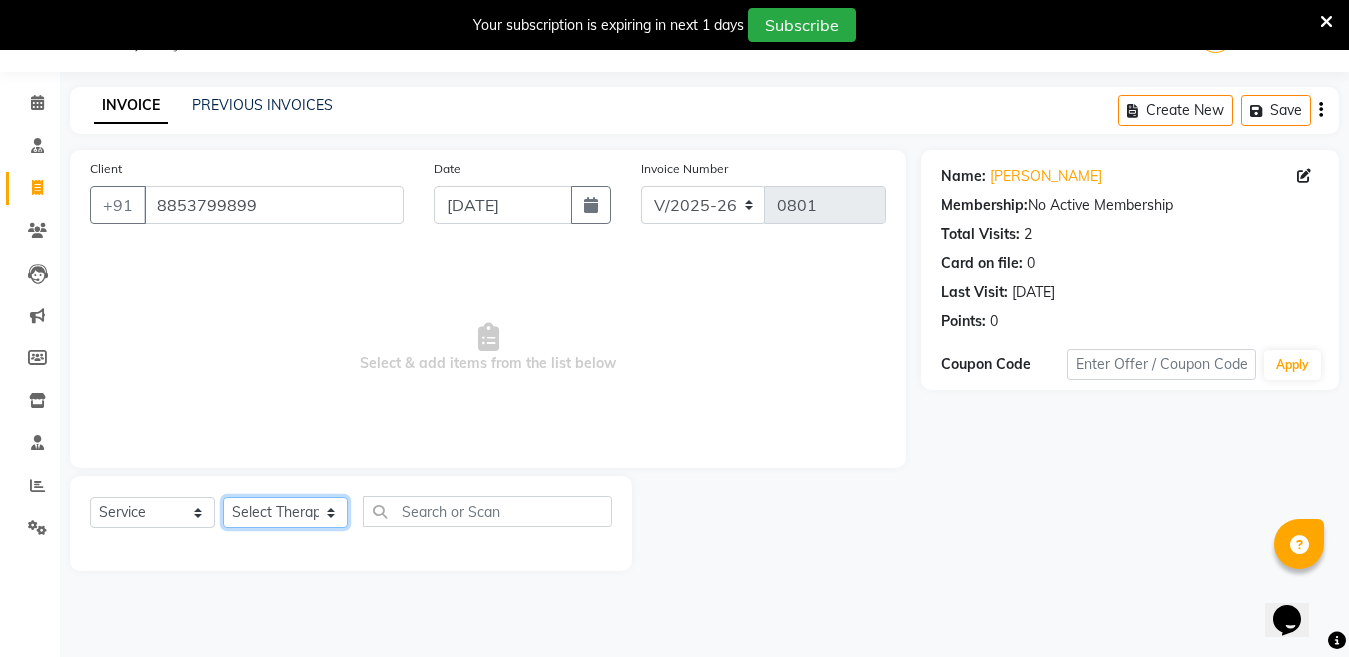 click on "Select Therapist Angel Life AngelLife Lucknow DR SWATI KAJAL NEHA YADAV ROHINI KUMARI SHASHANK KHARABANDA VANSHIKA" 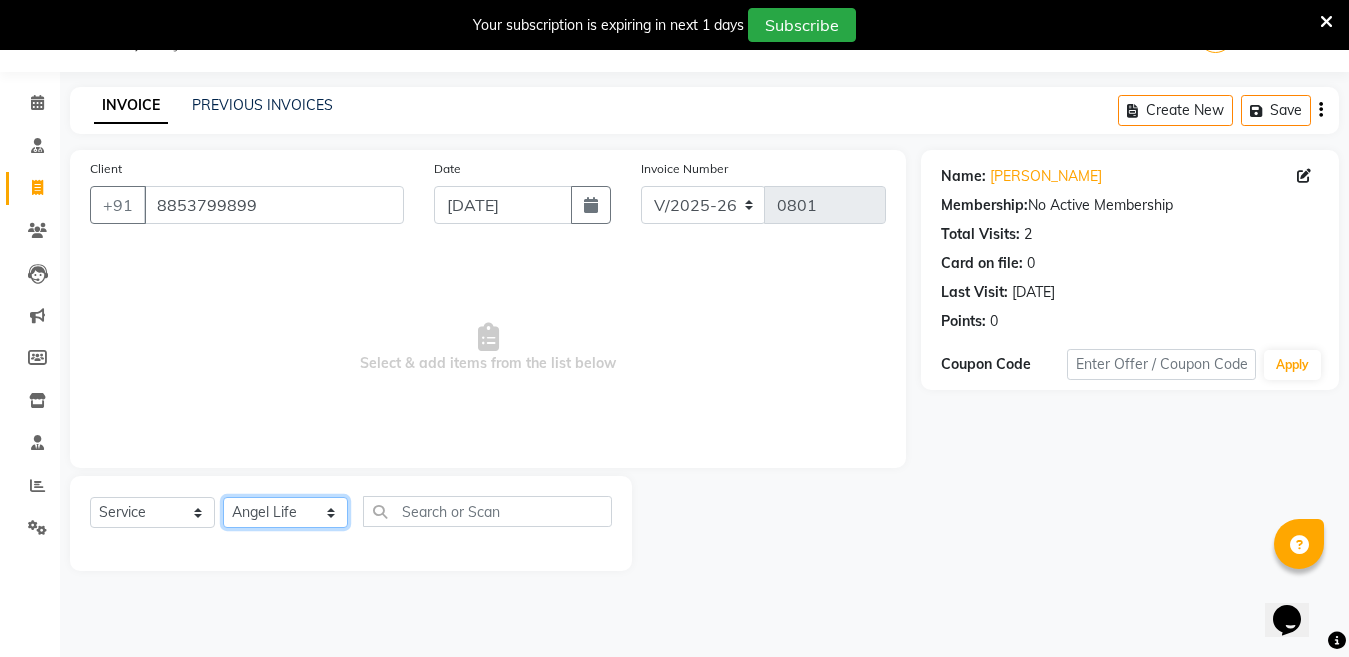 click on "Select Therapist Angel Life AngelLife Lucknow DR SWATI KAJAL NEHA YADAV ROHINI KUMARI SHASHANK KHARABANDA VANSHIKA" 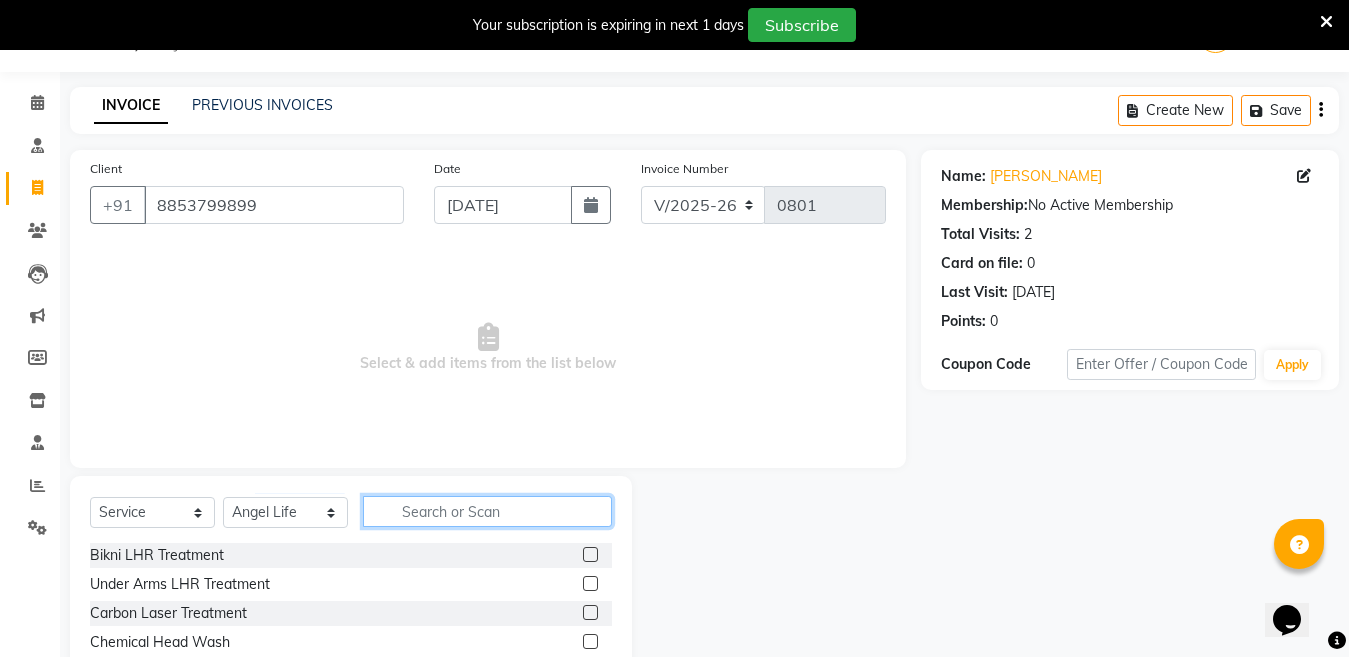 click 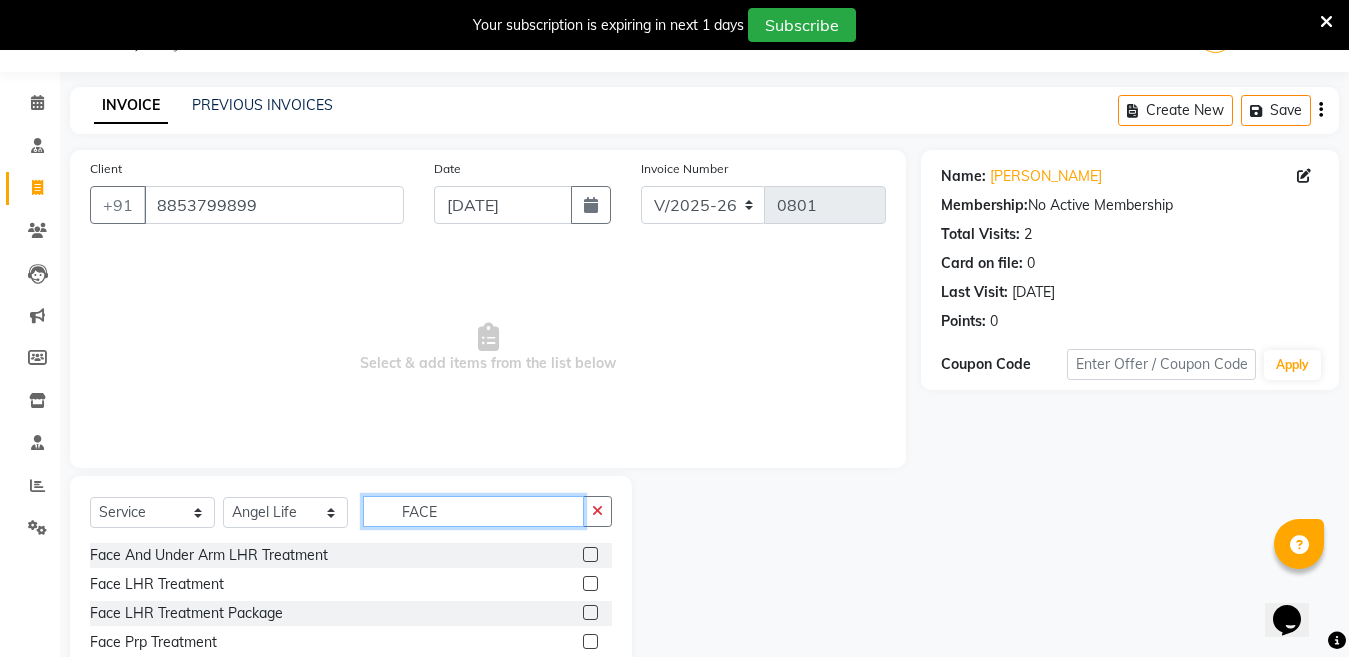 type on "FACE" 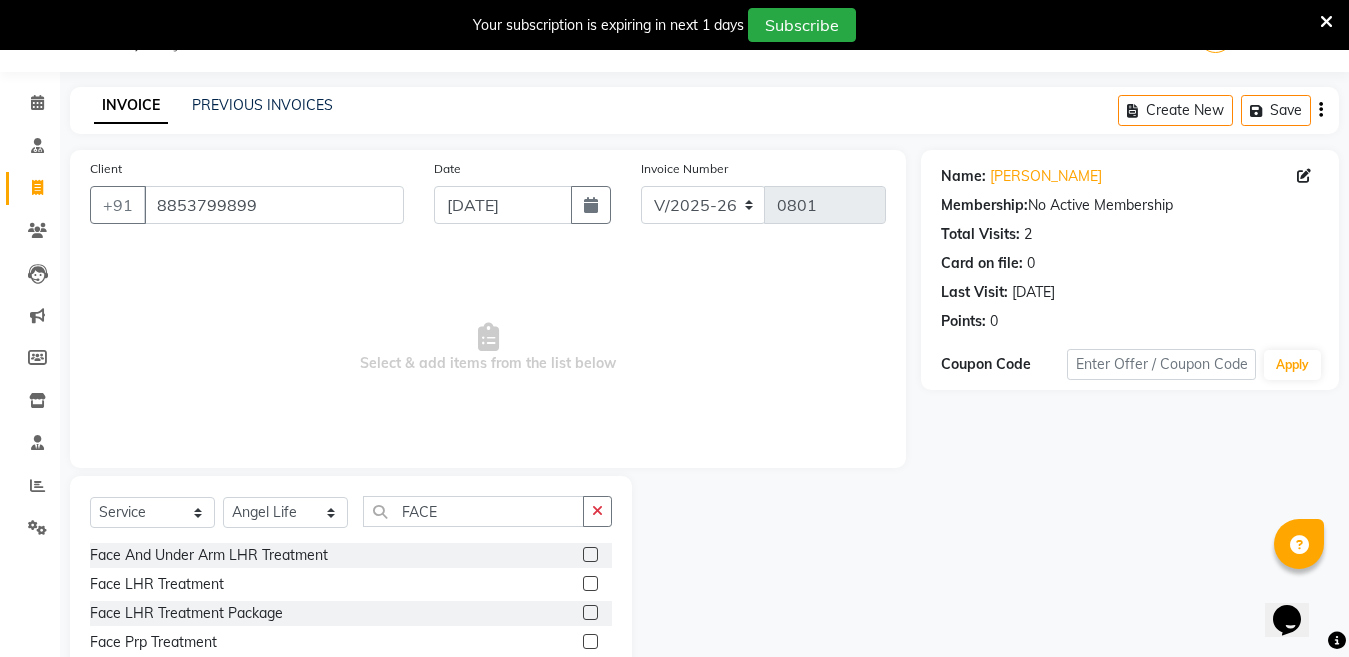 click 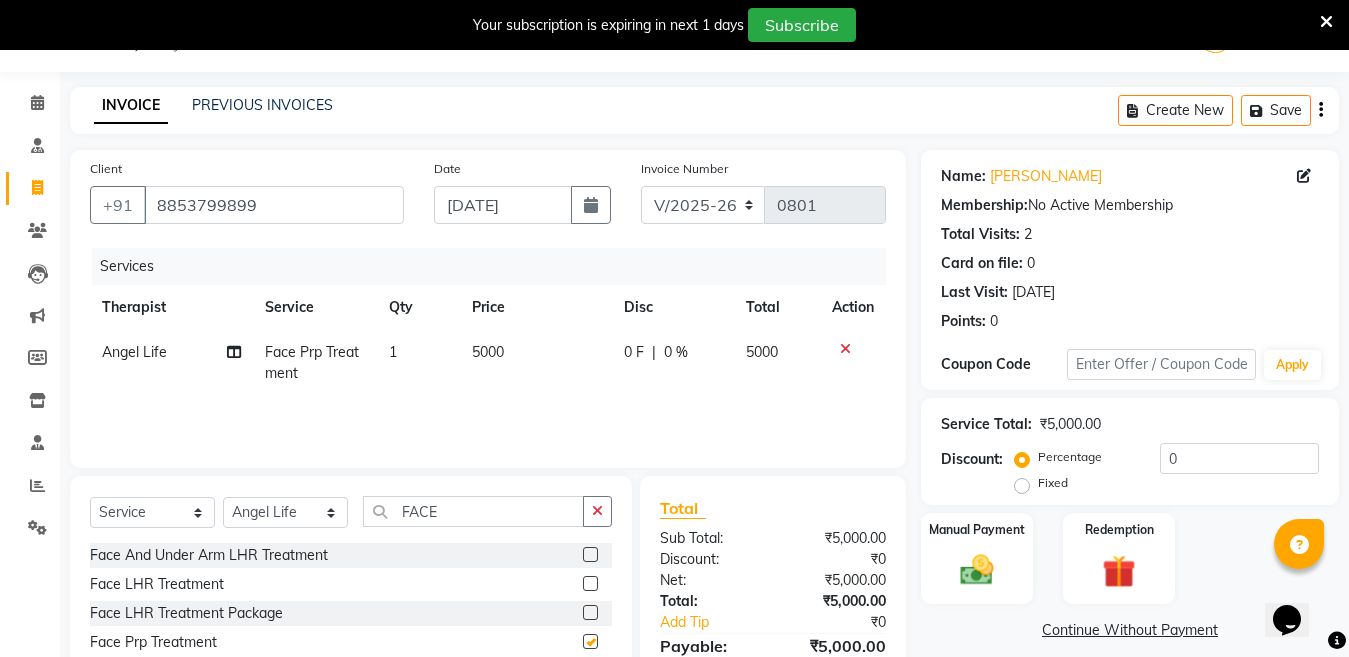 checkbox on "false" 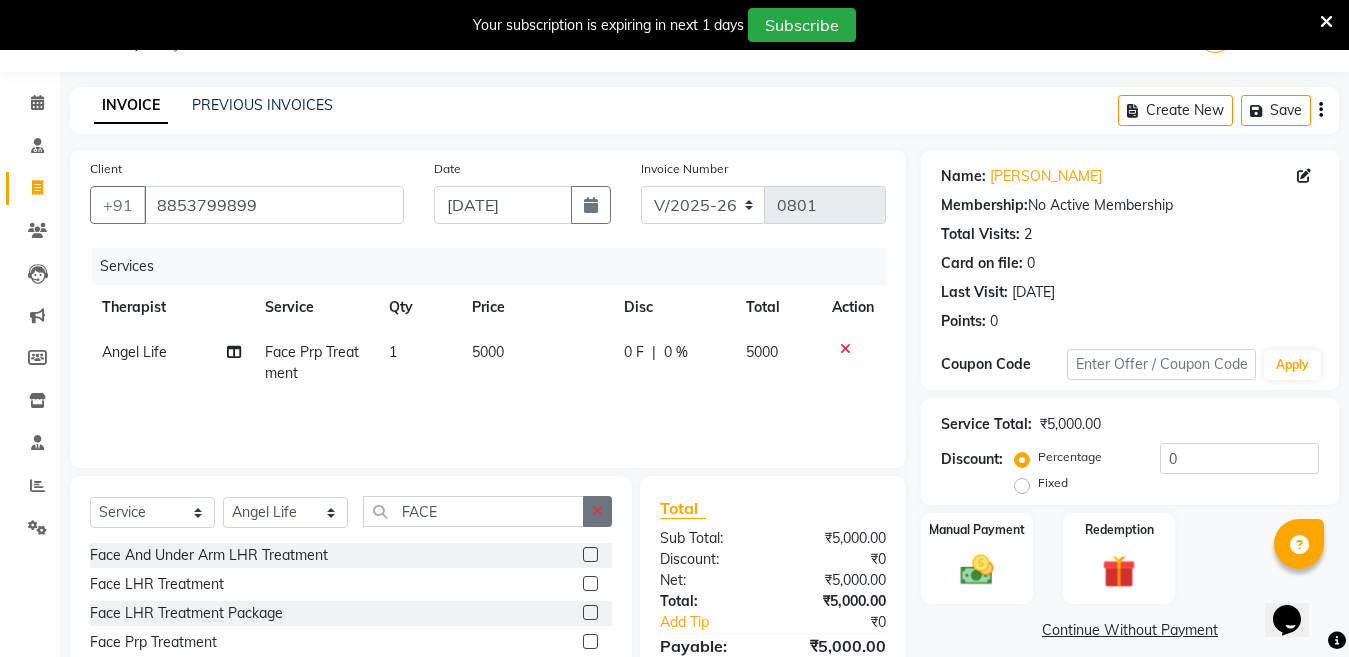 click 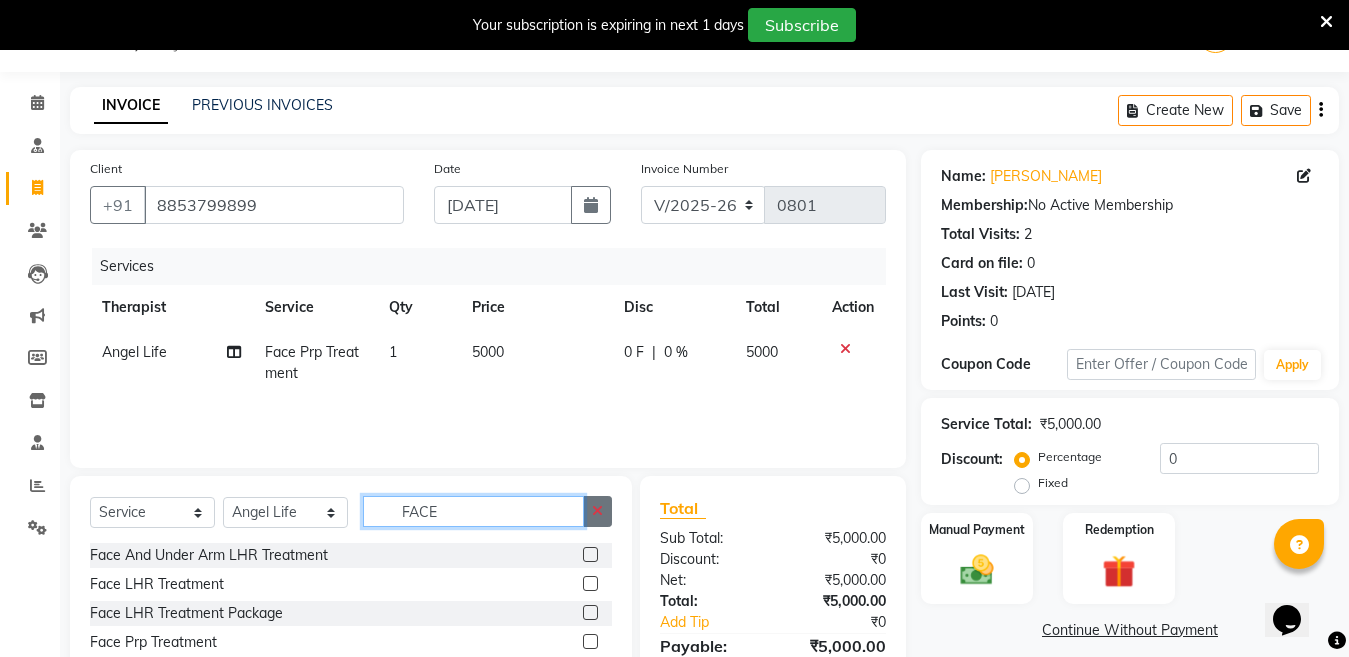 type 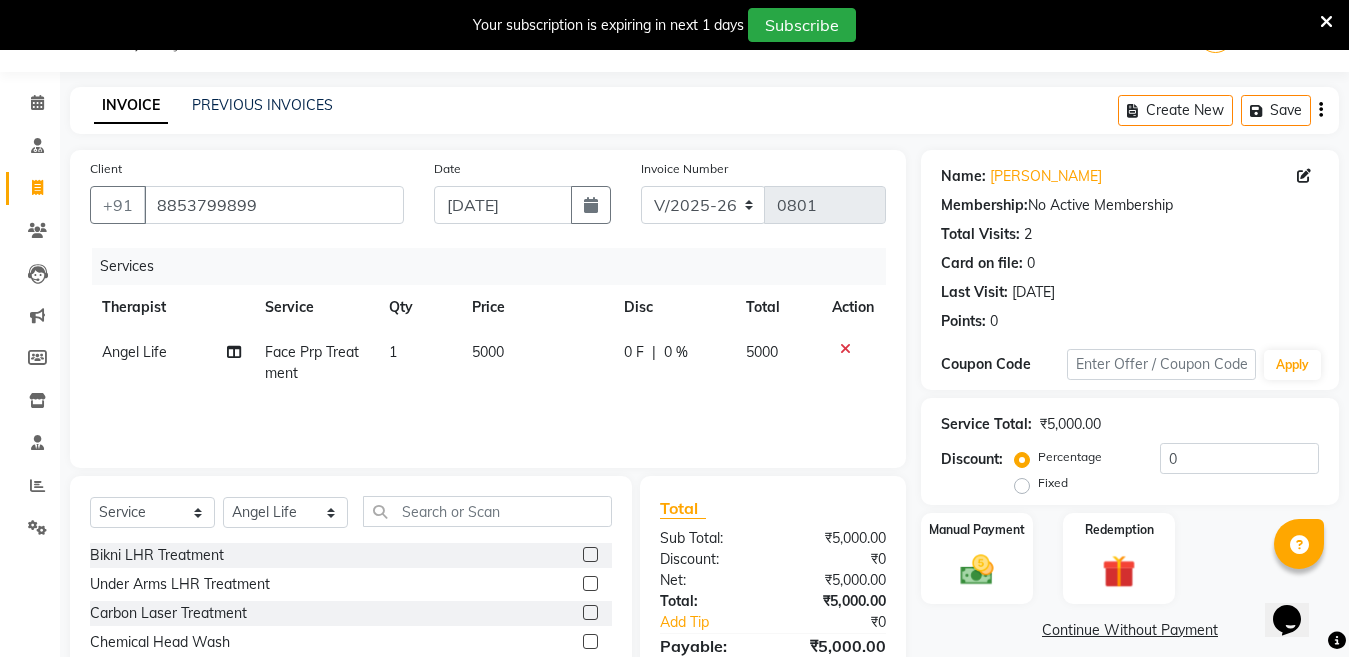 click on "5000" 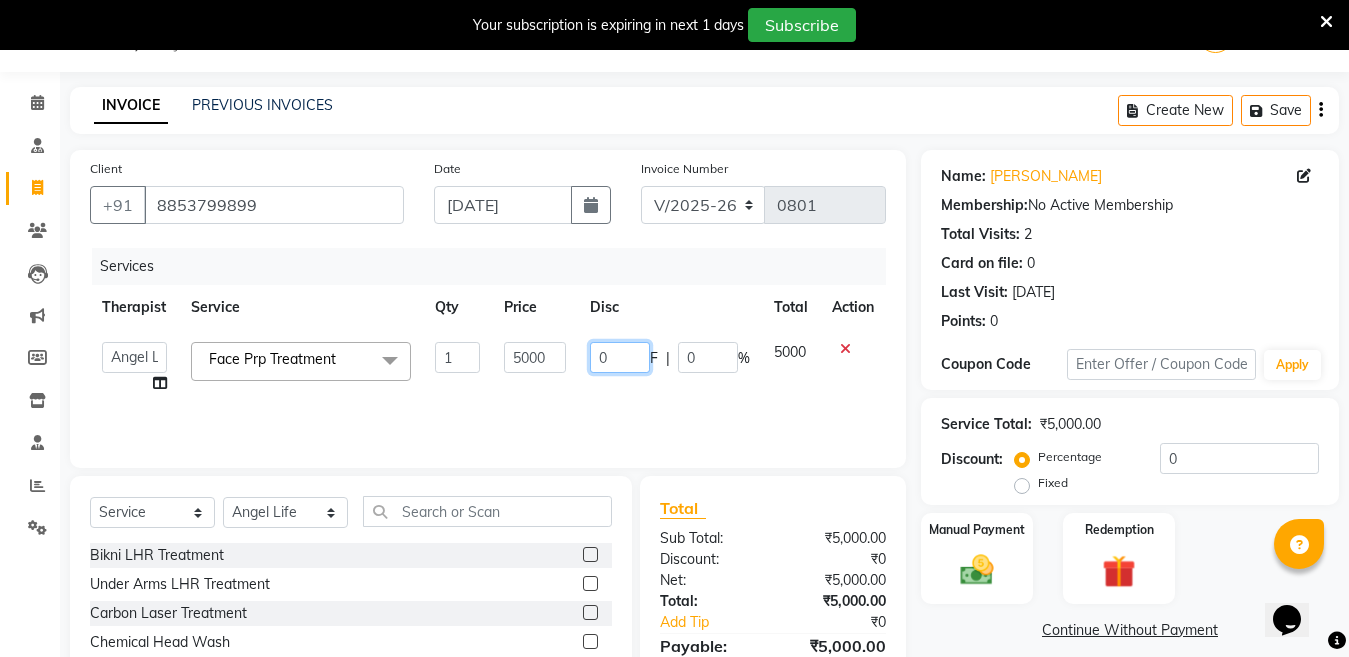 click on "0" 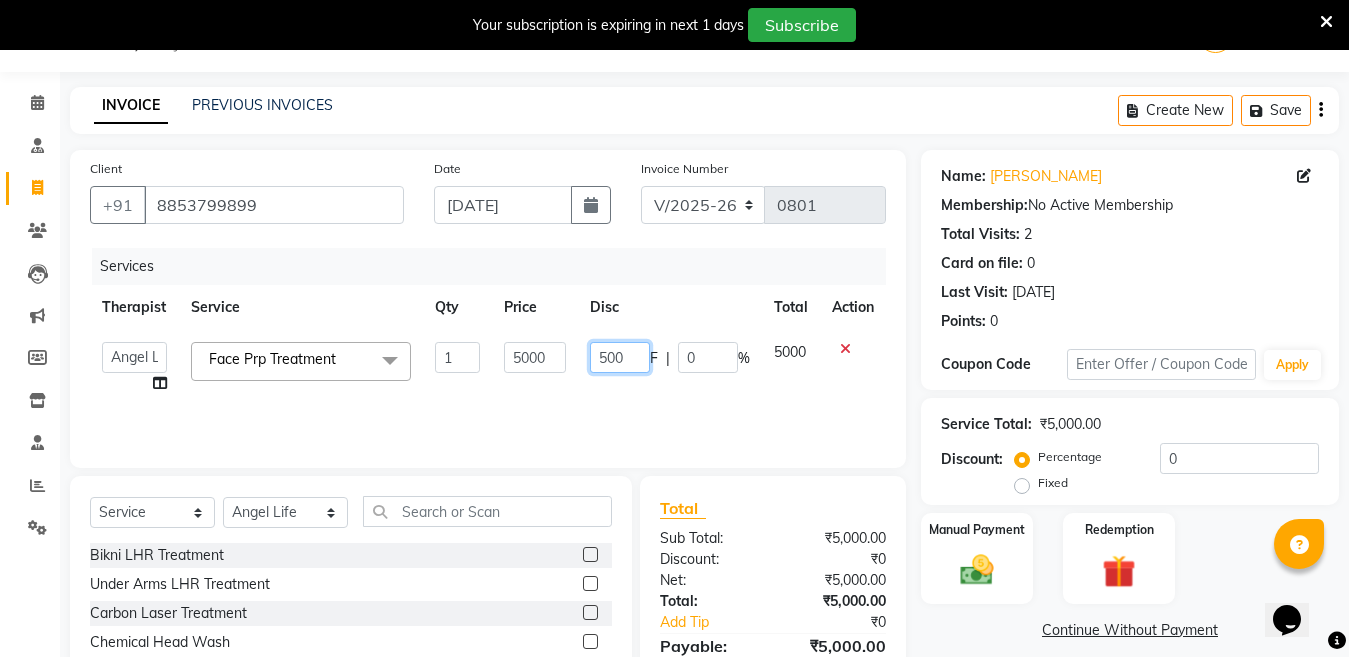type on "5000" 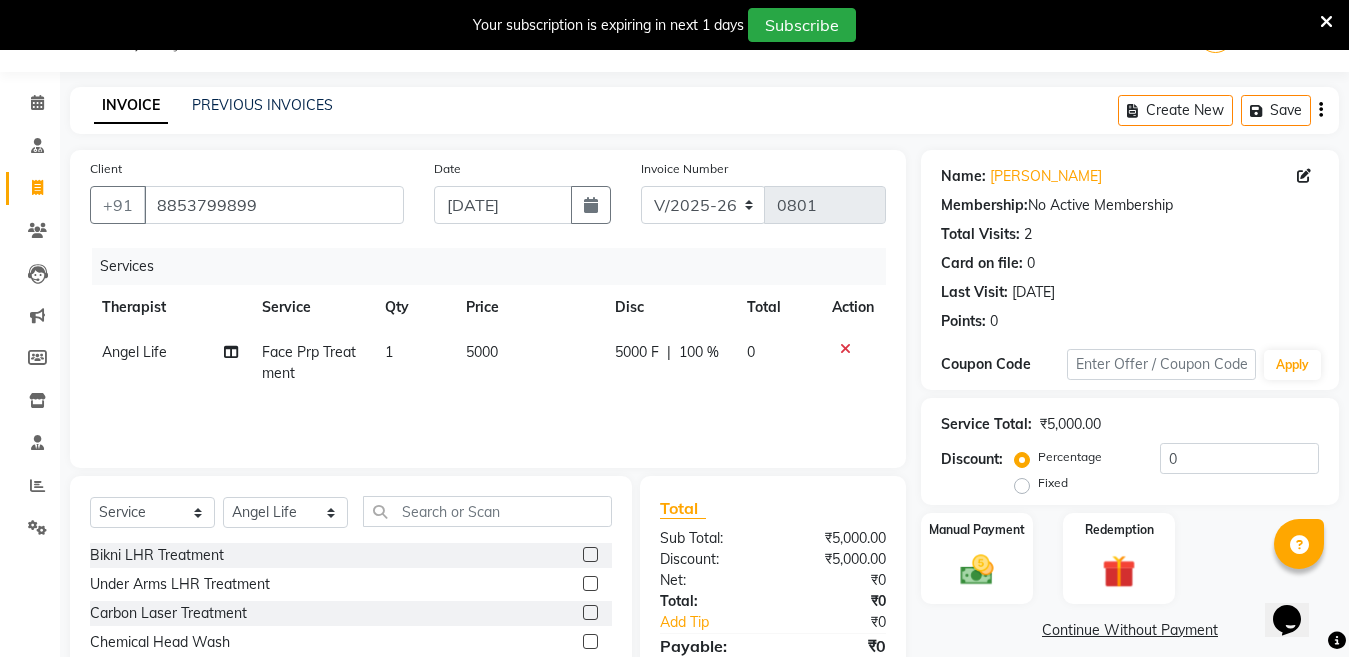 click on "Services Therapist Service Qty Price Disc Total Action Angel Life Face Prp Treatment 1 5000 5000 F | 100 % 0" 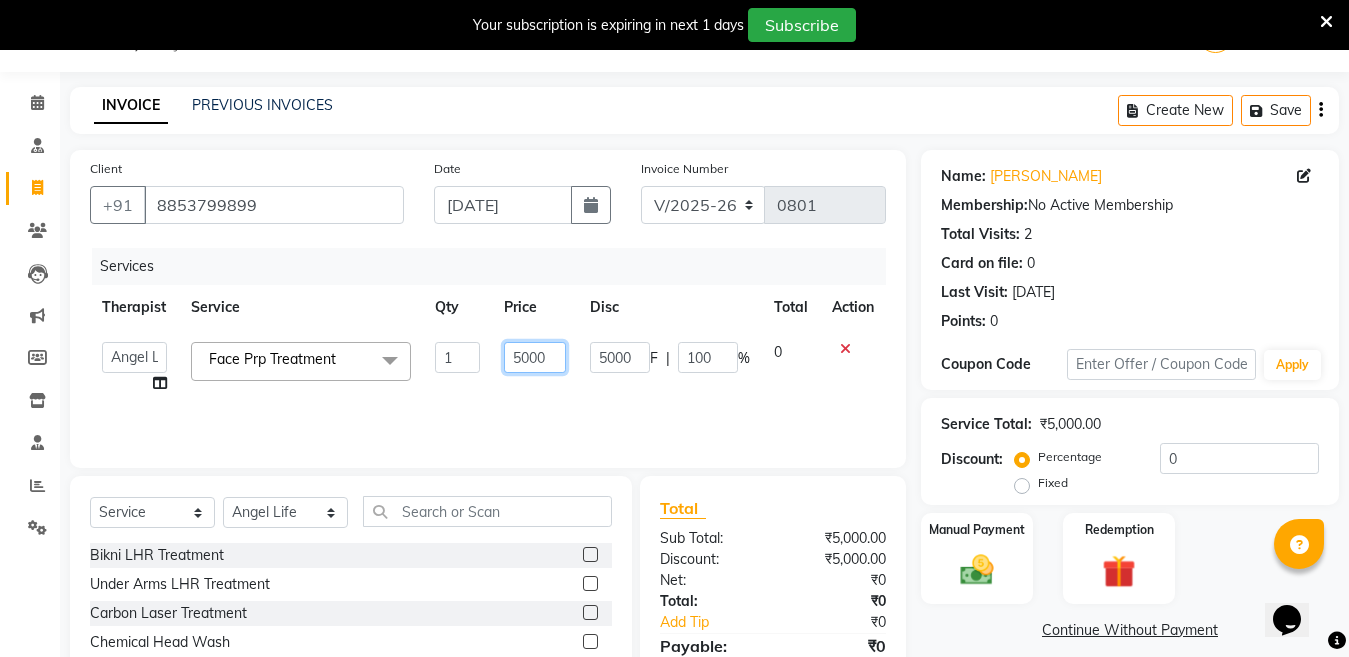 click on "5000" 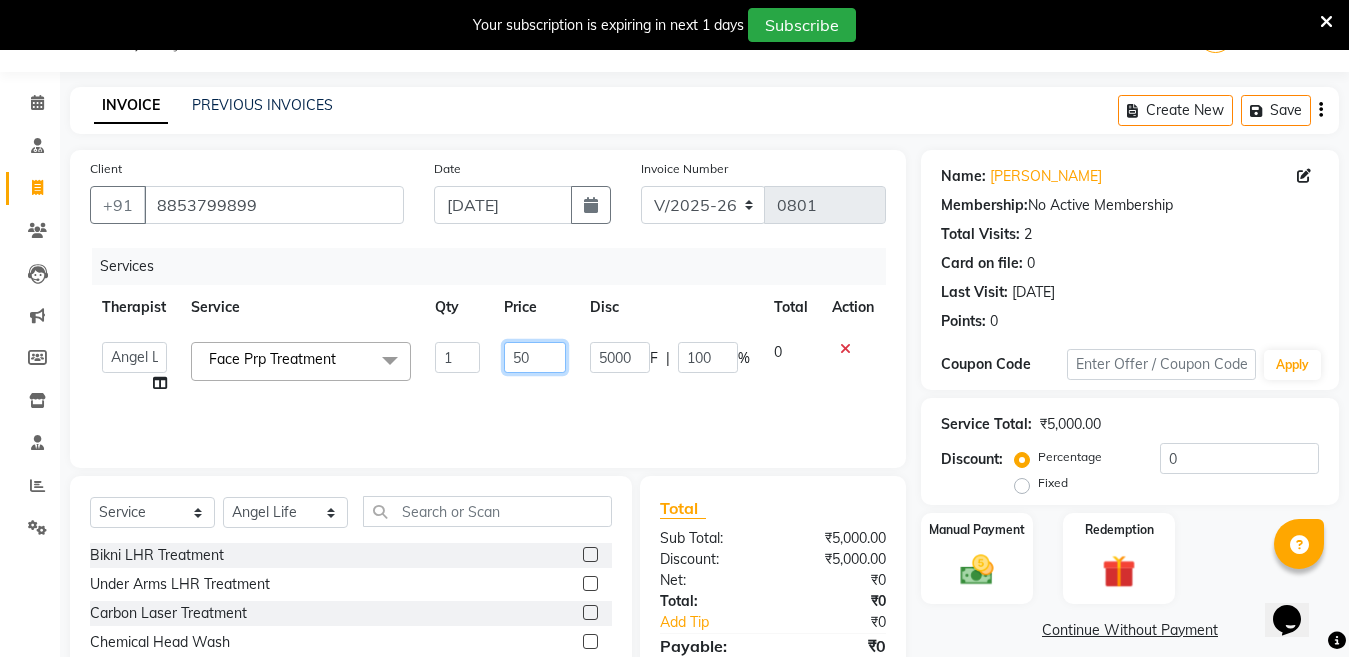 type on "5" 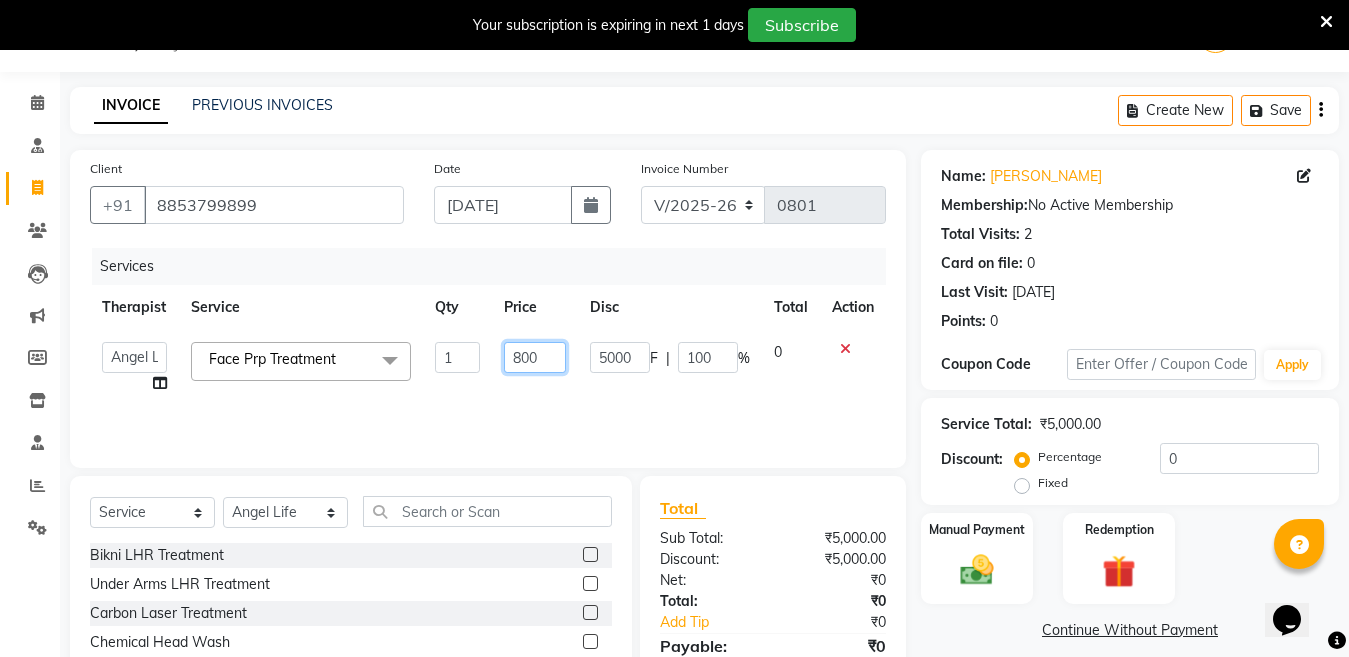 type on "8000" 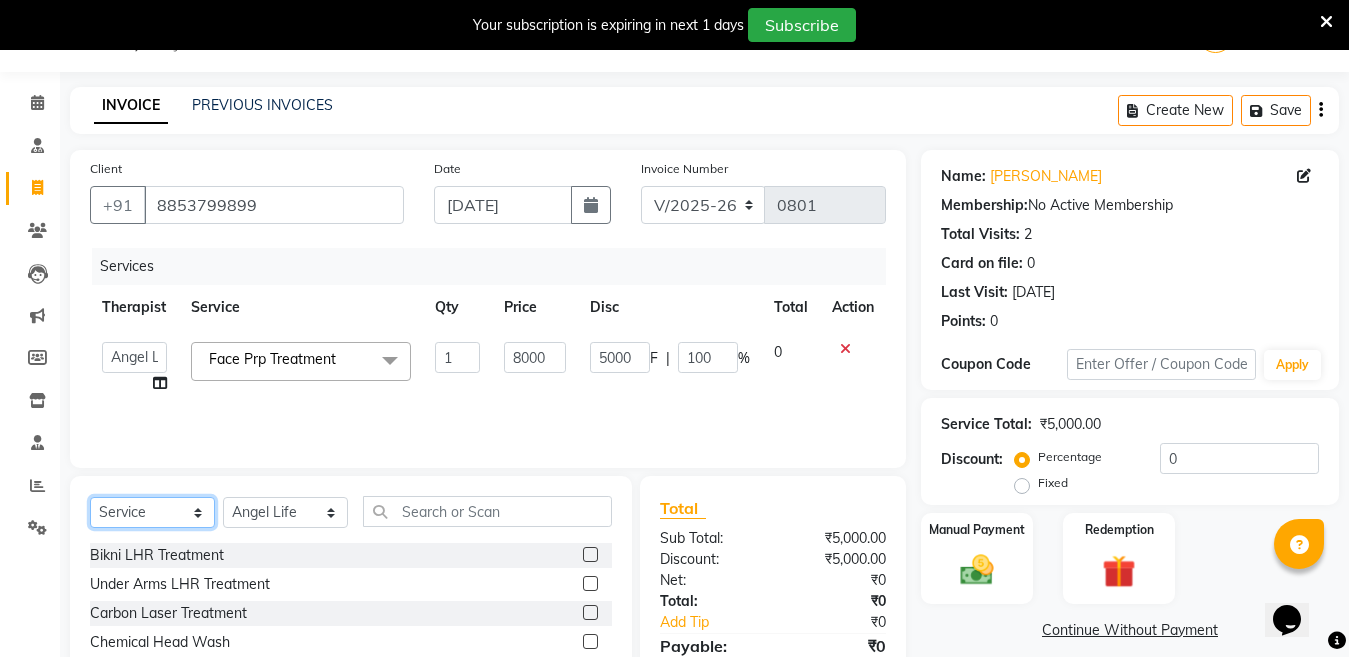 click on "Select  Service  Product  Membership  Package Voucher Prepaid Gift Card" 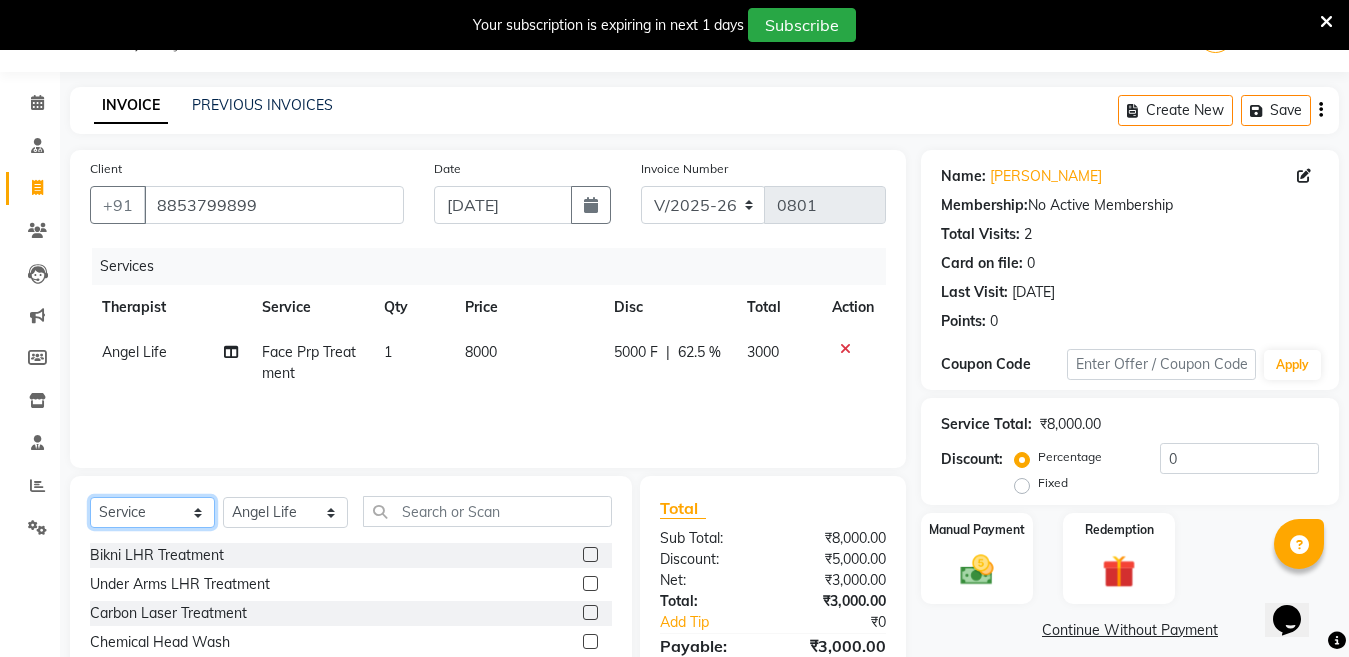 select on "product" 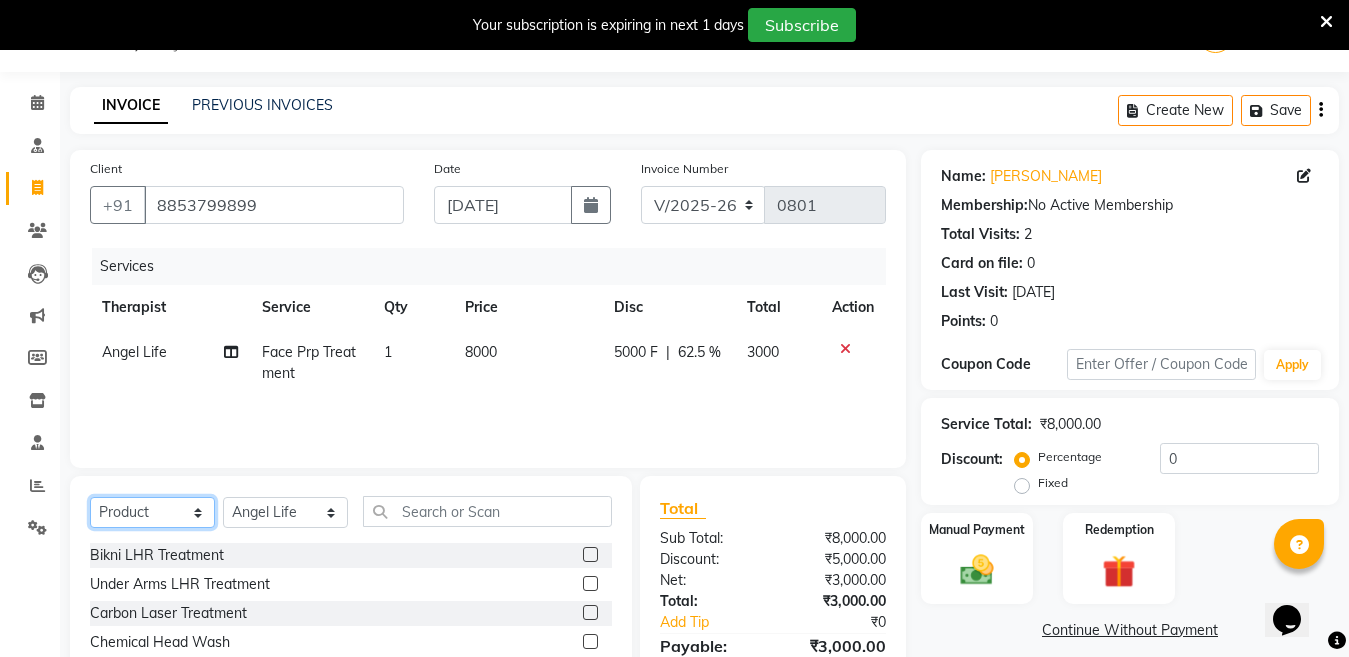click on "Select  Service  Product  Membership  Package Voucher Prepaid Gift Card" 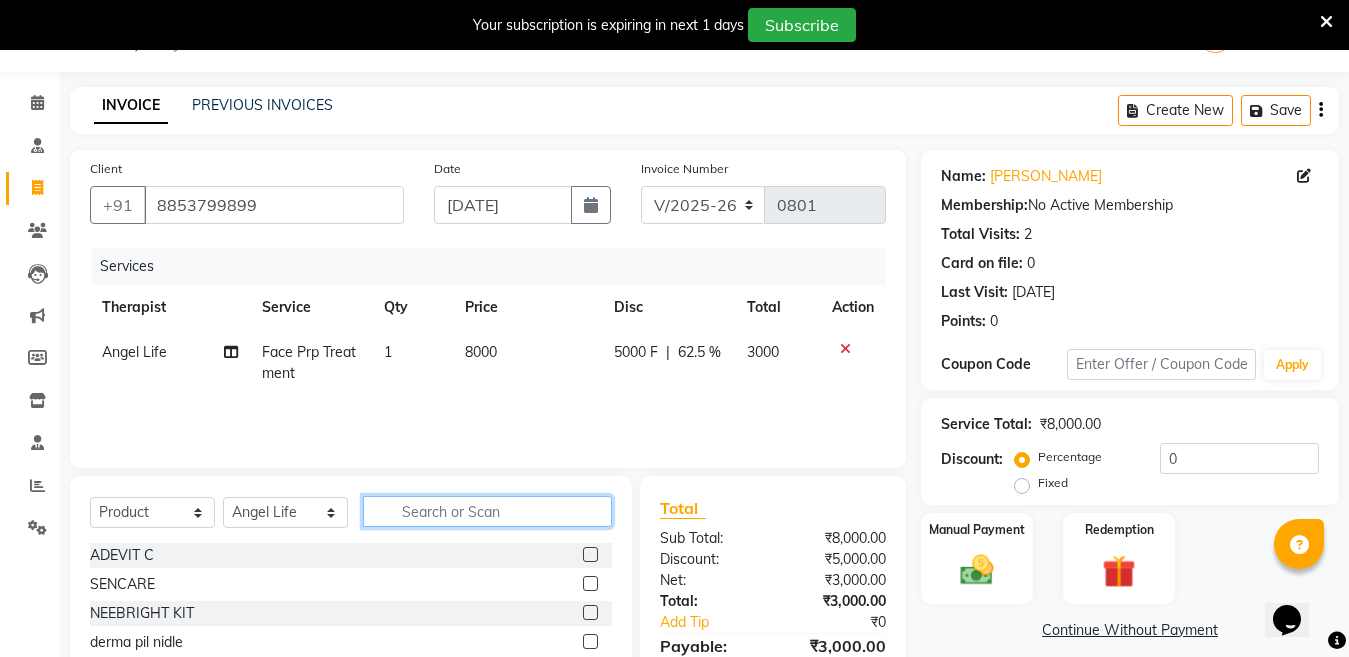 click 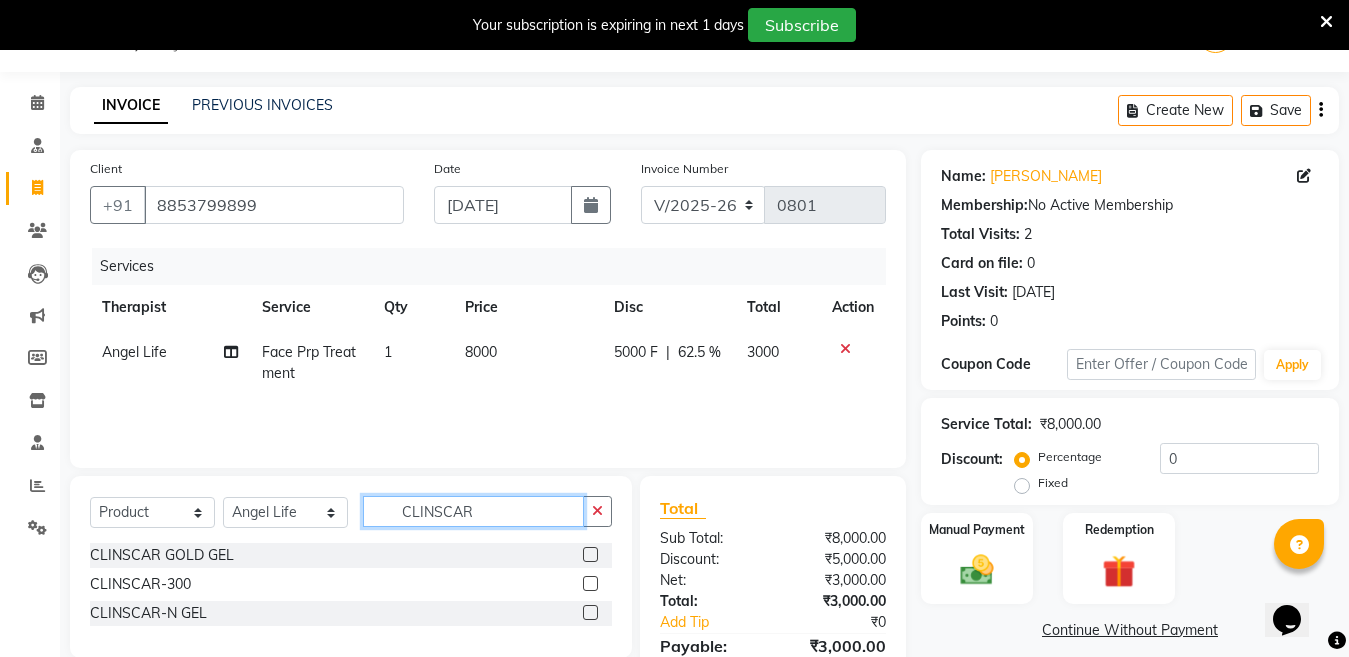 type on "CLINSCAR" 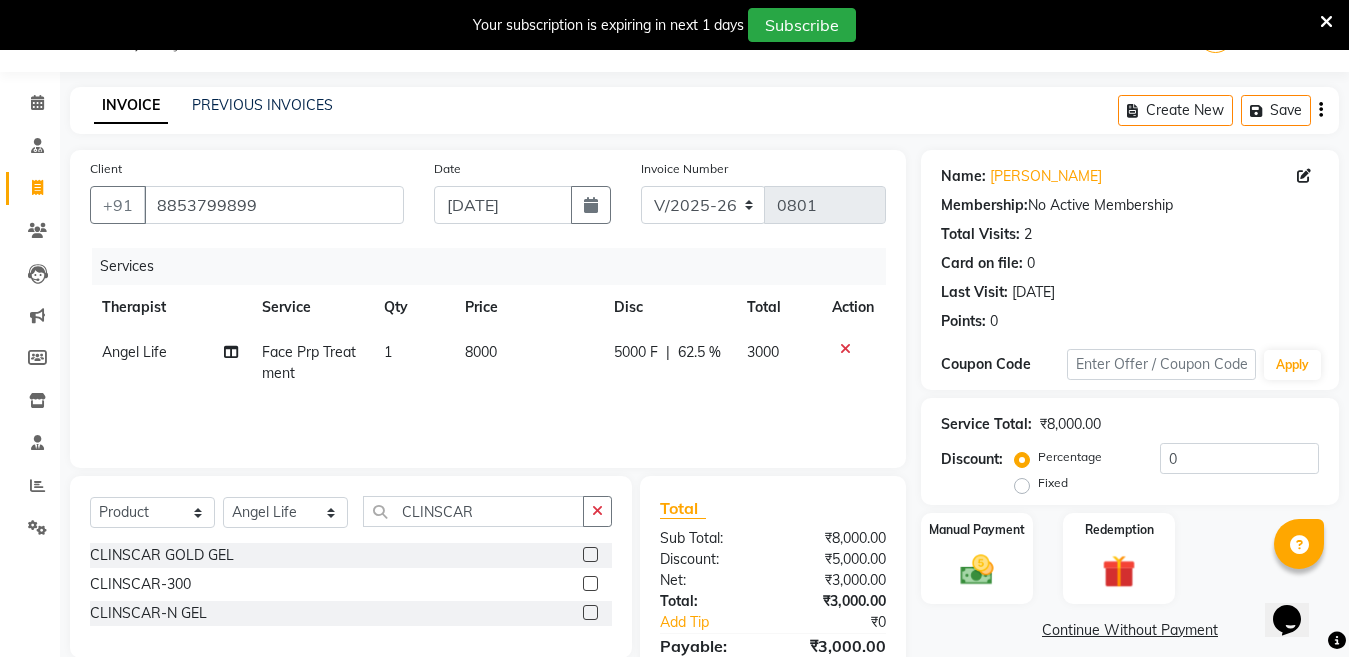 click 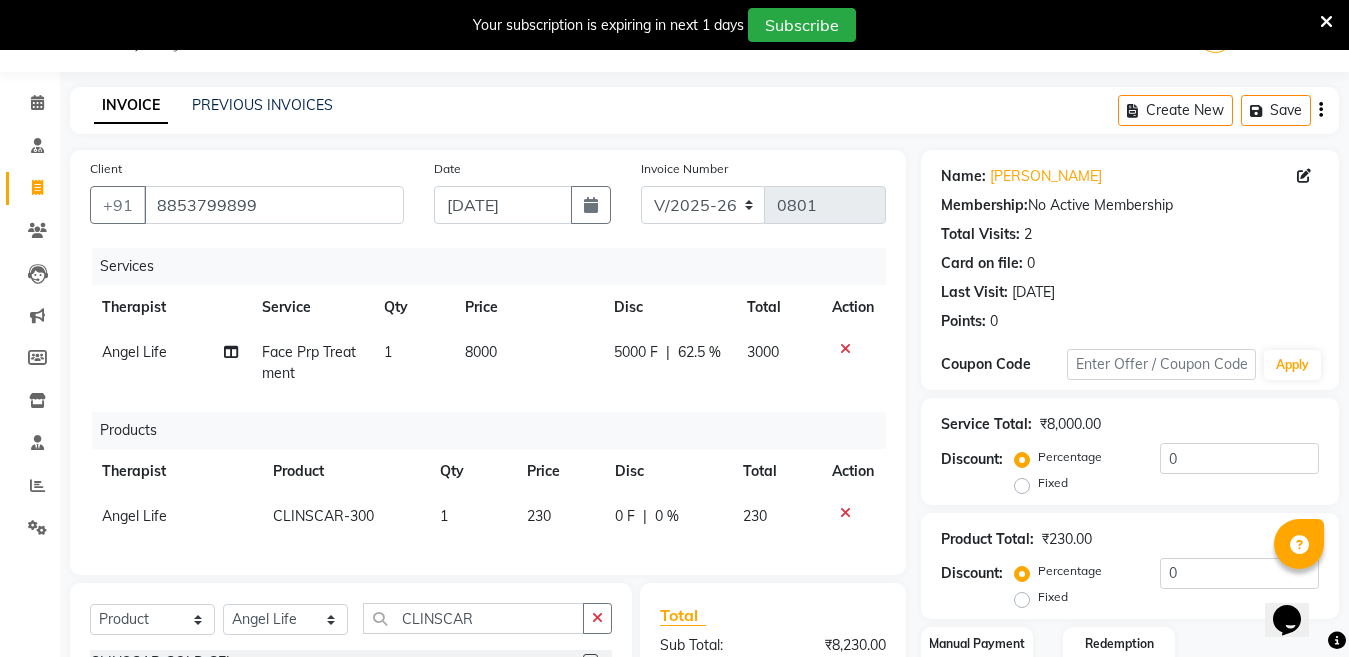 checkbox on "false" 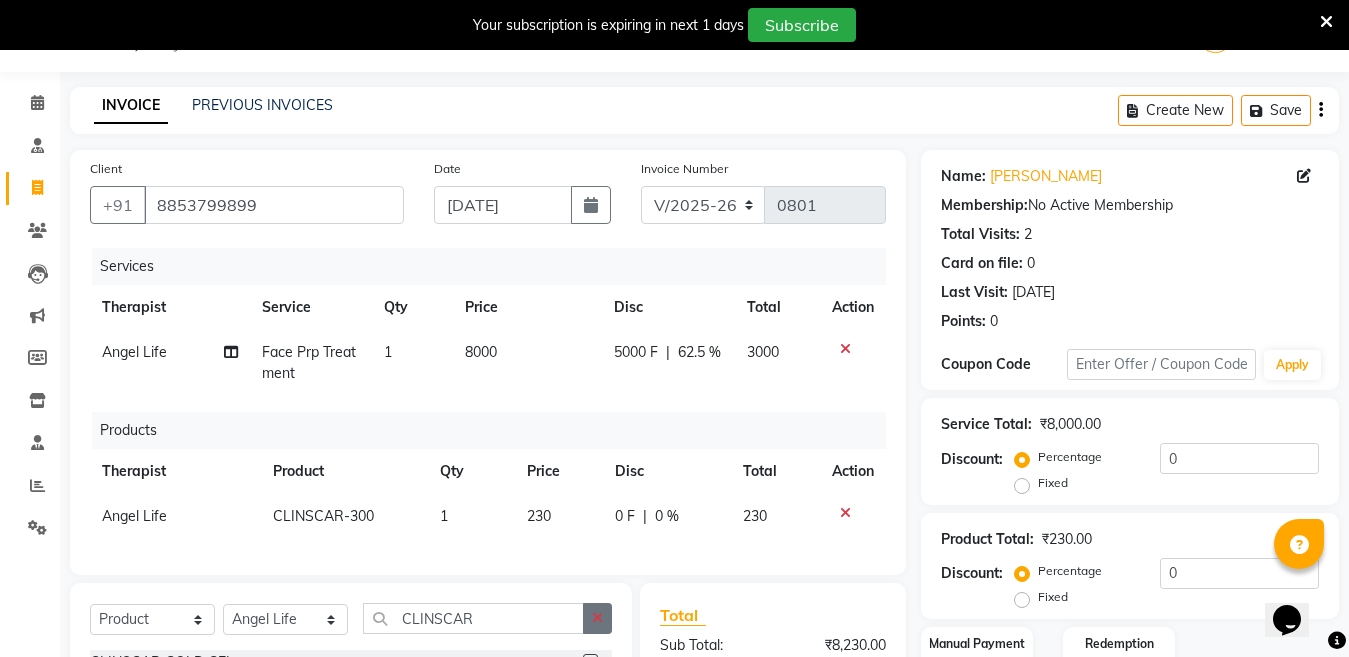 click 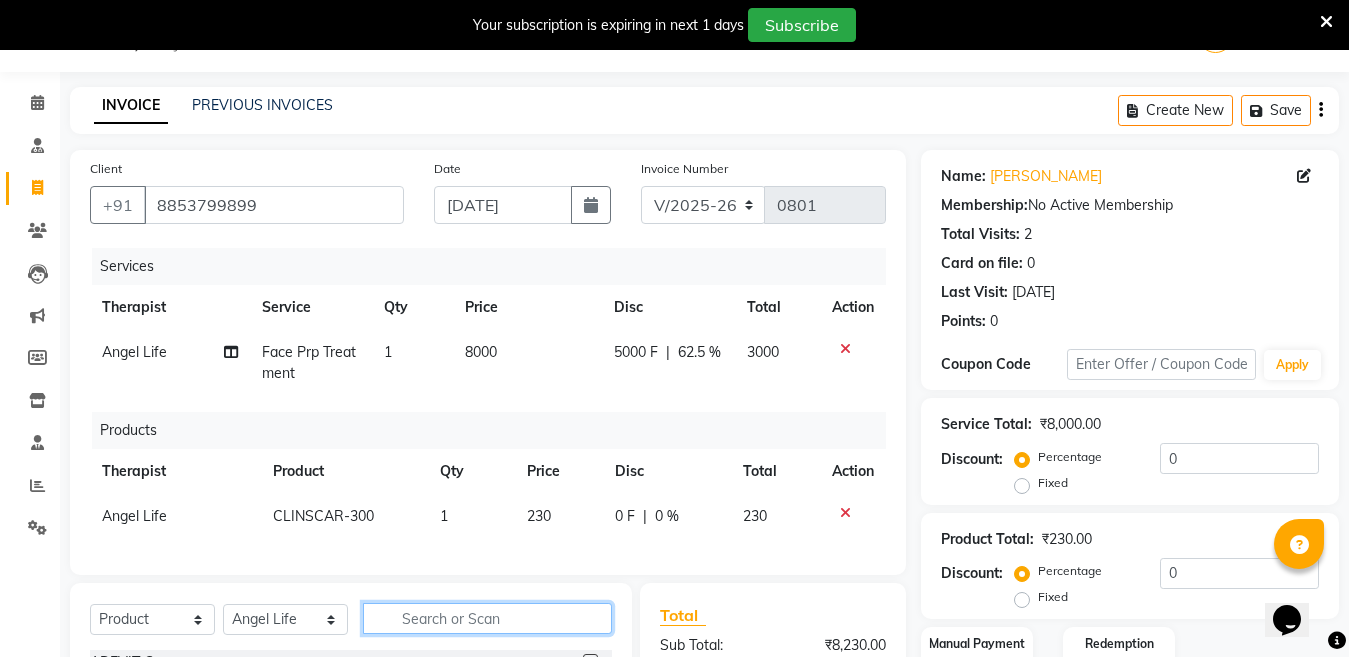 click 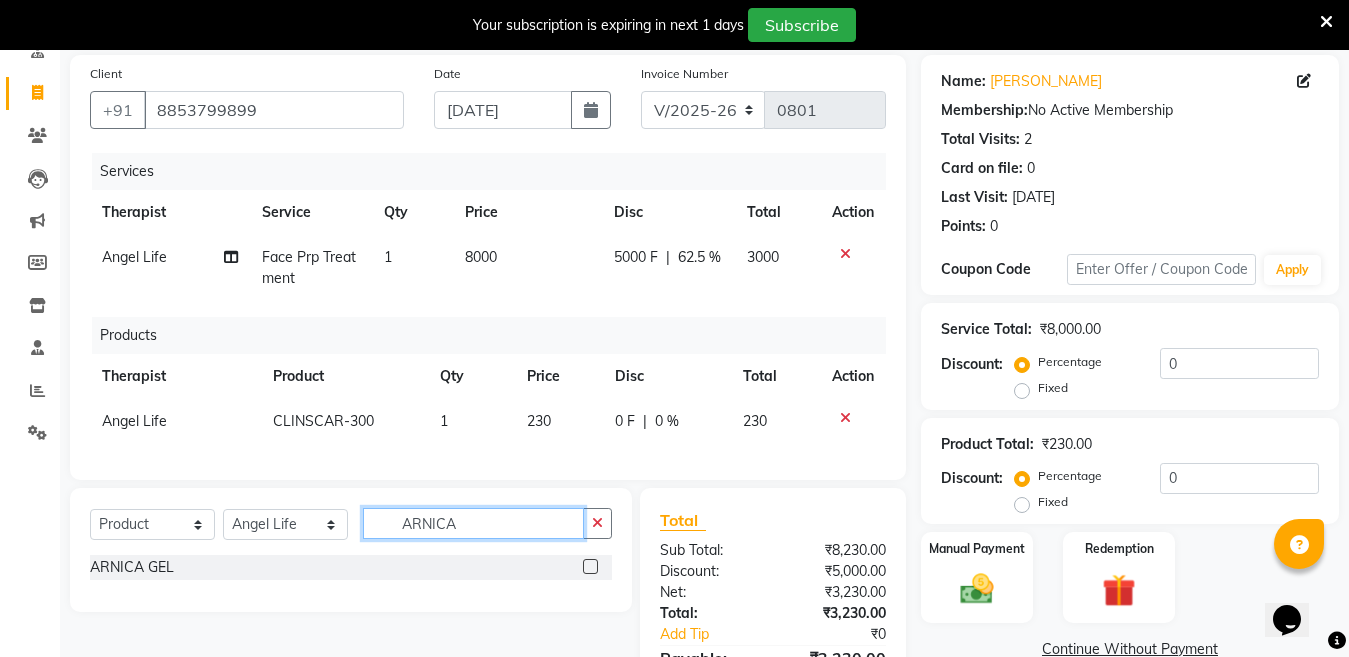 scroll, scrollTop: 275, scrollLeft: 0, axis: vertical 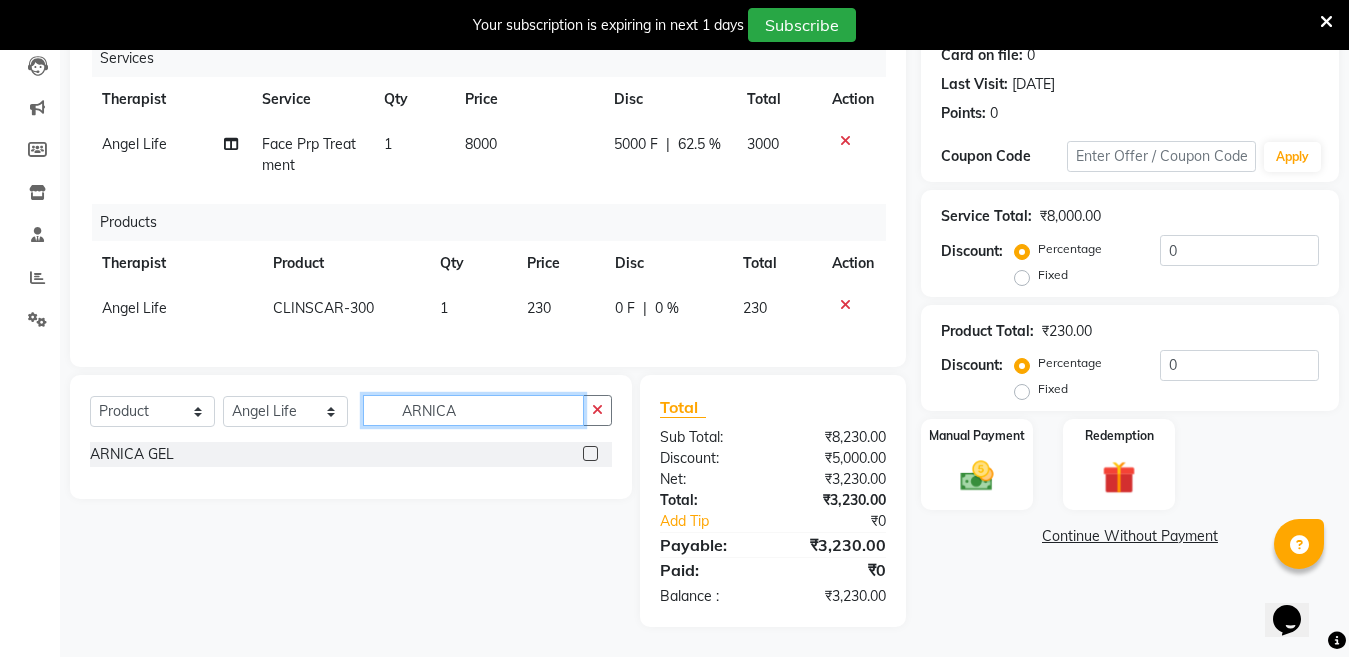 type on "ARNICA" 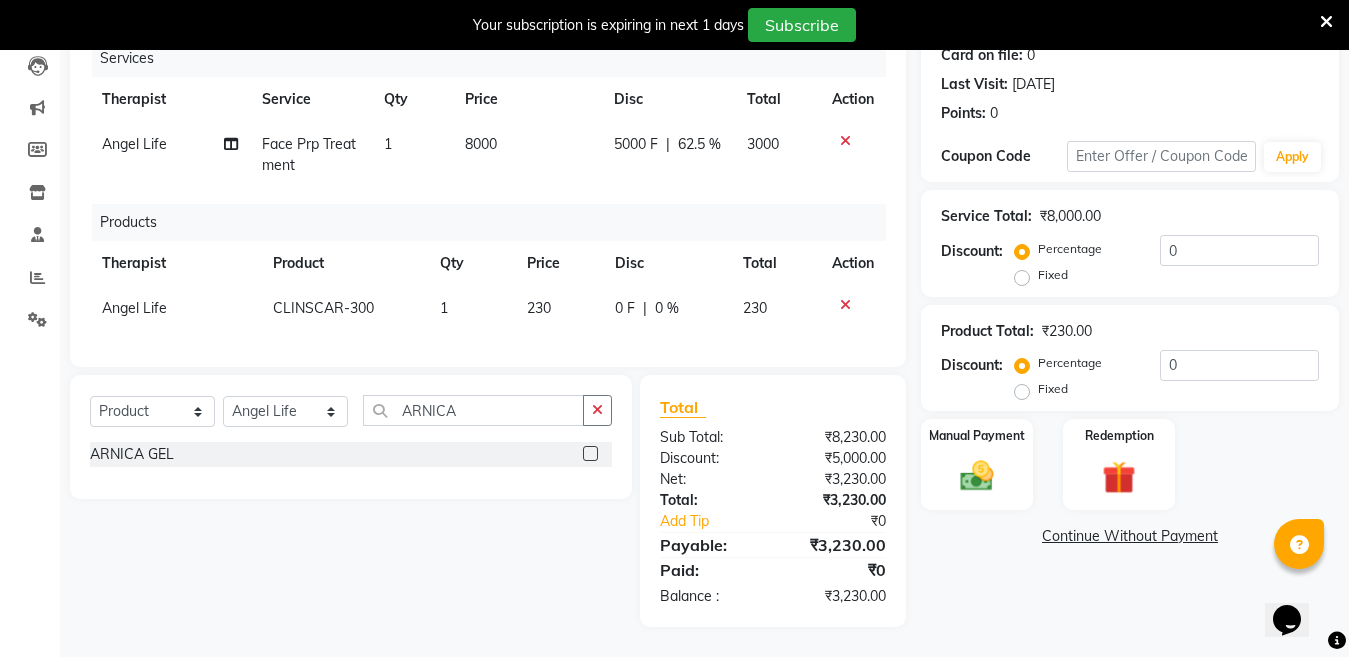 click 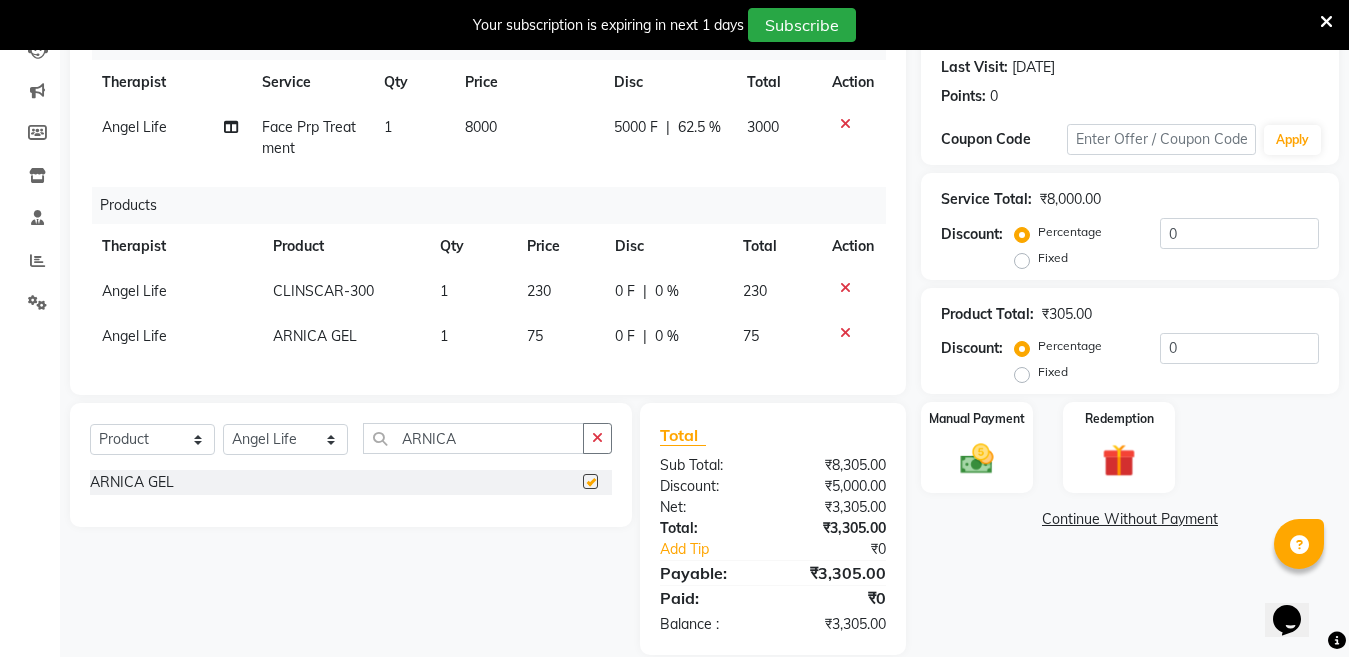 checkbox on "false" 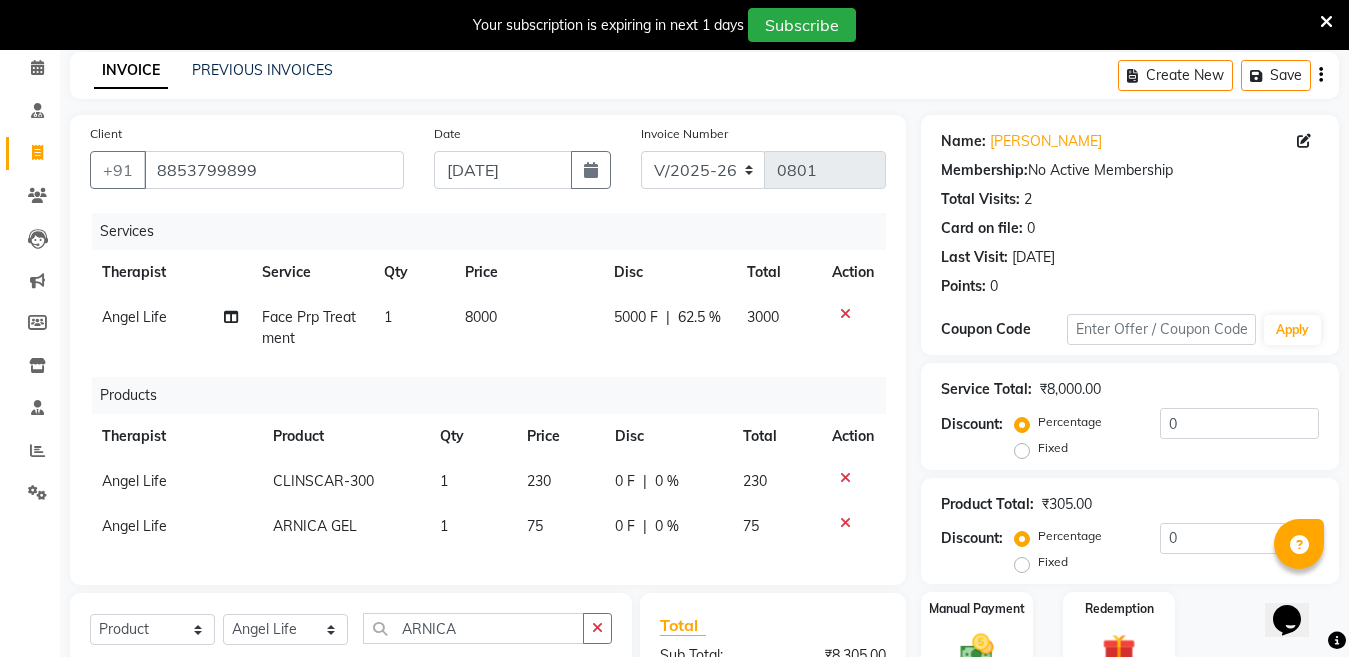 scroll, scrollTop: 75, scrollLeft: 0, axis: vertical 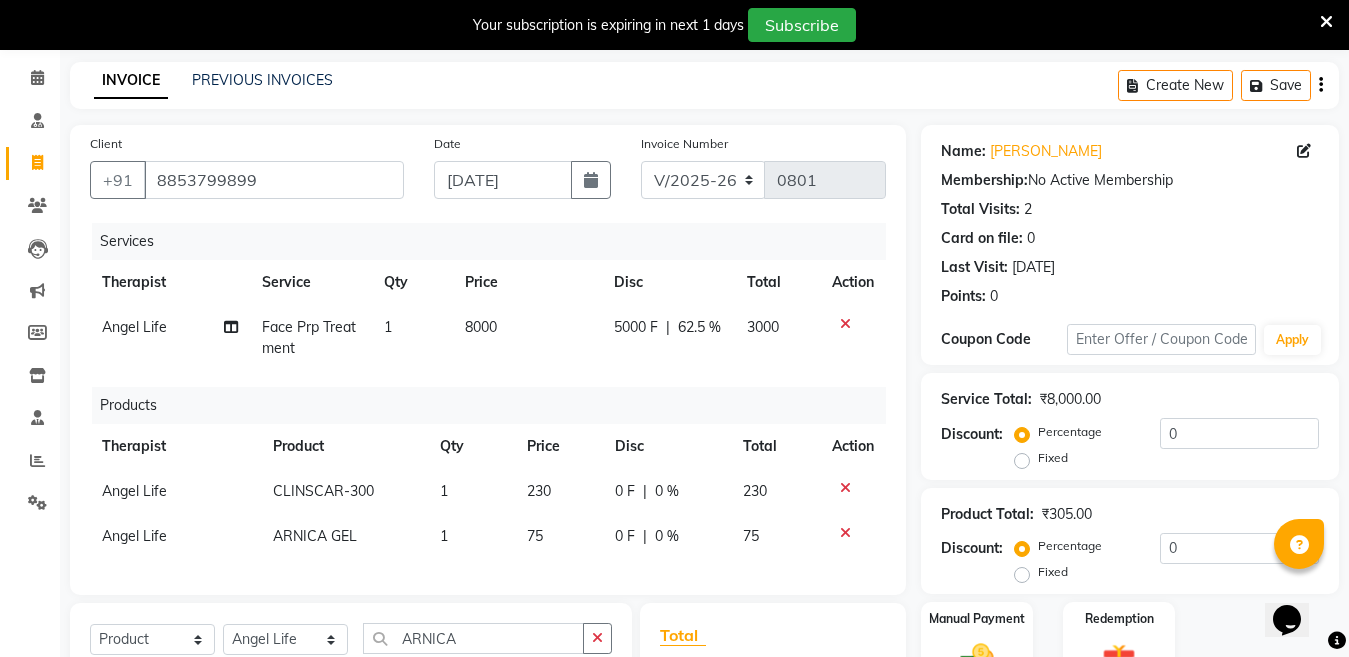 click on "230" 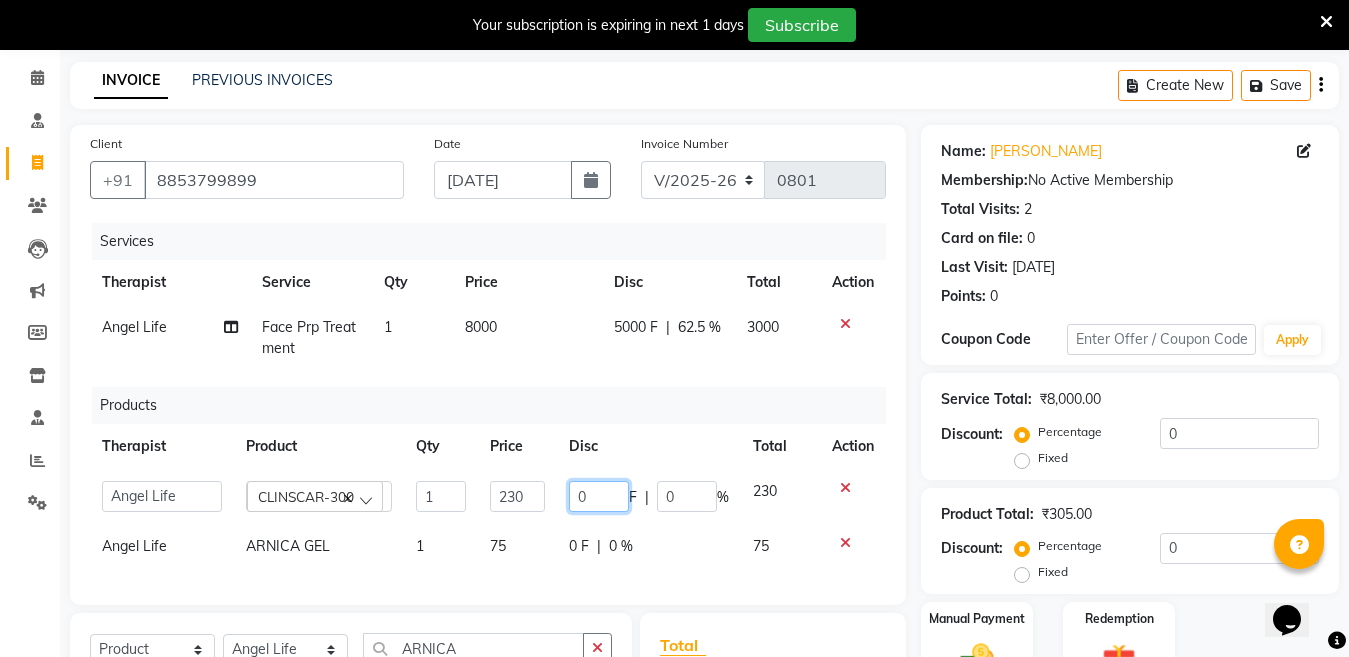 click on "0" 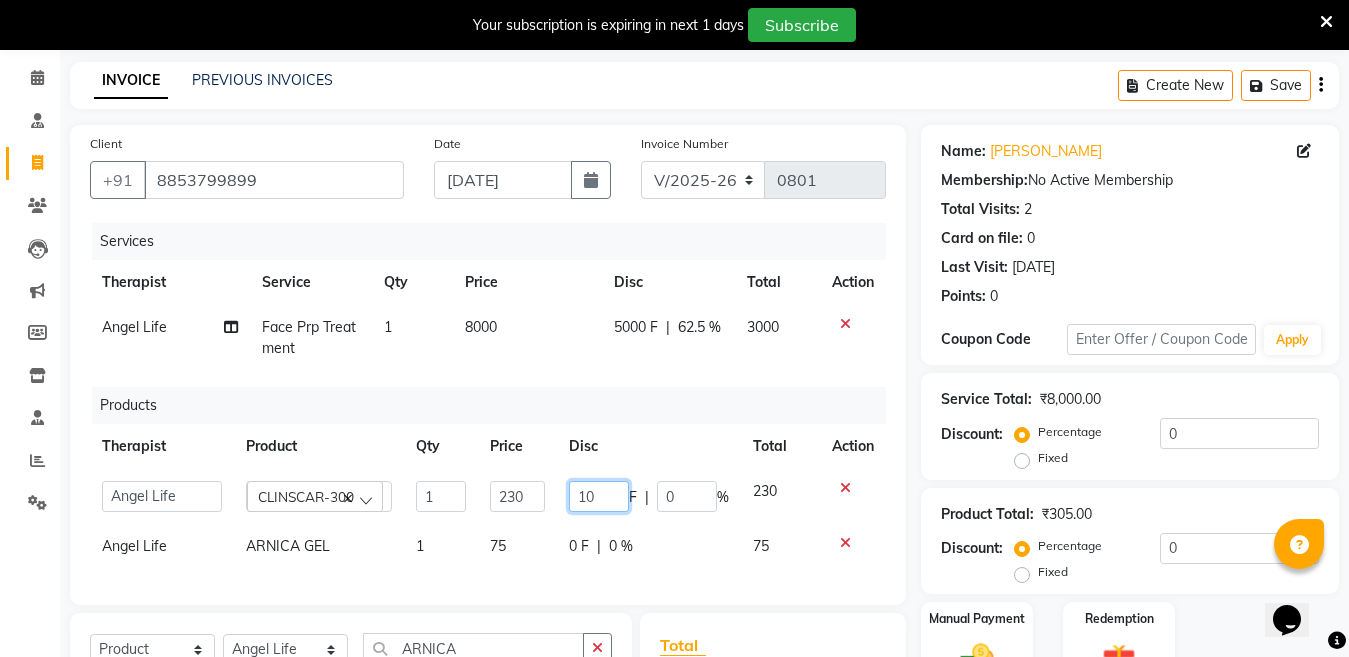 type on "1" 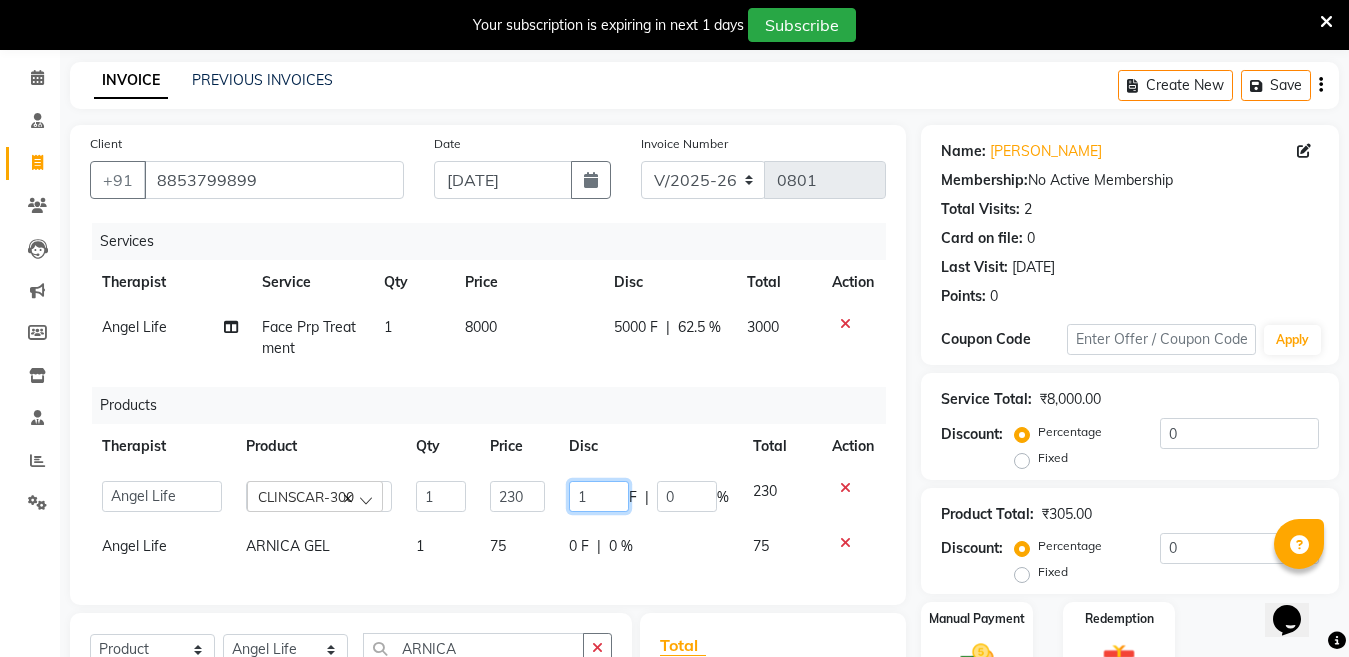 type 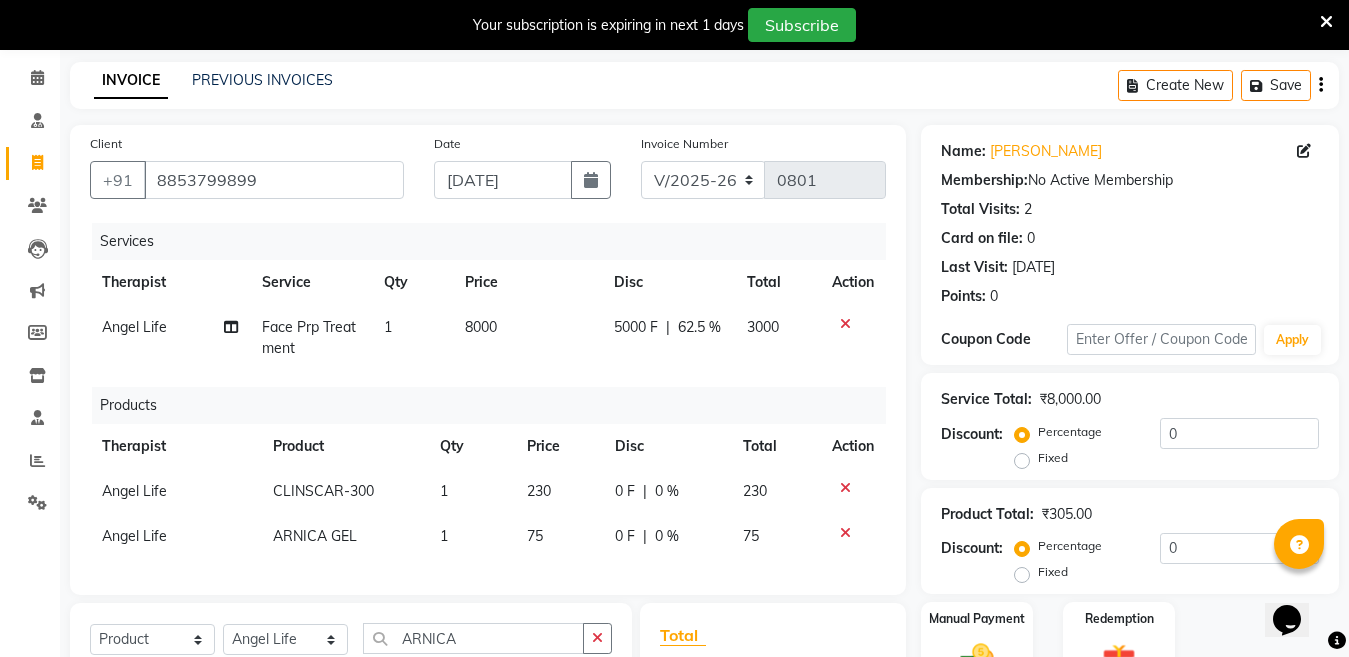 click on "0 F | 0 %" 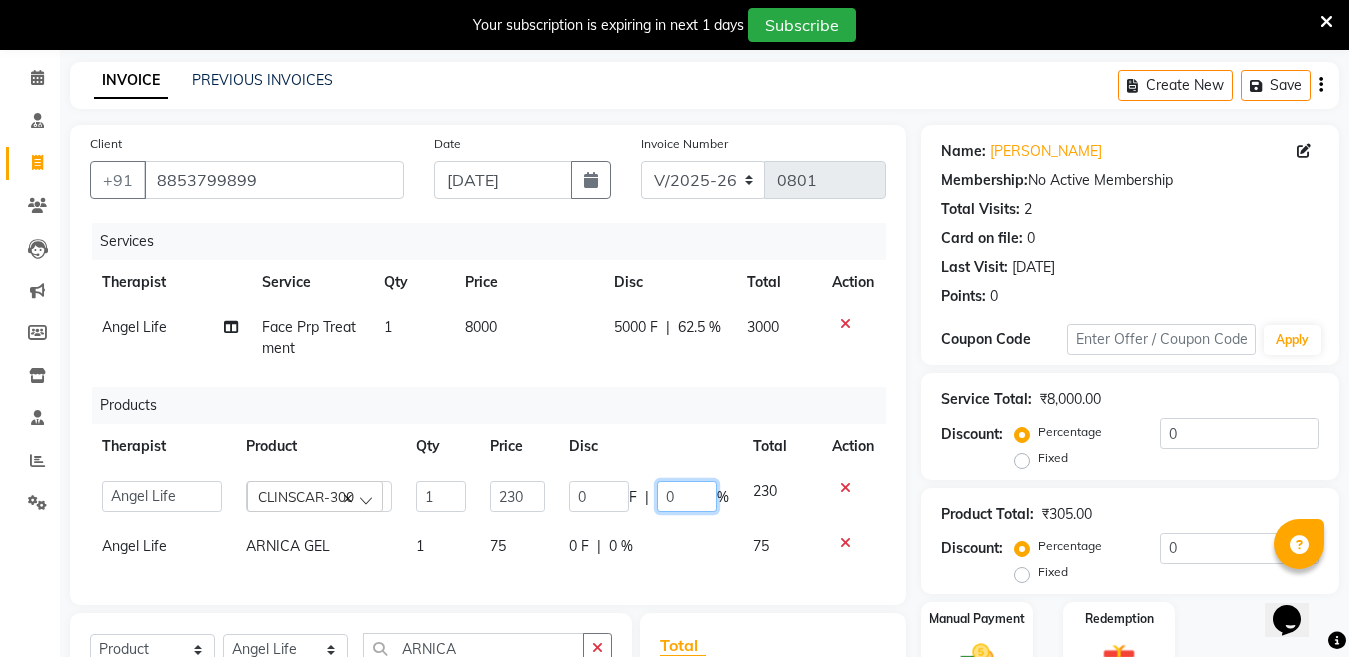 click on "0" 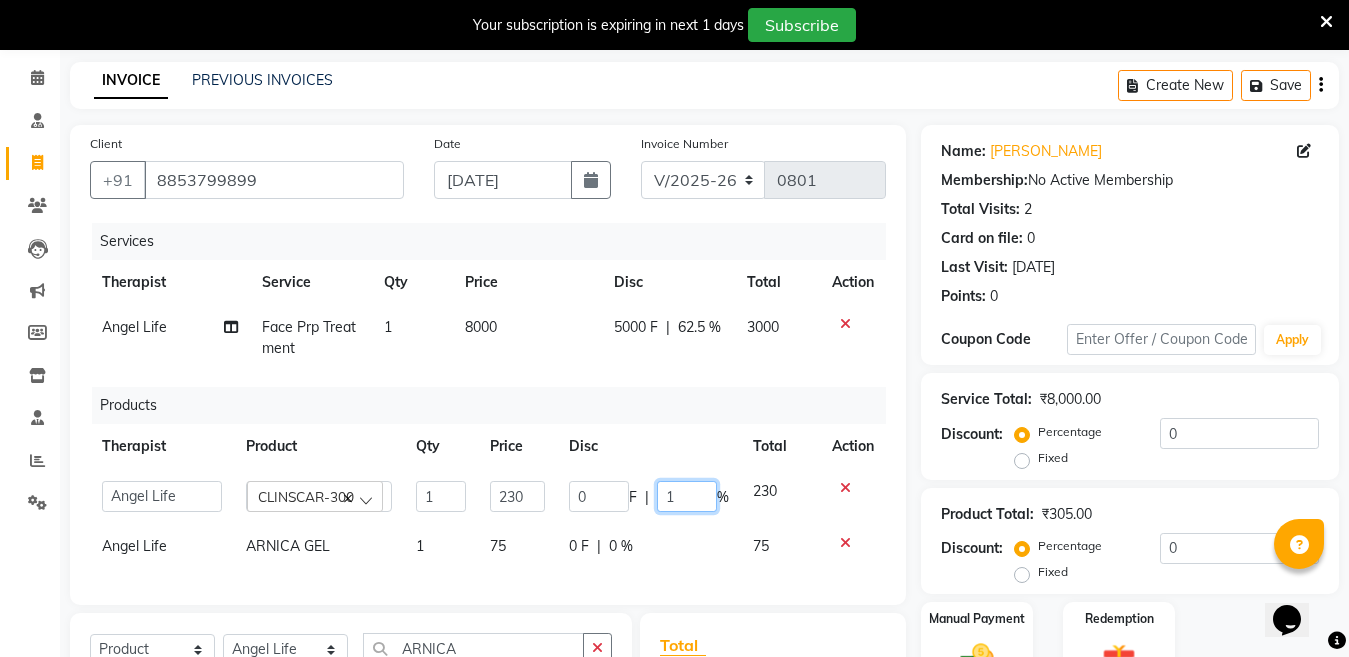 type on "10" 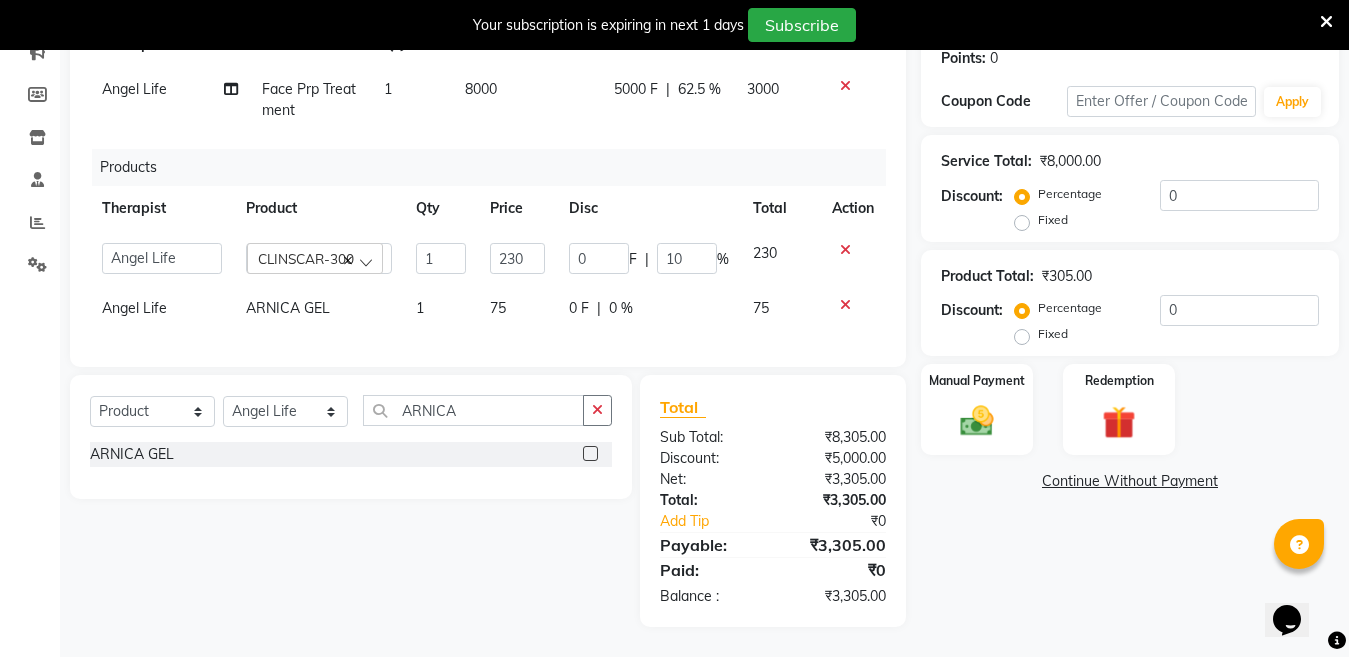 scroll, scrollTop: 320, scrollLeft: 0, axis: vertical 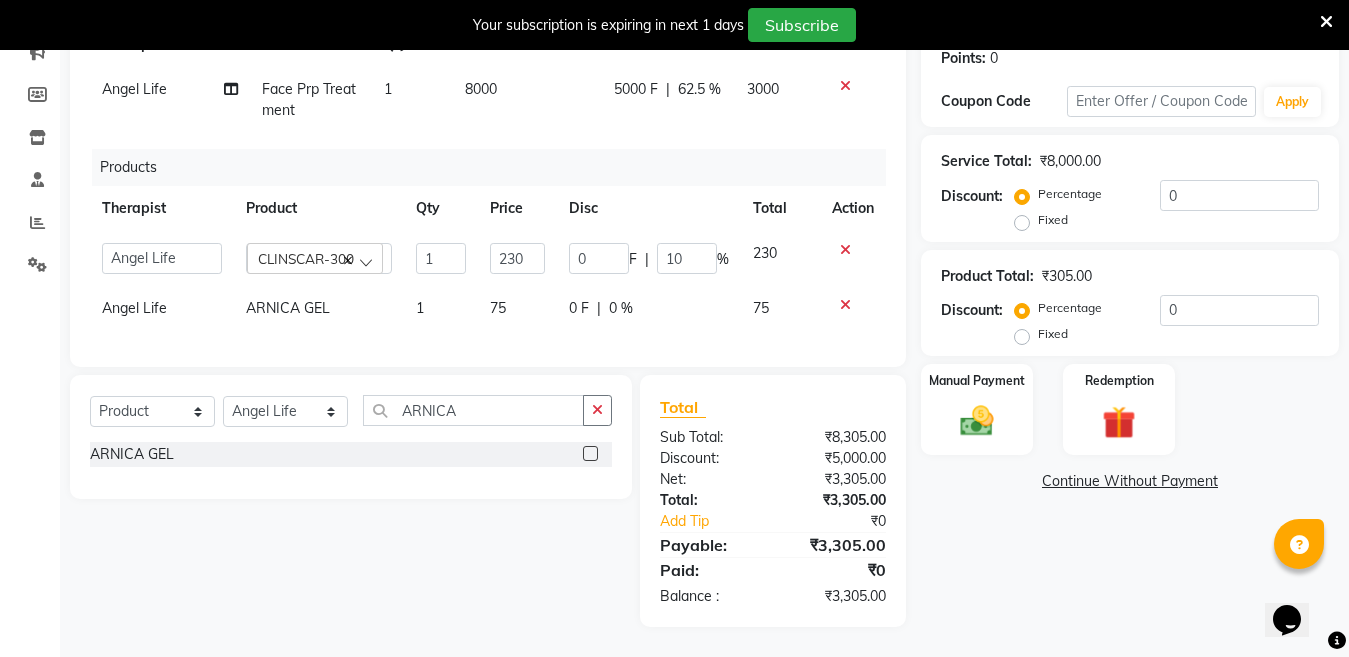 click on "Name: Priyamwada Chauby Membership:  No Active Membership  Total Visits:  2 Card on file:  0 Last Visit:   09-06-2025 Points:   0  Coupon Code Apply Service Total:  ₹8,000.00  Discount:  Percentage   Fixed  0 Product Total:  ₹305.00  Discount:  Percentage   Fixed  0 Manual Payment Redemption  Continue Without Payment" 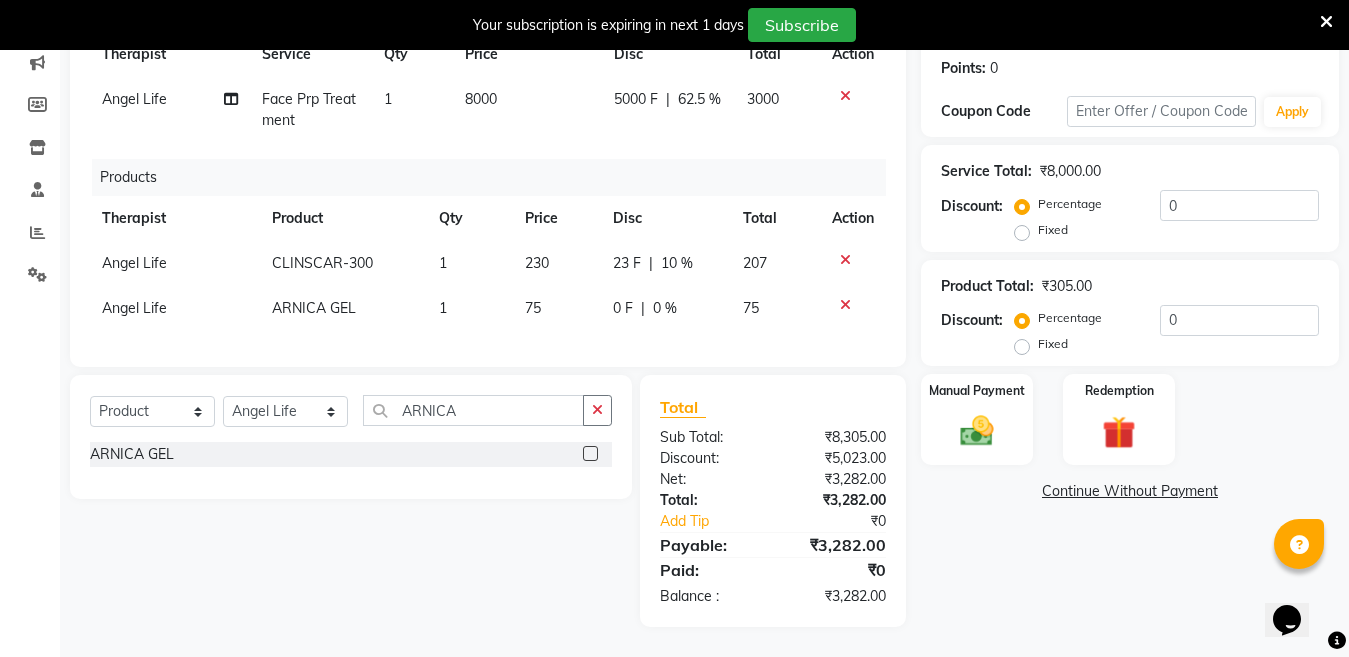 click 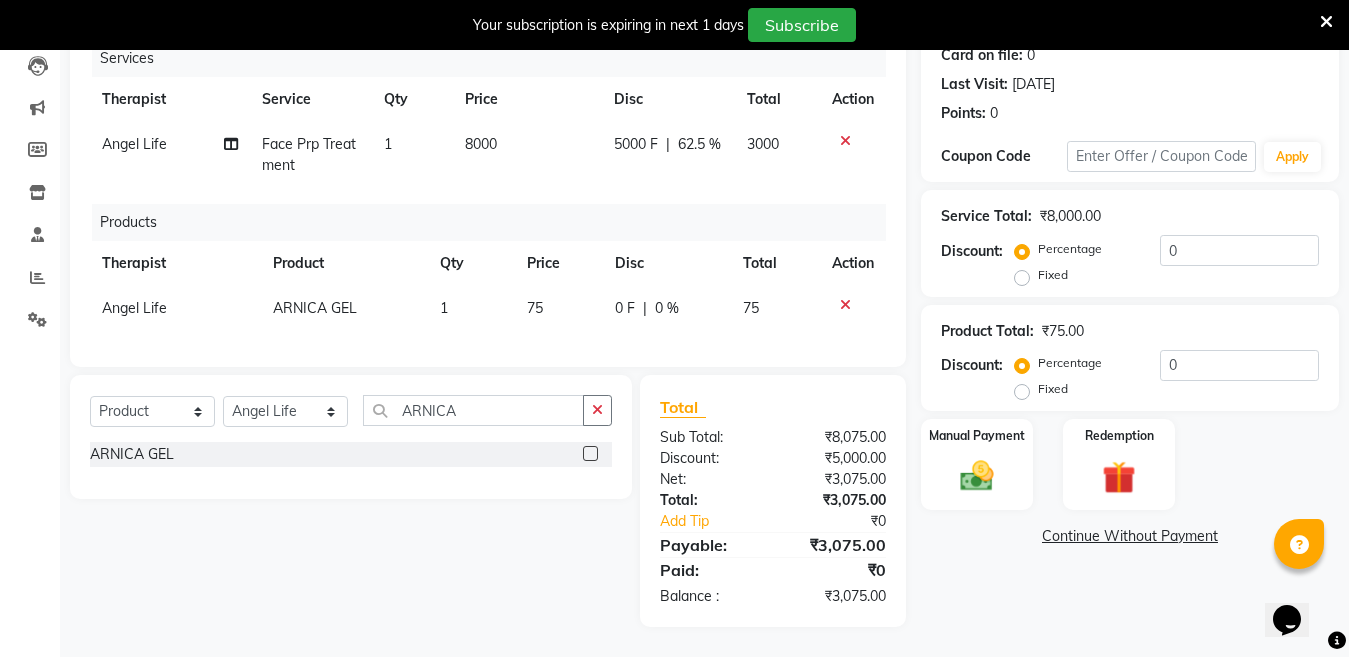 scroll, scrollTop: 275, scrollLeft: 0, axis: vertical 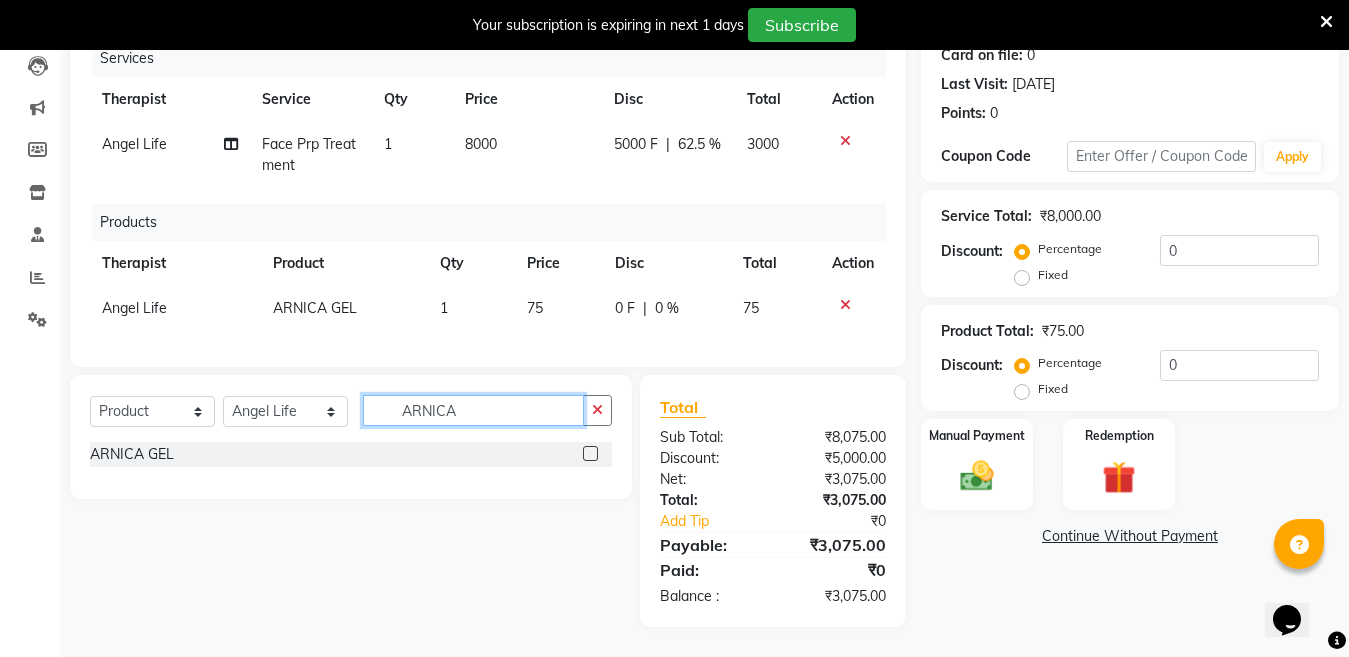 click on "ARNICA" 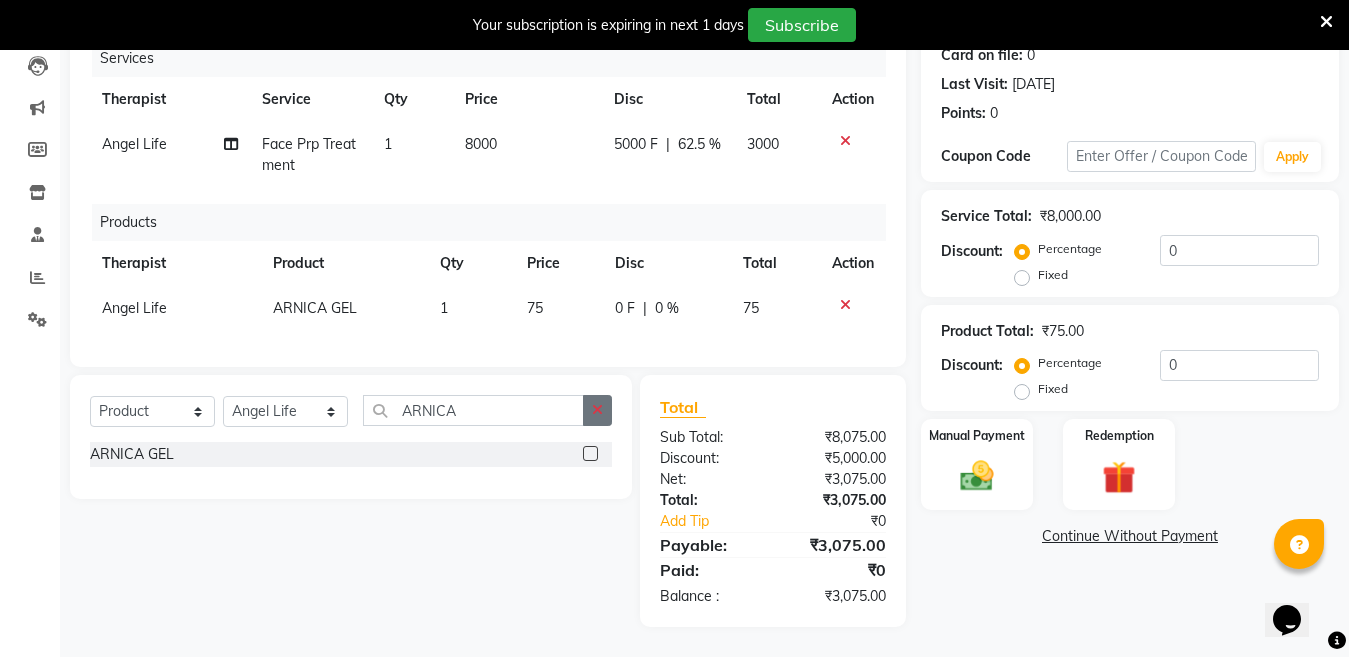 click 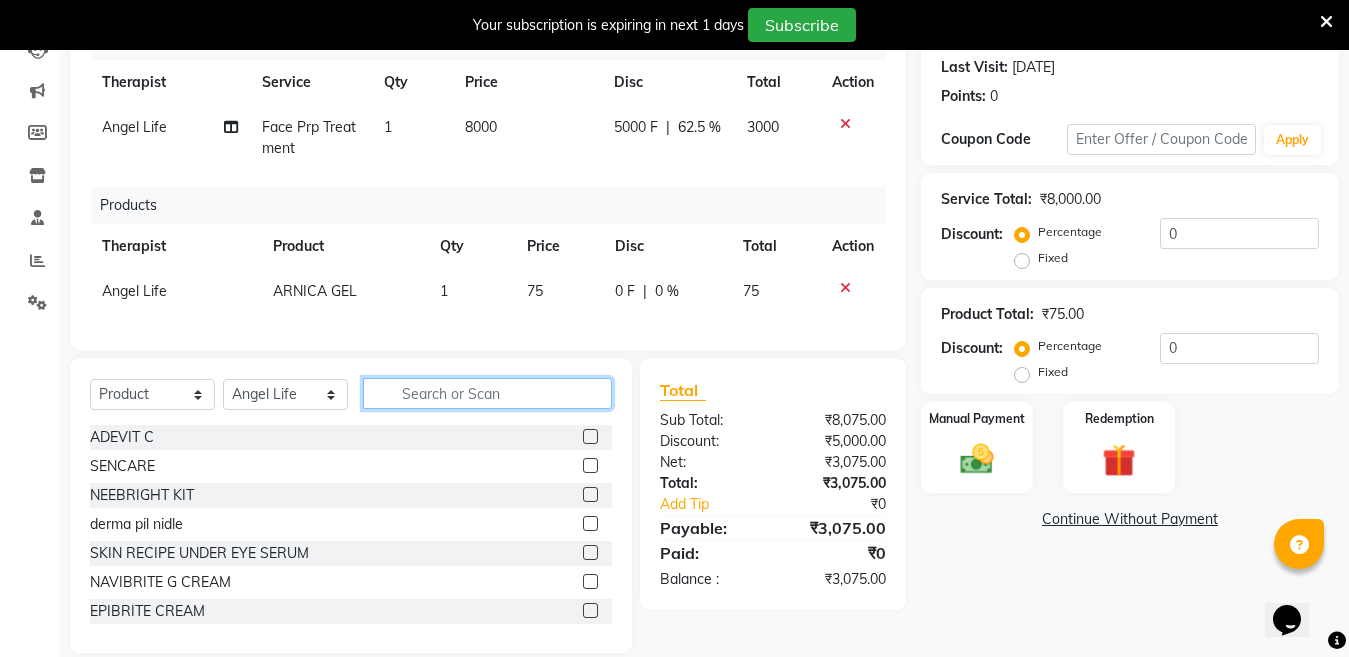 click 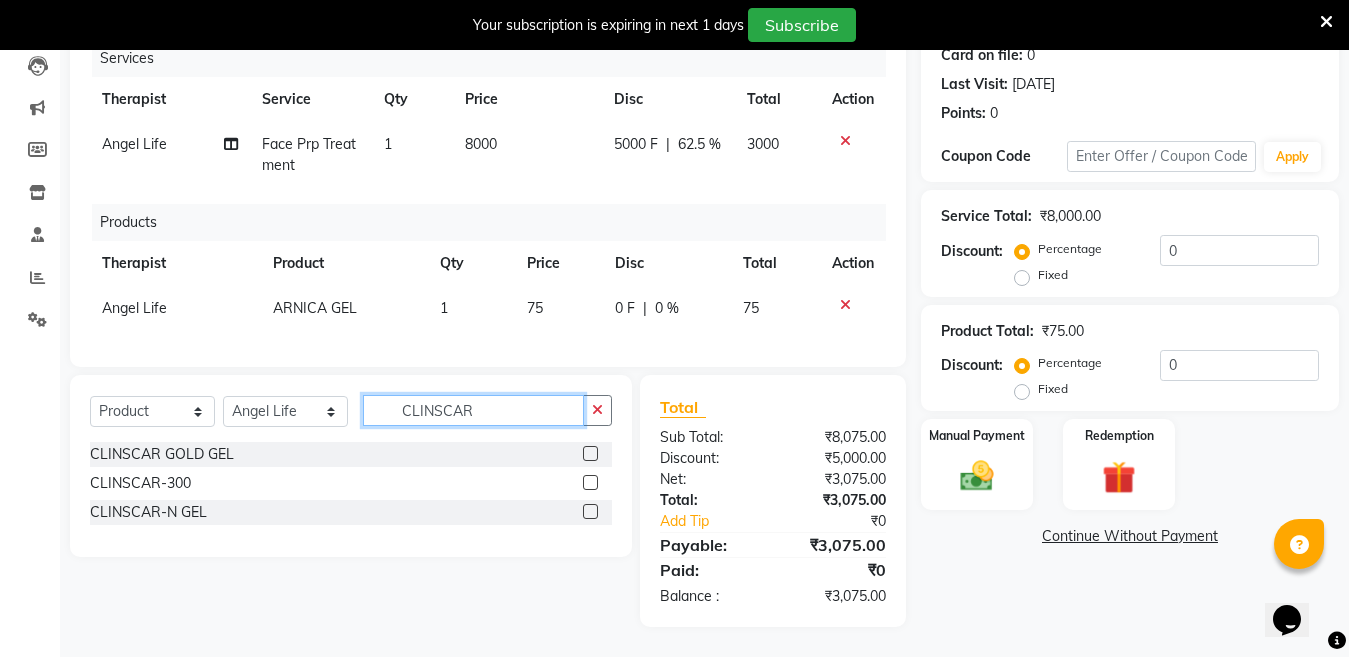 type on "CLINSCAR" 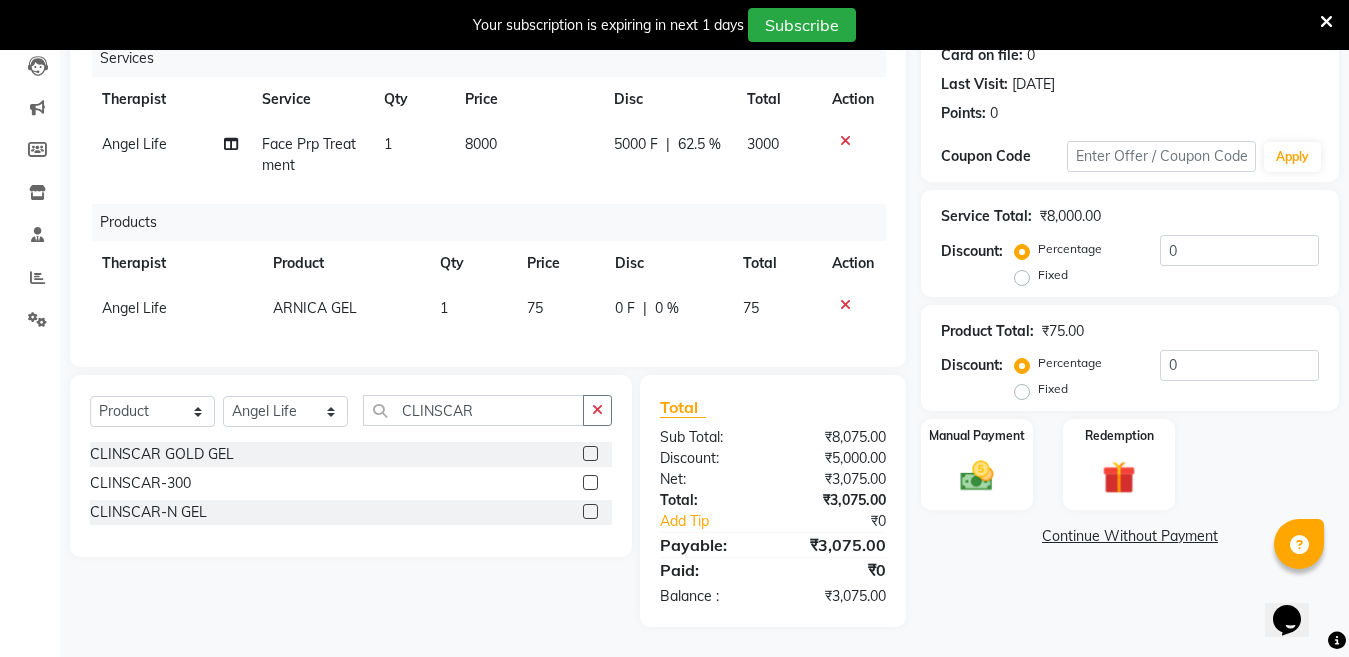 click 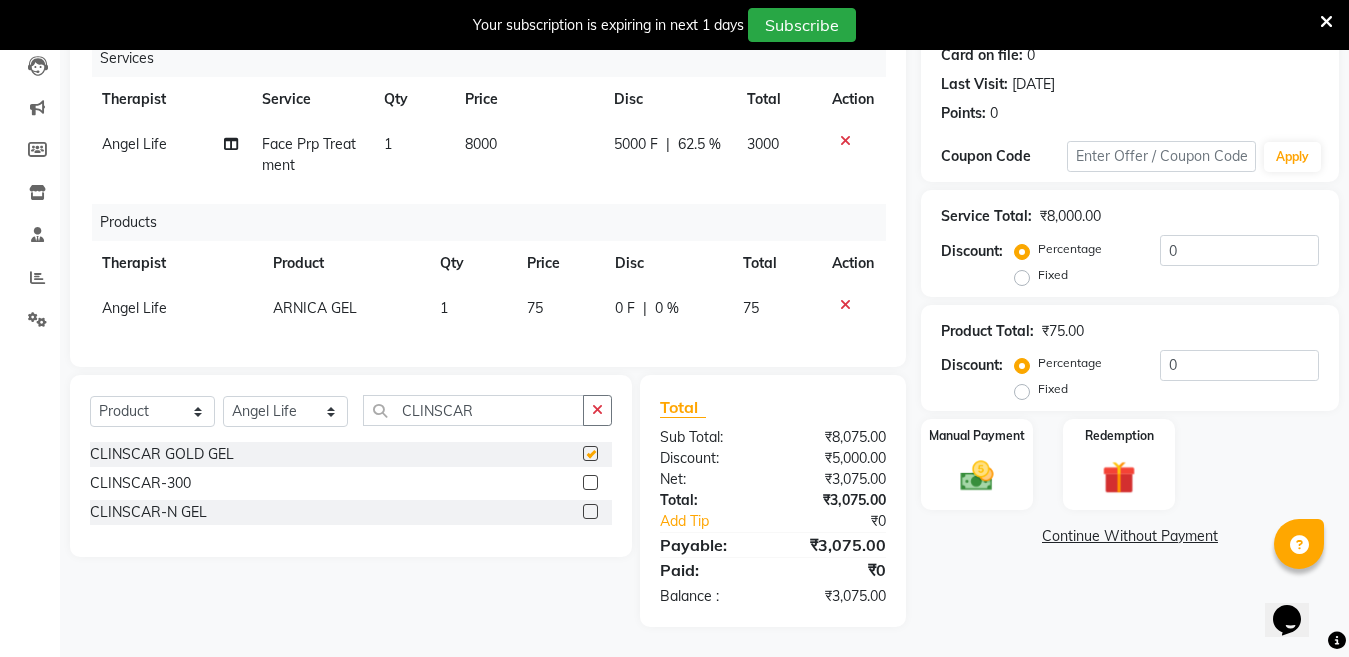 click on "Select  Service  Product  Membership  Package Voucher Prepaid Gift Card  Select Therapist Angel Life AngelLife Lucknow DR SWATI KAJAL NEHA YADAV ROHINI KUMARI SHASHANK KHARABANDA VANSHIKA CLINSCAR CLINSCAR GOLD GEL  CLINSCAR-300  CLINSCAR-N GEL" 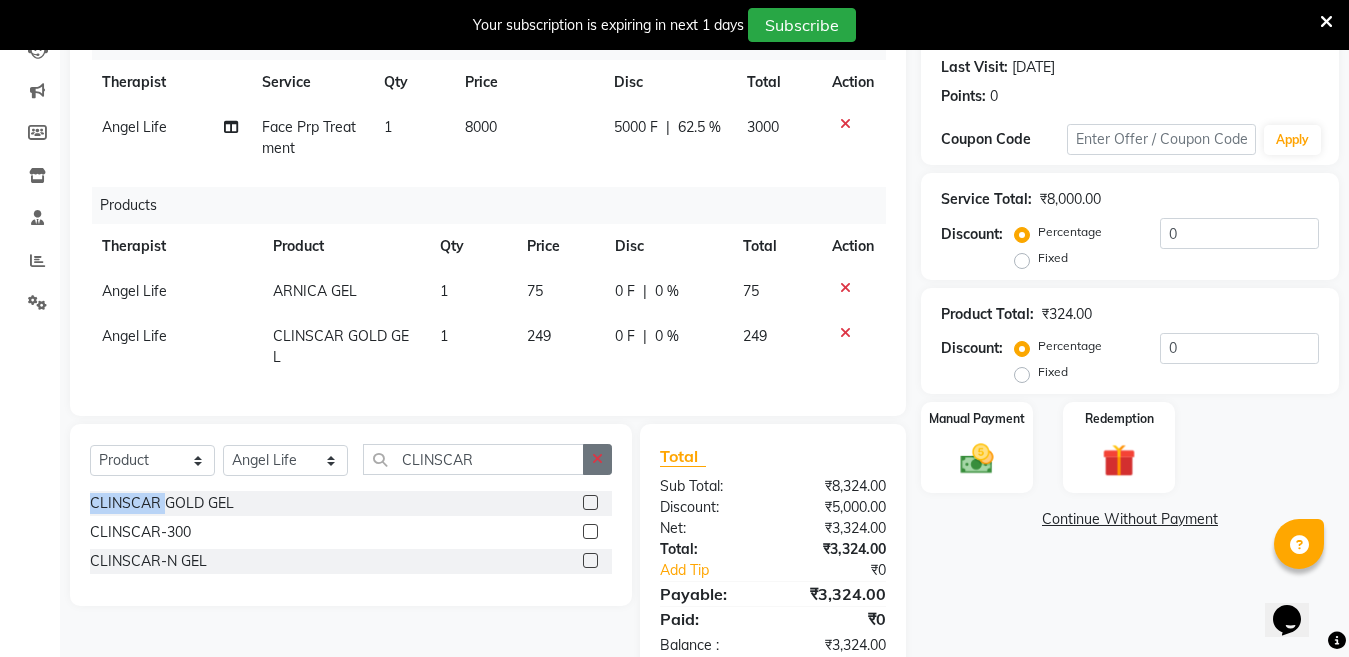 checkbox on "false" 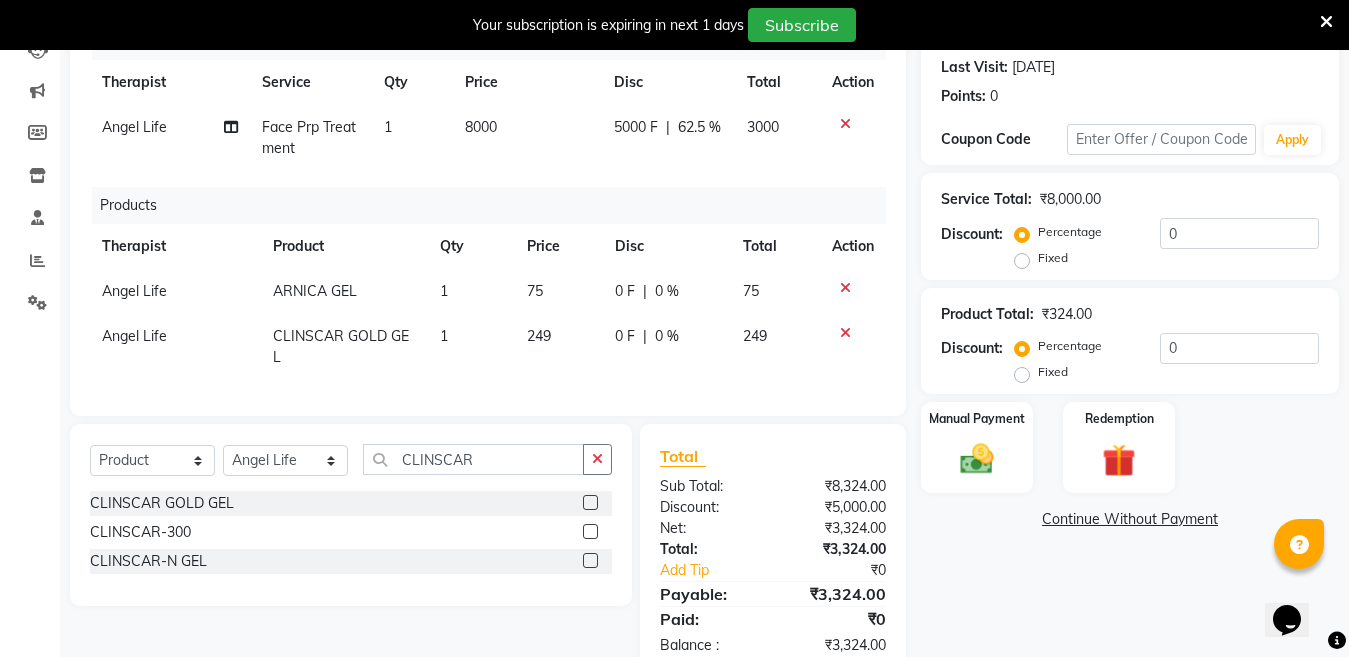 click on "0 F | 0 %" 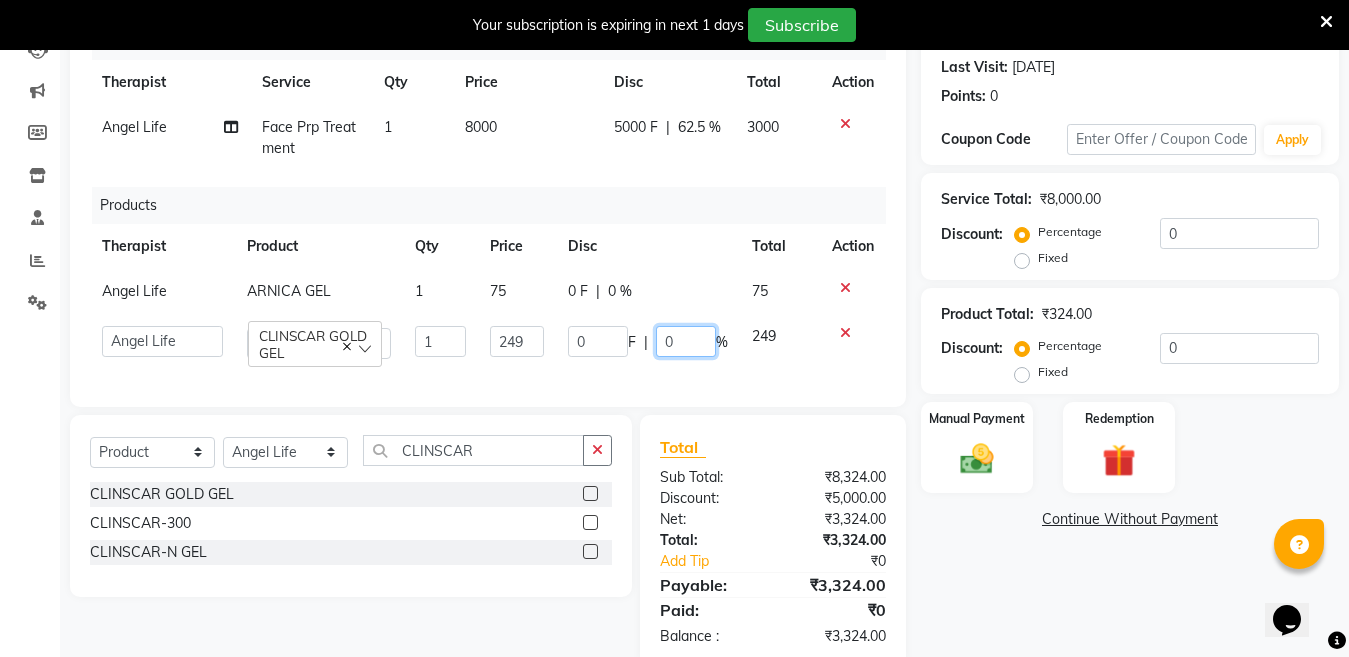 click on "0" 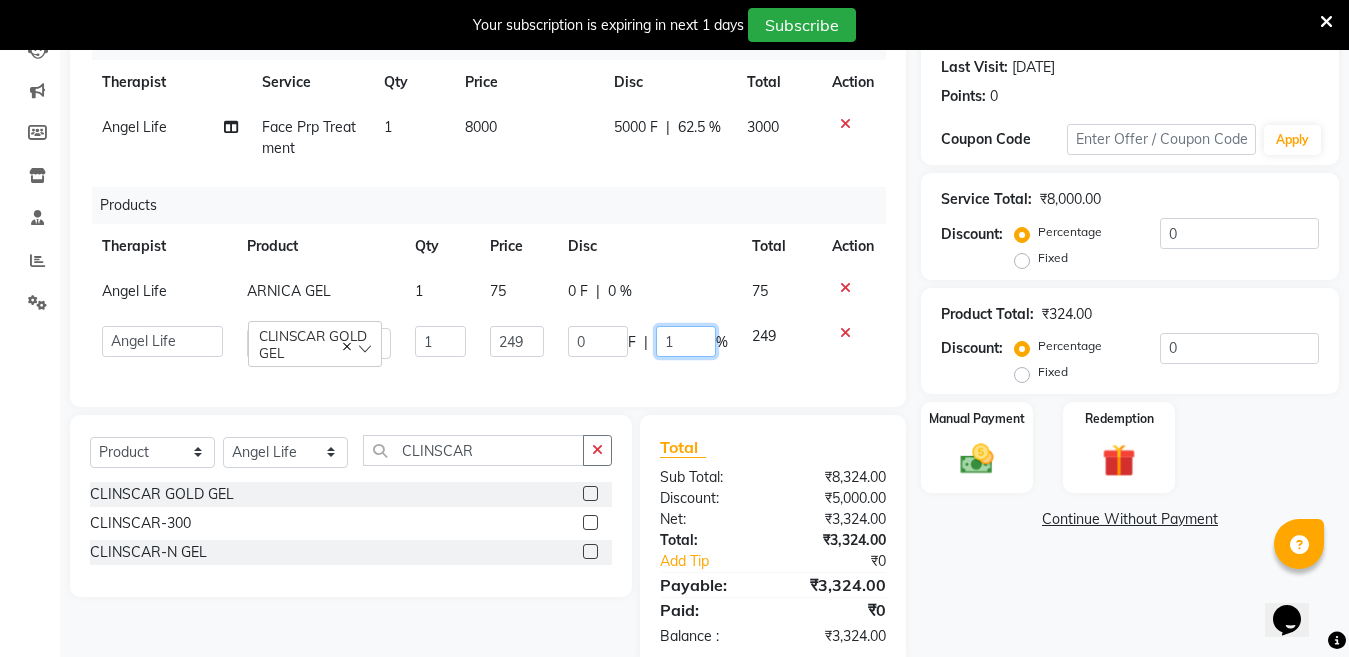 type on "10" 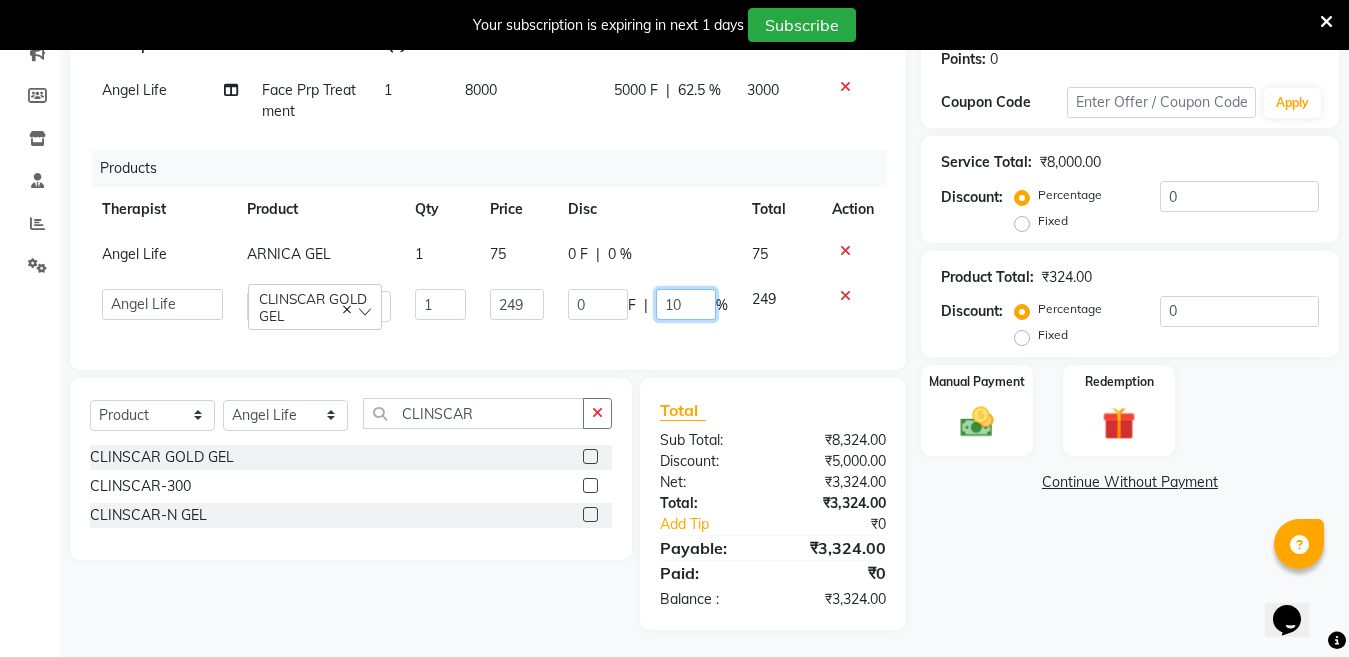scroll, scrollTop: 332, scrollLeft: 0, axis: vertical 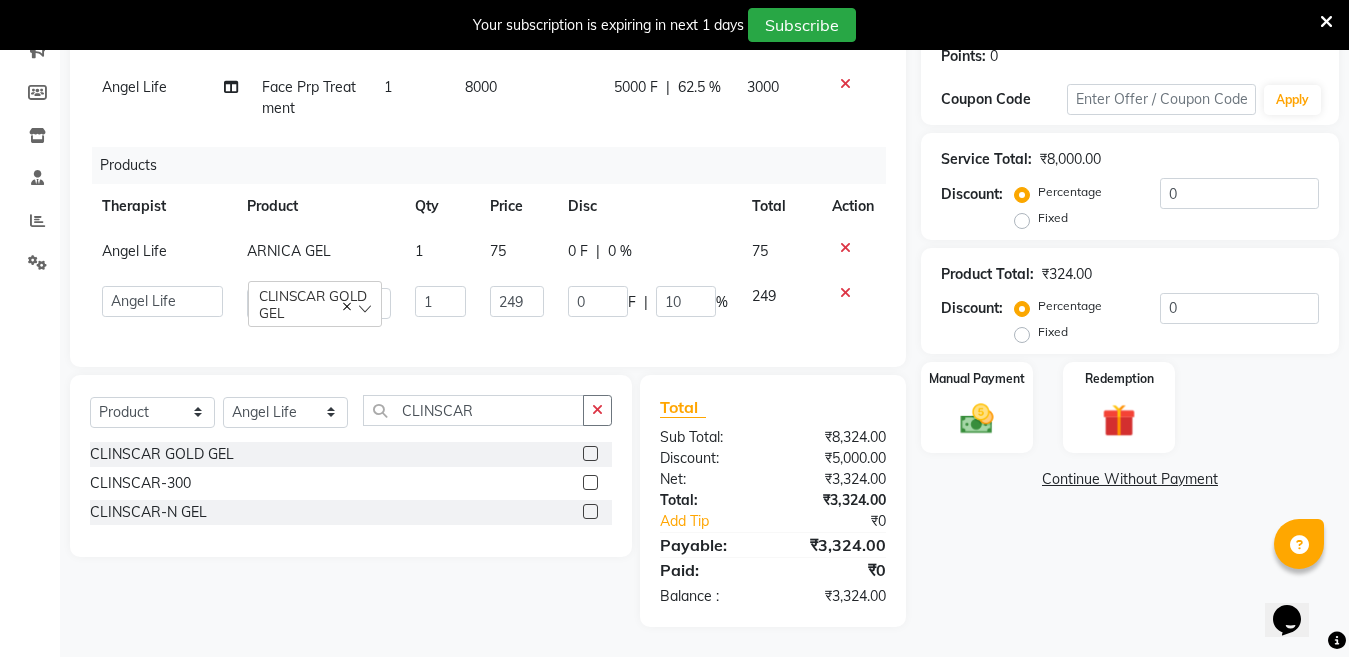 click on "Name: Priyamwada Chauby Membership:  No Active Membership  Total Visits:  2 Card on file:  0 Last Visit:   09-06-2025 Points:   0  Coupon Code Apply Service Total:  ₹8,000.00  Discount:  Percentage   Fixed  0 Product Total:  ₹324.00  Discount:  Percentage   Fixed  0 Manual Payment Redemption  Continue Without Payment" 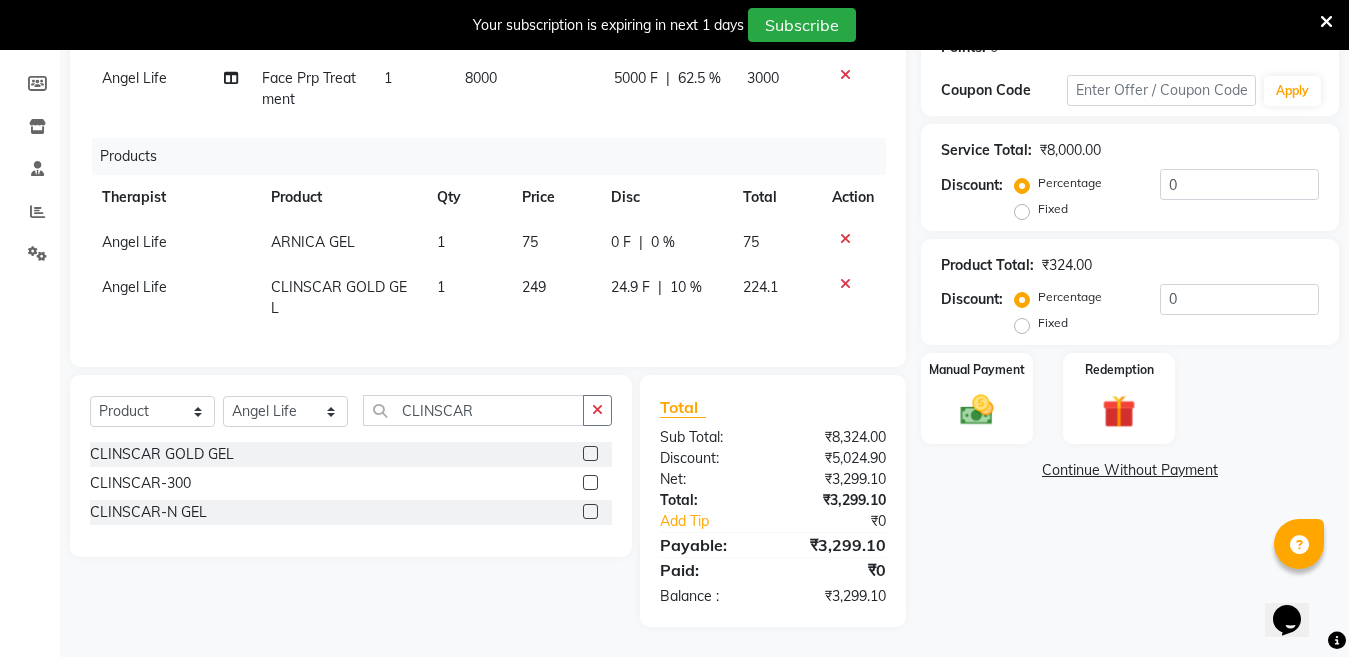 click on "Continue Without Payment" 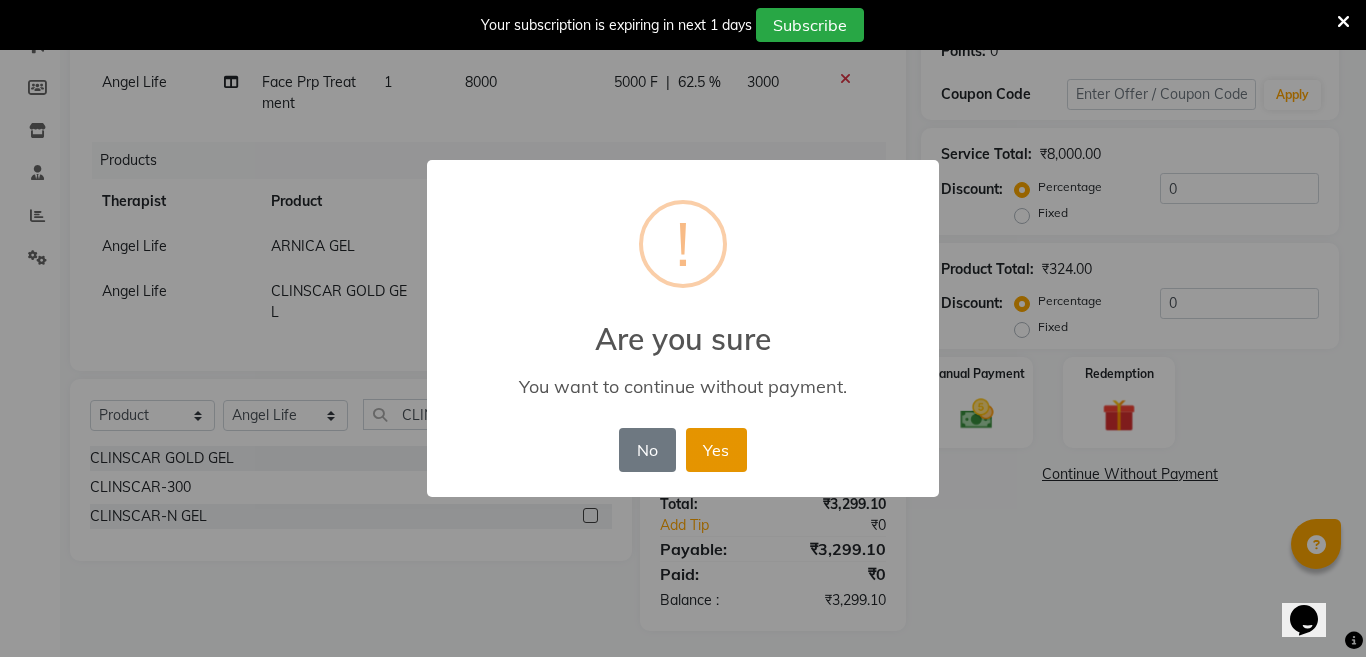 click on "Yes" at bounding box center [716, 450] 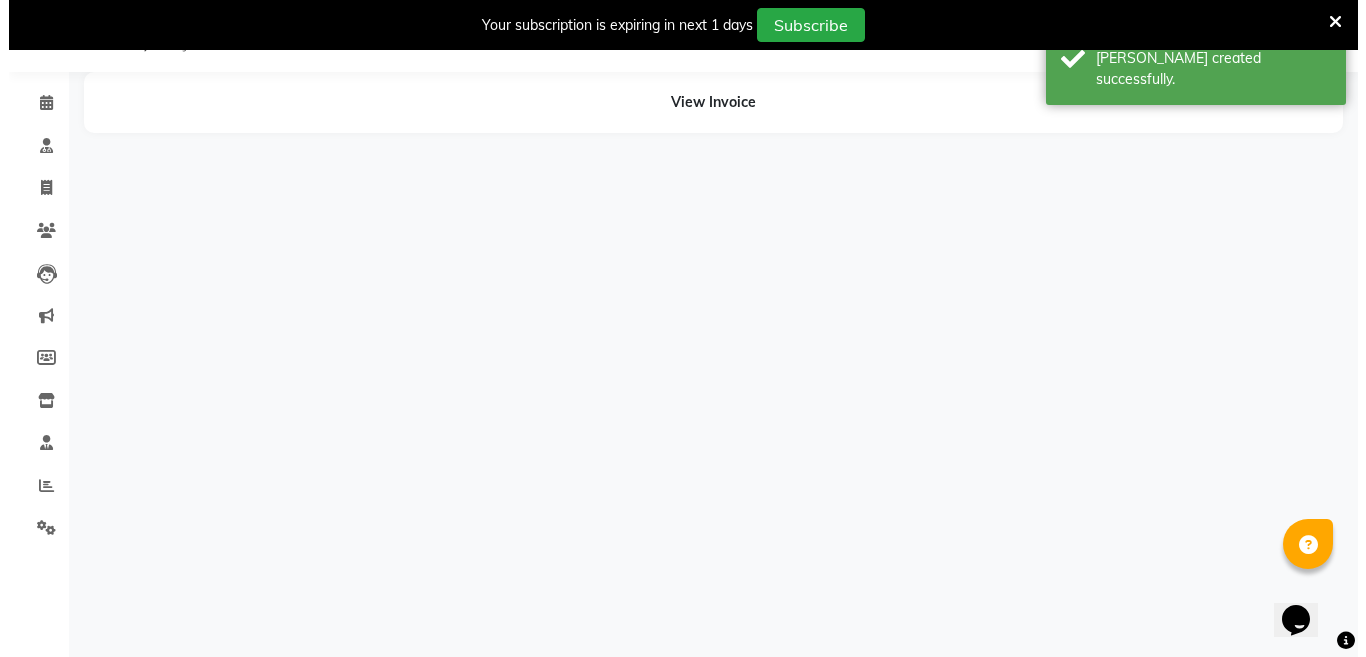 scroll, scrollTop: 50, scrollLeft: 0, axis: vertical 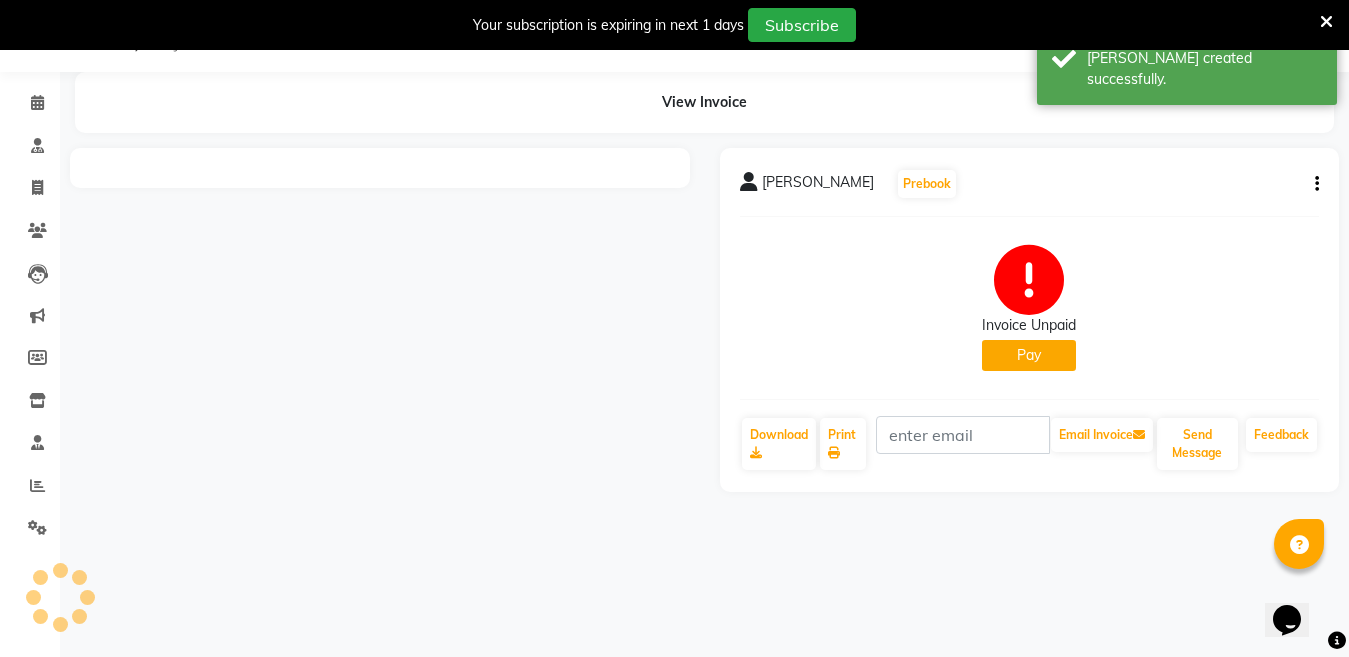 click on "Pay" 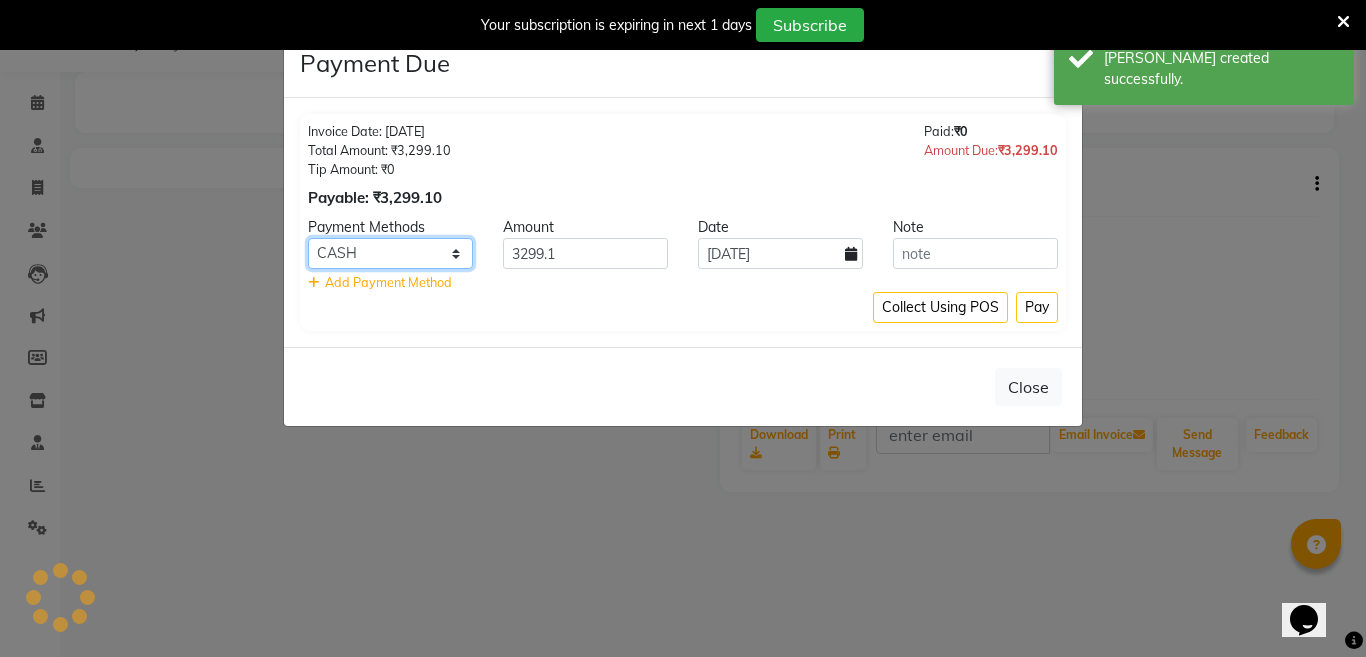 click on "CASH CARD ONLINE CUSTOM GPay PayTM PhonePe UPI NearBuy Loan BharatPay Cheque MosamBee MI Voucher Bank Family Visa Card Master Card BharatPay Card UPI BharatPay Other Cards Juice by MCB MyT Money MariDeal DefiDeal Deal.mu THD TCL CEdge Card M UPI M UPI Axis UPI Union Card (Indian Bank) Card (DL Bank) RS BTC Wellnessta Razorpay Complimentary Nift Spa Finder Spa Week Venmo BFL LoanTap SaveIN GMoney ATH Movil On Account Chamber Gift Card Trade Comp Donation Card on File Envision BRAC Card City Card bKash Credit Card Debit Card Shoutlo LUZO Jazz Cash AmEx Discover Tabby Online W Room Charge Room Charge USD Room Charge Euro Room Charge EGP Room Charge GBP Bajaj Finserv Bad Debts Card: IDFC Card: IOB Coupon Gcash PayMaya Instamojo COnline UOnline SOnline SCard Paypal PPR PPV PPC PPN PPG PPE CAMP Benefit ATH Movil Dittor App Rupay Diners iPrepaid iPackage District App Pine Labs Cash Payment Pnb Bank GPay NT Cash Lash GPay Lash Cash Nail GPay Nail Cash BANKTANSFER Dreamfolks BOB SBI Save-In Nail Card Lash Card" 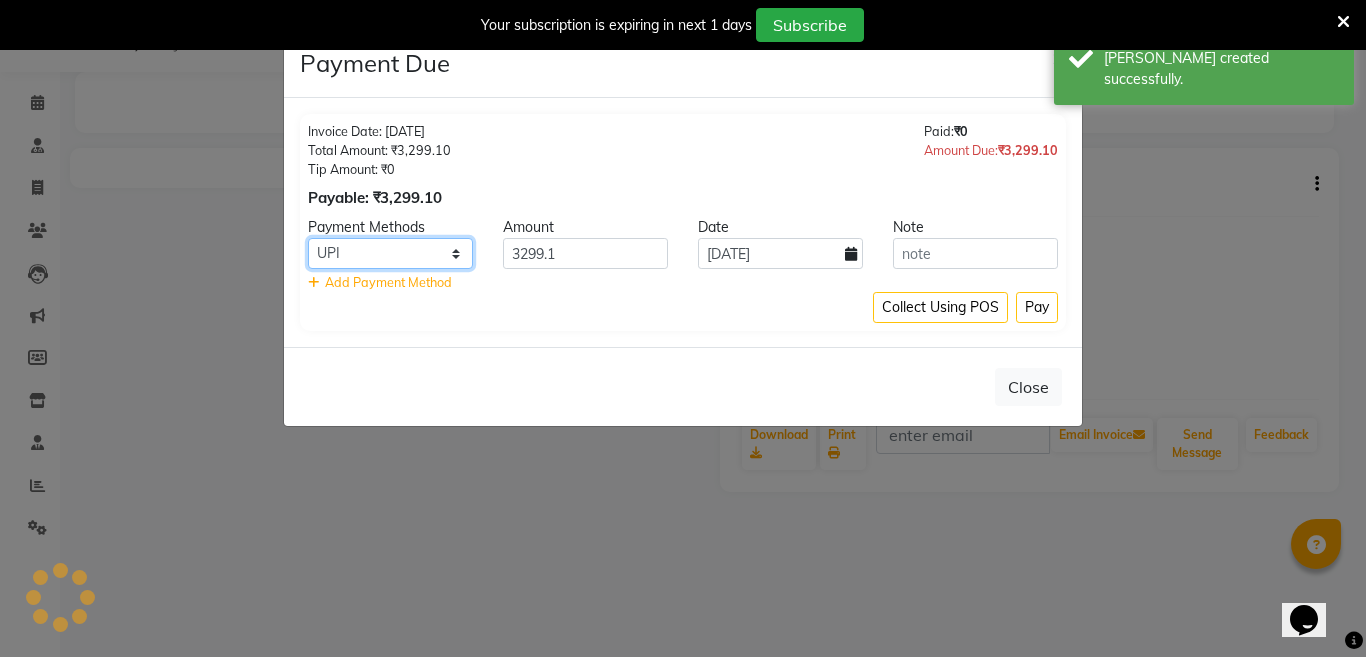 click on "CASH CARD ONLINE CUSTOM GPay PayTM PhonePe UPI NearBuy Loan BharatPay Cheque MosamBee MI Voucher Bank Family Visa Card Master Card BharatPay Card UPI BharatPay Other Cards Juice by MCB MyT Money MariDeal DefiDeal Deal.mu THD TCL CEdge Card M UPI M UPI Axis UPI Union Card (Indian Bank) Card (DL Bank) RS BTC Wellnessta Razorpay Complimentary Nift Spa Finder Spa Week Venmo BFL LoanTap SaveIN GMoney ATH Movil On Account Chamber Gift Card Trade Comp Donation Card on File Envision BRAC Card City Card bKash Credit Card Debit Card Shoutlo LUZO Jazz Cash AmEx Discover Tabby Online W Room Charge Room Charge USD Room Charge Euro Room Charge EGP Room Charge GBP Bajaj Finserv Bad Debts Card: IDFC Card: IOB Coupon Gcash PayMaya Instamojo COnline UOnline SOnline SCard Paypal PPR PPV PPC PPN PPG PPE CAMP Benefit ATH Movil Dittor App Rupay Diners iPrepaid iPackage District App Pine Labs Cash Payment Pnb Bank GPay NT Cash Lash GPay Lash Cash Nail GPay Nail Cash BANKTANSFER Dreamfolks BOB SBI Save-In Nail Card Lash Card" 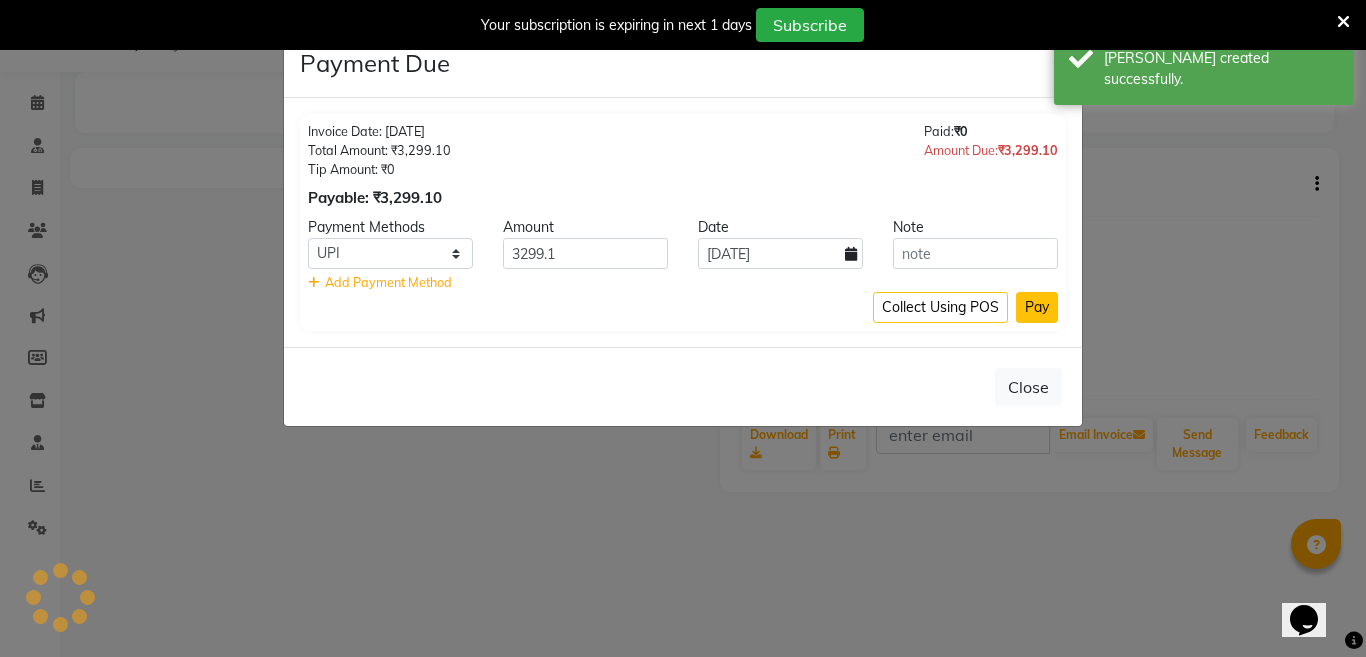 click on "Pay" 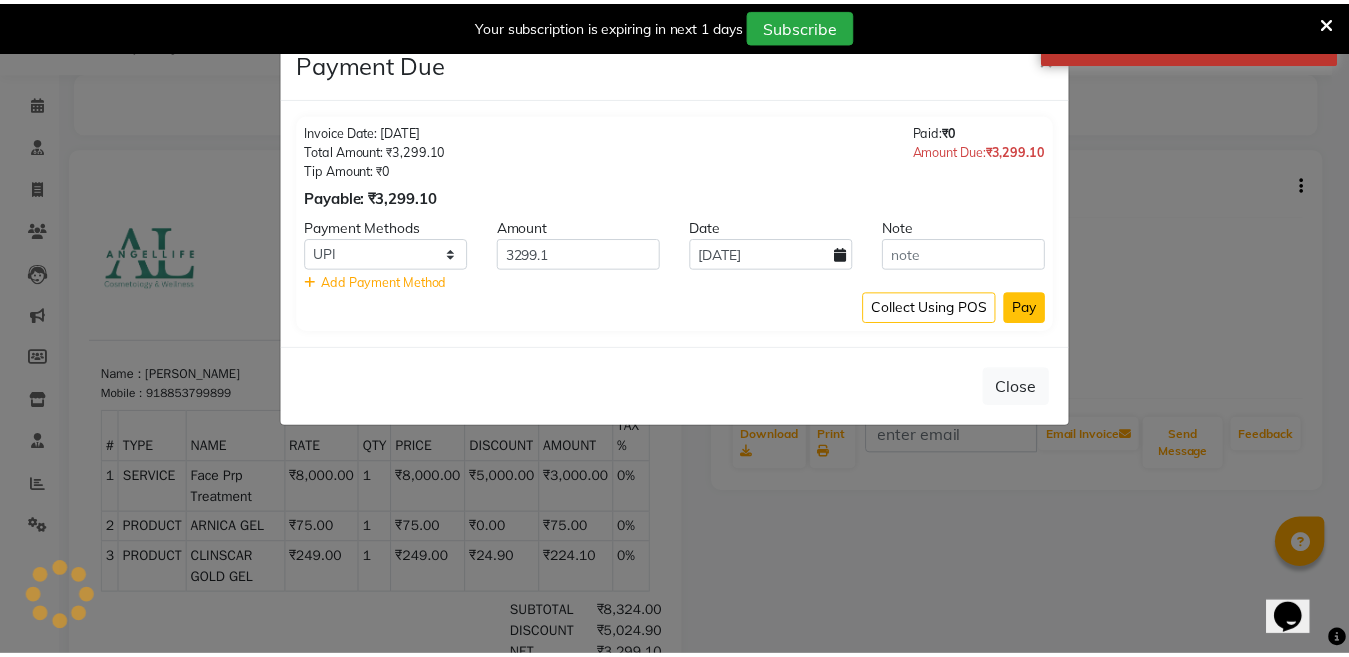 scroll, scrollTop: 0, scrollLeft: 0, axis: both 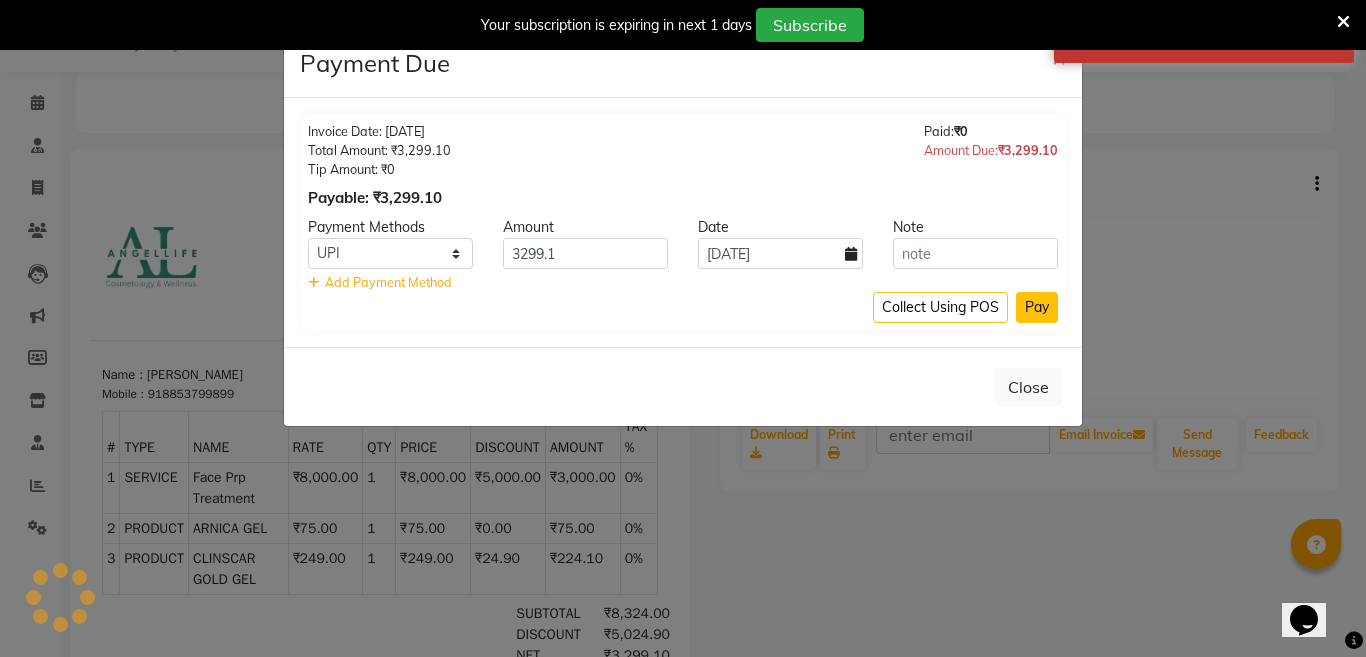 click on "Pay" 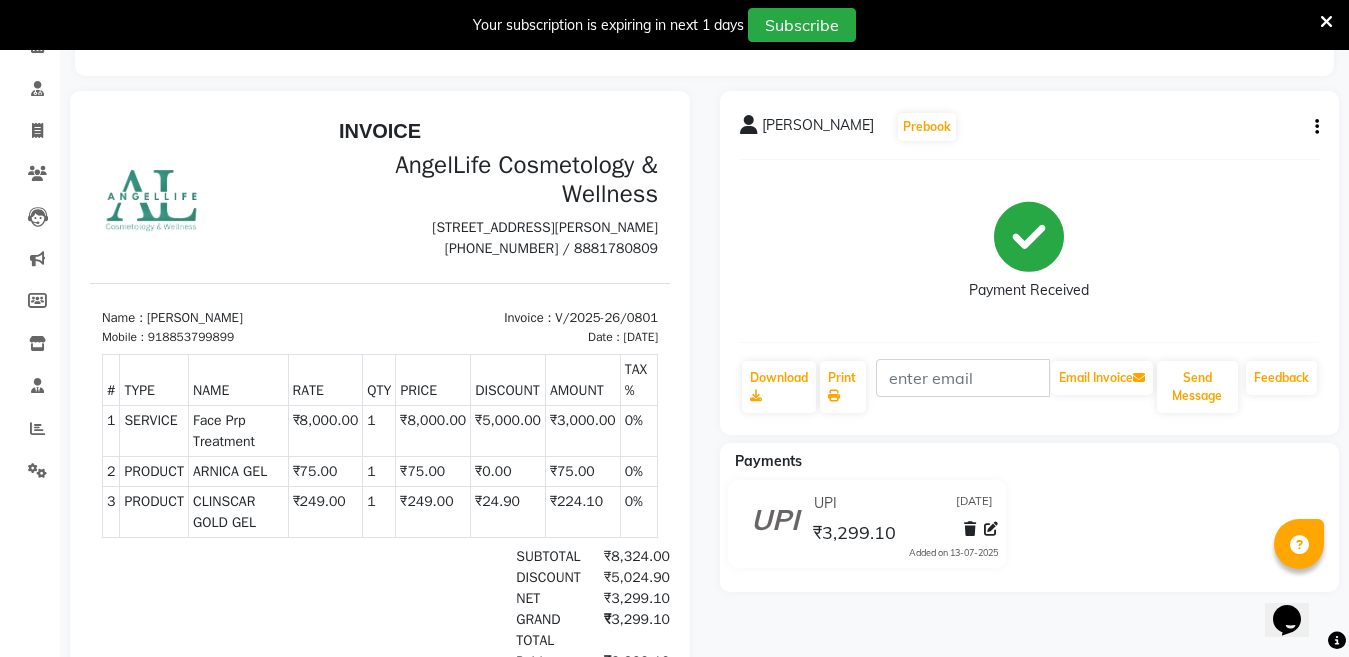 scroll, scrollTop: 300, scrollLeft: 0, axis: vertical 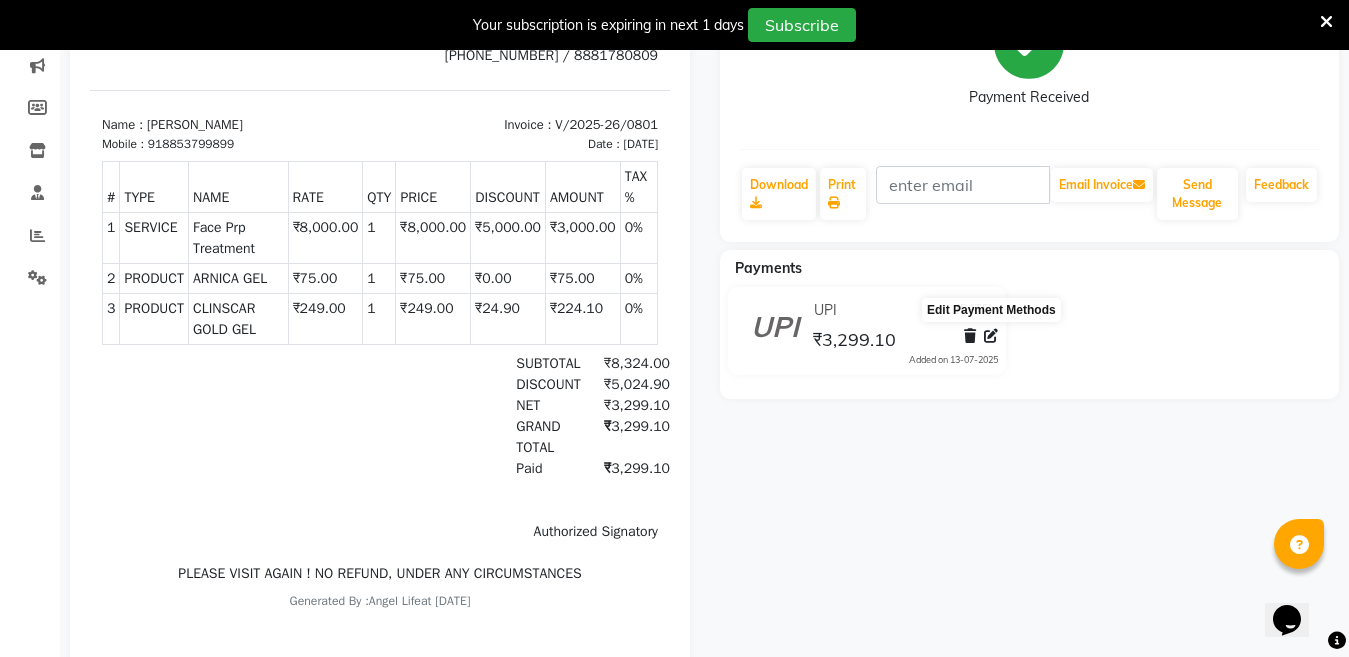 click 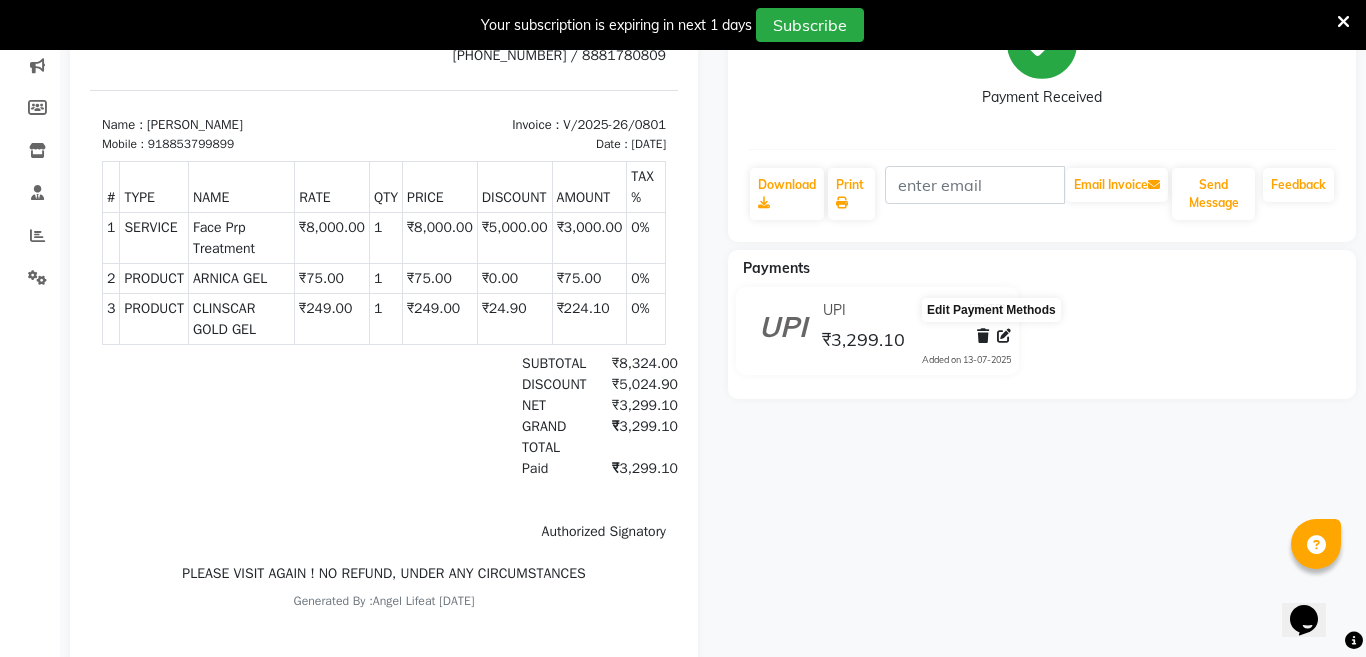 select on "8" 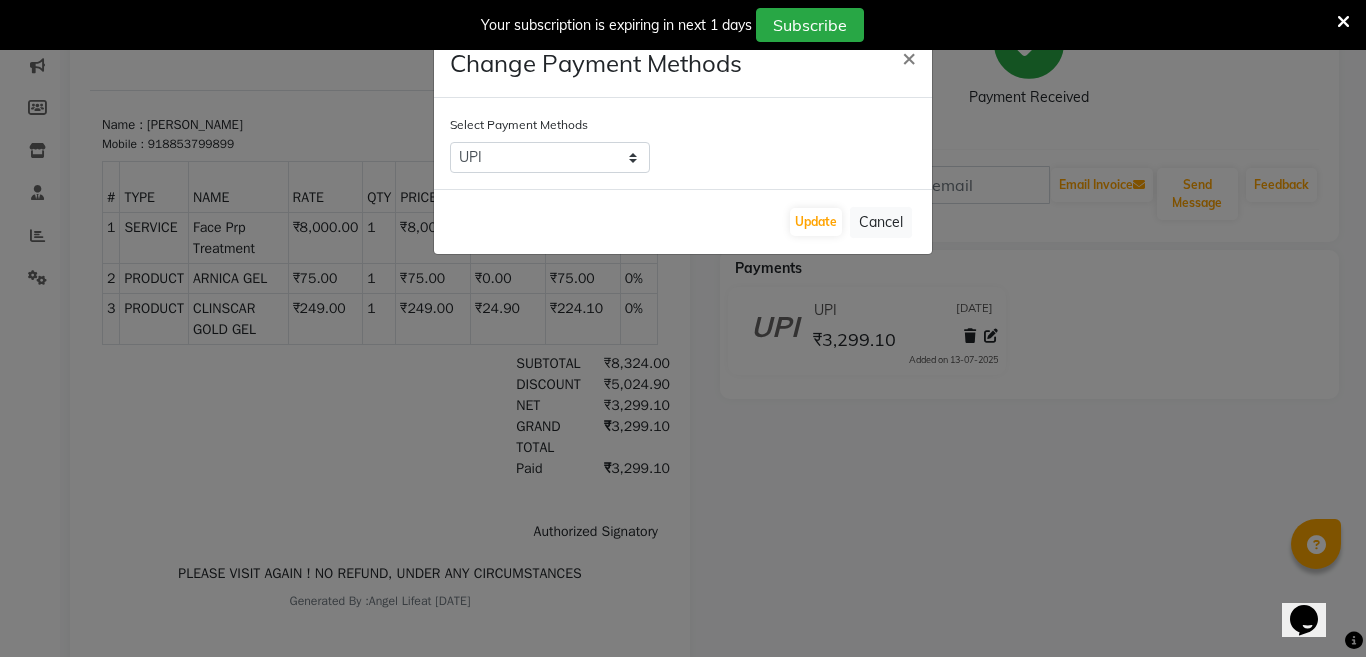 click on "Change Payment Methods × Select Payment Methods  CASH   CARD   ONLINE   CUSTOM   GPay   PayTM   PhonePe   UPI   NearBuy   Loan   BharatPay   Cheque   MosamBee   MI Voucher   Bank   Family   Visa Card   Master Card   BharatPay Card   UPI BharatPay   Other Cards   Juice by MCB   MyT Money   MariDeal   DefiDeal   Deal.mu   THD   TCL   CEdge   Card M   UPI M   UPI Axis   UPI Union   Card (Indian Bank)   Card (DL Bank)   RS   BTC   Wellnessta   Razorpay   Complimentary   Nift   Spa Finder   Spa Week   Venmo   BFL   LoanTap   SaveIN   GMoney   ATH Movil   On Account   Chamber Gift Card   Trade   Comp   Donation   Card on File   Envision   BRAC Card   City Card   bKash   Credit Card   Debit Card   Shoutlo   LUZO   Jazz Cash   AmEx   Discover   Tabby   Online W   Room Charge   Room Charge USD   Room Charge Euro   Room Charge EGP   Room Charge GBP   Bajaj Finserv   Bad Debts   Card: IDFC   Card: IOB   Coupon   Gcash   PayMaya   Instamojo   COnline   UOnline   SOnline   SCard   Paypal   PPR   PPV   PPC   PPN   PPG" 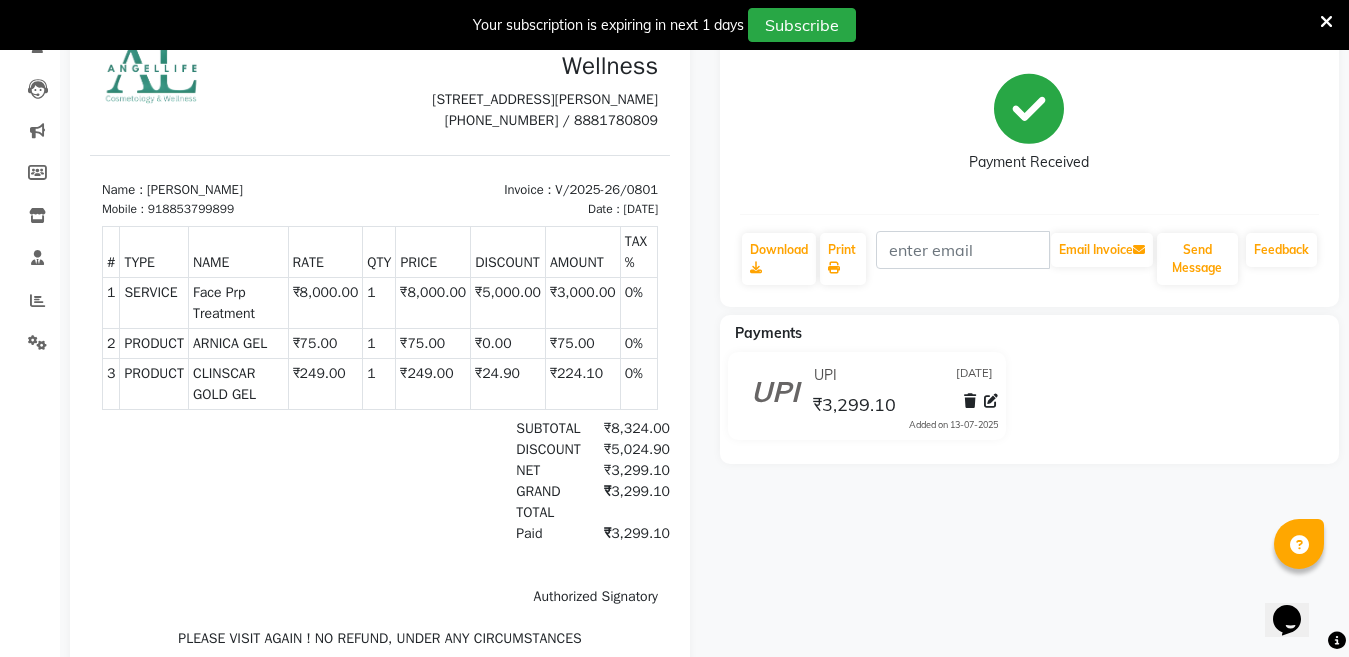 scroll, scrollTop: 200, scrollLeft: 0, axis: vertical 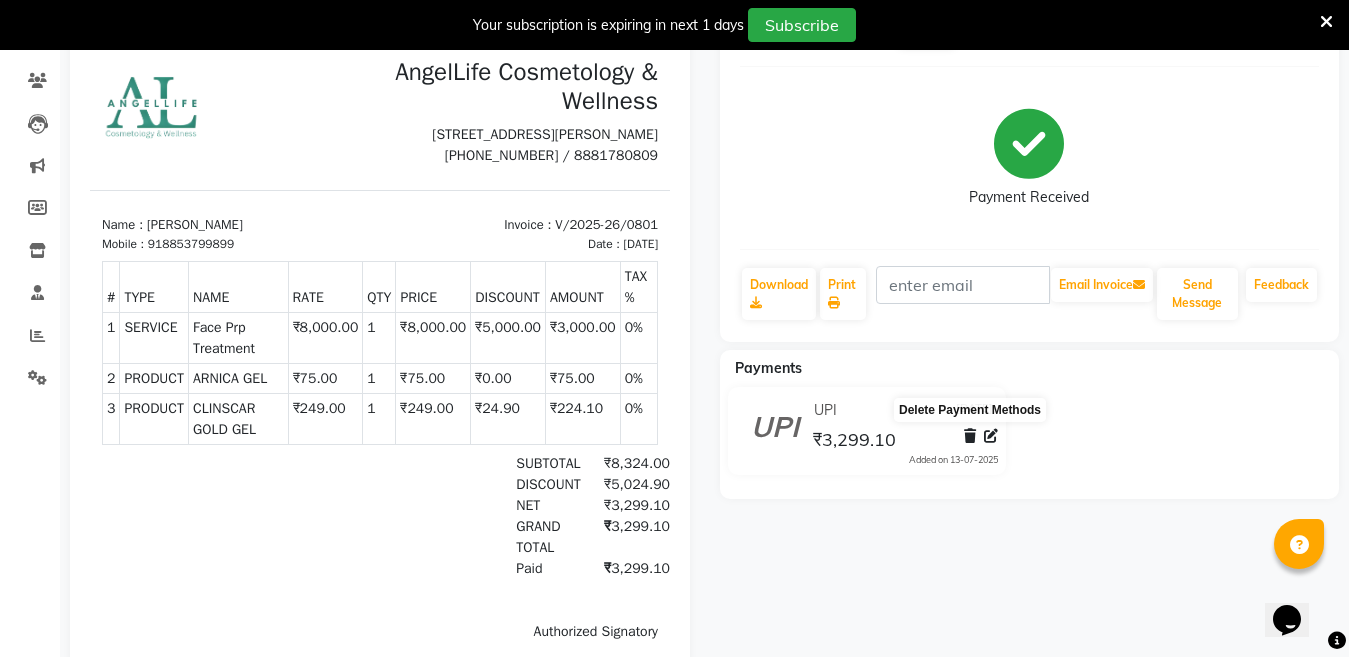 click 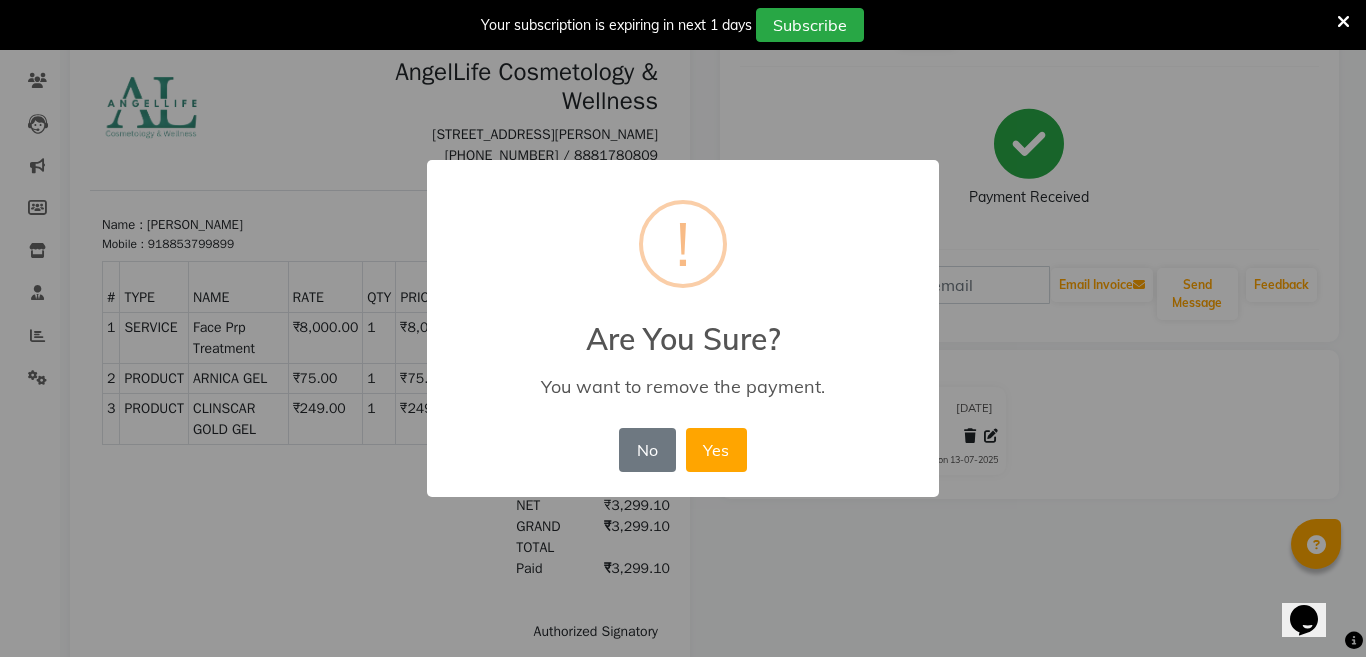 click on "× ! Are You Sure? You want to remove the payment. No No Yes" at bounding box center [683, 328] 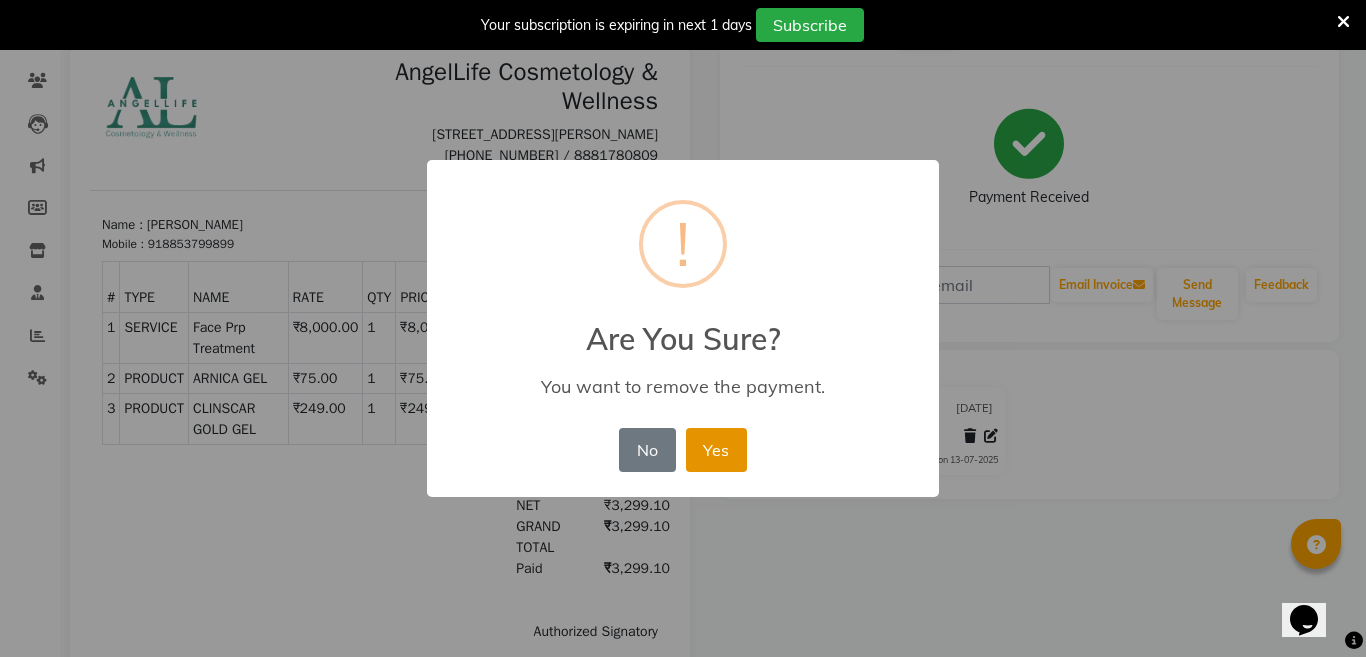 click on "Yes" at bounding box center [716, 450] 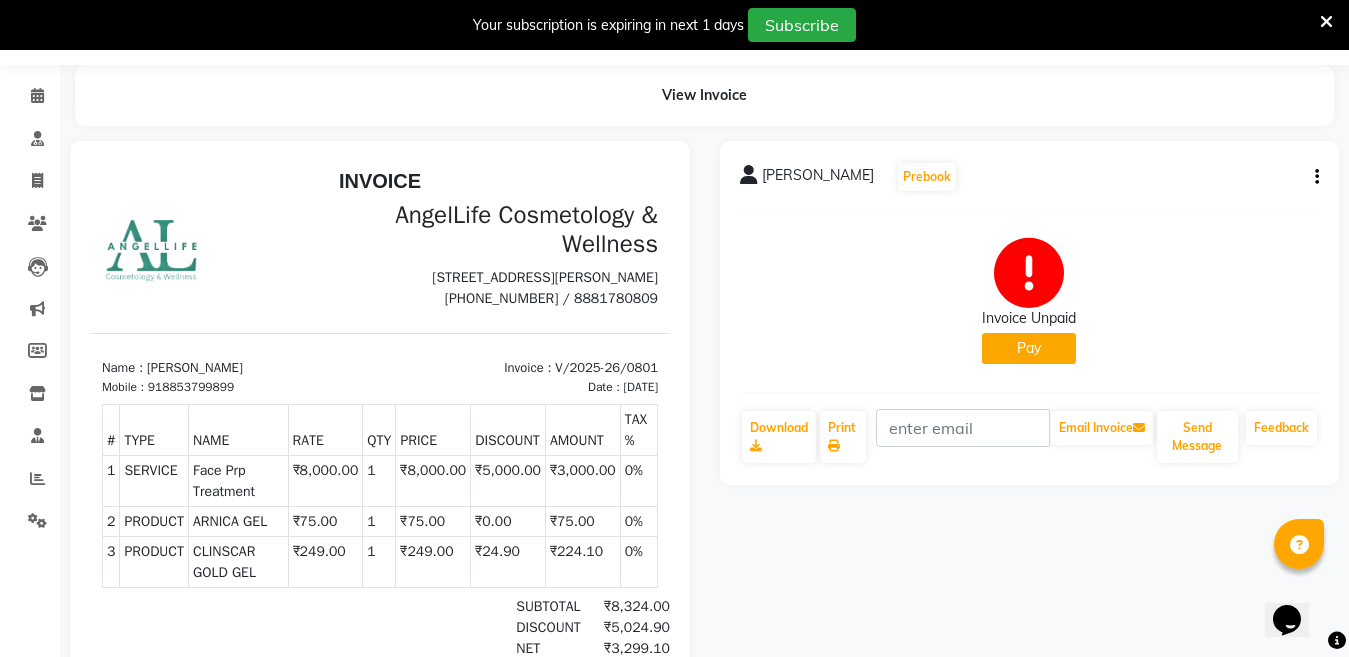 scroll, scrollTop: 31, scrollLeft: 0, axis: vertical 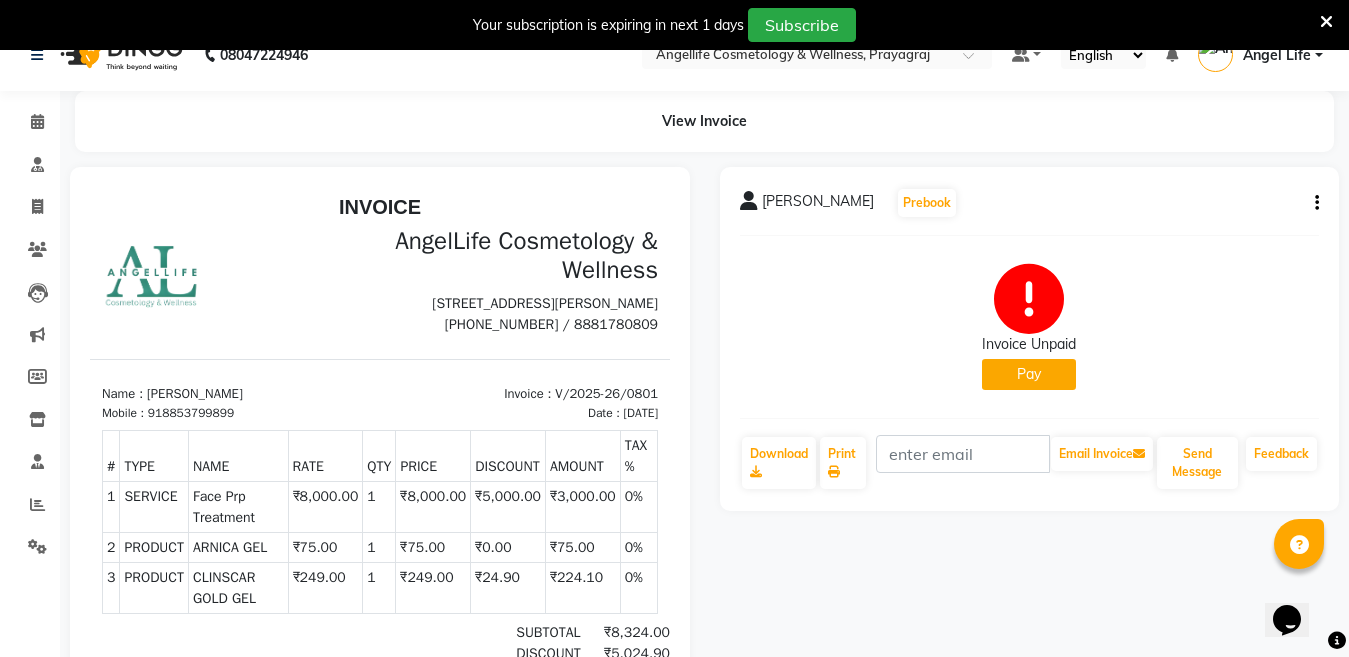 click on "PRIYAMWADA CHAUBY  Prebook   Invoice Unpaid   Pay  Download  Print   Email Invoice   Send Message Feedback" 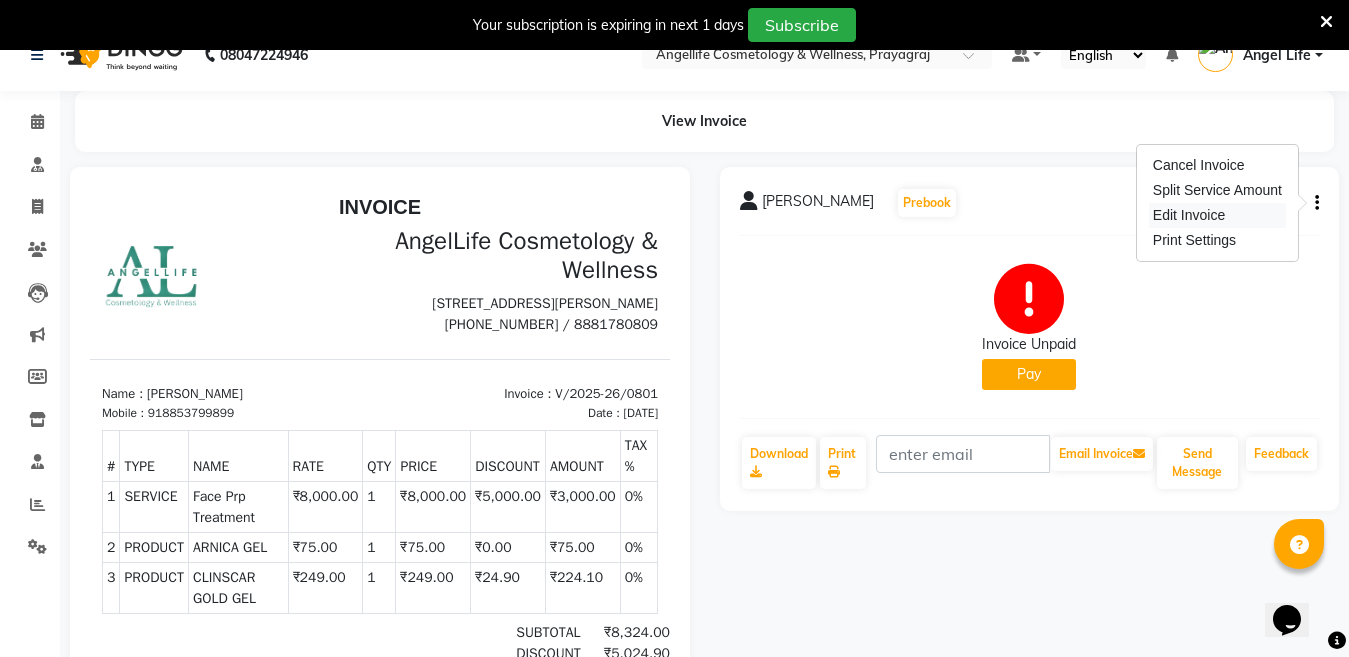 click on "Edit Invoice" at bounding box center [1217, 215] 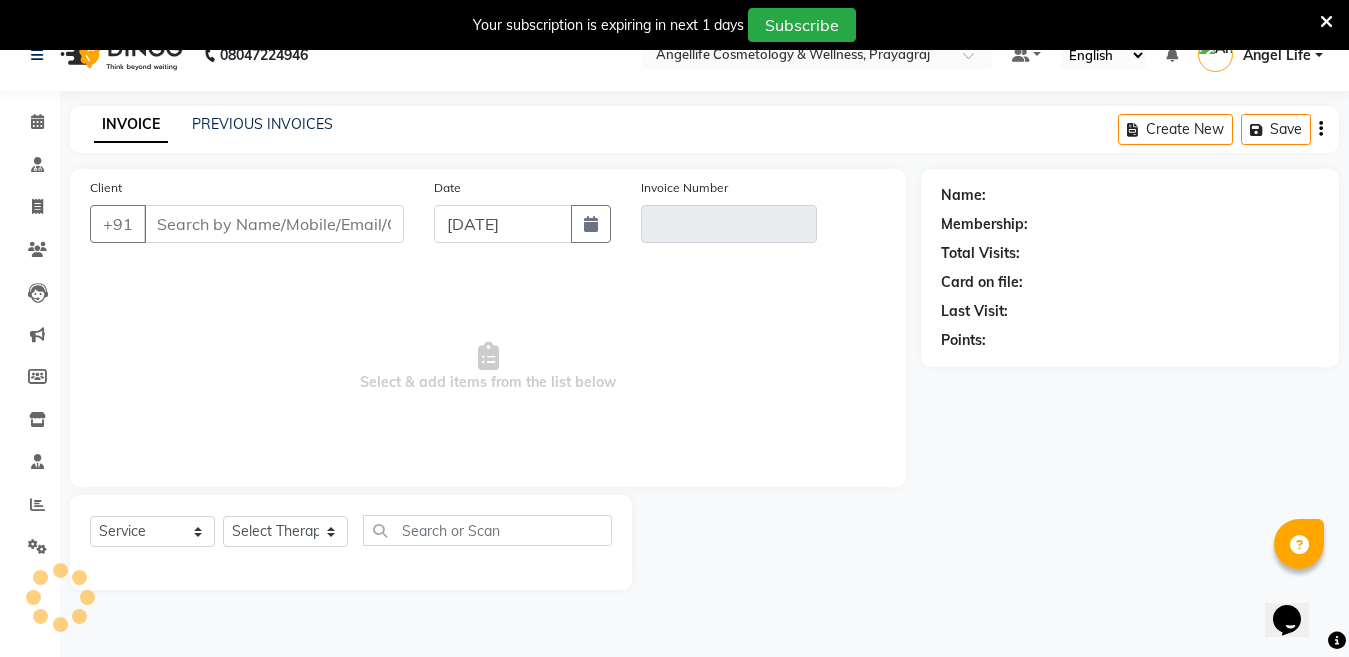 scroll, scrollTop: 50, scrollLeft: 0, axis: vertical 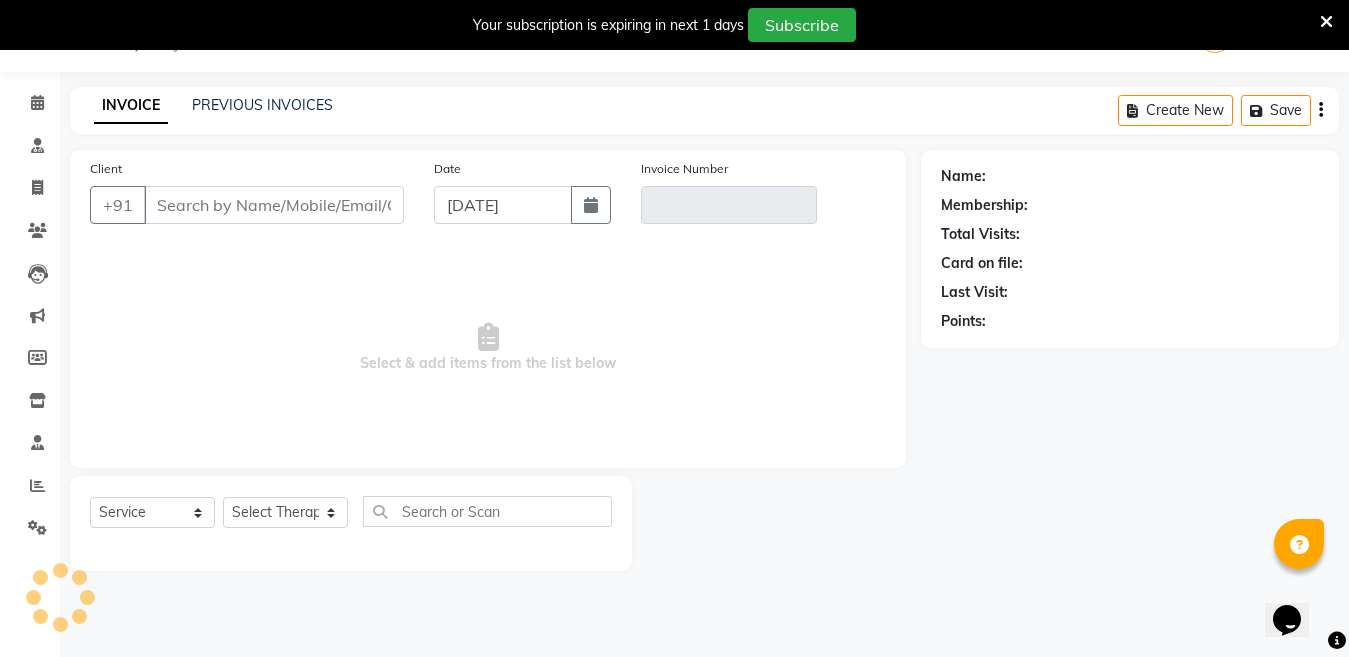 type on "8853799899" 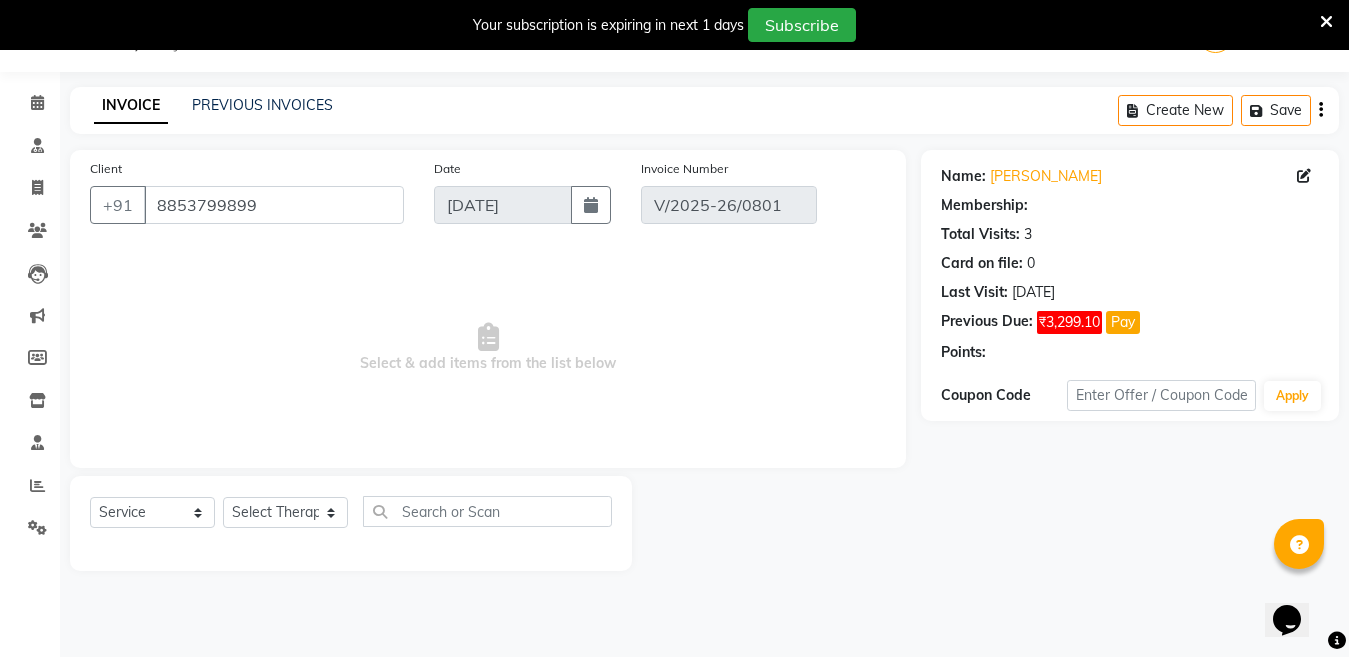 select on "select" 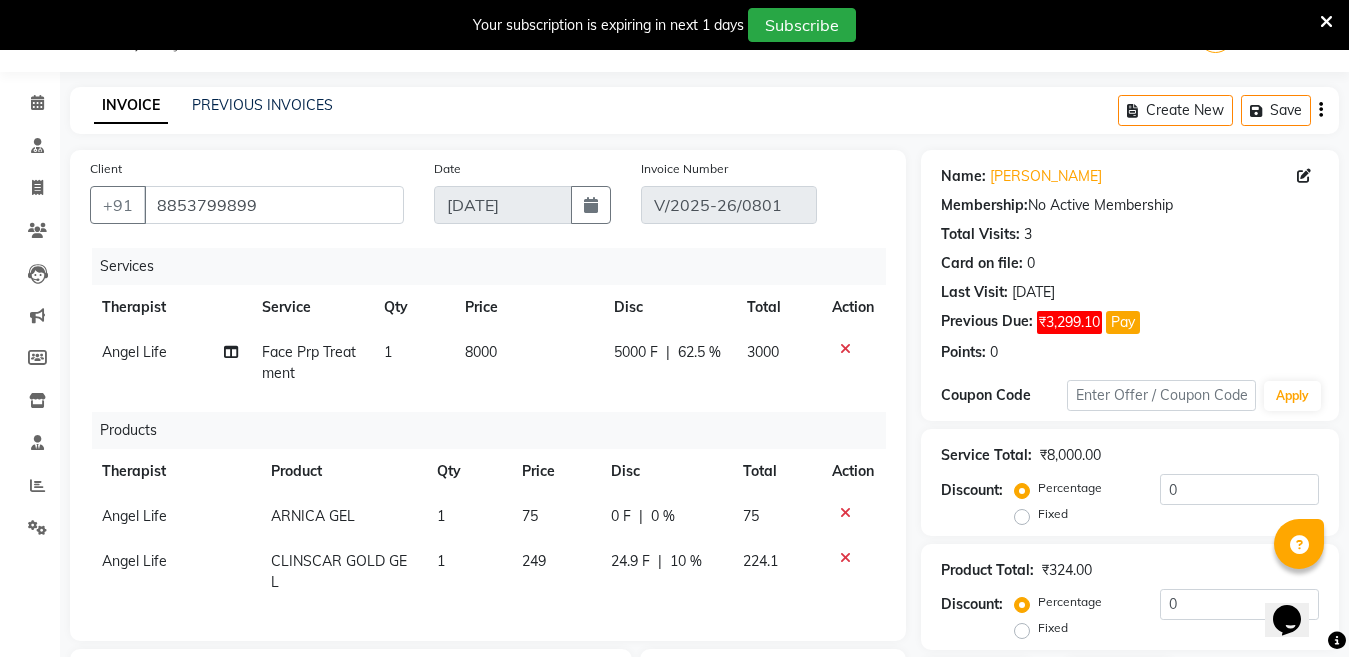 click on "5000 F" 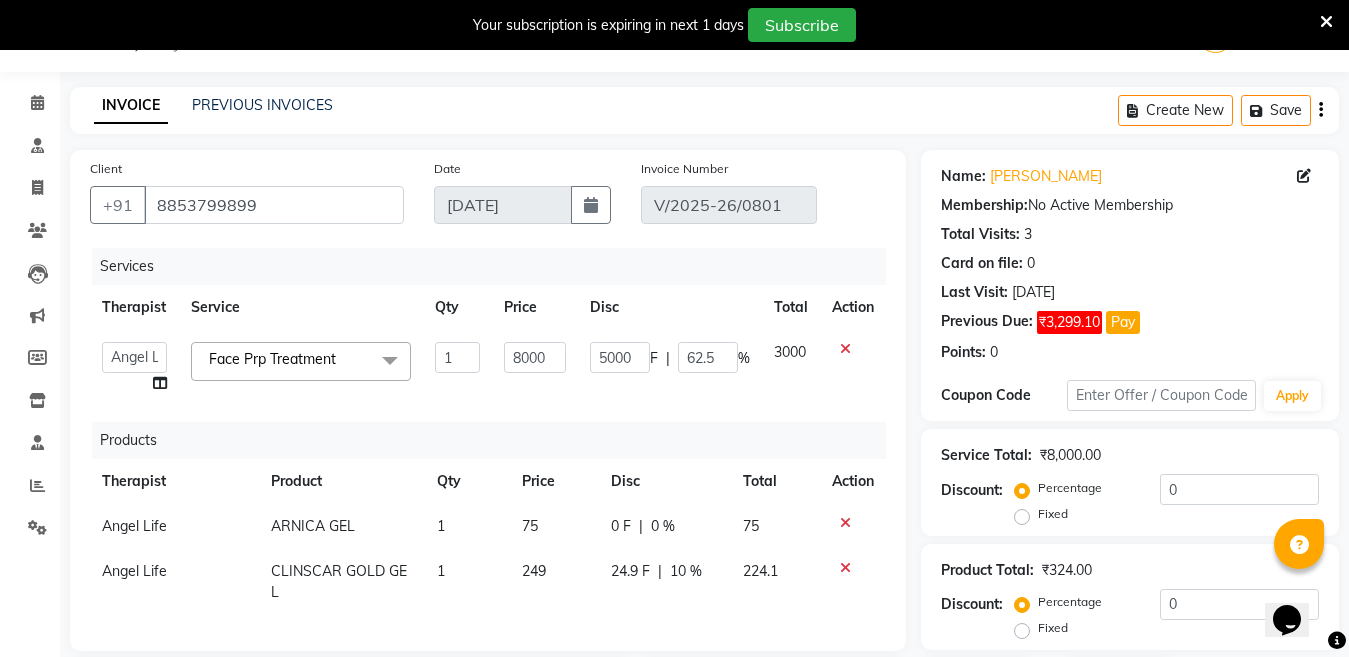 click on "5000" 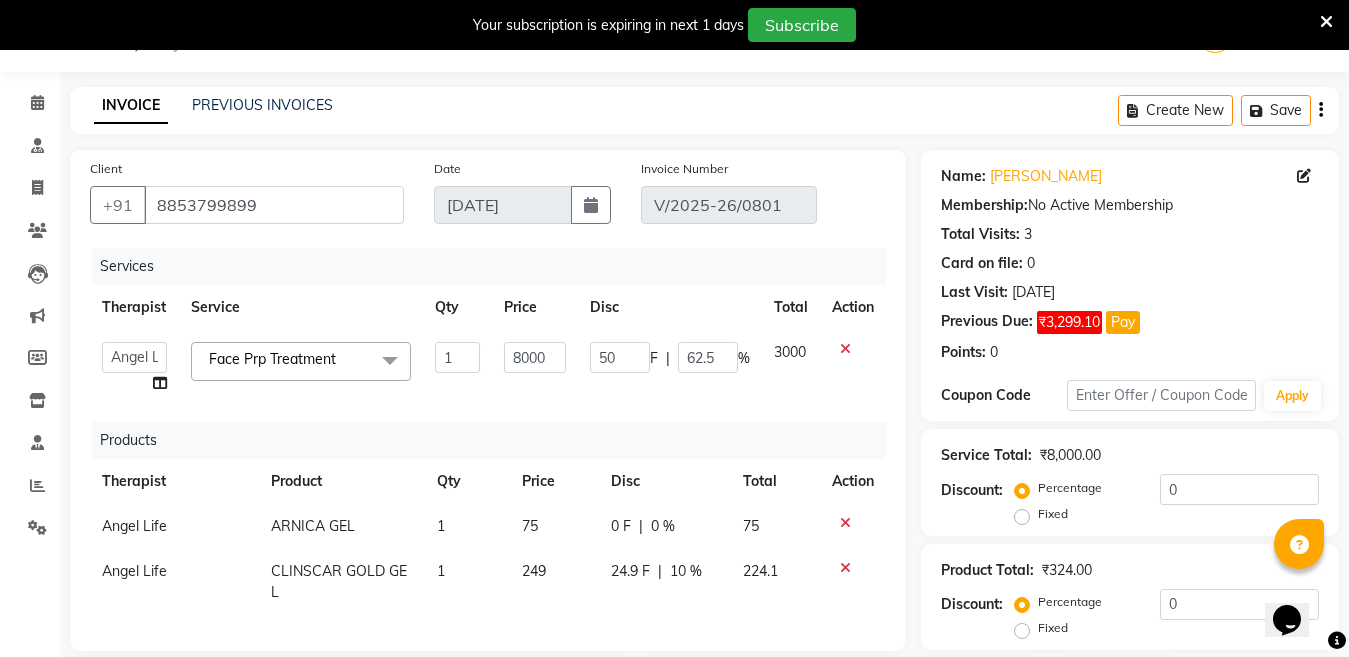 type on "5" 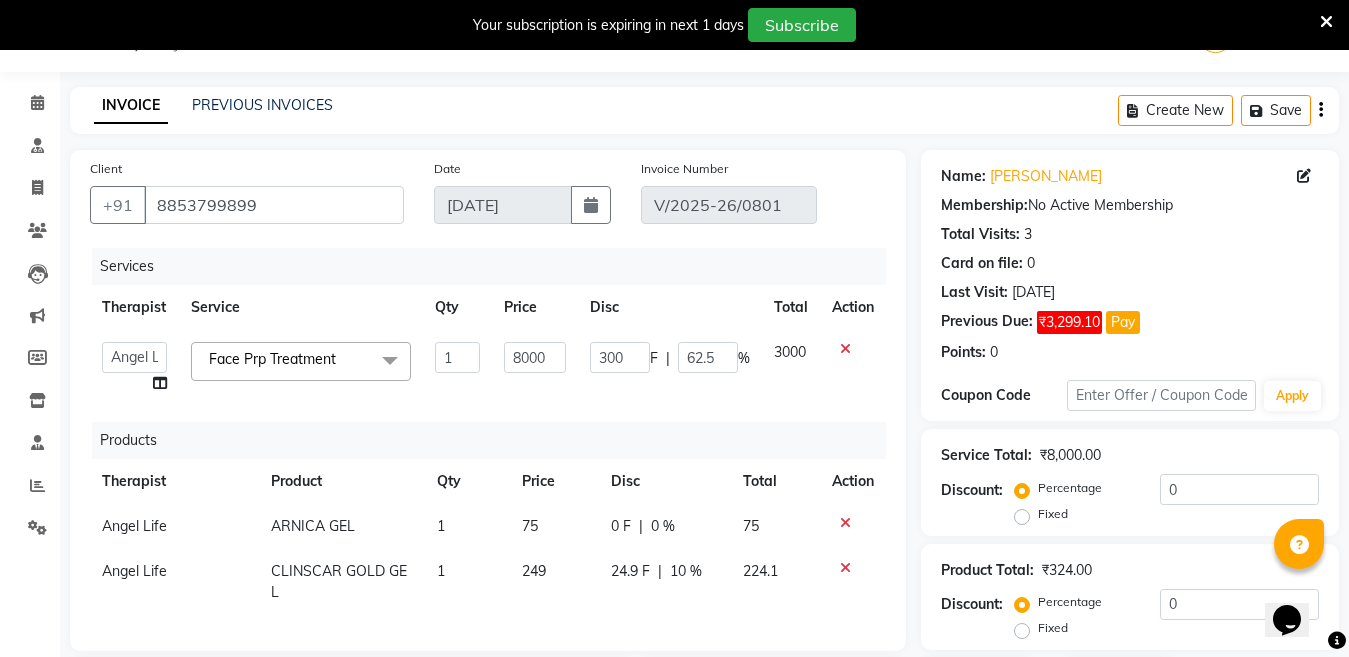 type on "3000" 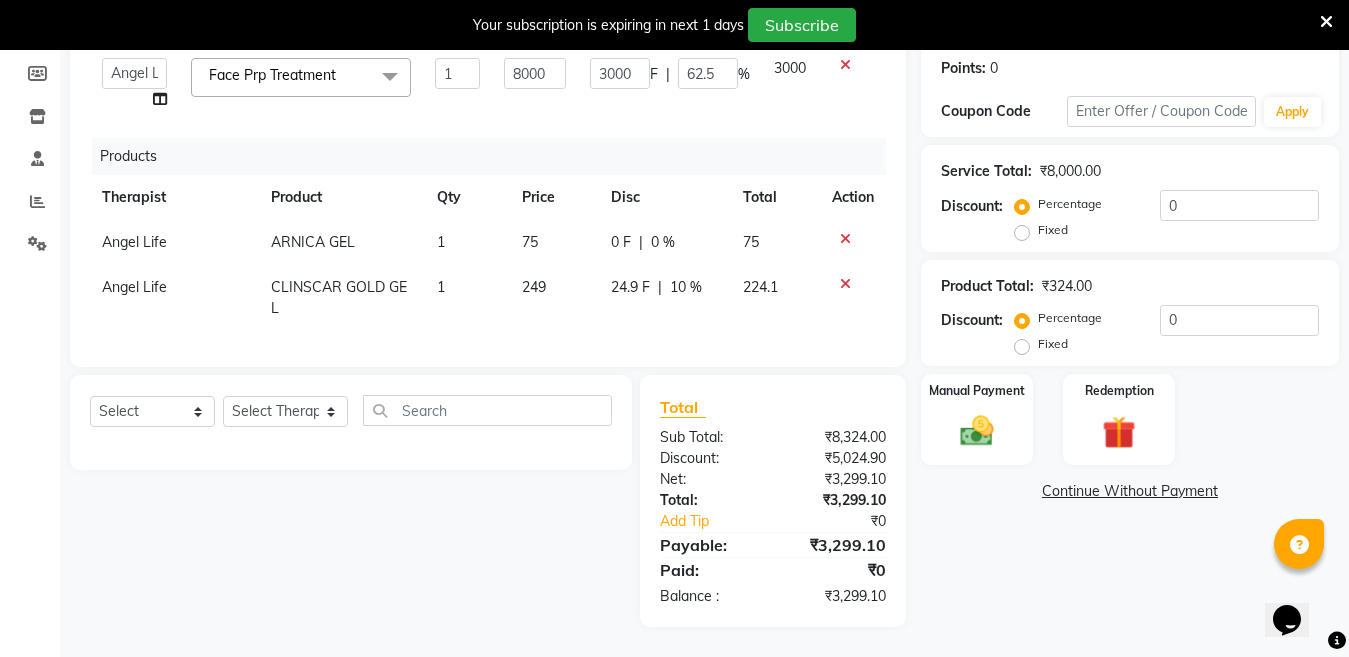 click on "Name: Priyamwada Chauby Membership:  No Active Membership  Total Visits:  3 Card on file:  0 Last Visit:   13-07-2025 Previous Due:  ₹3,299.10 Pay Points:   0  Coupon Code Apply Service Total:  ₹8,000.00  Discount:  Percentage   Fixed  0 Product Total:  ₹324.00  Discount:  Percentage   Fixed  0 Manual Payment Redemption  Continue Without Payment" 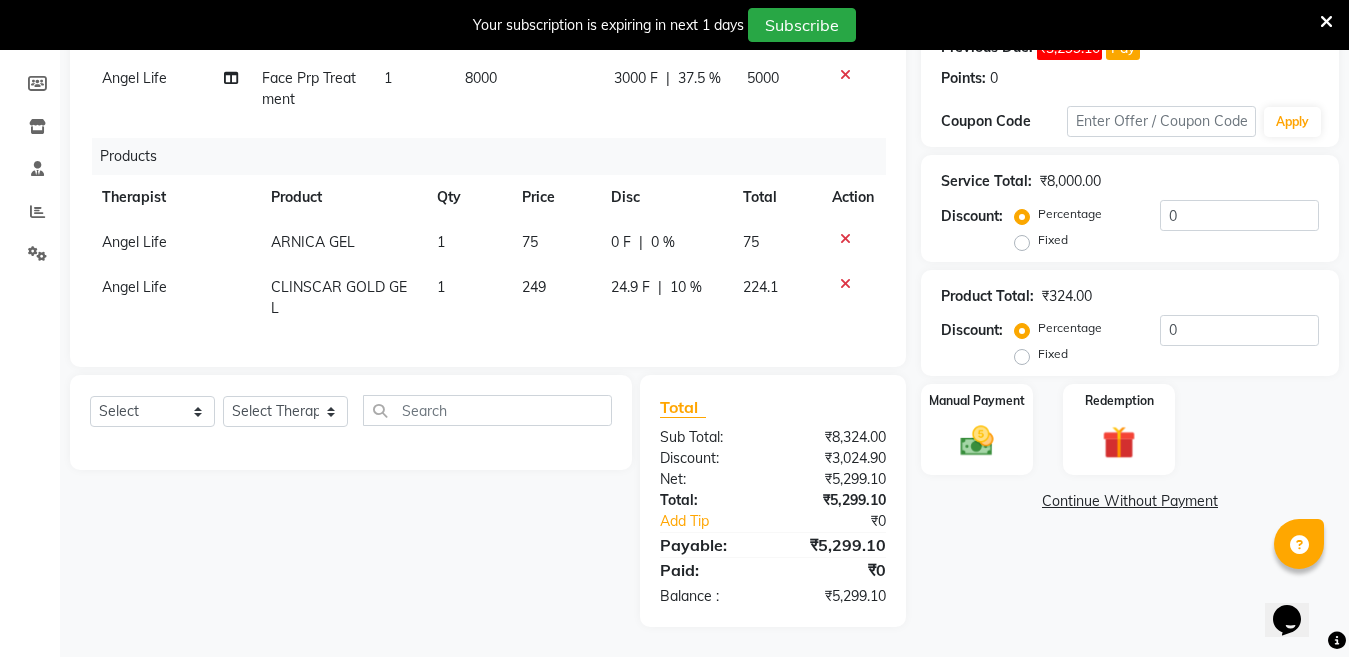 scroll, scrollTop: 341, scrollLeft: 0, axis: vertical 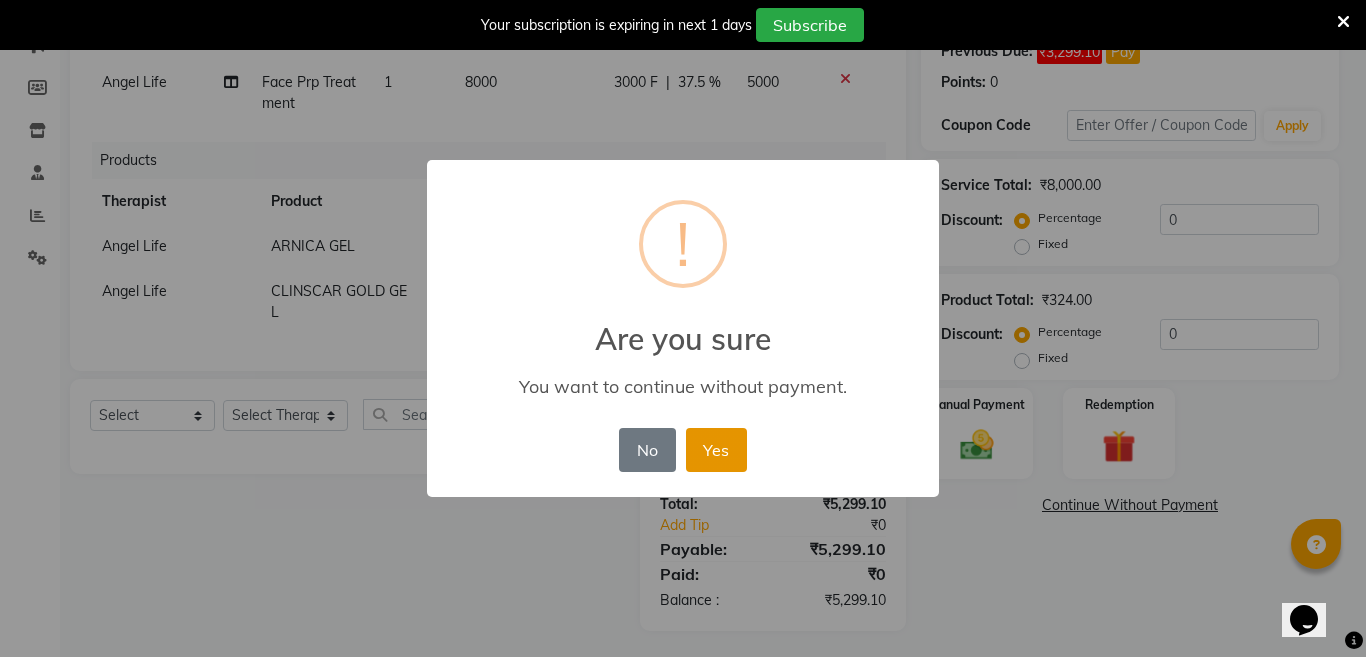 click on "Yes" at bounding box center [716, 450] 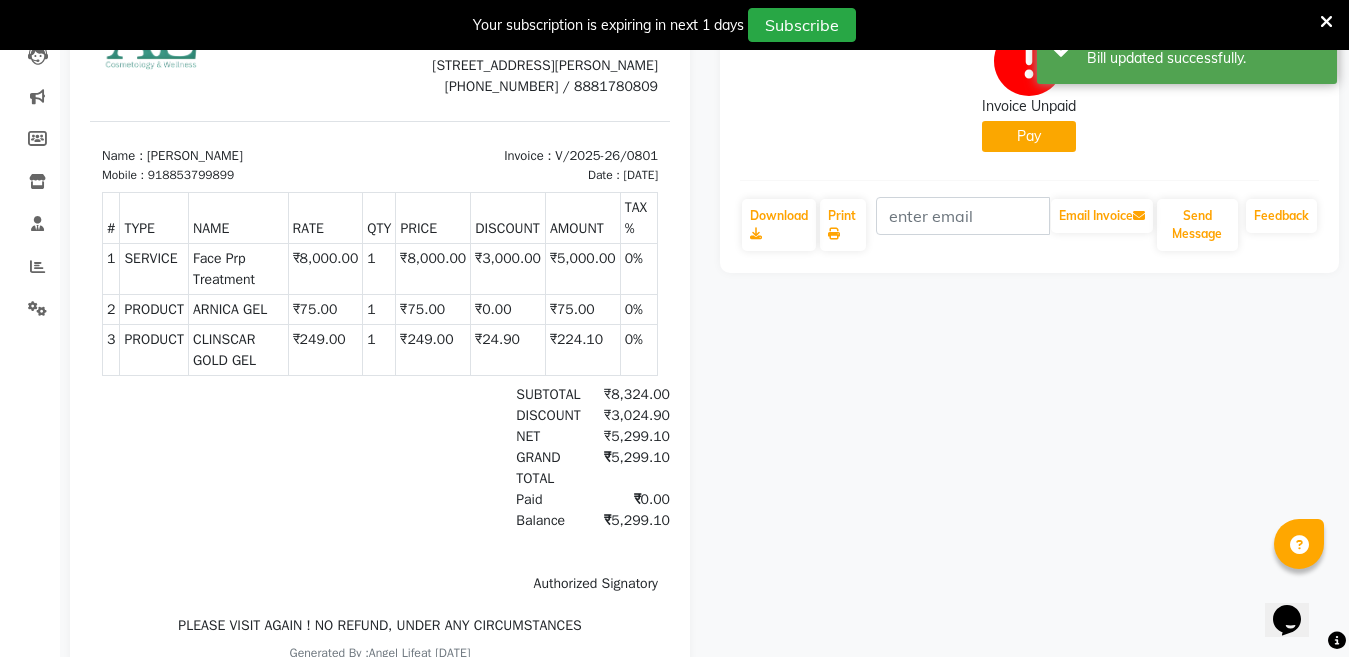 scroll, scrollTop: 220, scrollLeft: 0, axis: vertical 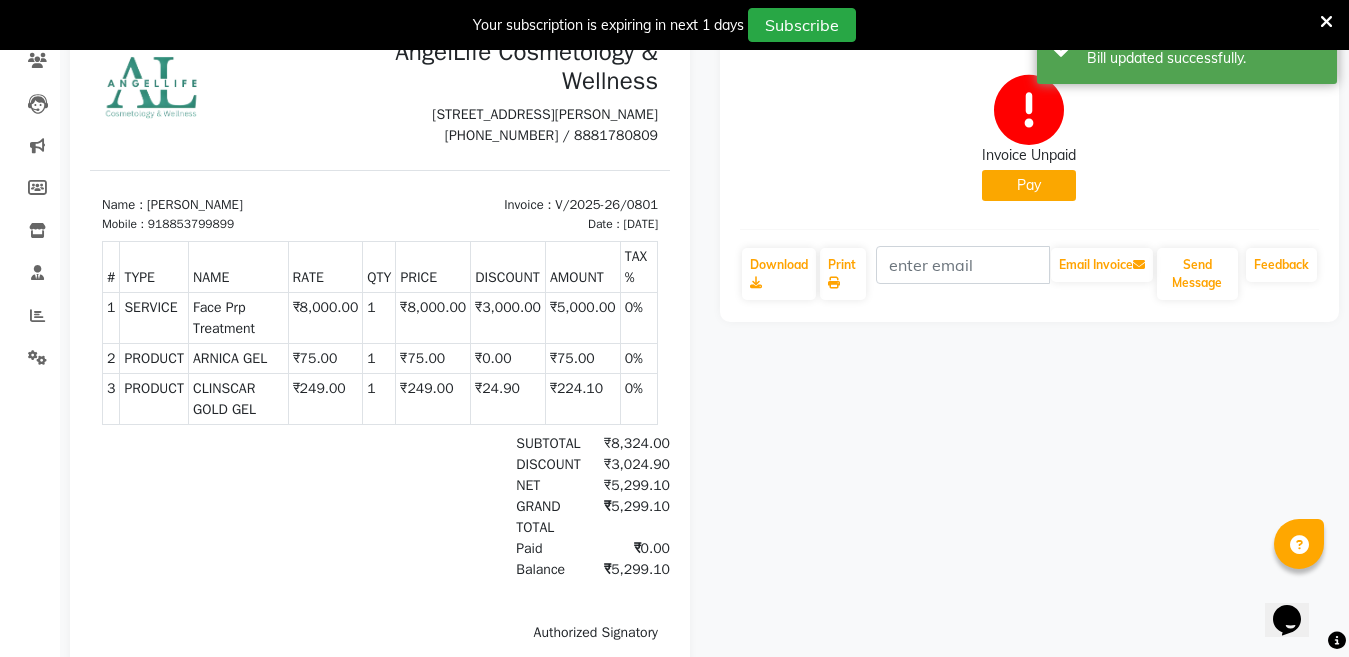 click on "Pay" 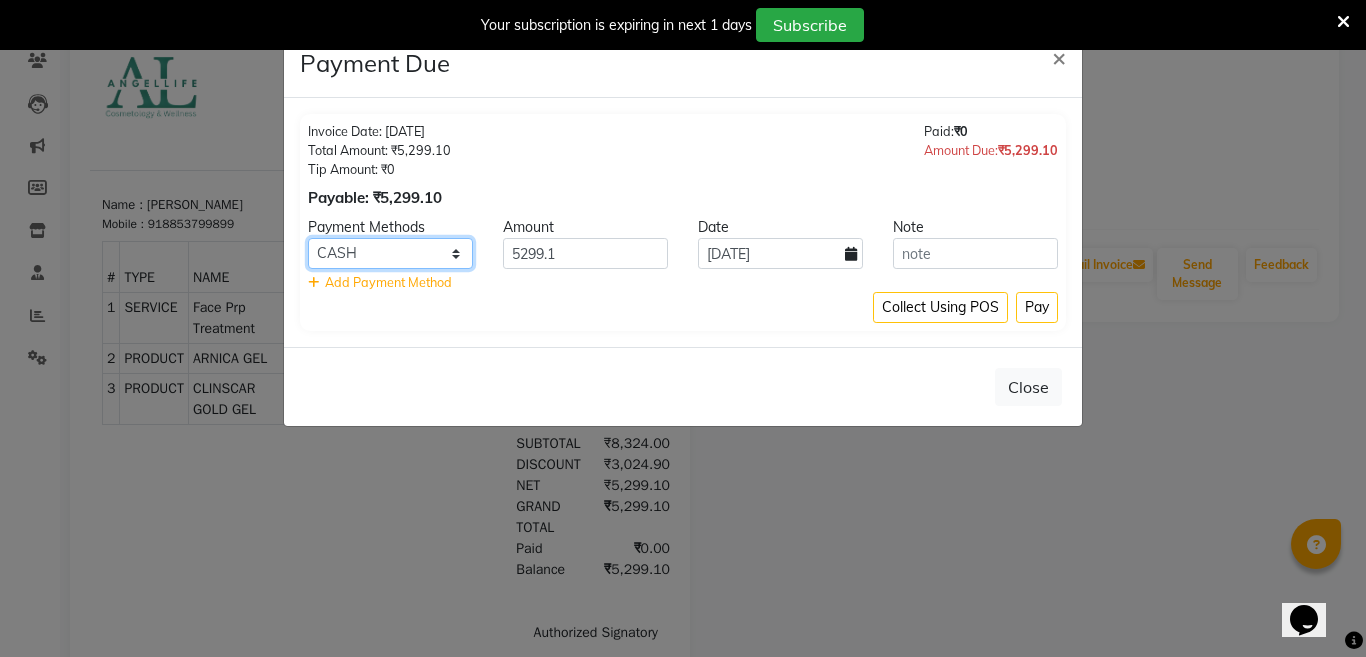 click on "CASH CARD ONLINE CUSTOM GPay PayTM PhonePe UPI NearBuy Loan BharatPay Cheque MosamBee MI Voucher Bank Family Visa Card Master Card BharatPay Card UPI BharatPay Other Cards Juice by MCB MyT Money MariDeal DefiDeal Deal.mu THD TCL CEdge Card M UPI M UPI Axis UPI Union Card (Indian Bank) Card (DL Bank) RS BTC Wellnessta Razorpay Complimentary Nift Spa Finder Spa Week Venmo BFL LoanTap SaveIN GMoney ATH Movil On Account Chamber Gift Card Trade Comp Donation Card on File Envision BRAC Card City Card bKash Credit Card Debit Card Shoutlo LUZO Jazz Cash AmEx Discover Tabby Online W Room Charge Room Charge USD Room Charge Euro Room Charge EGP Room Charge GBP Bajaj Finserv Bad Debts Card: IDFC Card: IOB Coupon Gcash PayMaya Instamojo COnline UOnline SOnline SCard Paypal PPR PPV PPC PPN PPG PPE CAMP Benefit ATH Movil Dittor App Rupay Diners iPrepaid iPackage District App Pine Labs Cash Payment Pnb Bank GPay NT Cash Lash GPay Lash Cash Nail GPay Nail Cash BANKTANSFER Dreamfolks BOB SBI Save-In Nail Card Lash Card" 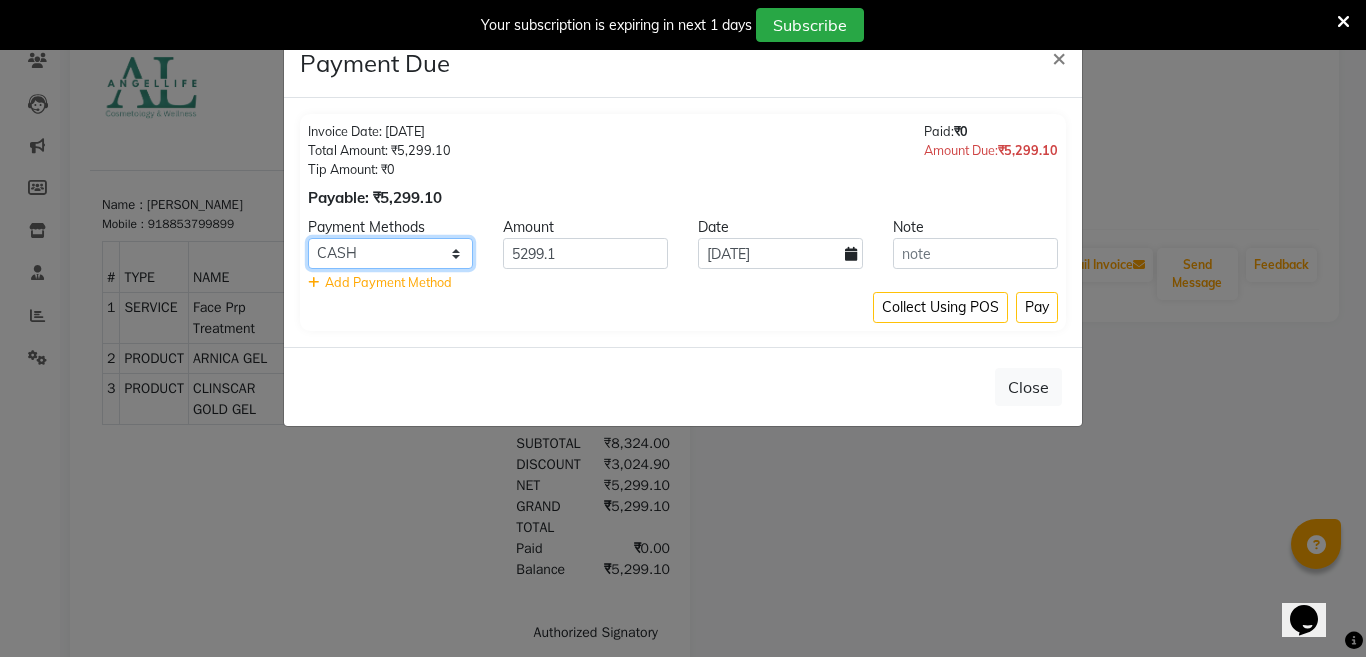 select on "8" 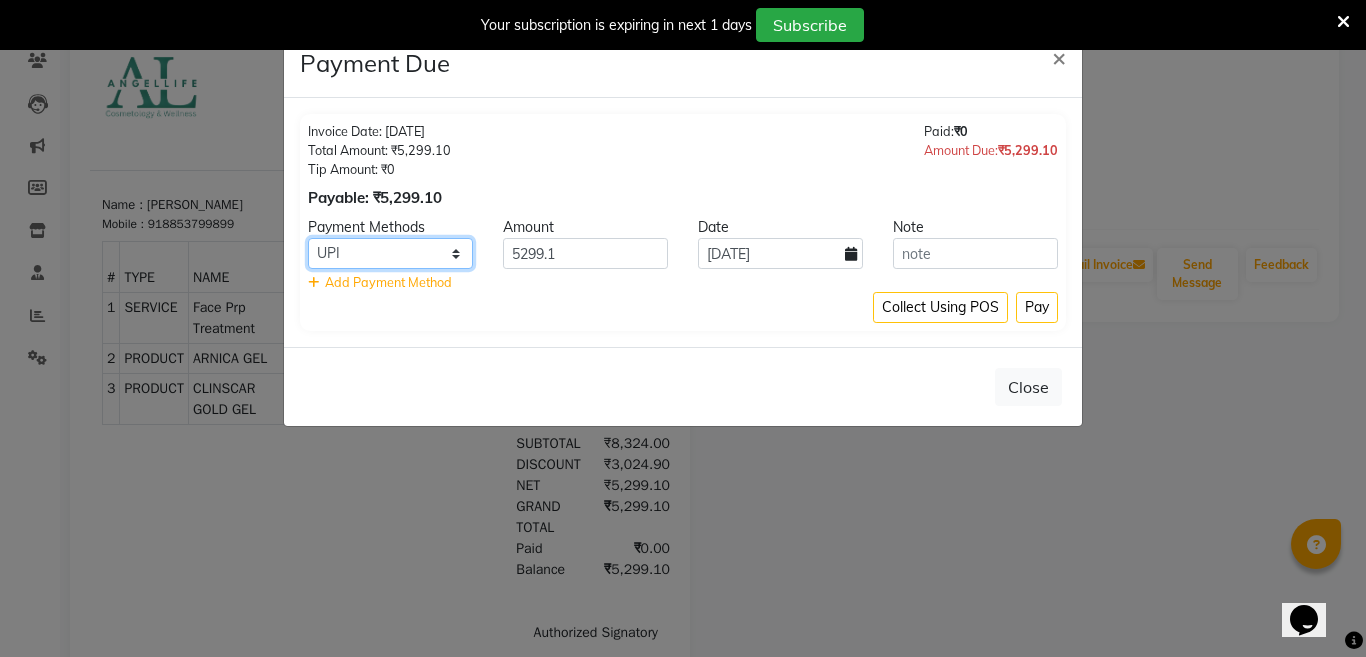 click on "CASH CARD ONLINE CUSTOM GPay PayTM PhonePe UPI NearBuy Loan BharatPay Cheque MosamBee MI Voucher Bank Family Visa Card Master Card BharatPay Card UPI BharatPay Other Cards Juice by MCB MyT Money MariDeal DefiDeal Deal.mu THD TCL CEdge Card M UPI M UPI Axis UPI Union Card (Indian Bank) Card (DL Bank) RS BTC Wellnessta Razorpay Complimentary Nift Spa Finder Spa Week Venmo BFL LoanTap SaveIN GMoney ATH Movil On Account Chamber Gift Card Trade Comp Donation Card on File Envision BRAC Card City Card bKash Credit Card Debit Card Shoutlo LUZO Jazz Cash AmEx Discover Tabby Online W Room Charge Room Charge USD Room Charge Euro Room Charge EGP Room Charge GBP Bajaj Finserv Bad Debts Card: IDFC Card: IOB Coupon Gcash PayMaya Instamojo COnline UOnline SOnline SCard Paypal PPR PPV PPC PPN PPG PPE CAMP Benefit ATH Movil Dittor App Rupay Diners iPrepaid iPackage District App Pine Labs Cash Payment Pnb Bank GPay NT Cash Lash GPay Lash Cash Nail GPay Nail Cash BANKTANSFER Dreamfolks BOB SBI Save-In Nail Card Lash Card" 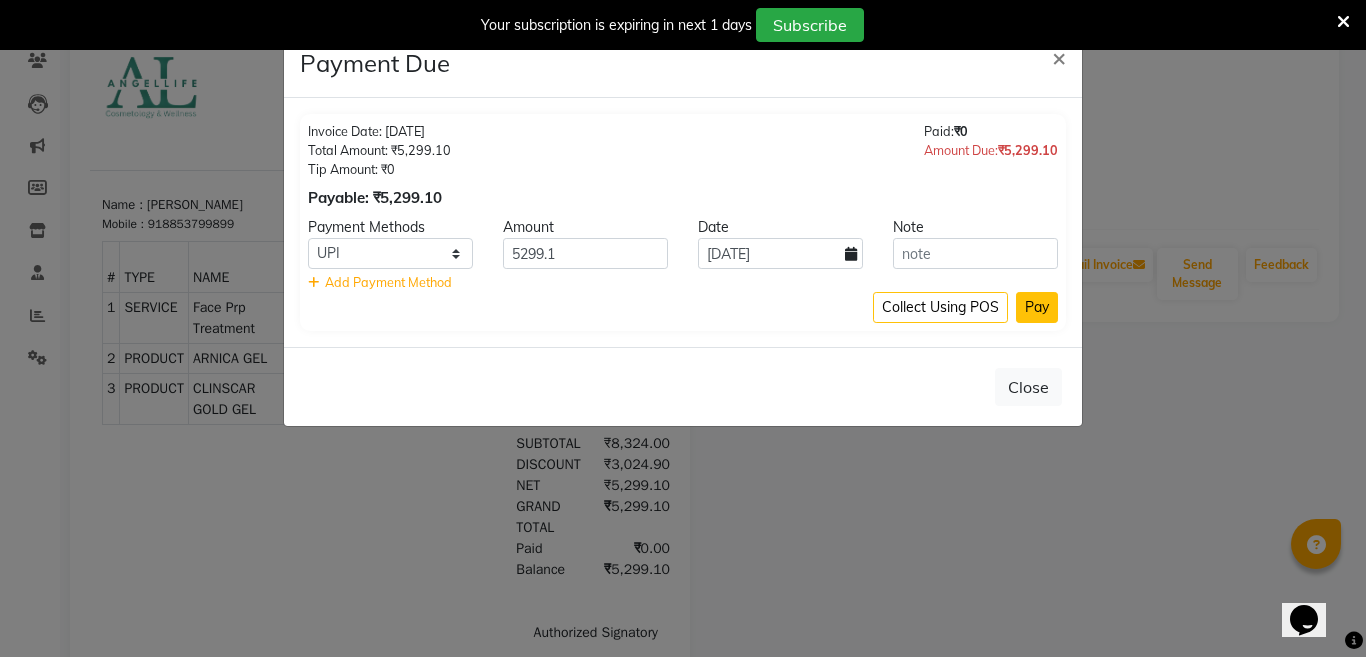 click on "Pay" 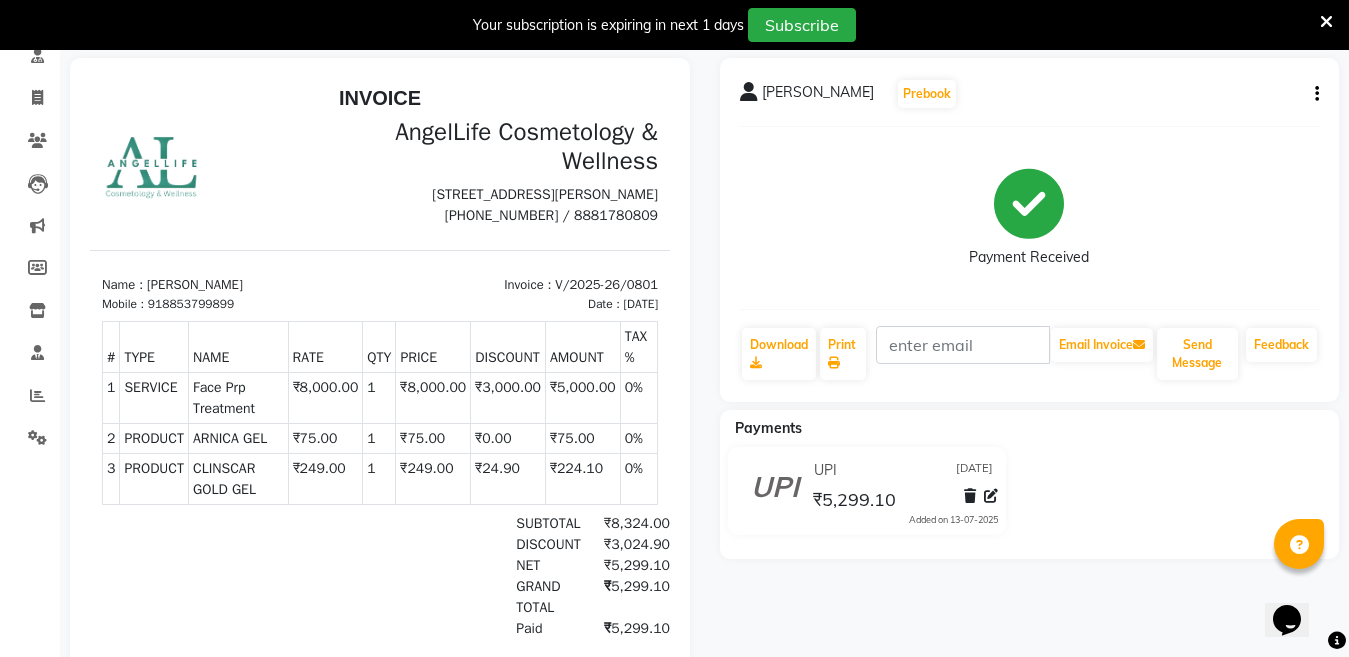 scroll, scrollTop: 20, scrollLeft: 0, axis: vertical 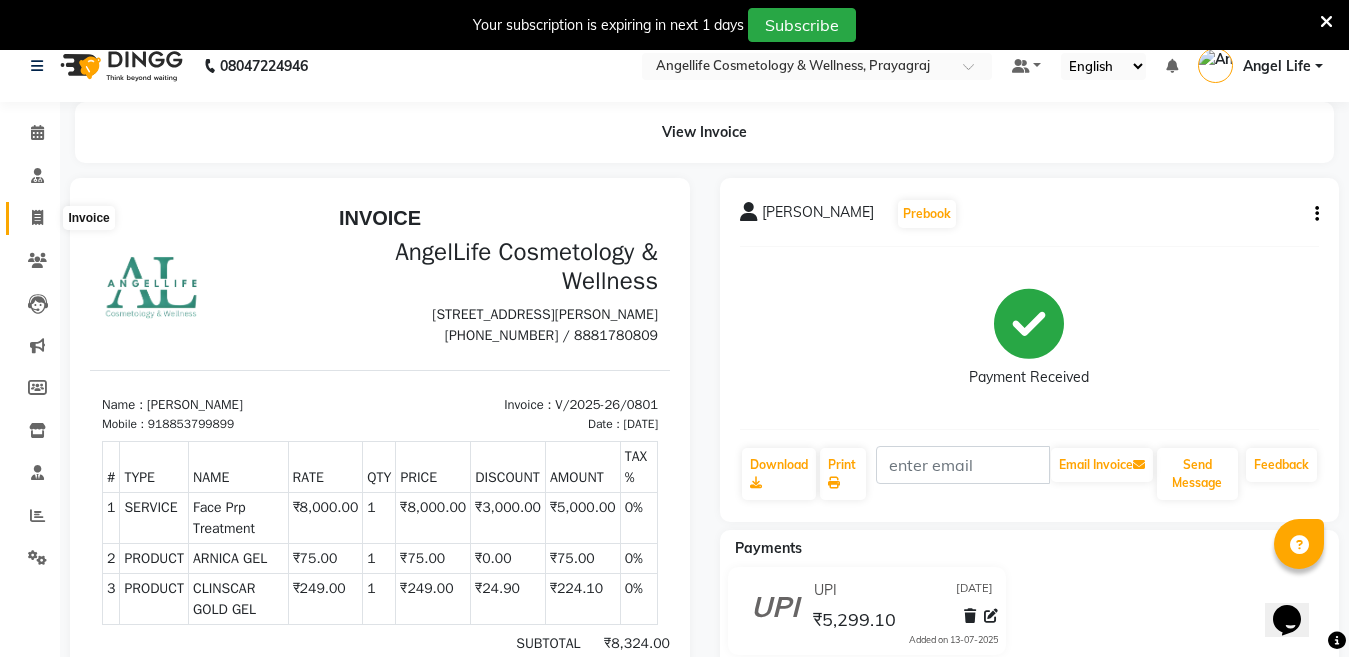 click 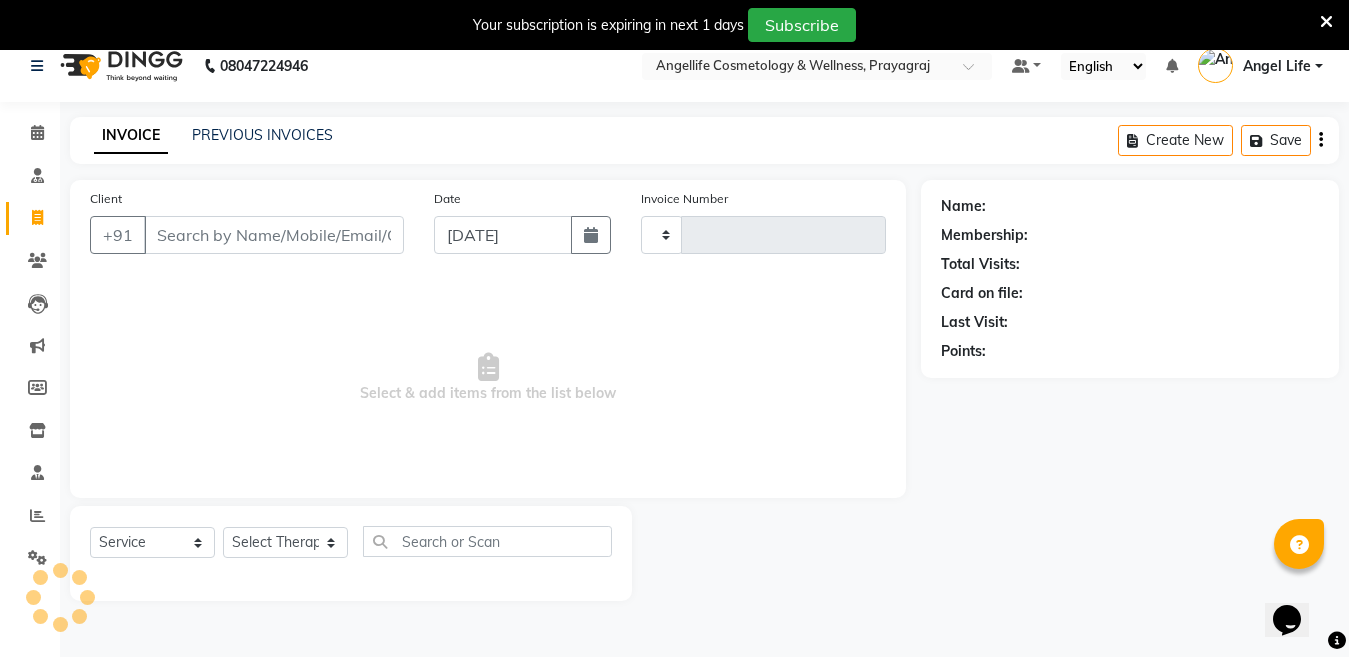 click 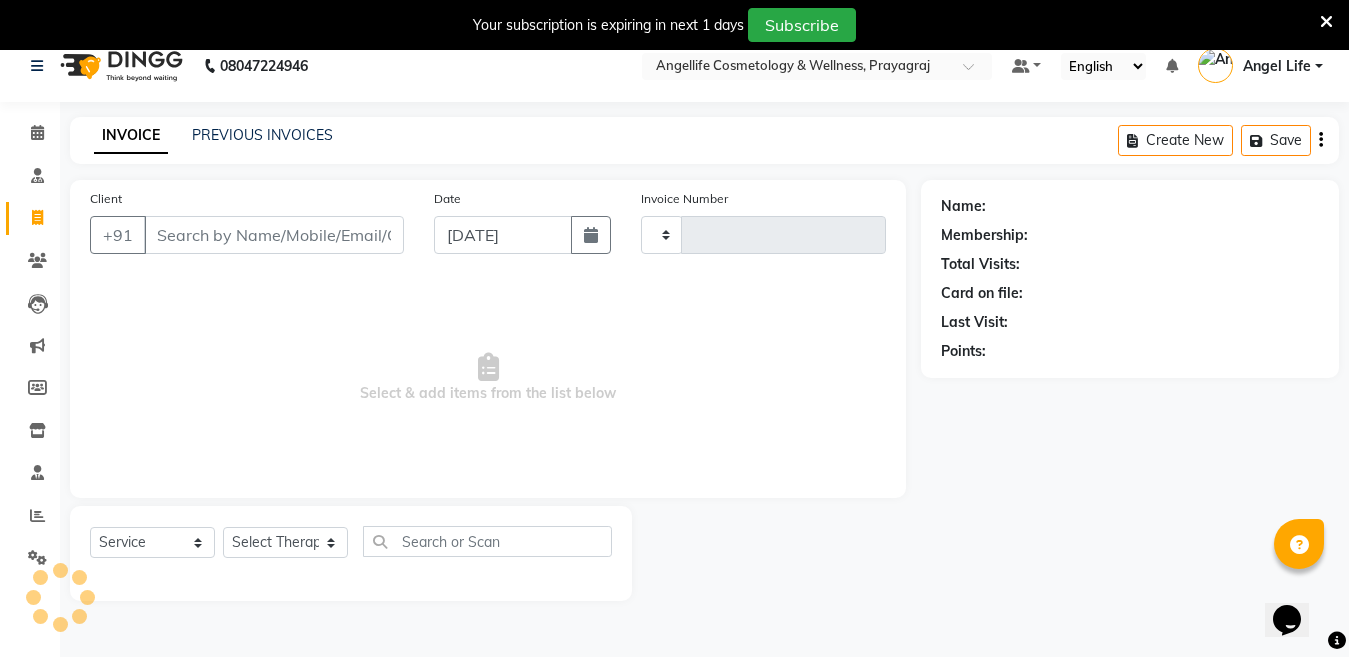 scroll, scrollTop: 50, scrollLeft: 0, axis: vertical 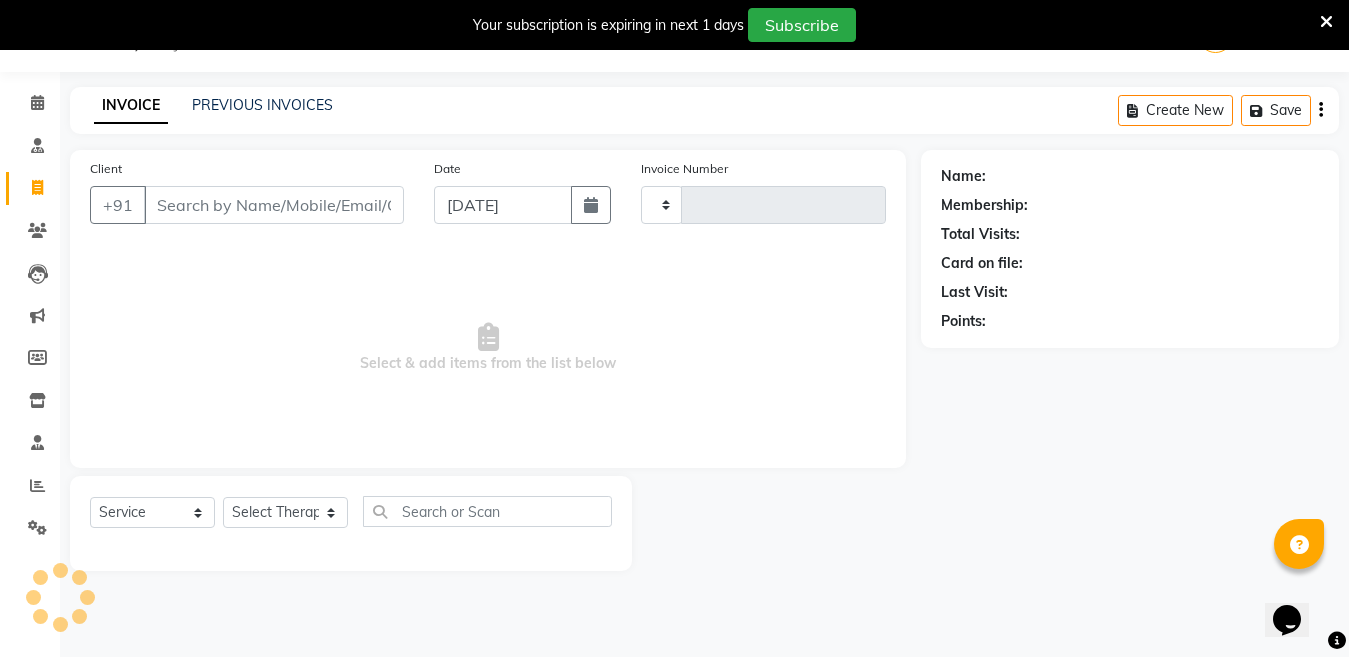 type on "0802" 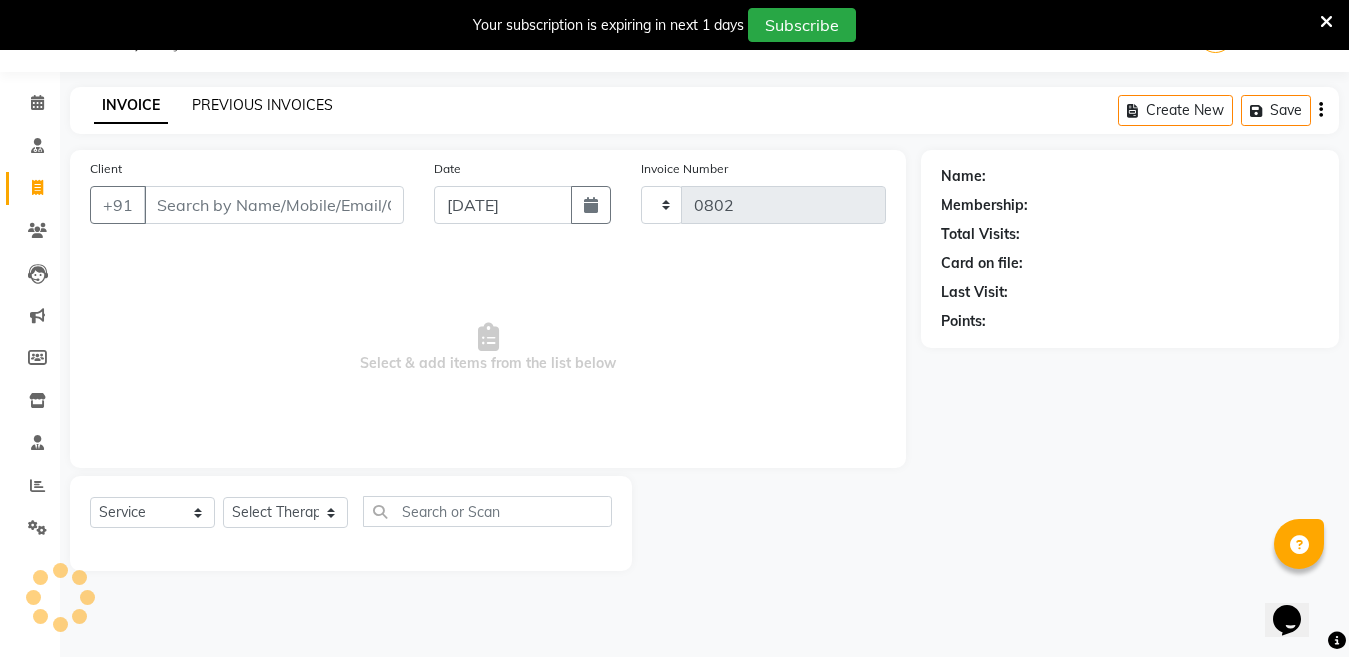 select on "4531" 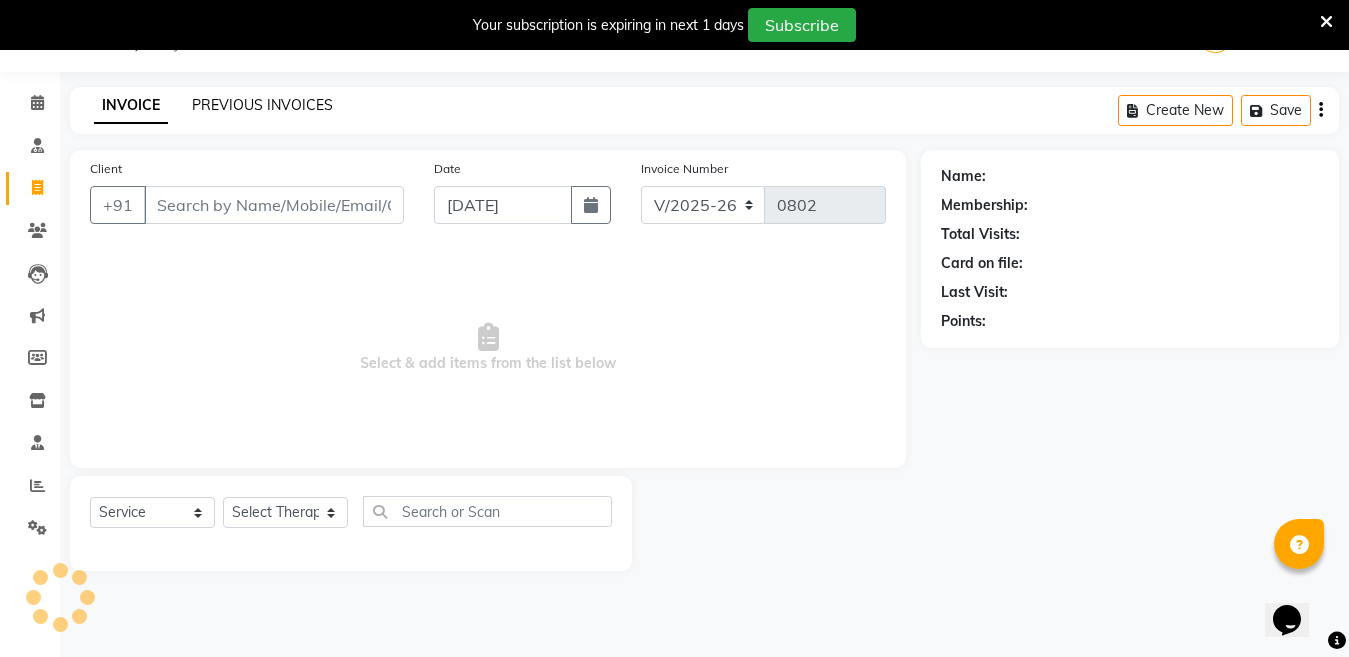 click on "PREVIOUS INVOICES" 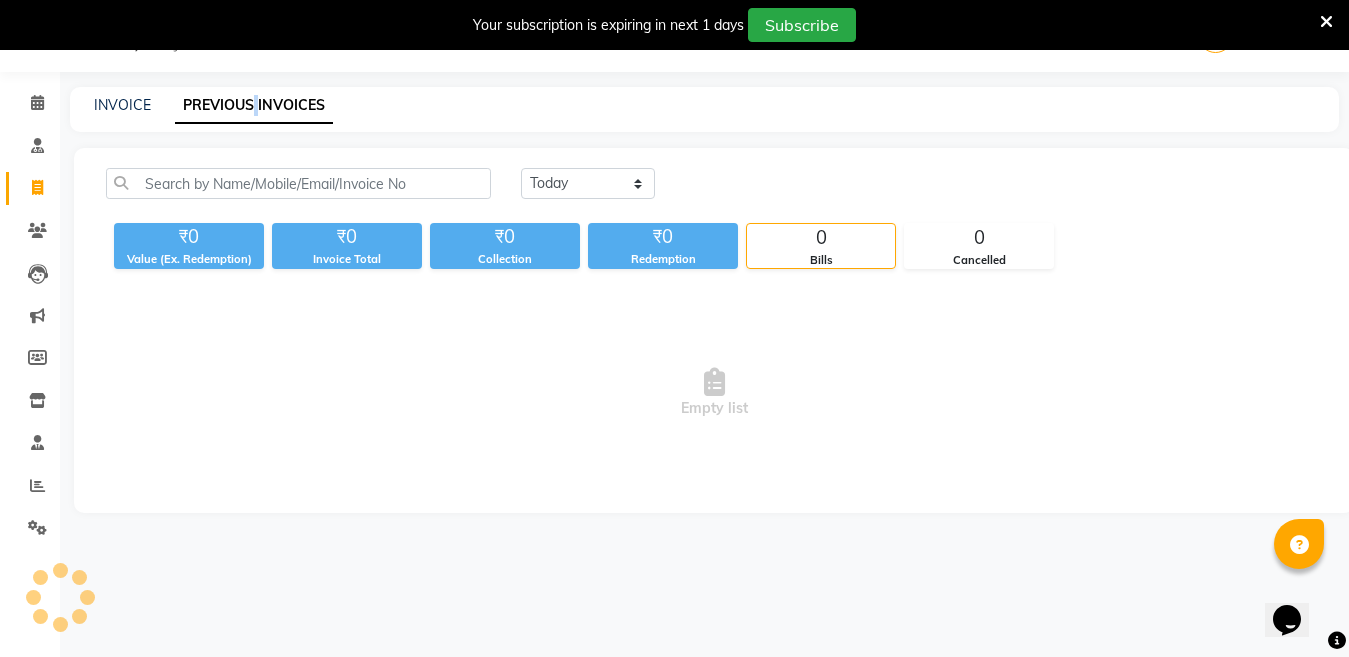 click on "PREVIOUS INVOICES" 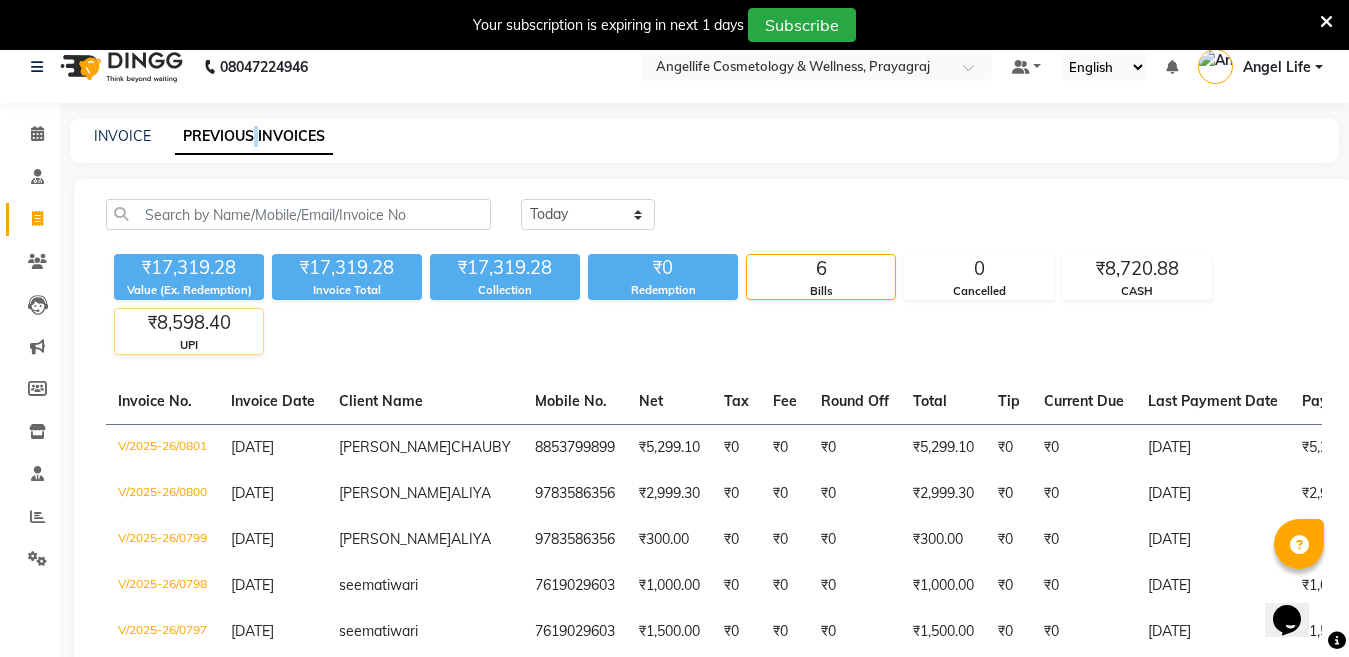 scroll, scrollTop: 0, scrollLeft: 0, axis: both 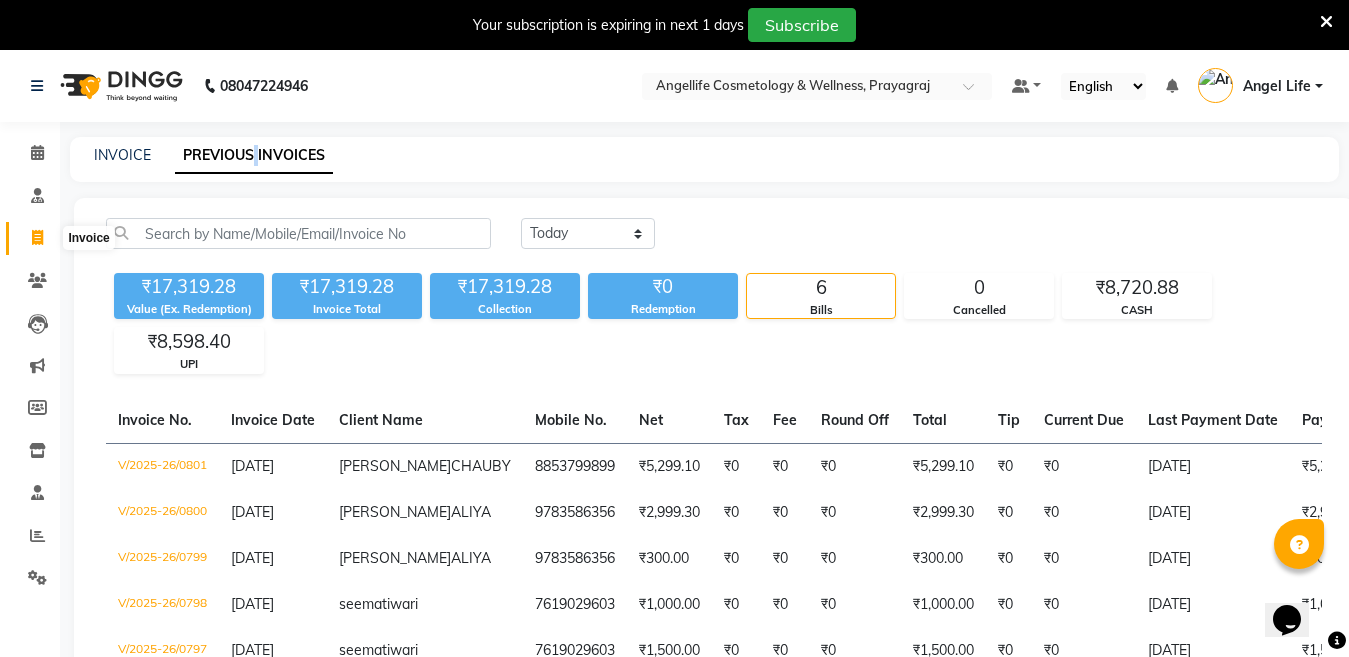 click 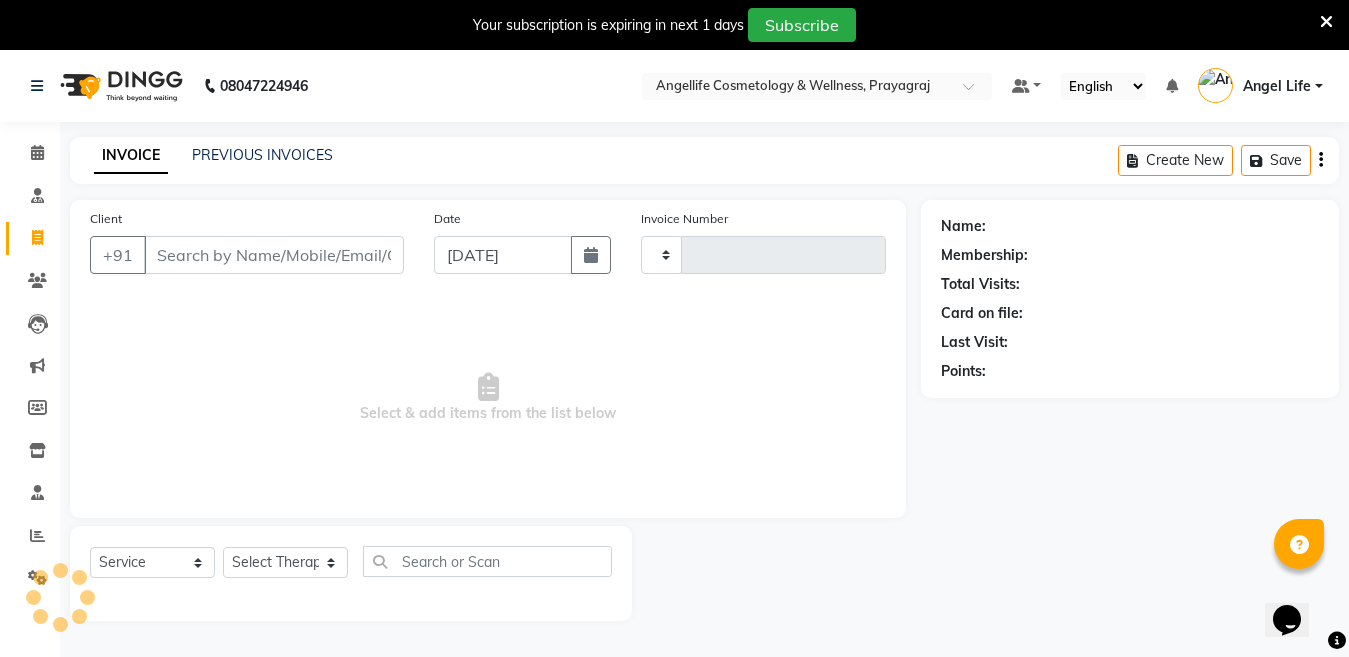 scroll, scrollTop: 50, scrollLeft: 0, axis: vertical 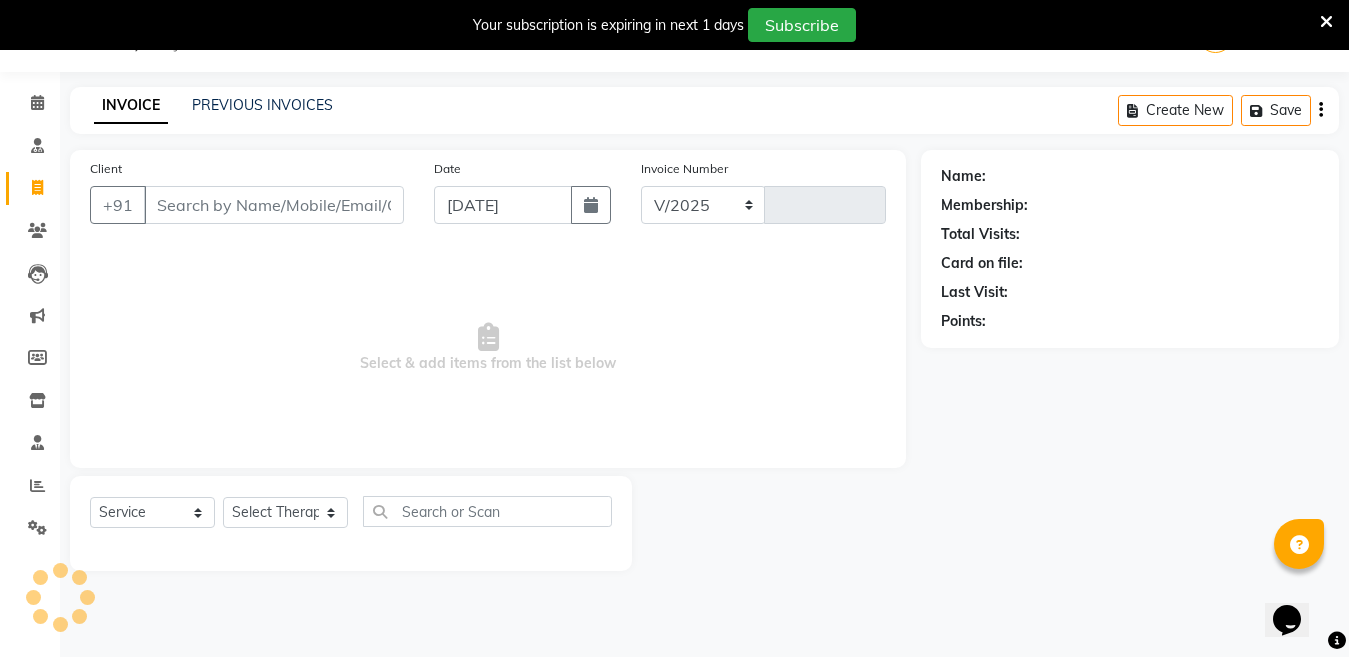 select on "4531" 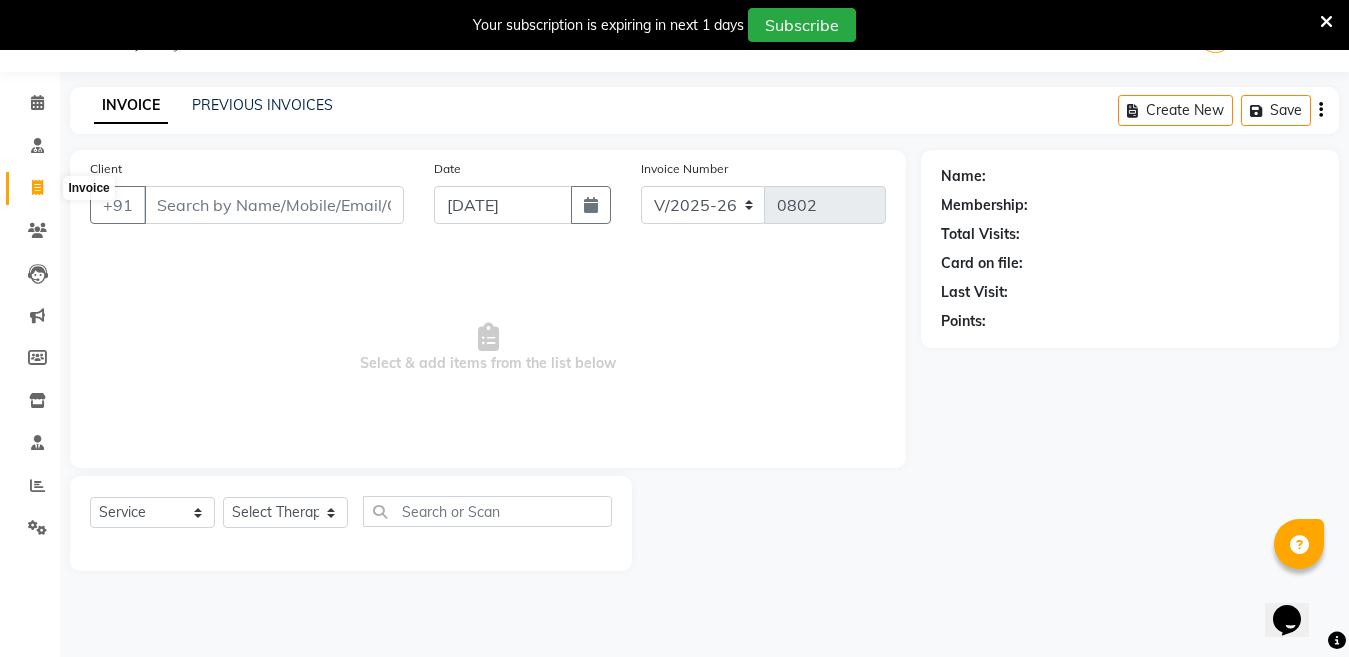 click 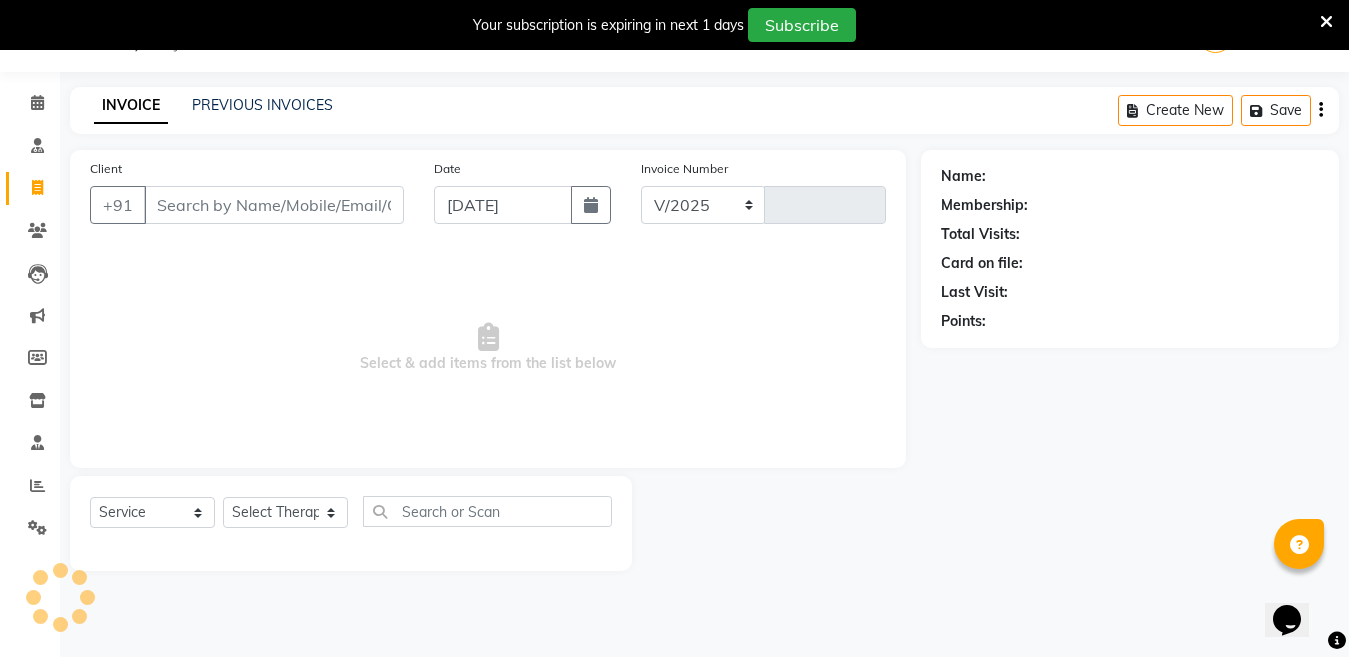 select on "4531" 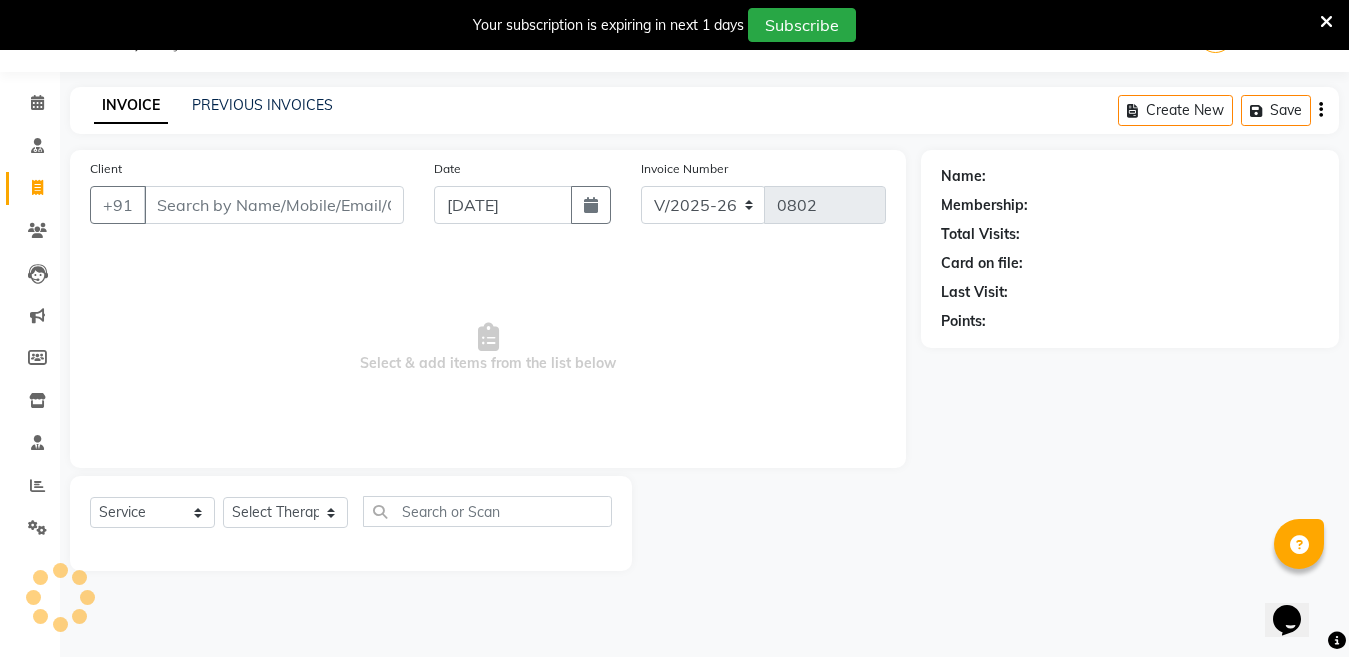 click 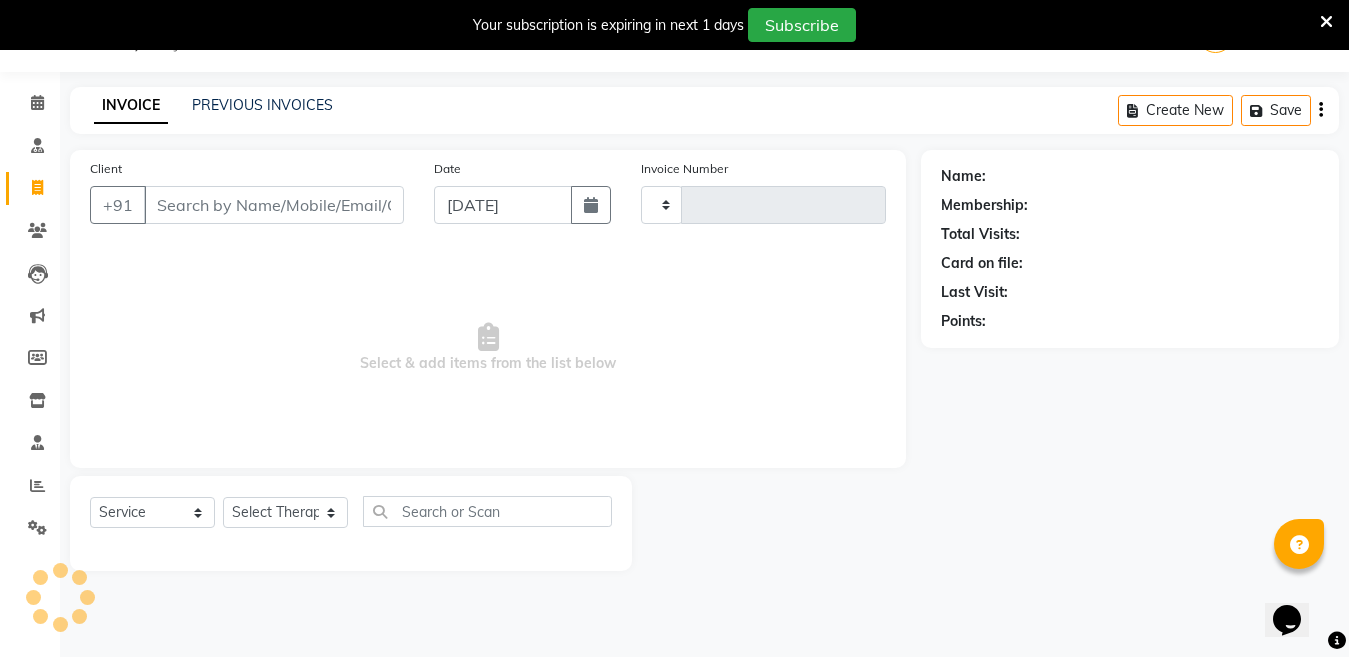 type on "0802" 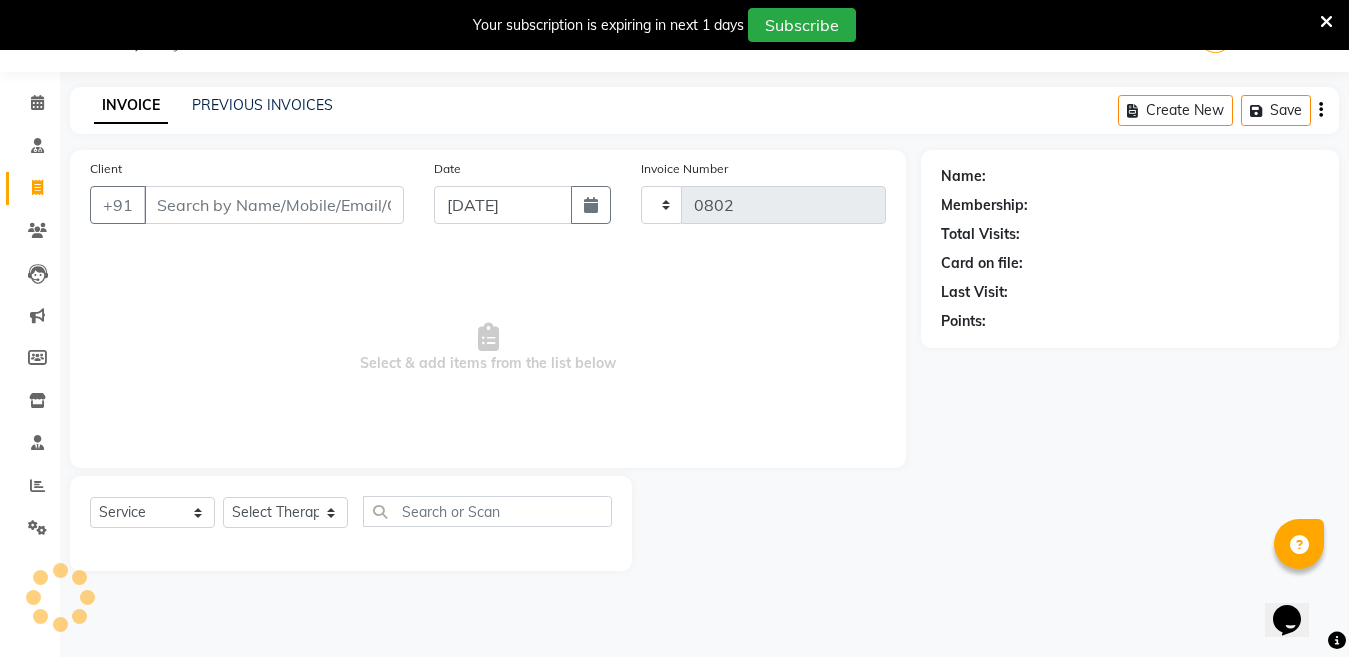 select on "4531" 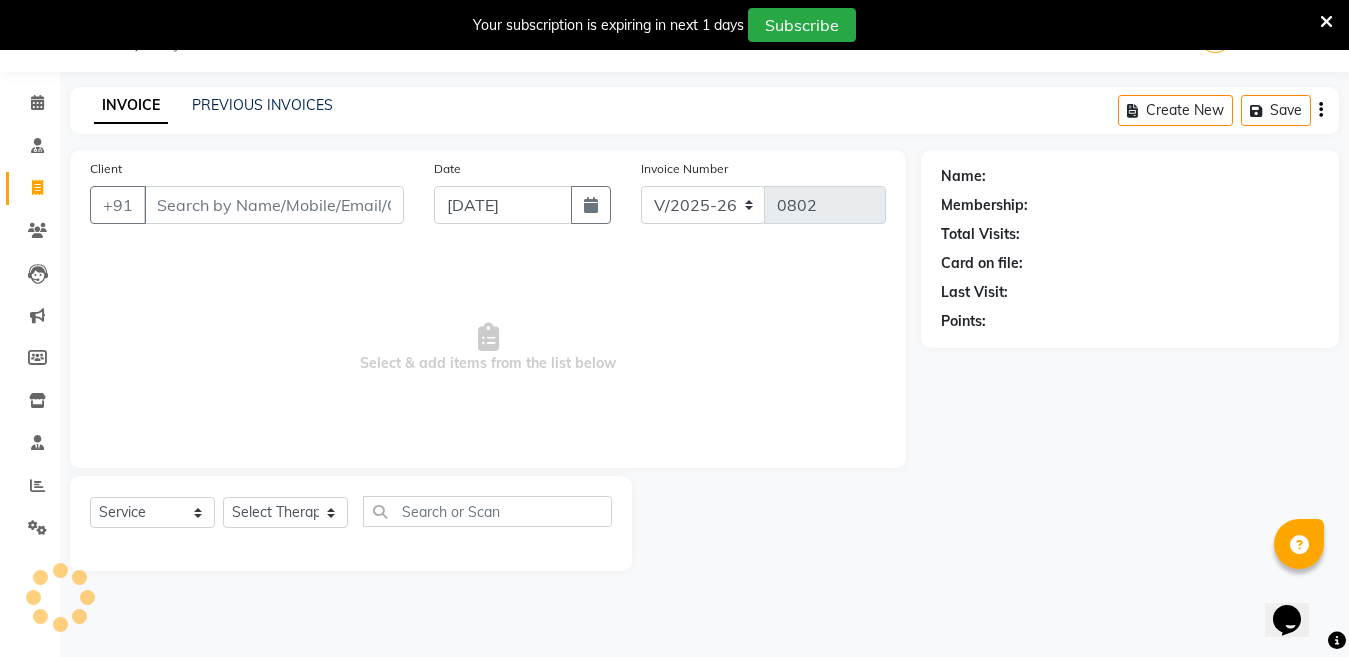 click on "PREVIOUS INVOICES" 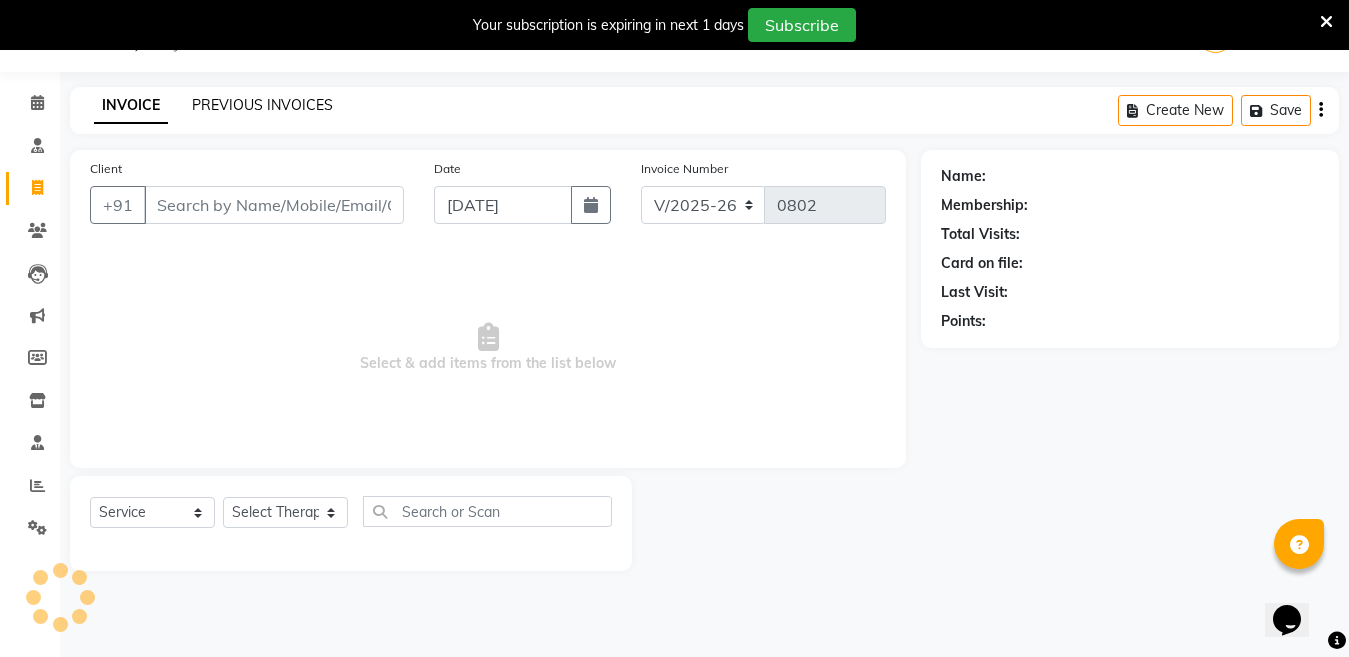 click on "PREVIOUS INVOICES" 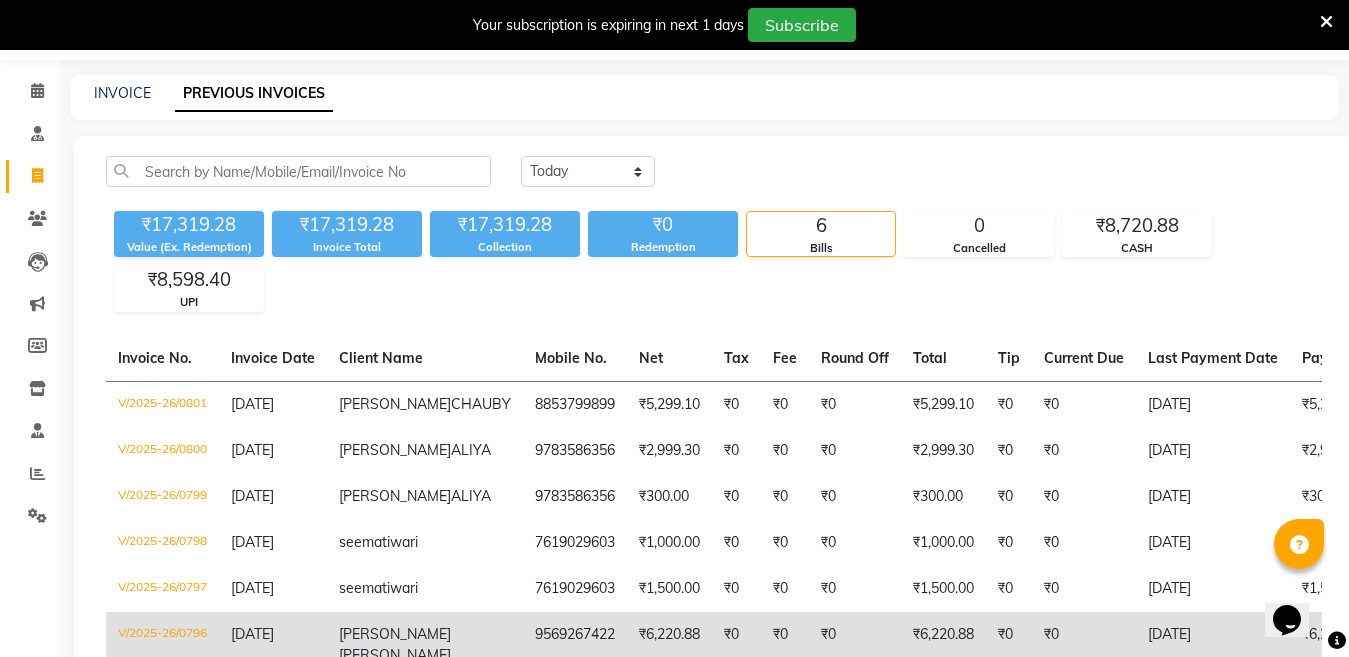 scroll, scrollTop: 29, scrollLeft: 0, axis: vertical 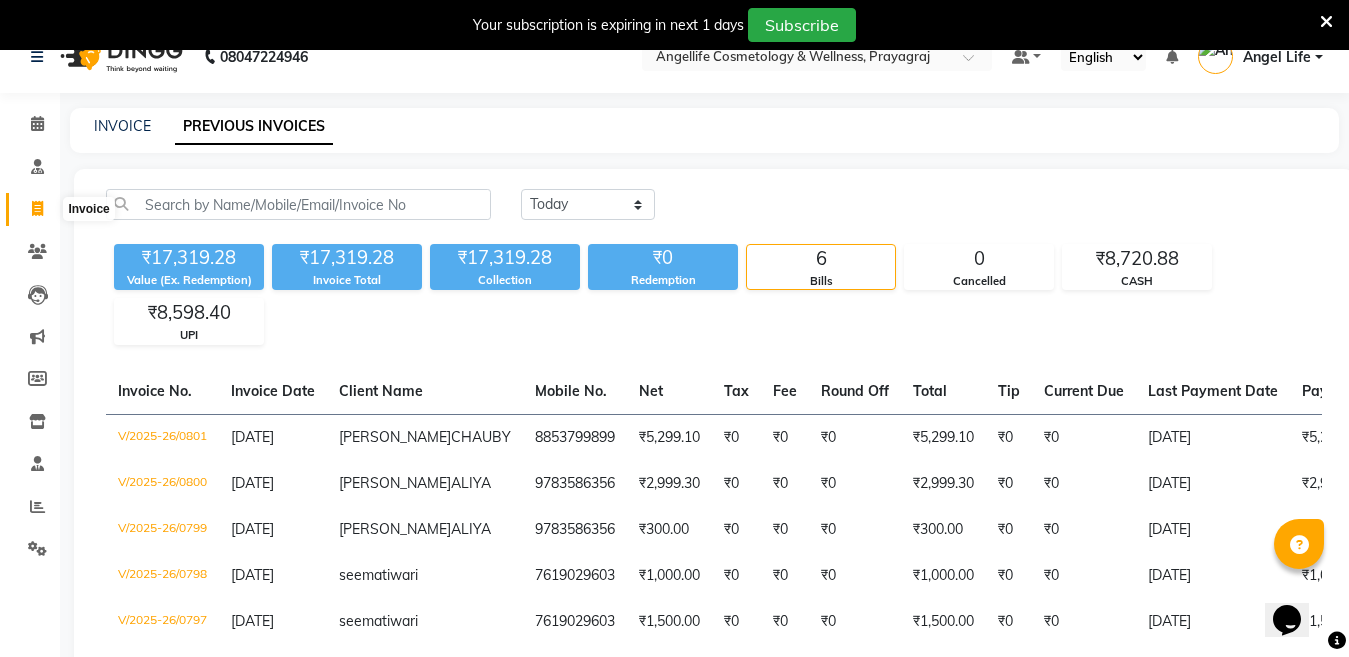 click 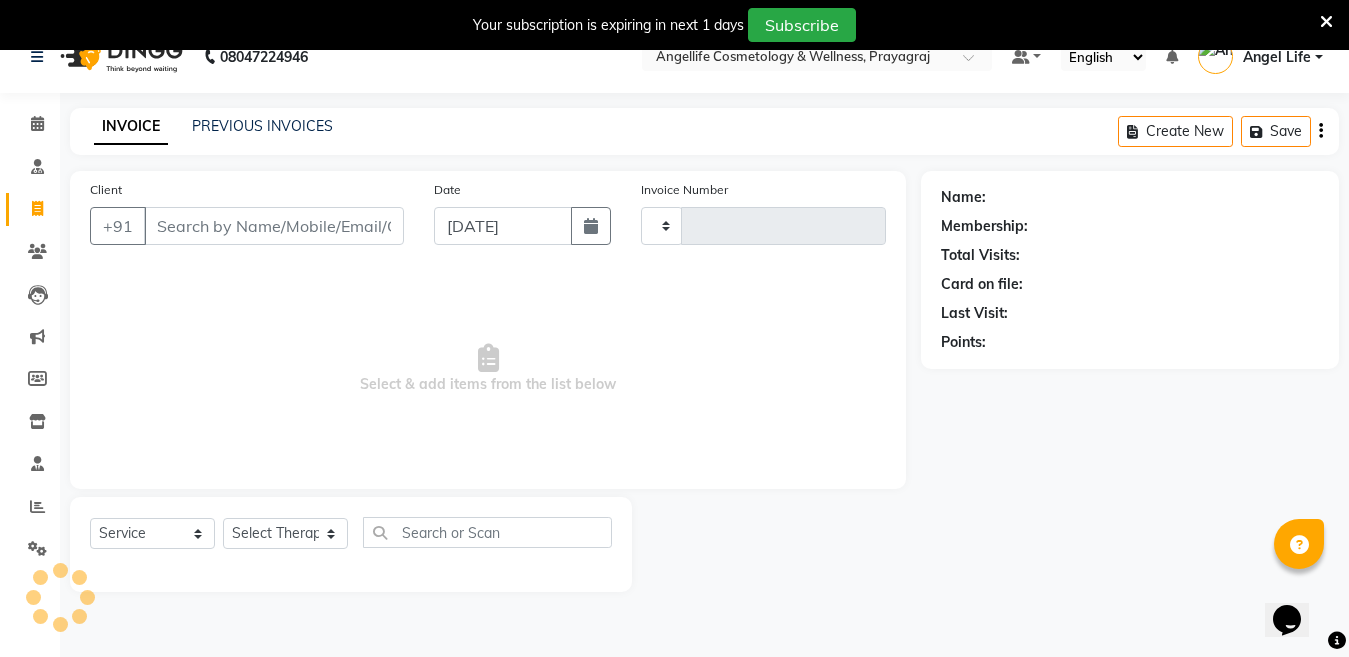 scroll, scrollTop: 50, scrollLeft: 0, axis: vertical 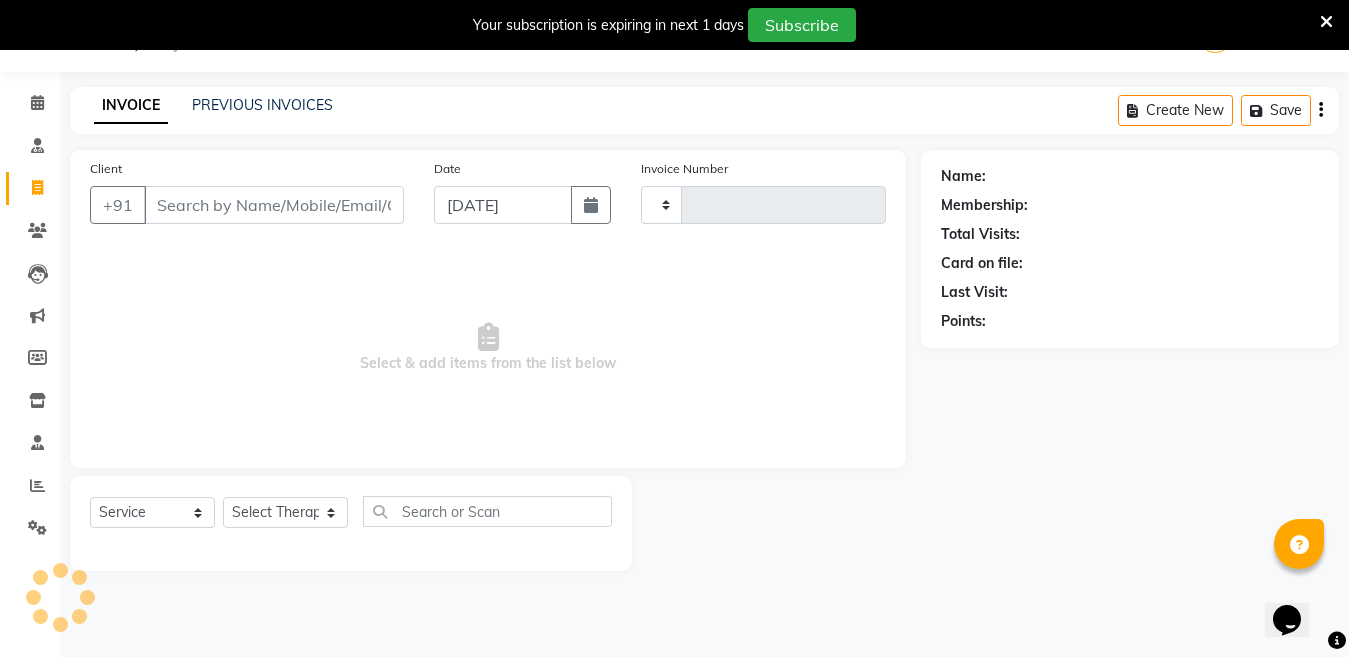type on "0802" 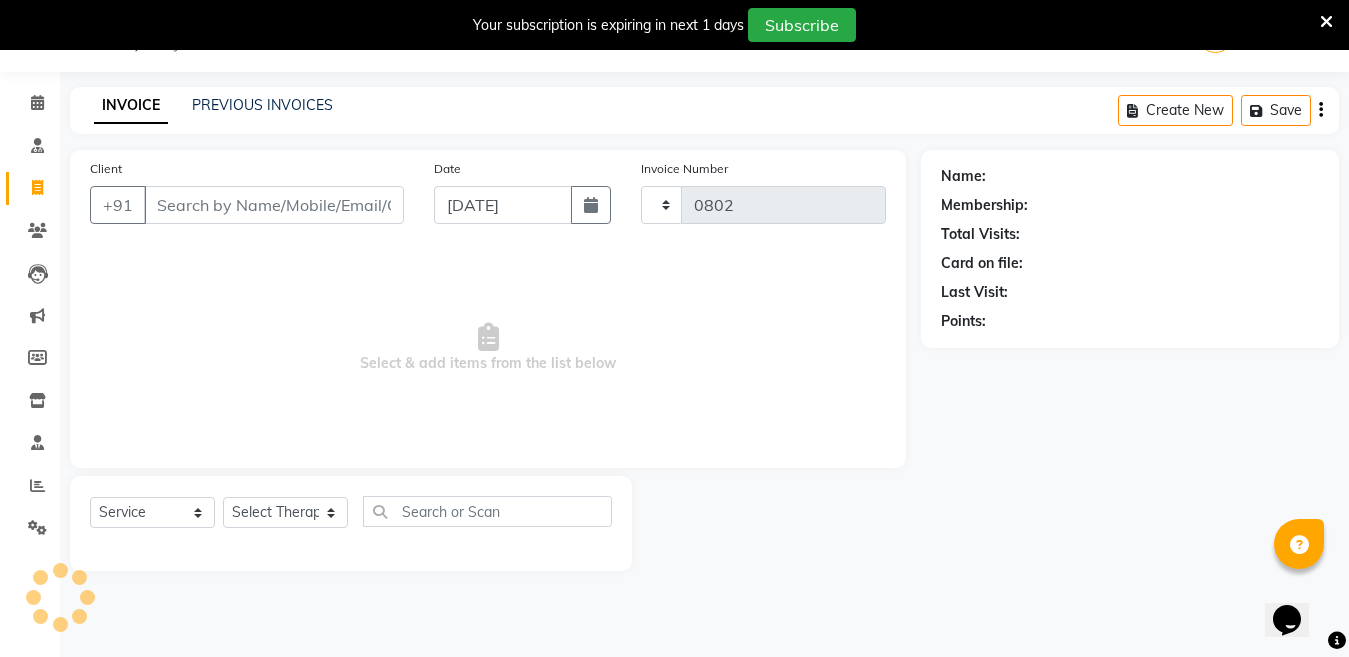 select on "4531" 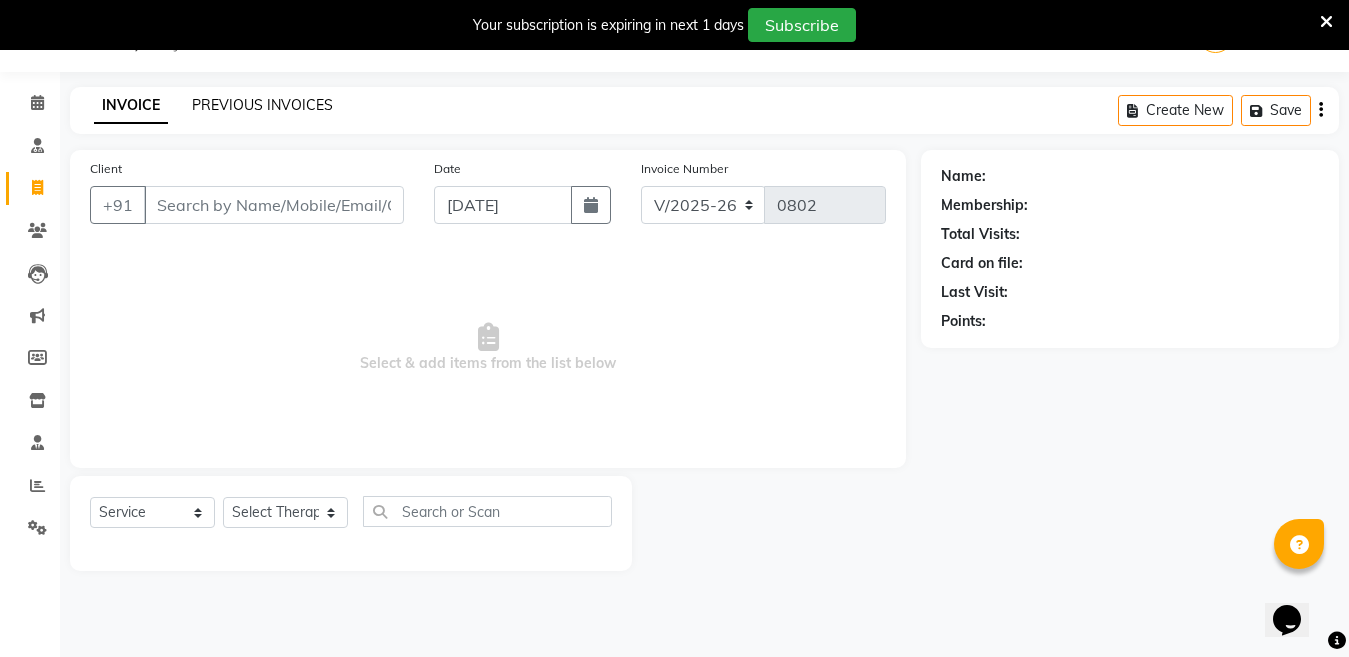 click on "PREVIOUS INVOICES" 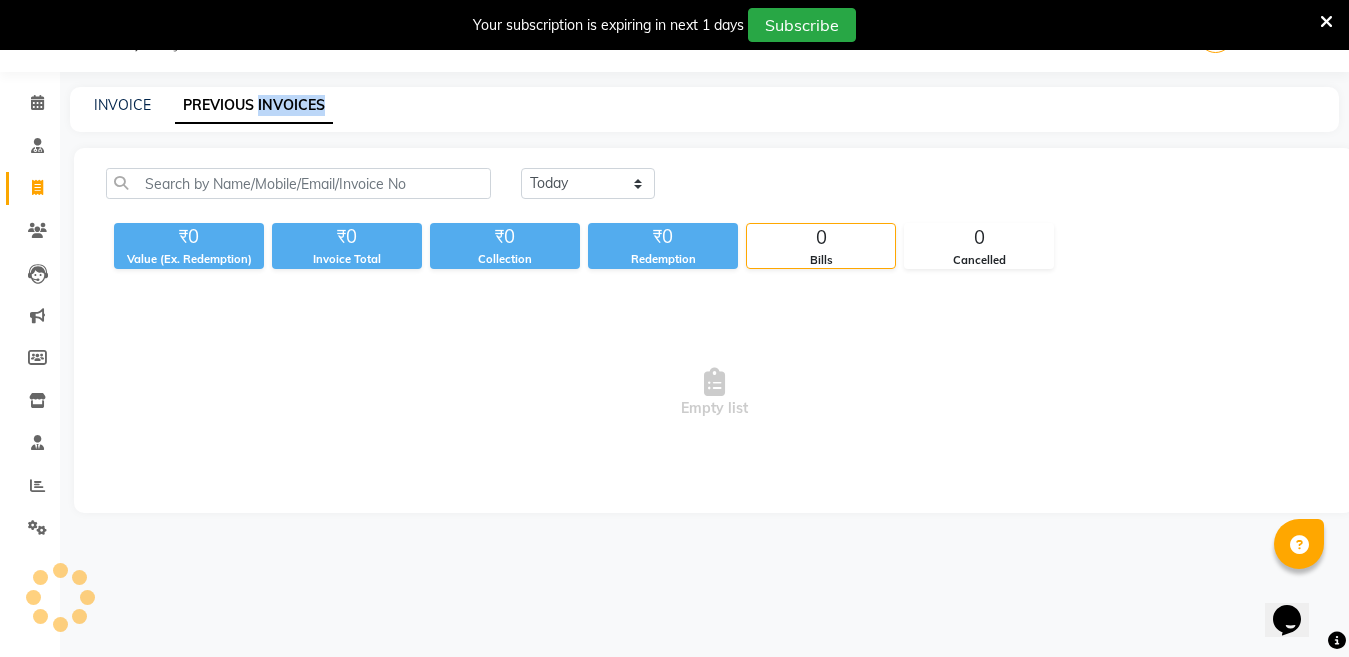 click on "PREVIOUS INVOICES" 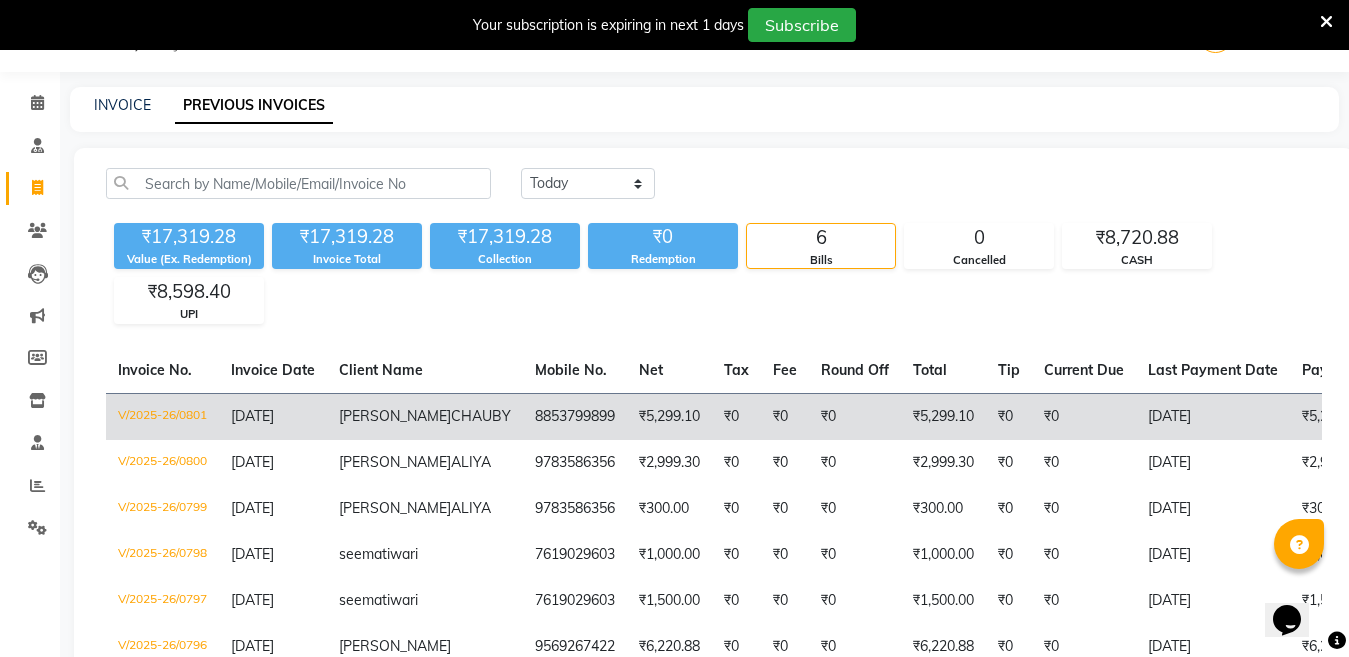 click on "[DATE]" 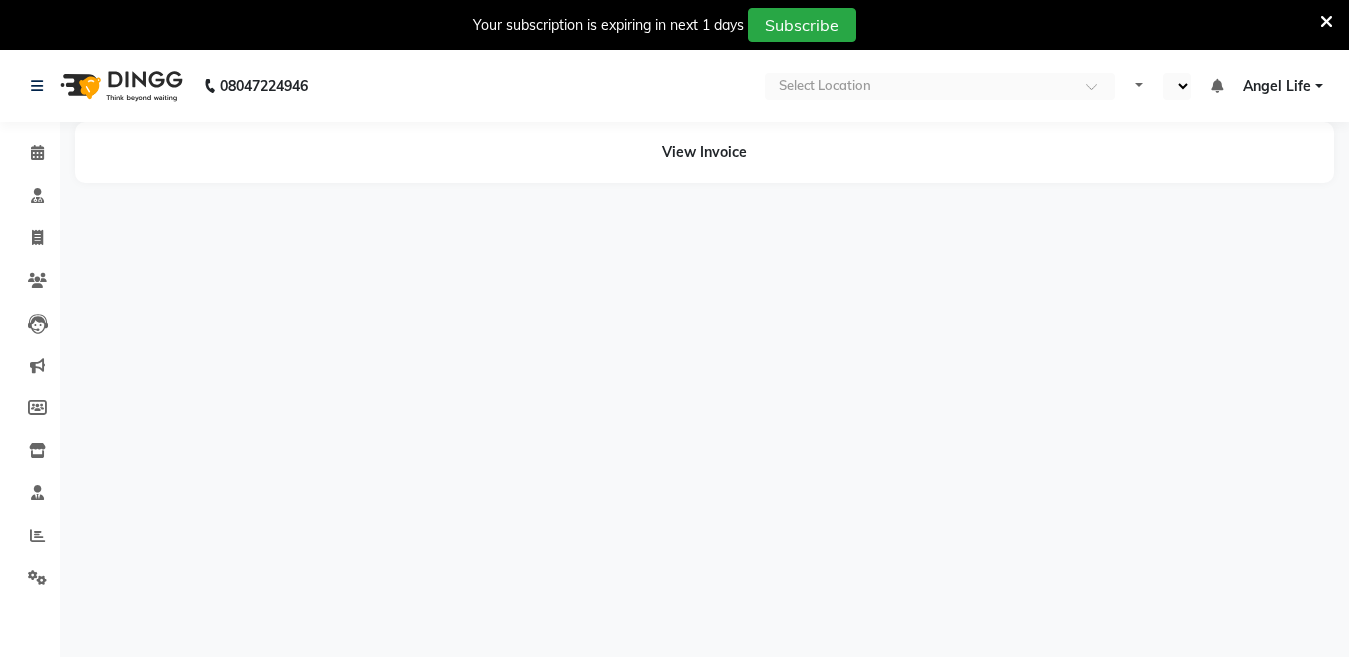 scroll, scrollTop: 0, scrollLeft: 0, axis: both 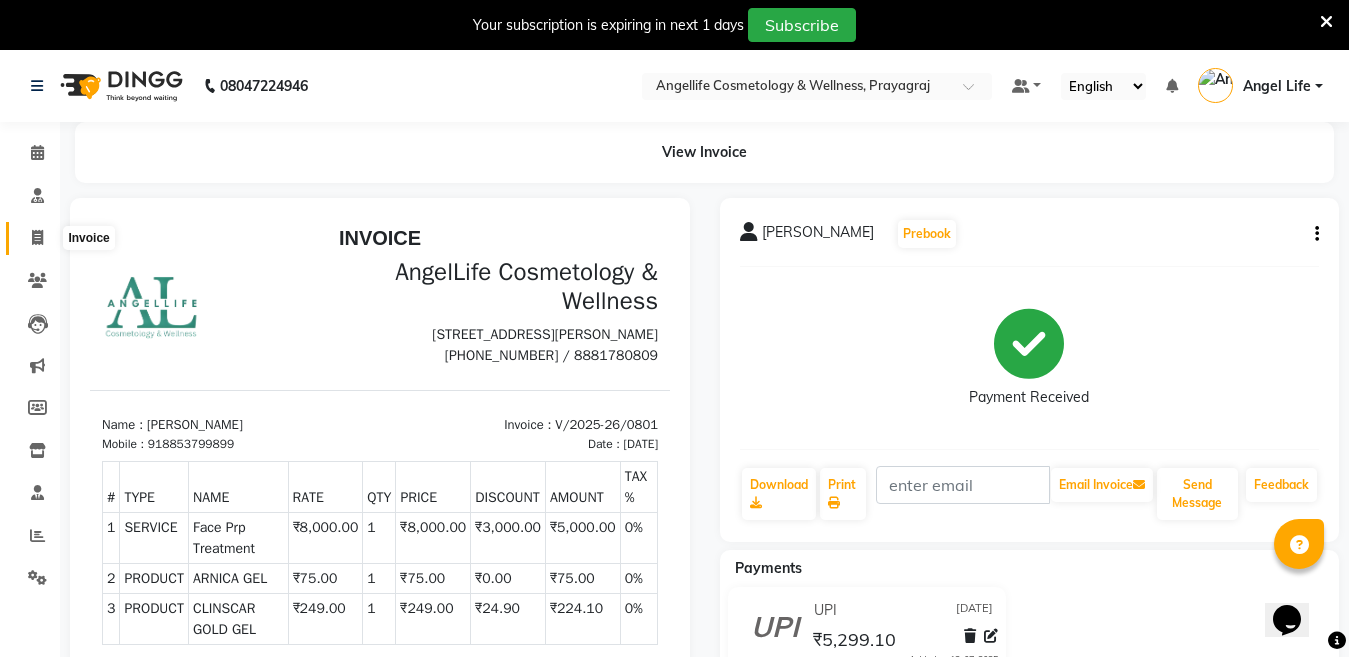 click 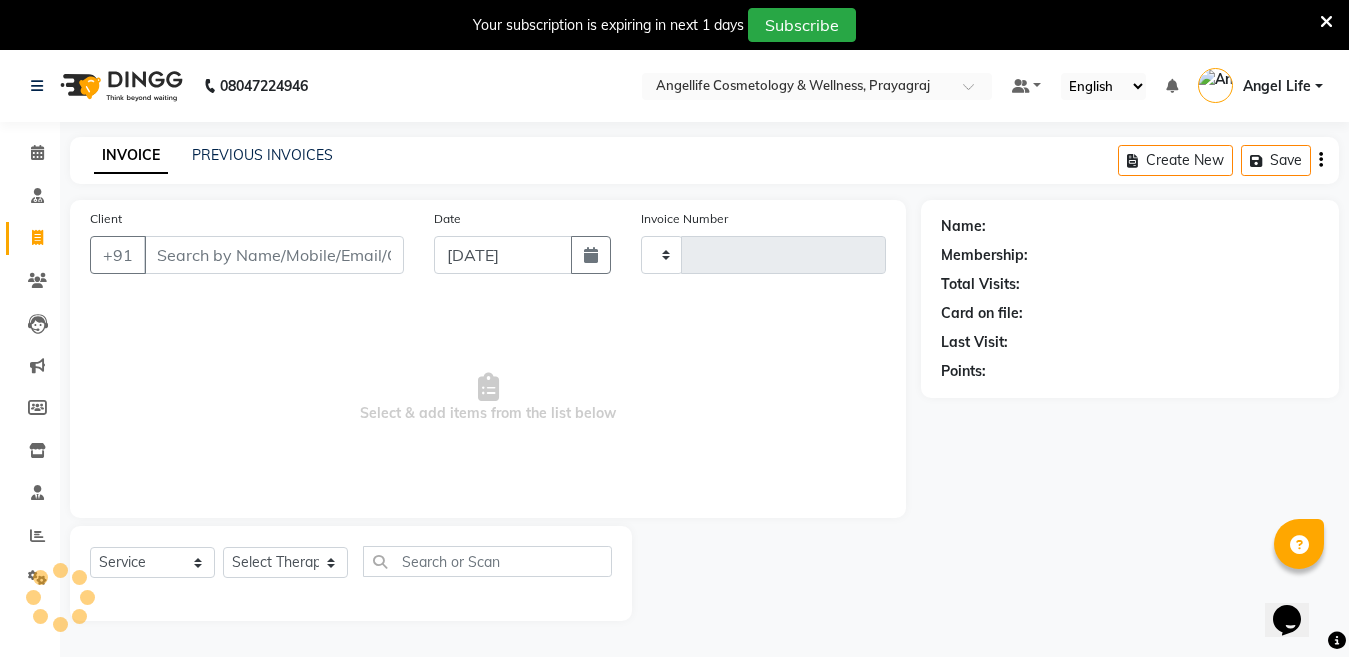 type on "0802" 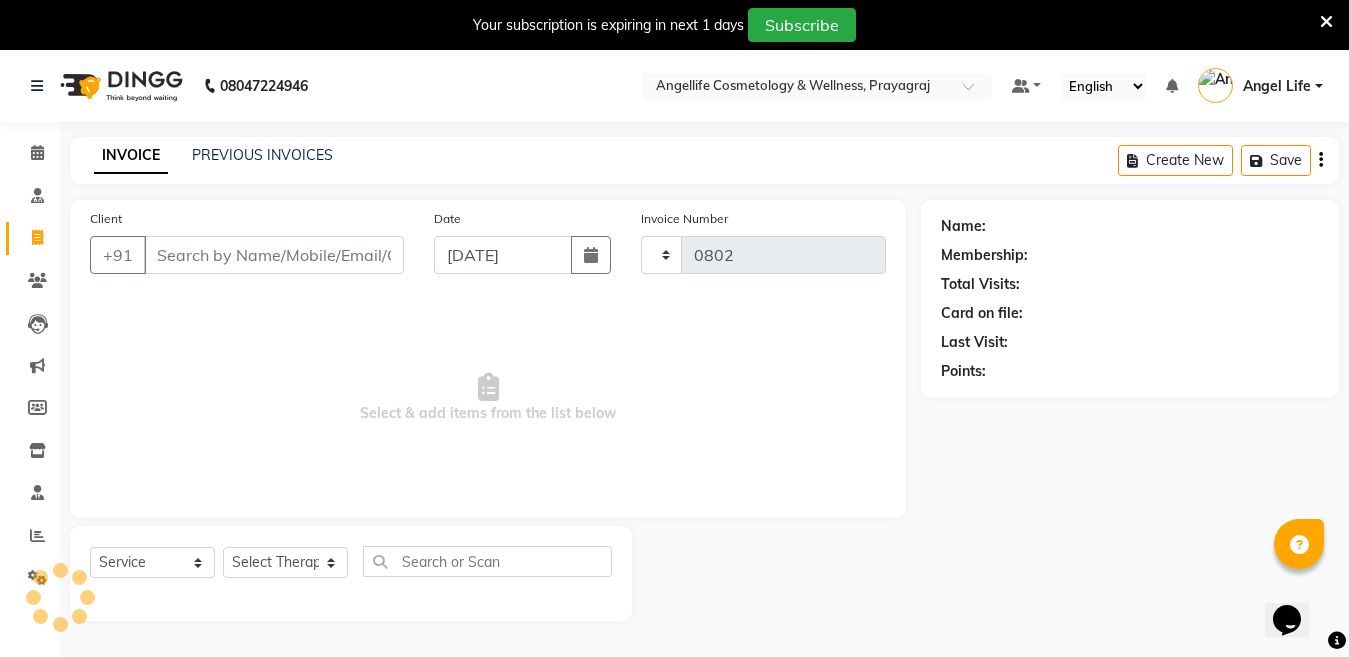 select on "4531" 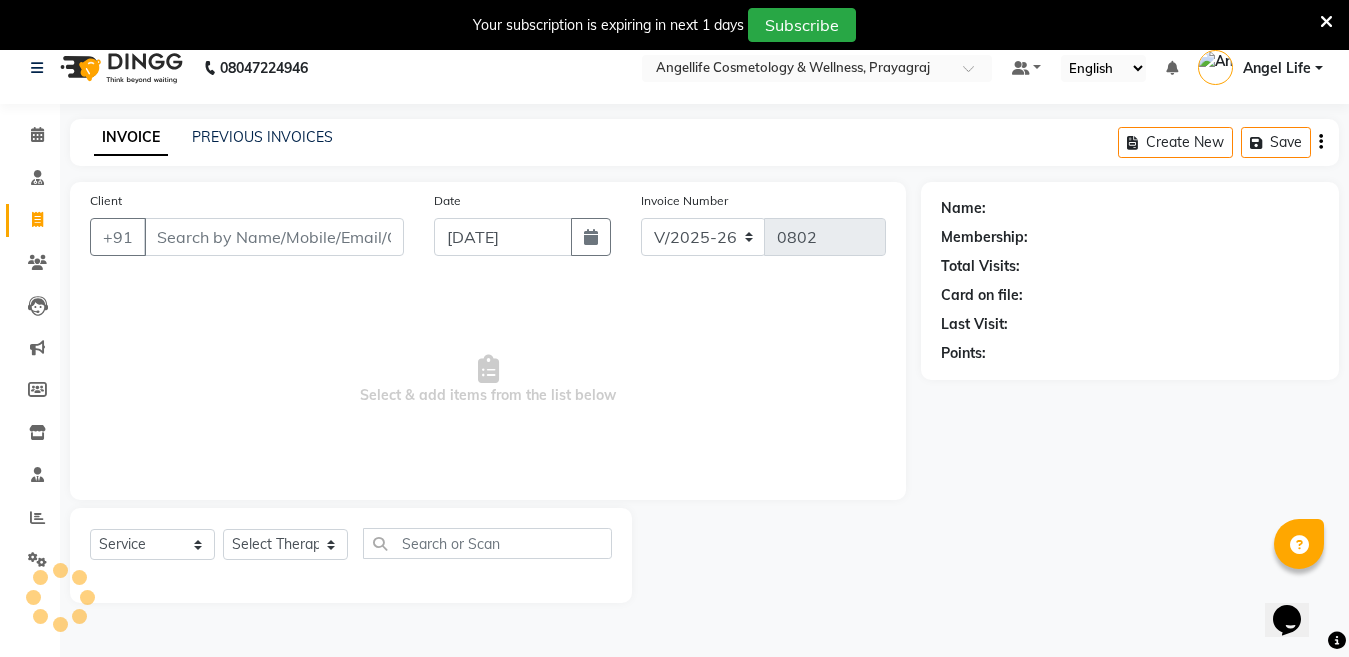 scroll, scrollTop: 0, scrollLeft: 0, axis: both 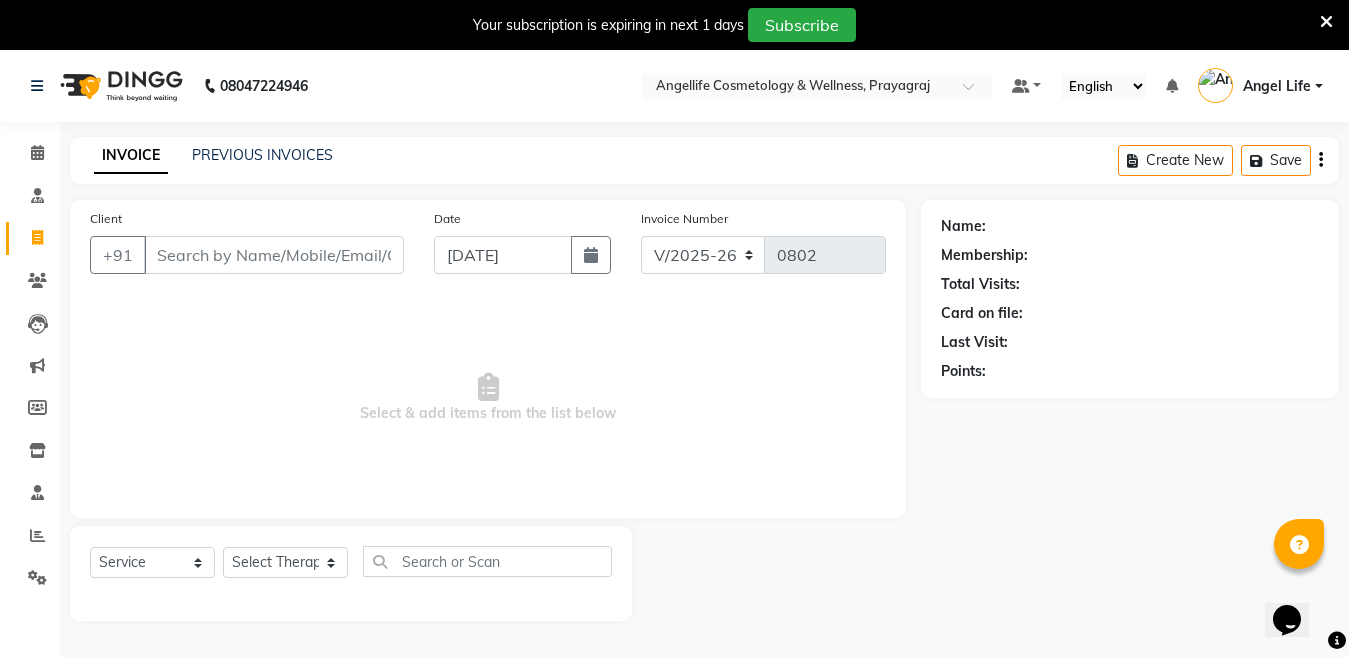 click on "PREVIOUS INVOICES" 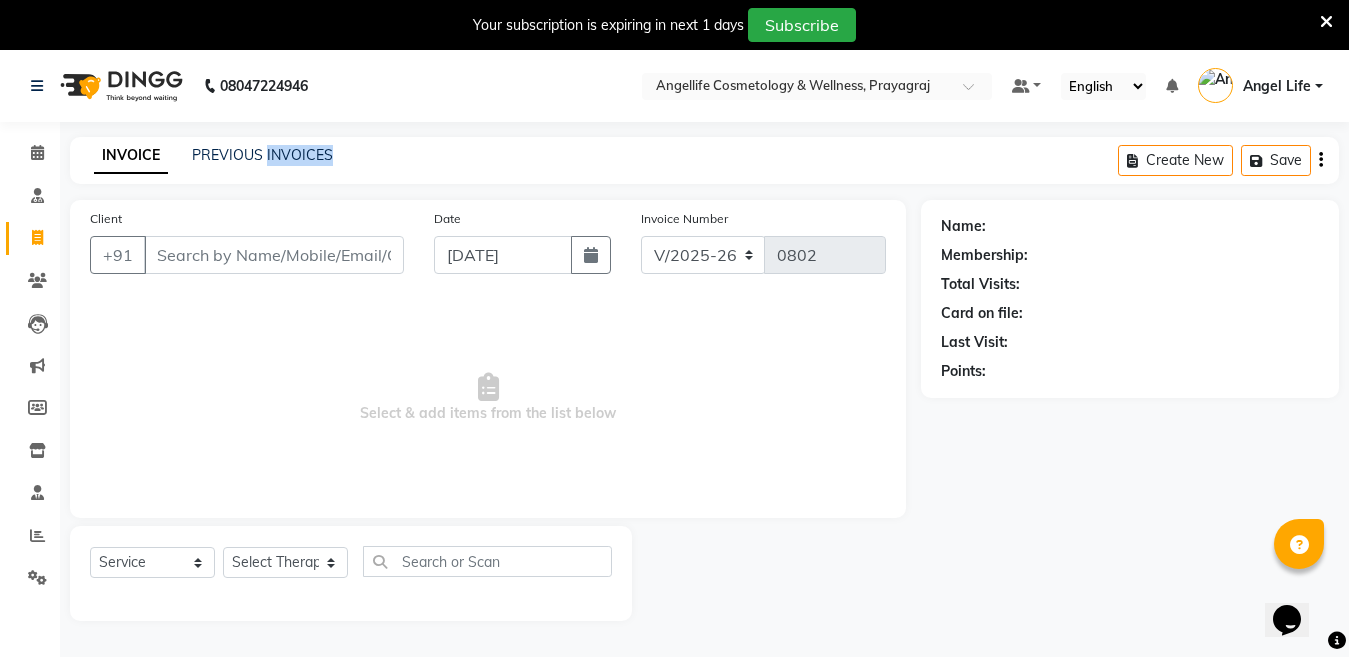 click on "PREVIOUS INVOICES" 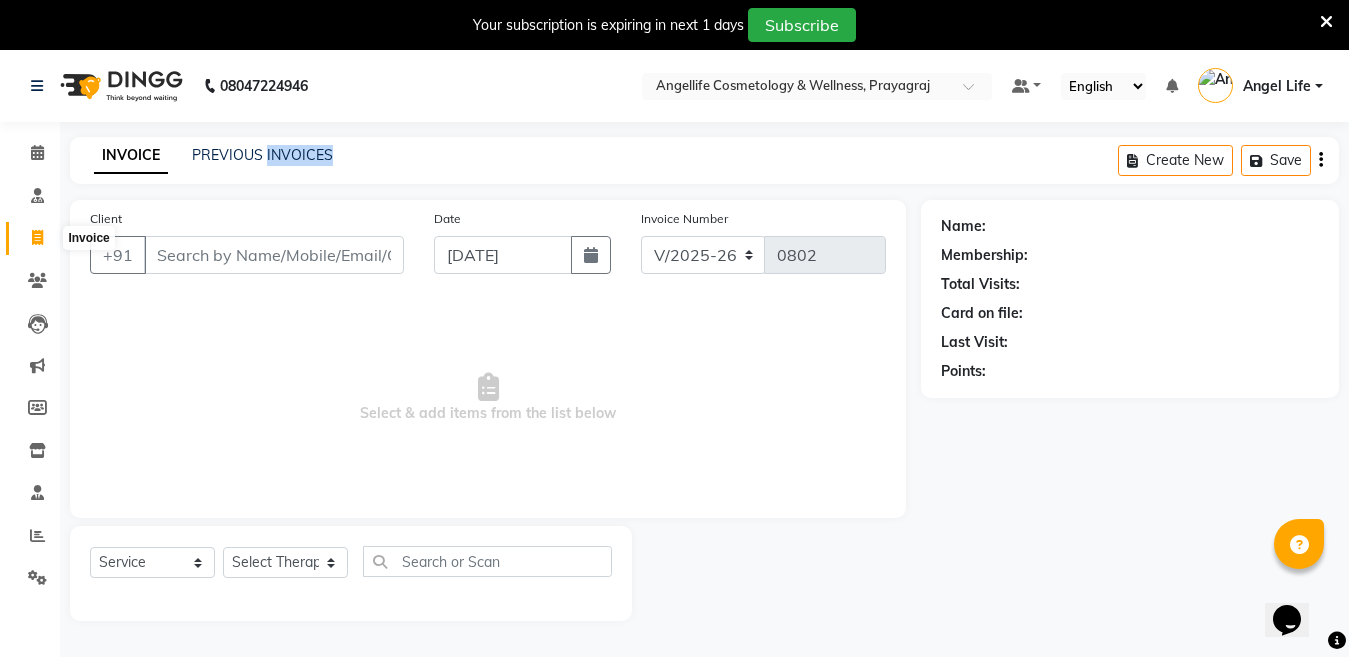 click 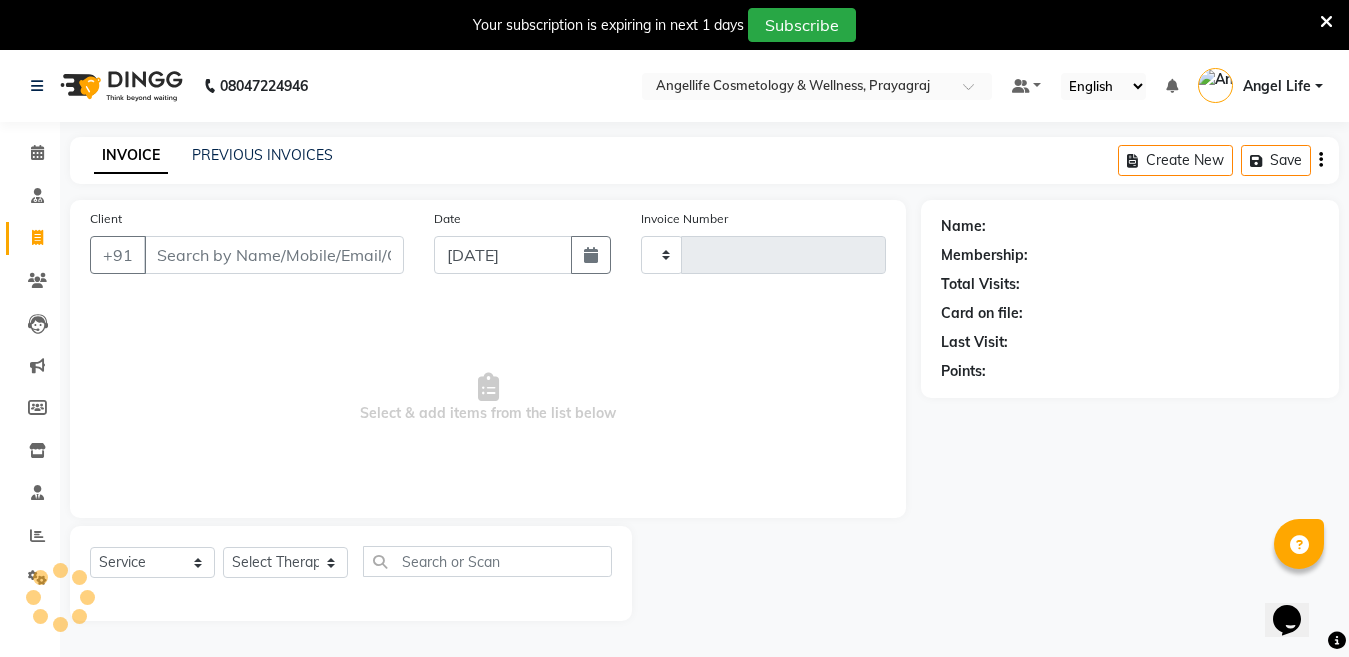 click 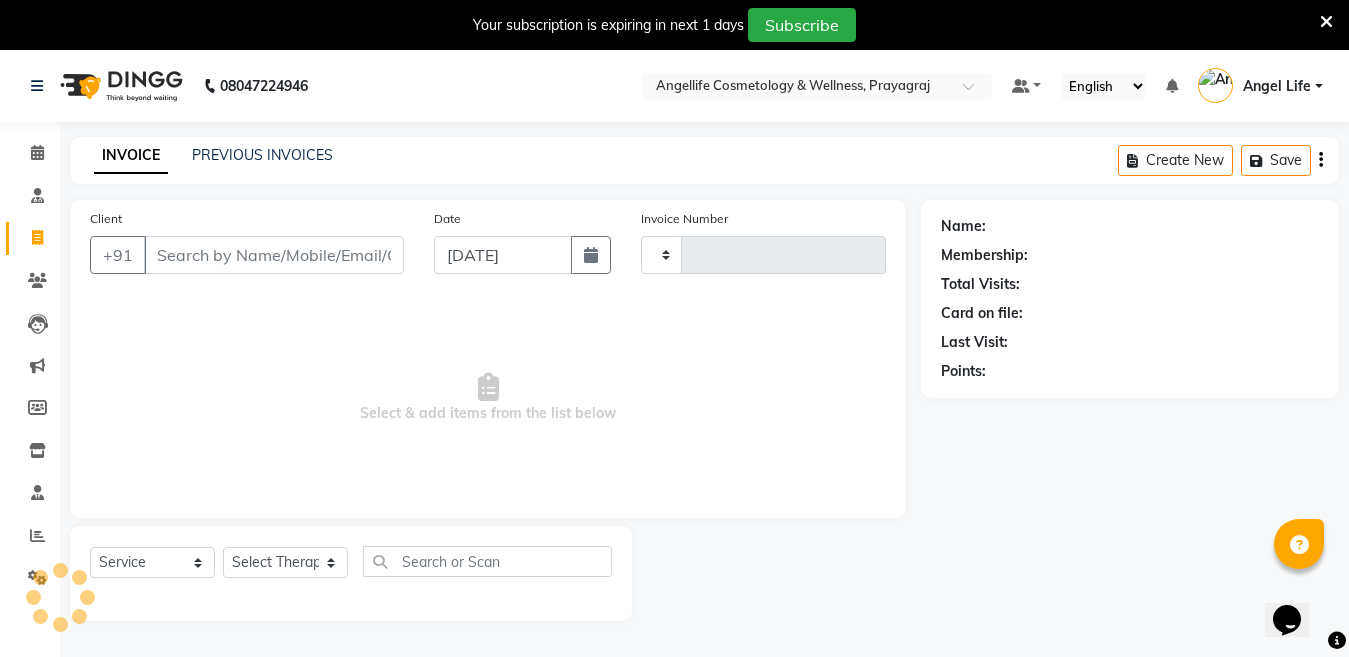 scroll, scrollTop: 50, scrollLeft: 0, axis: vertical 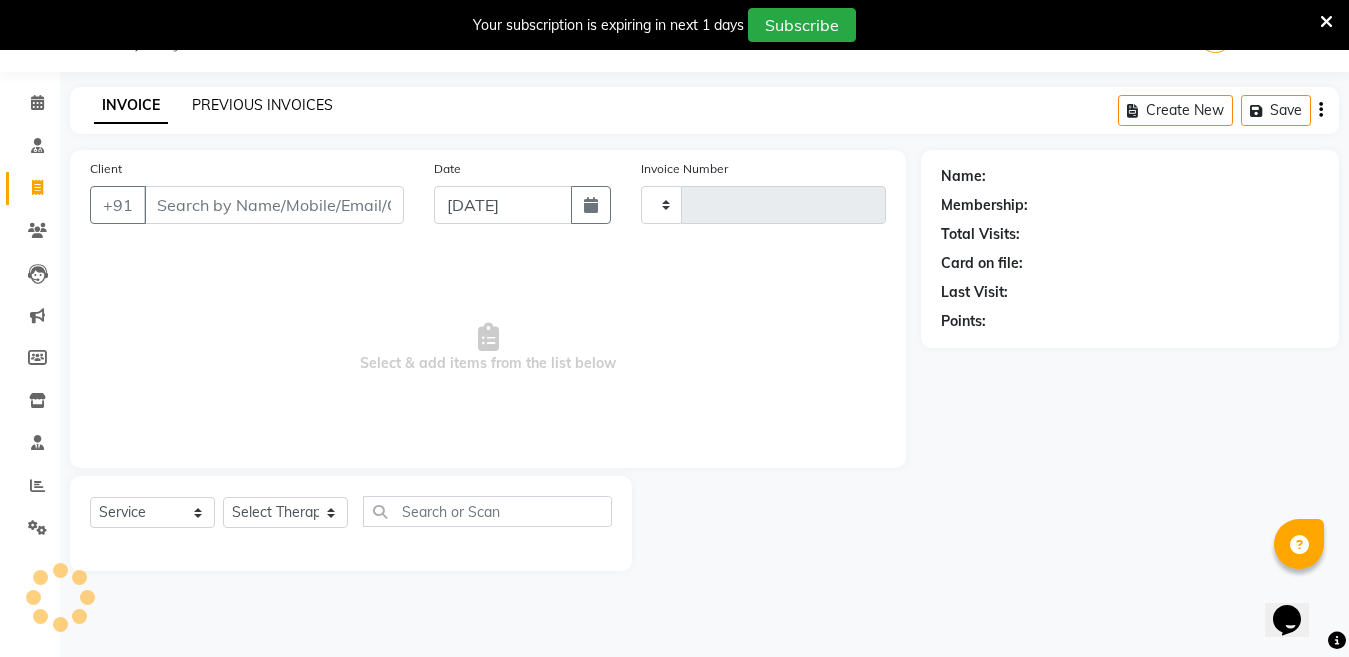 type on "0802" 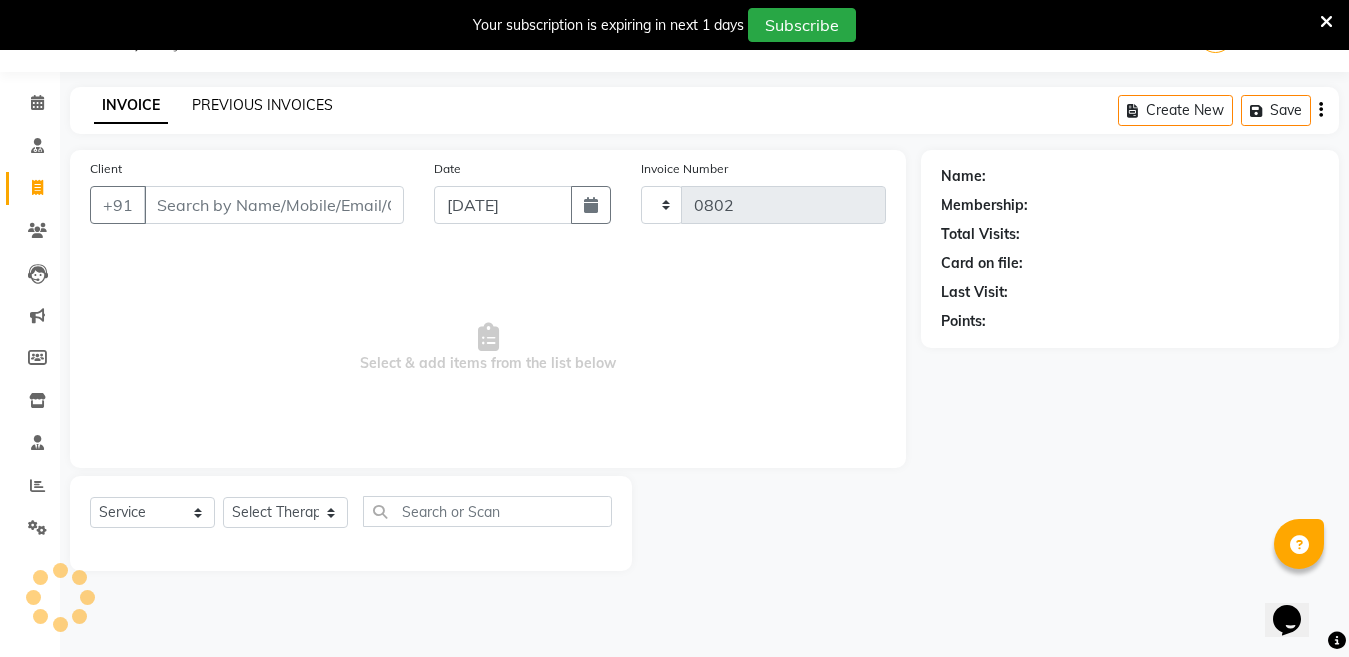 select on "4531" 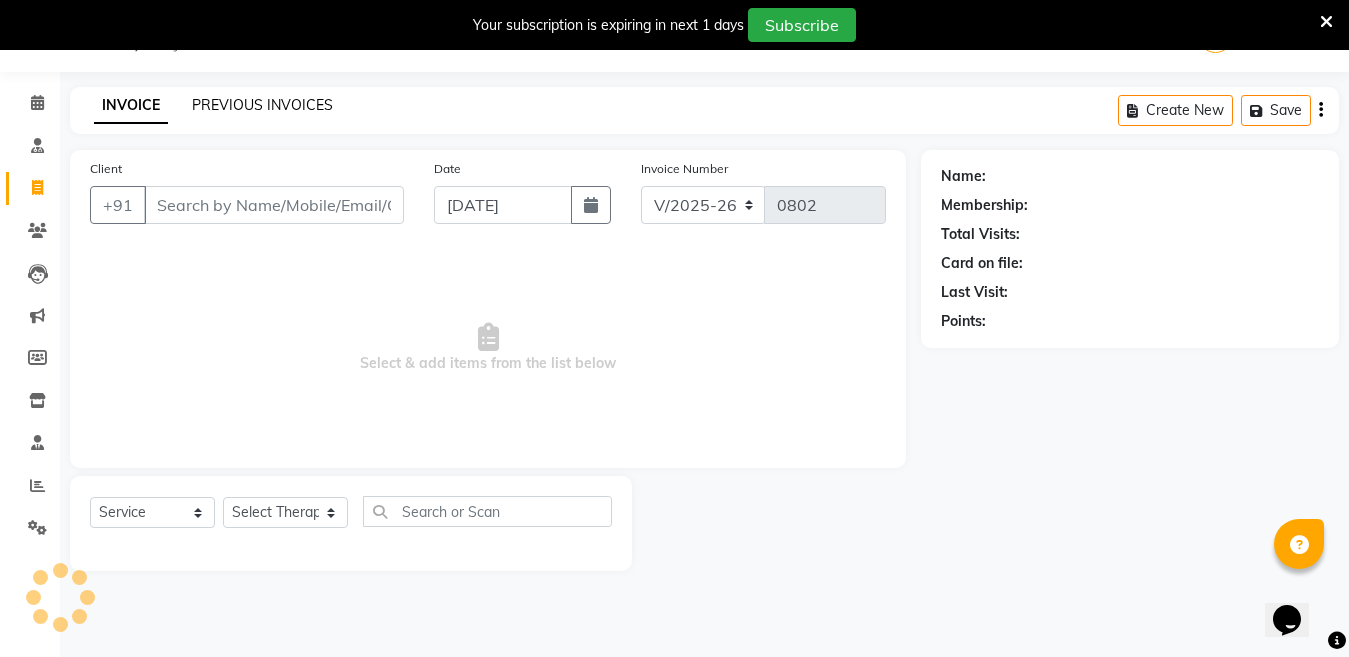 click on "PREVIOUS INVOICES" 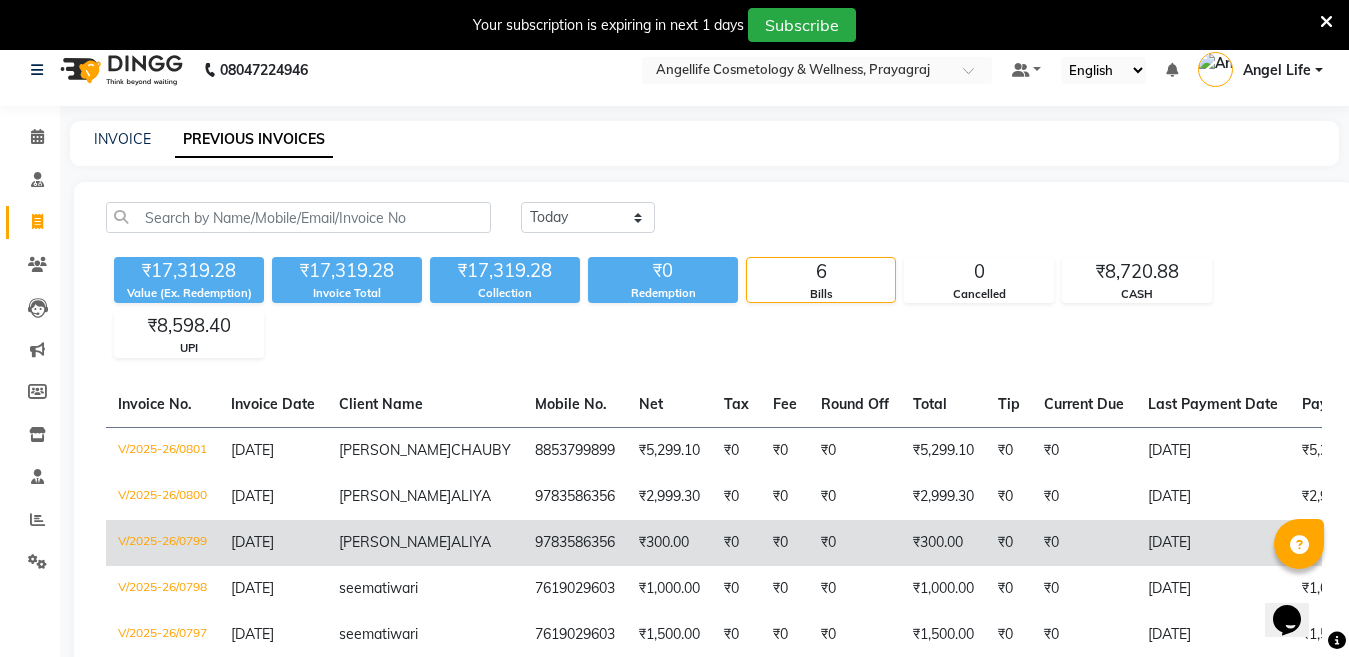 scroll, scrollTop: 0, scrollLeft: 0, axis: both 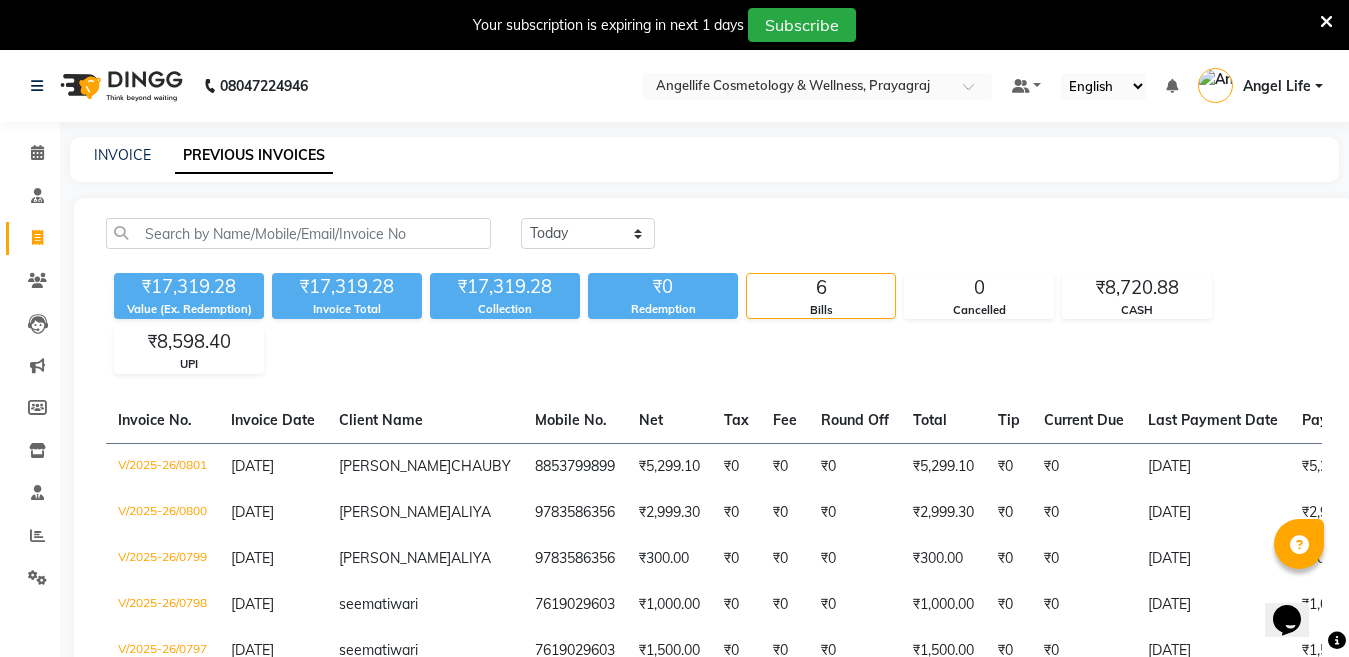 click on "₹17,319.28 Value (Ex. Redemption) ₹17,319.28 Invoice Total  ₹17,319.28 Collection ₹0 Redemption 6 Bills 0 Cancelled ₹8,720.88 CASH ₹8,598.40 UPI" 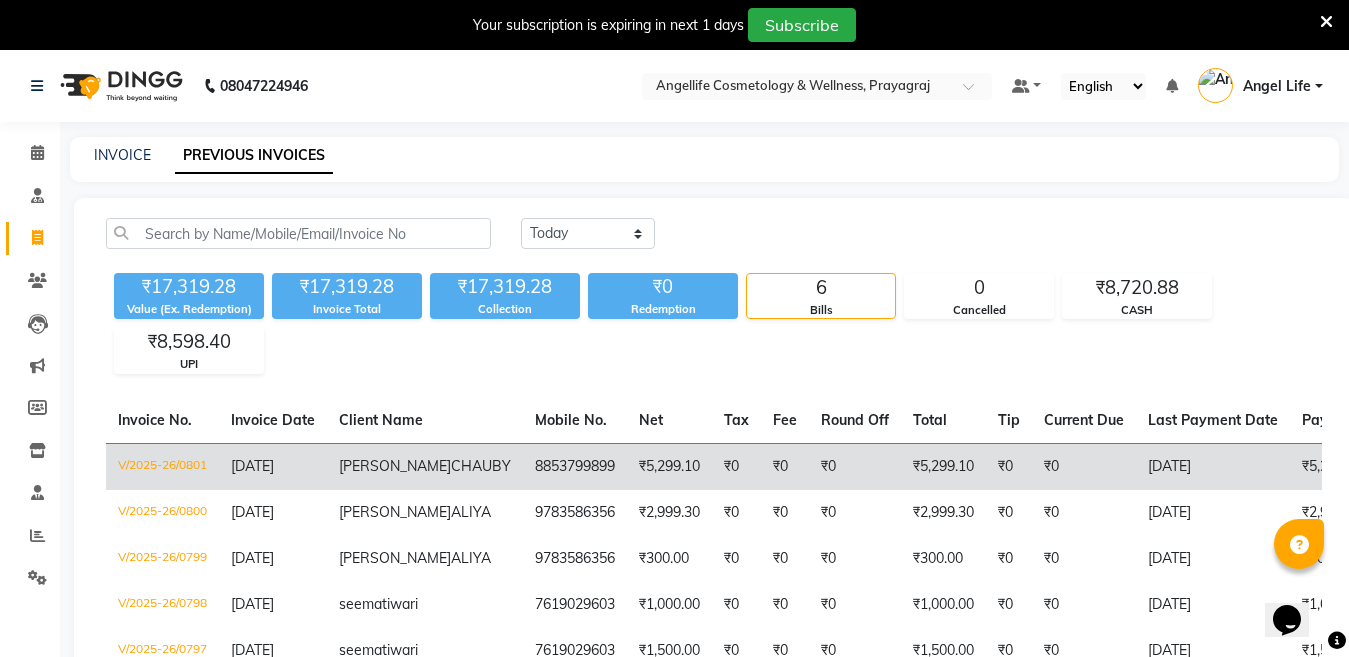 click on "₹0" 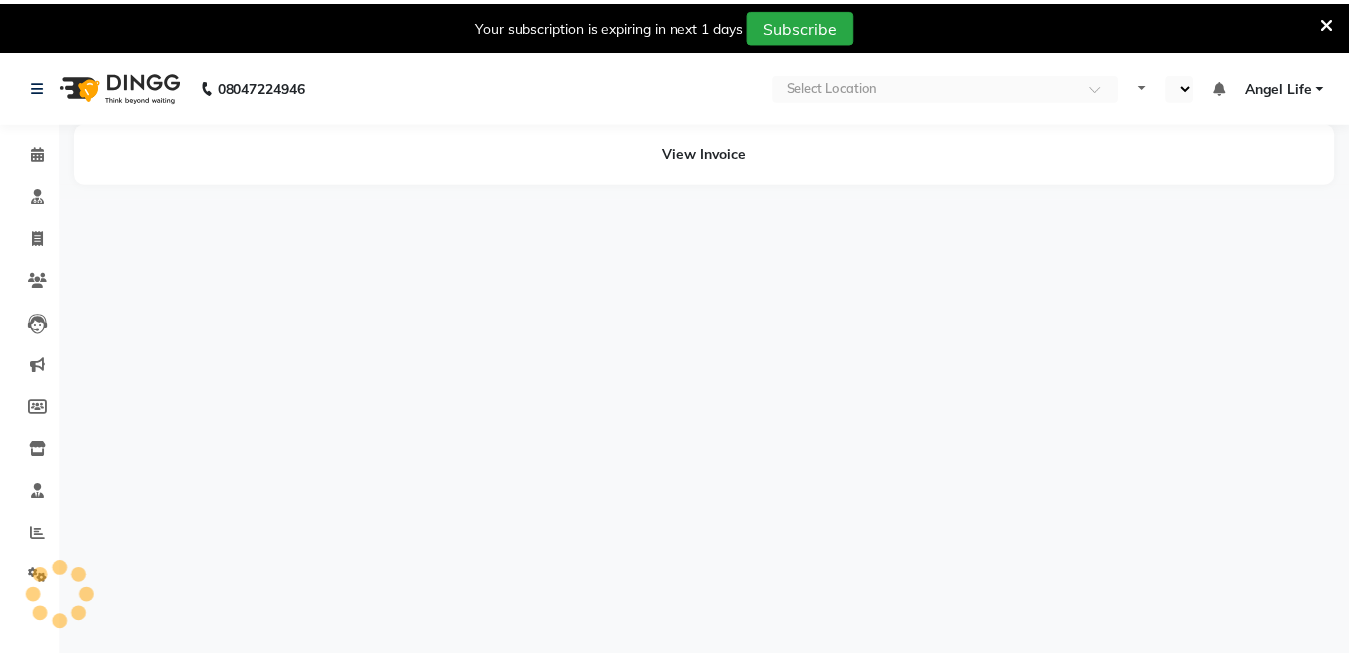 scroll, scrollTop: 0, scrollLeft: 0, axis: both 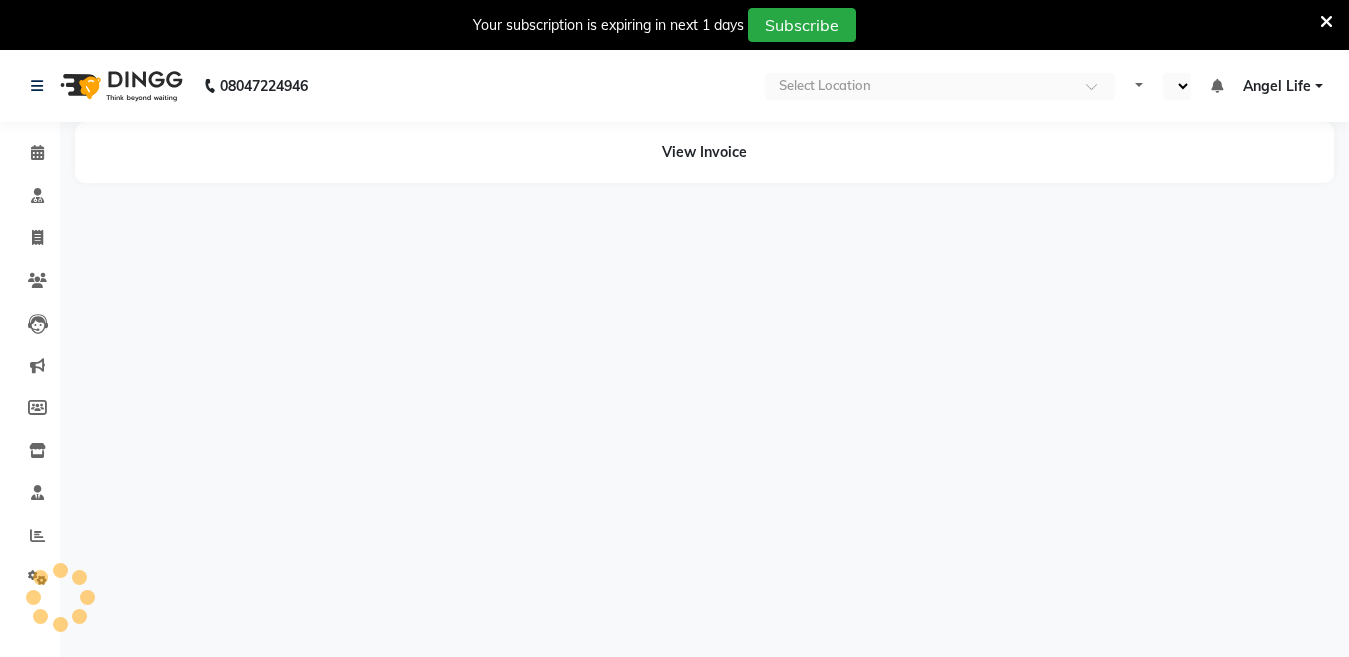 select on "en" 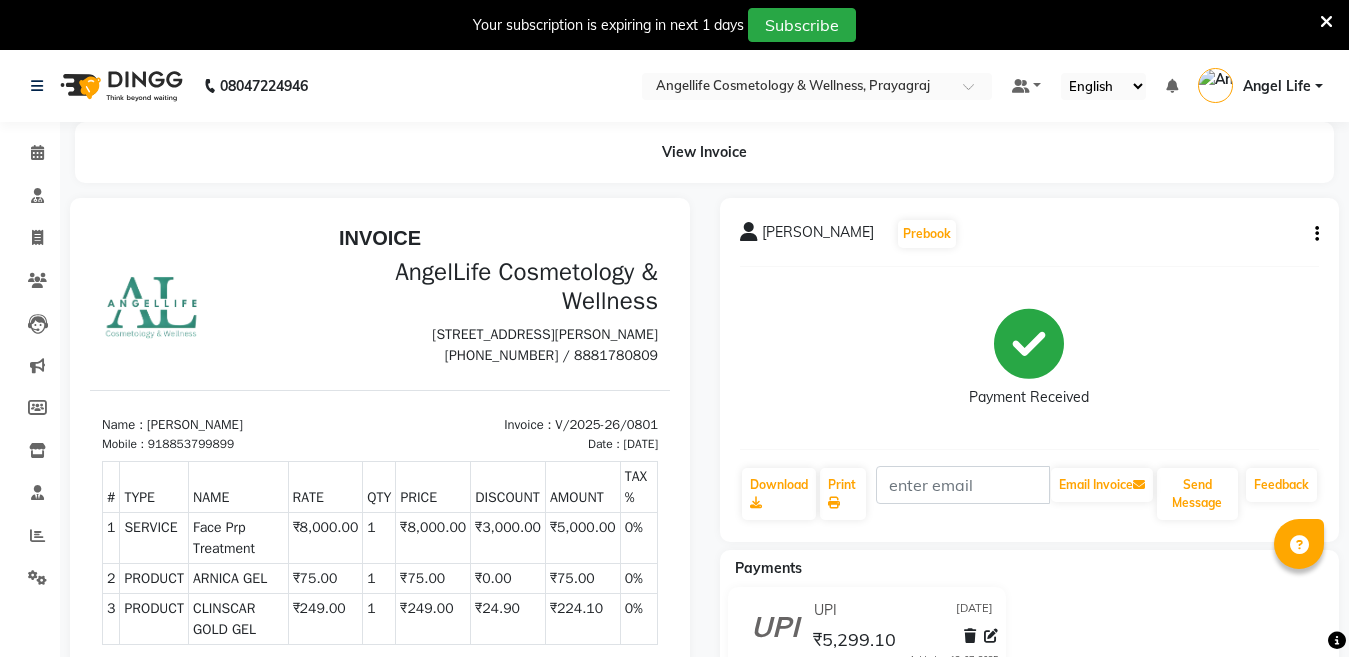 scroll, scrollTop: 0, scrollLeft: 0, axis: both 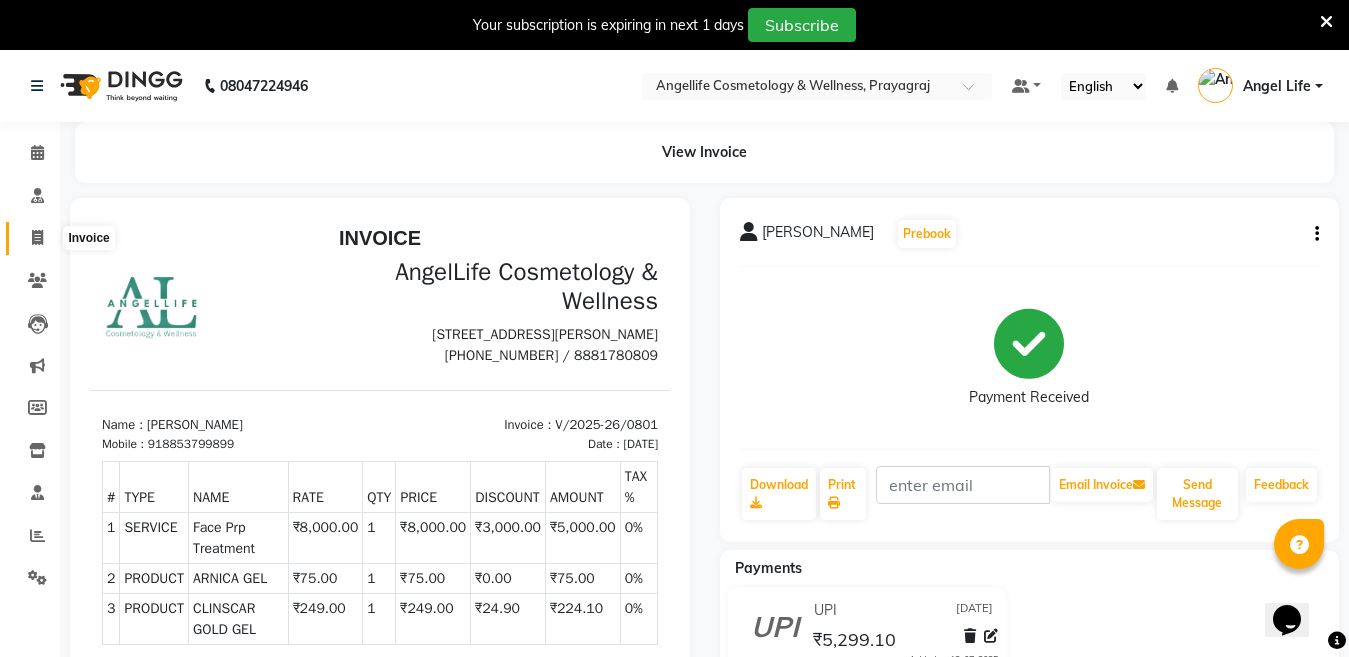 click 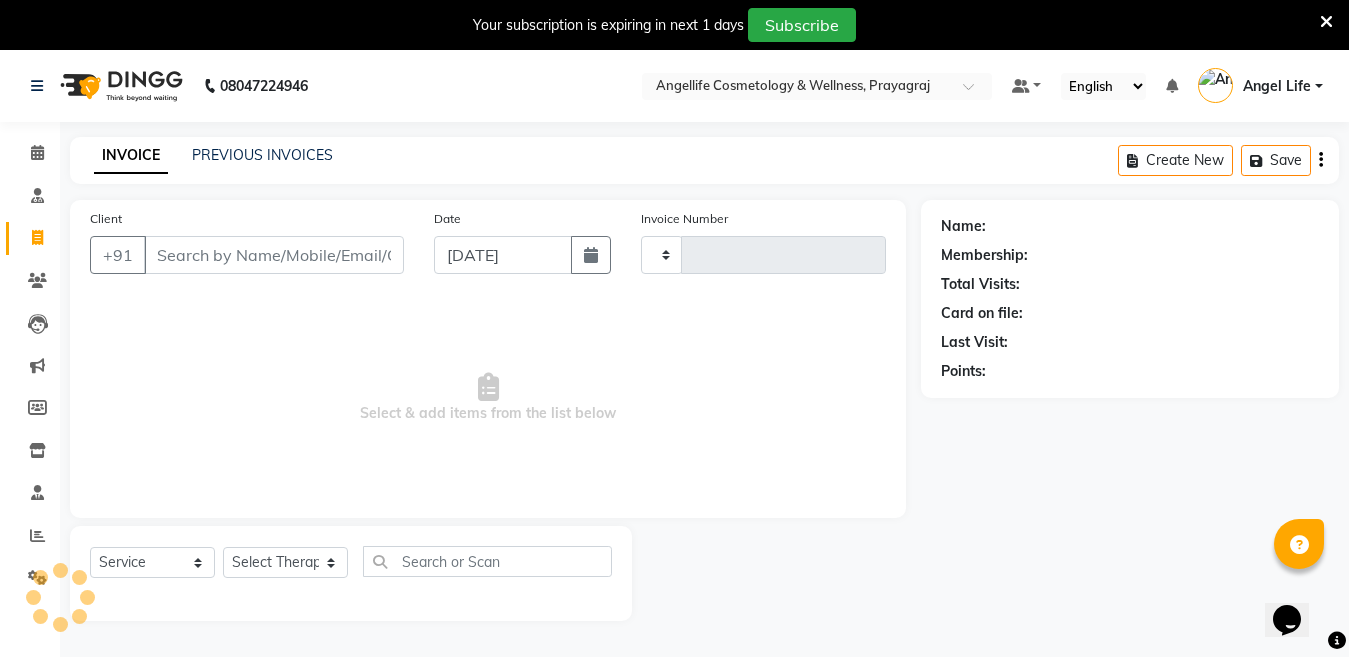 scroll, scrollTop: 50, scrollLeft: 0, axis: vertical 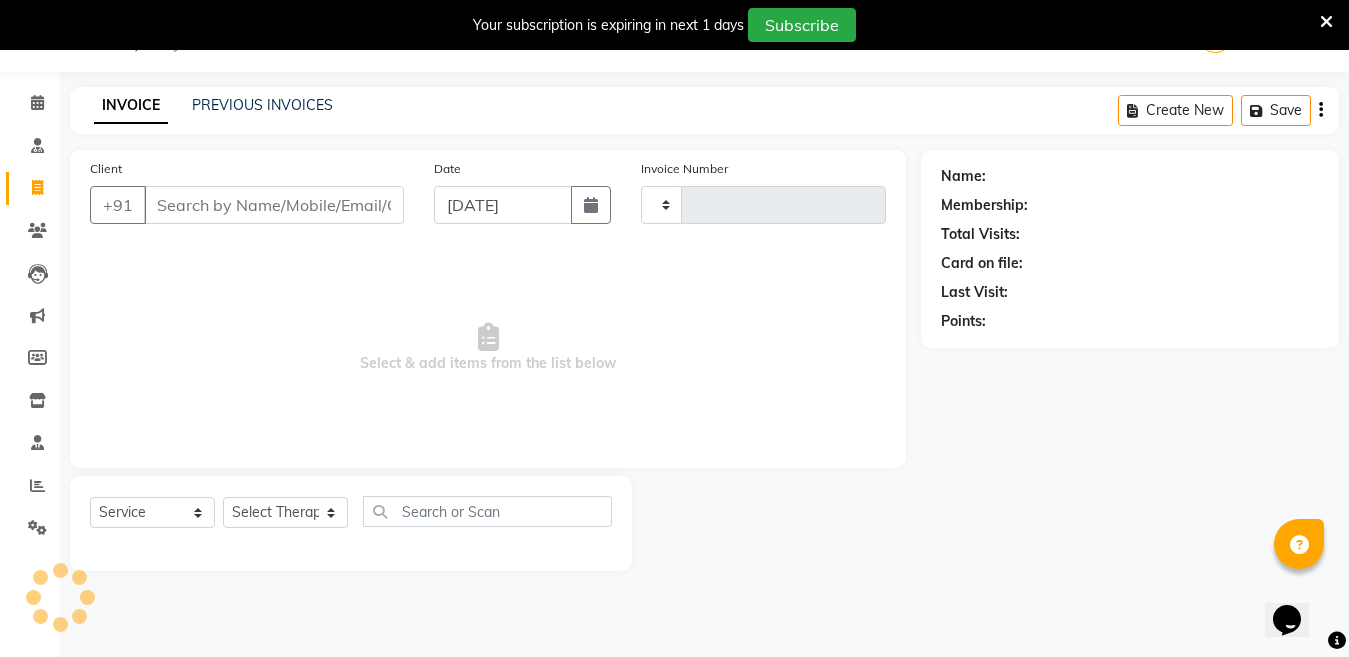 type on "0802" 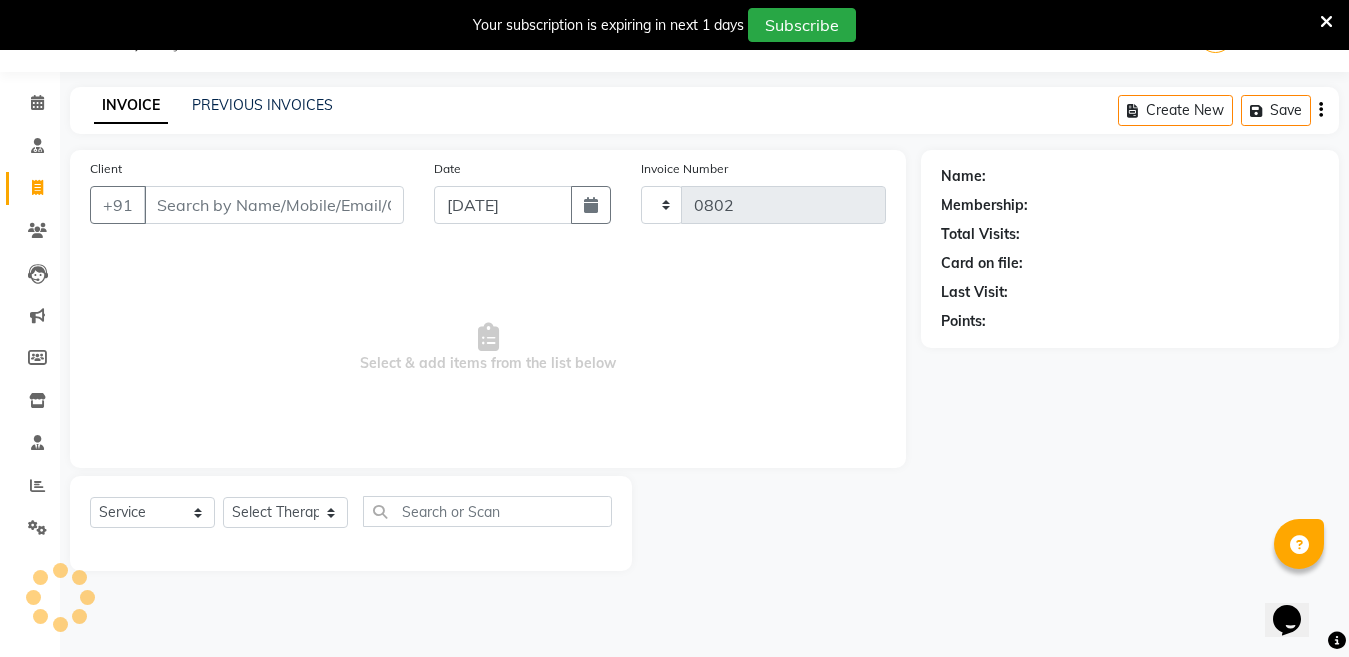 select on "4531" 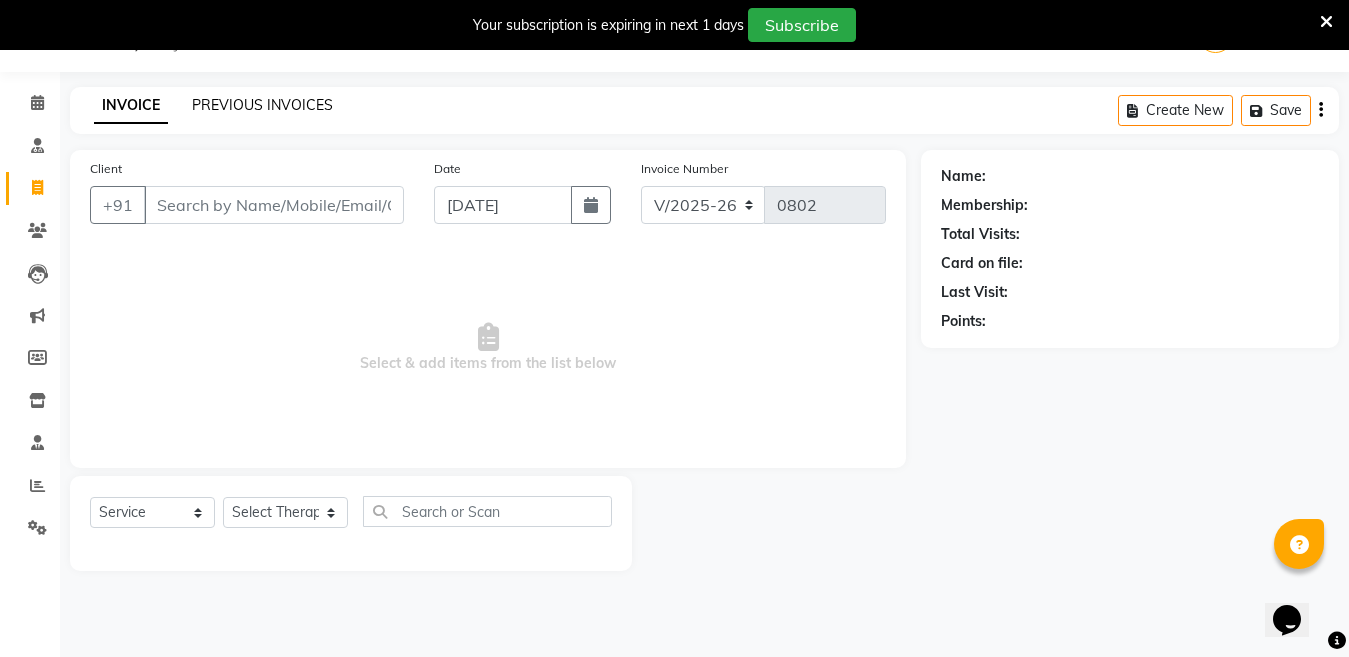 click on "PREVIOUS INVOICES" 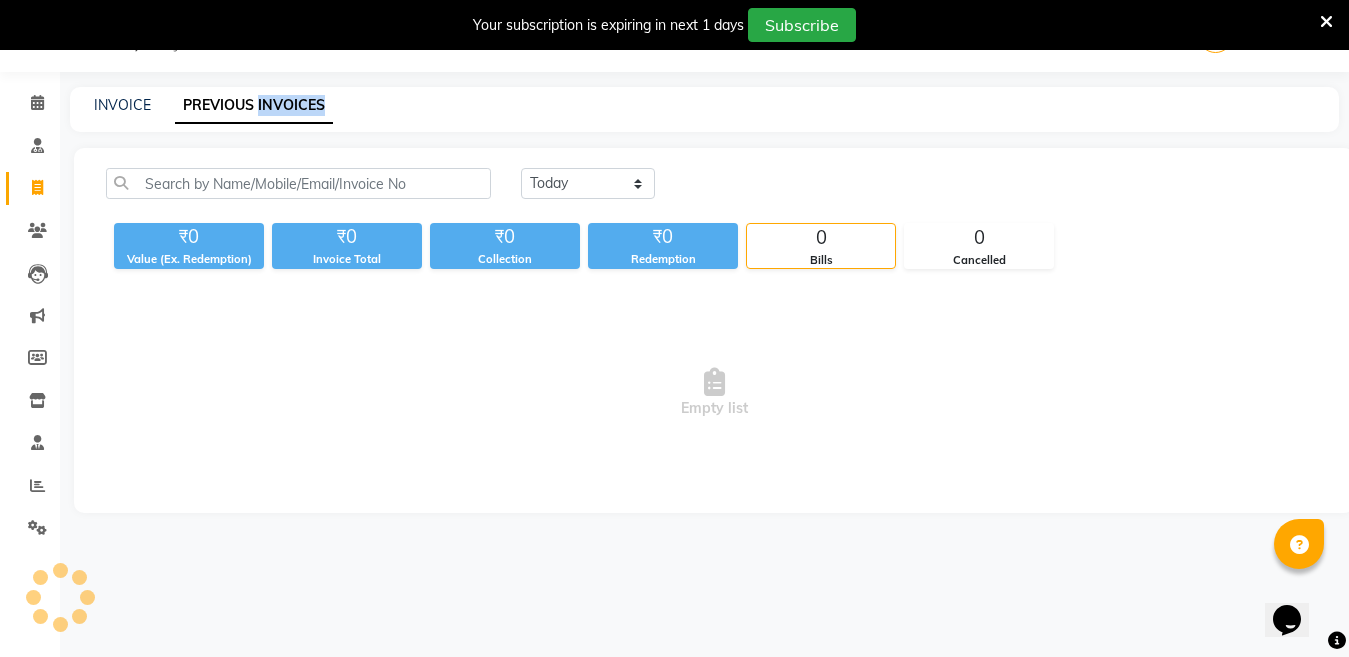 click on "PREVIOUS INVOICES" 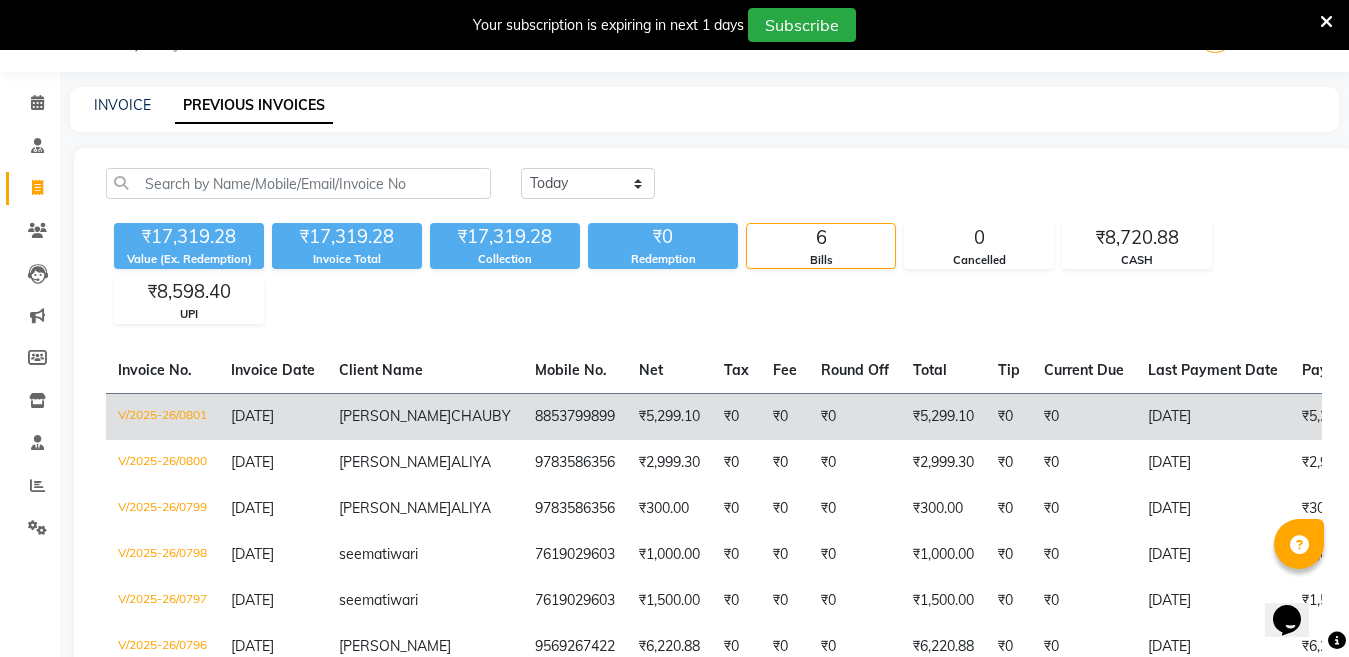 click on "8853799899" 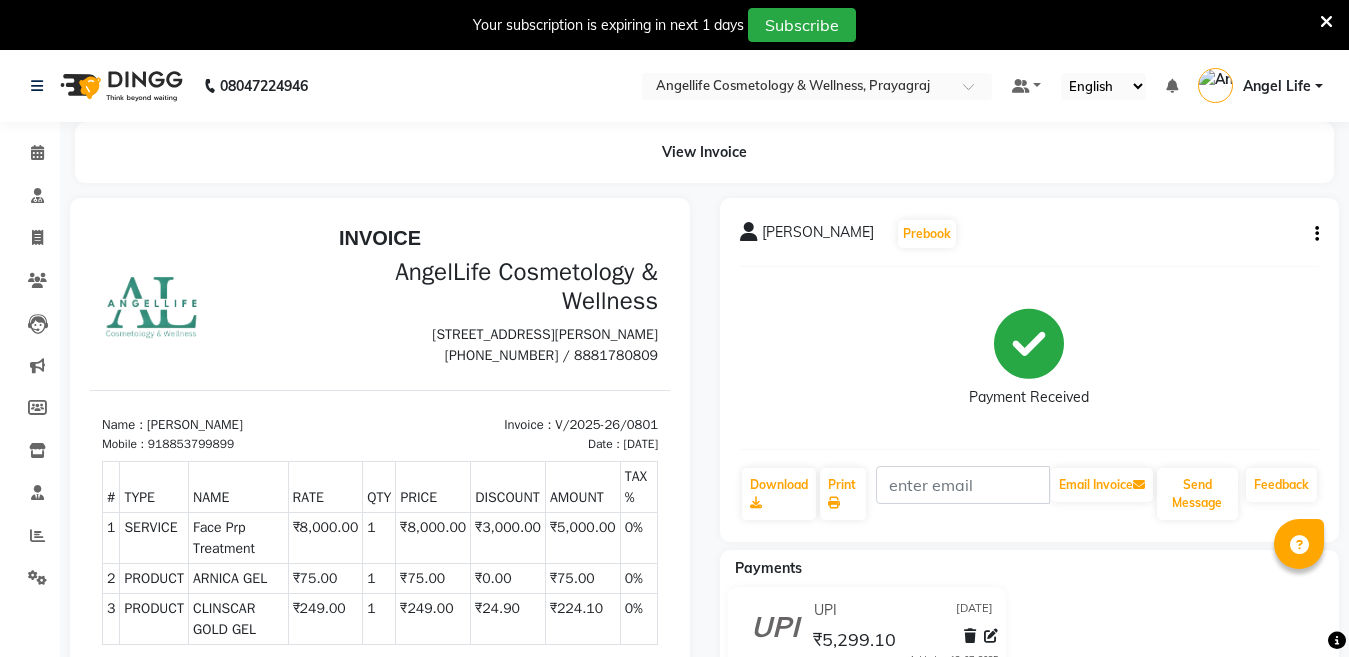 scroll, scrollTop: 0, scrollLeft: 0, axis: both 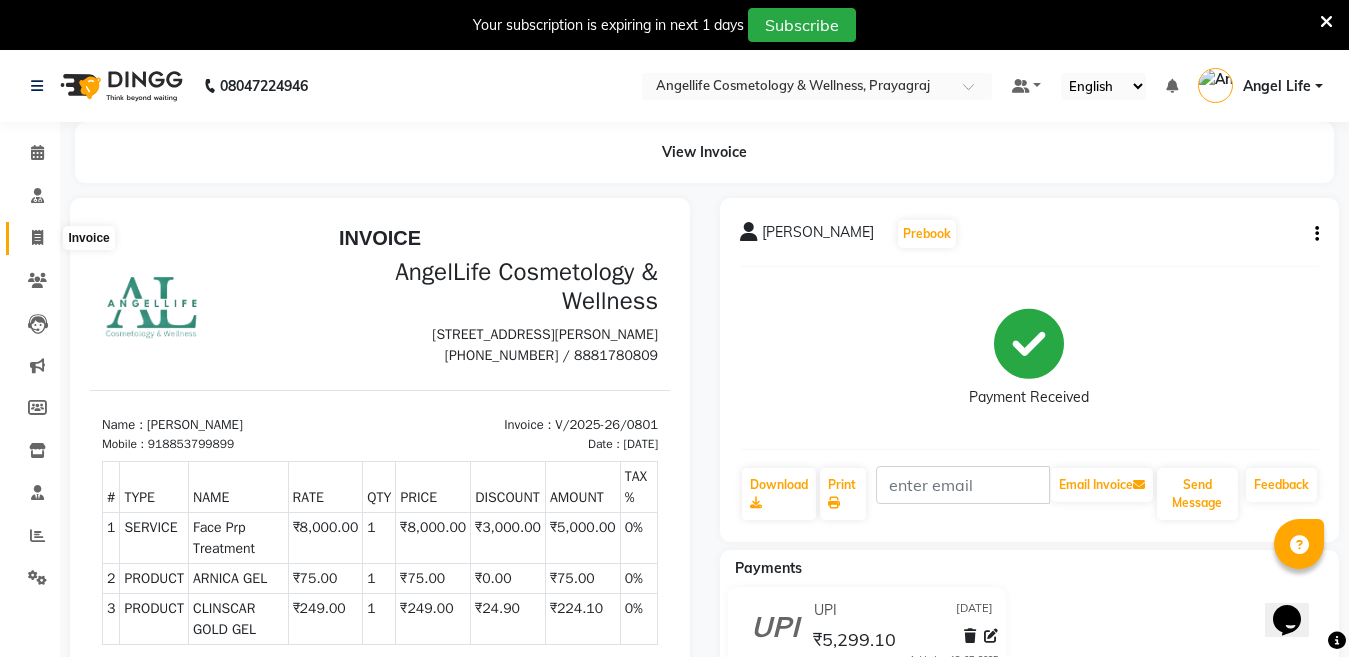 click 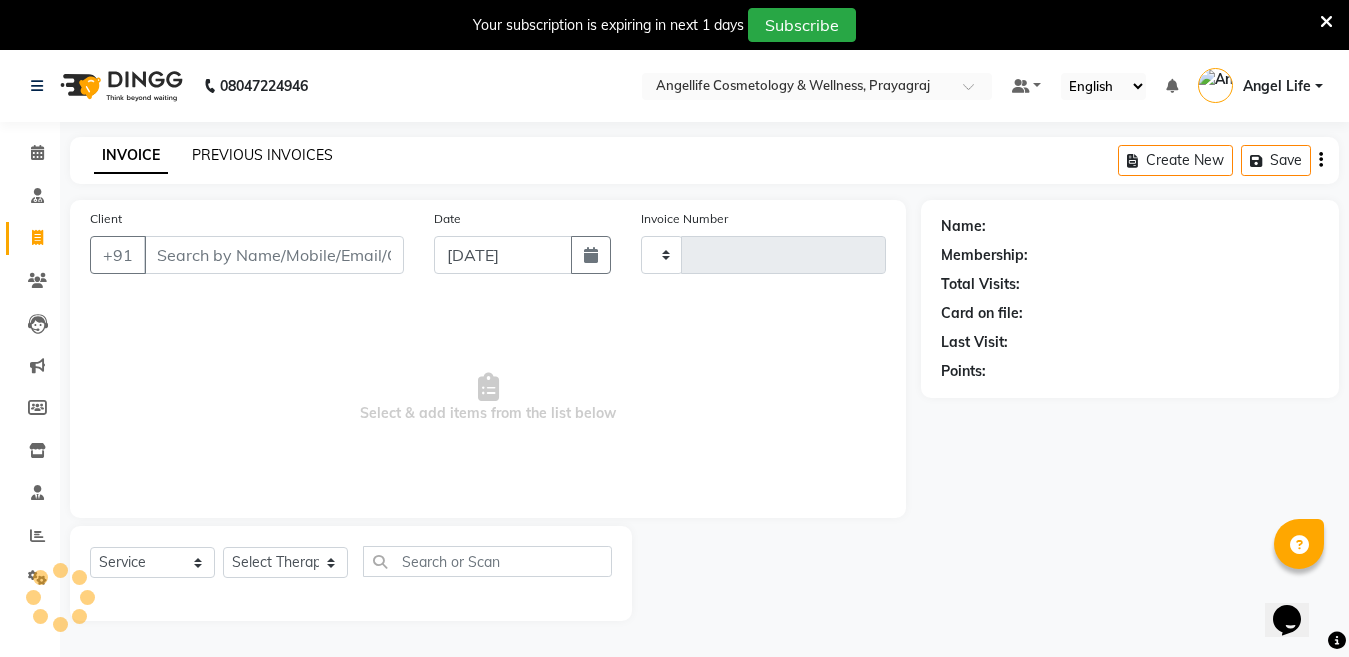 click on "PREVIOUS INVOICES" 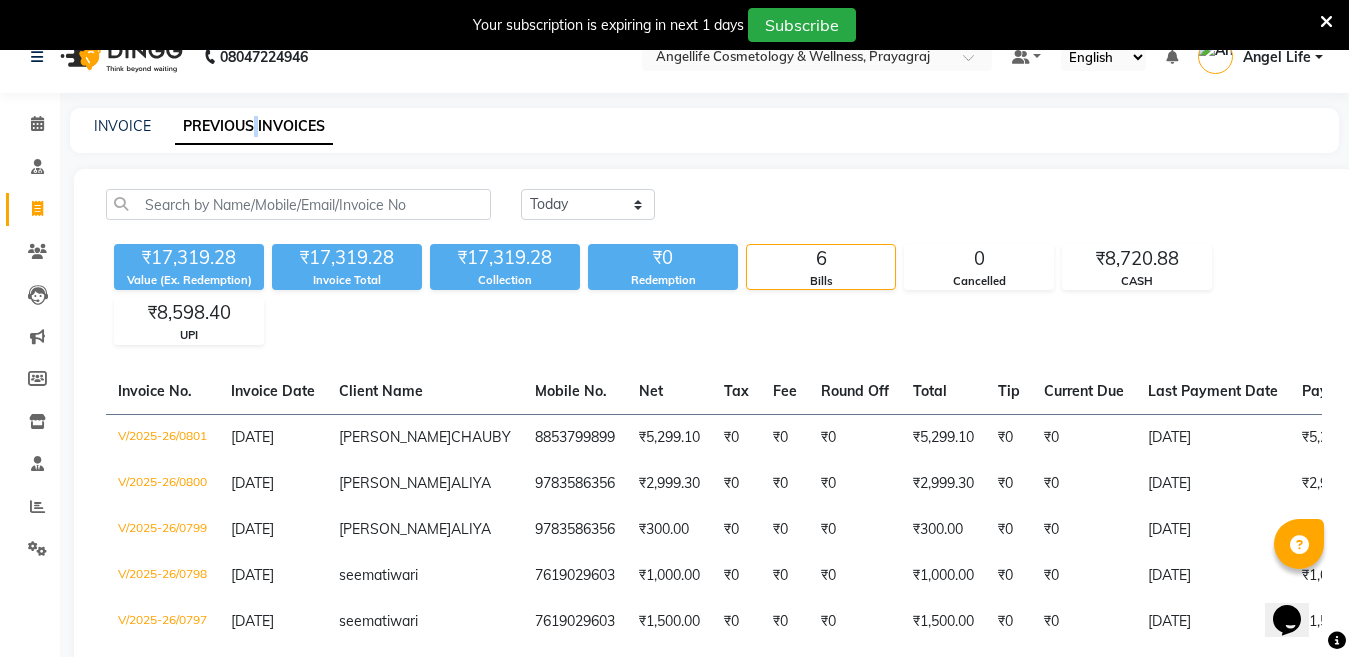 scroll, scrollTop: 129, scrollLeft: 0, axis: vertical 